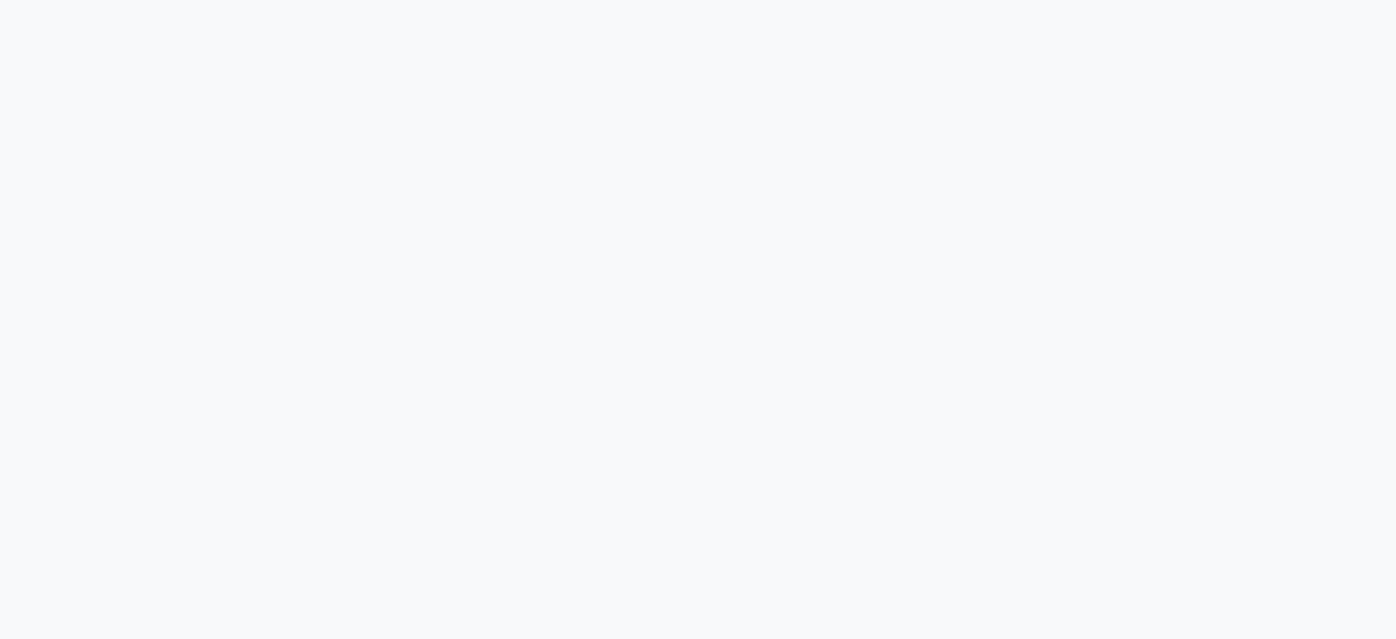 scroll, scrollTop: 0, scrollLeft: 0, axis: both 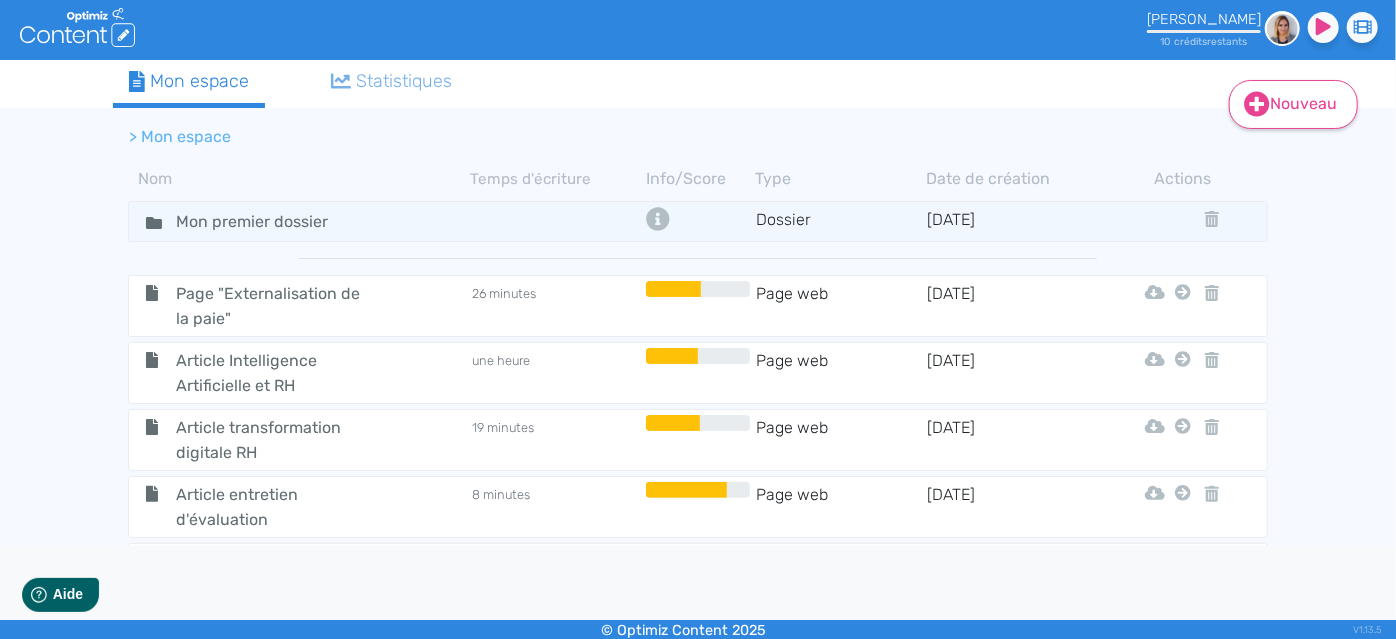 click 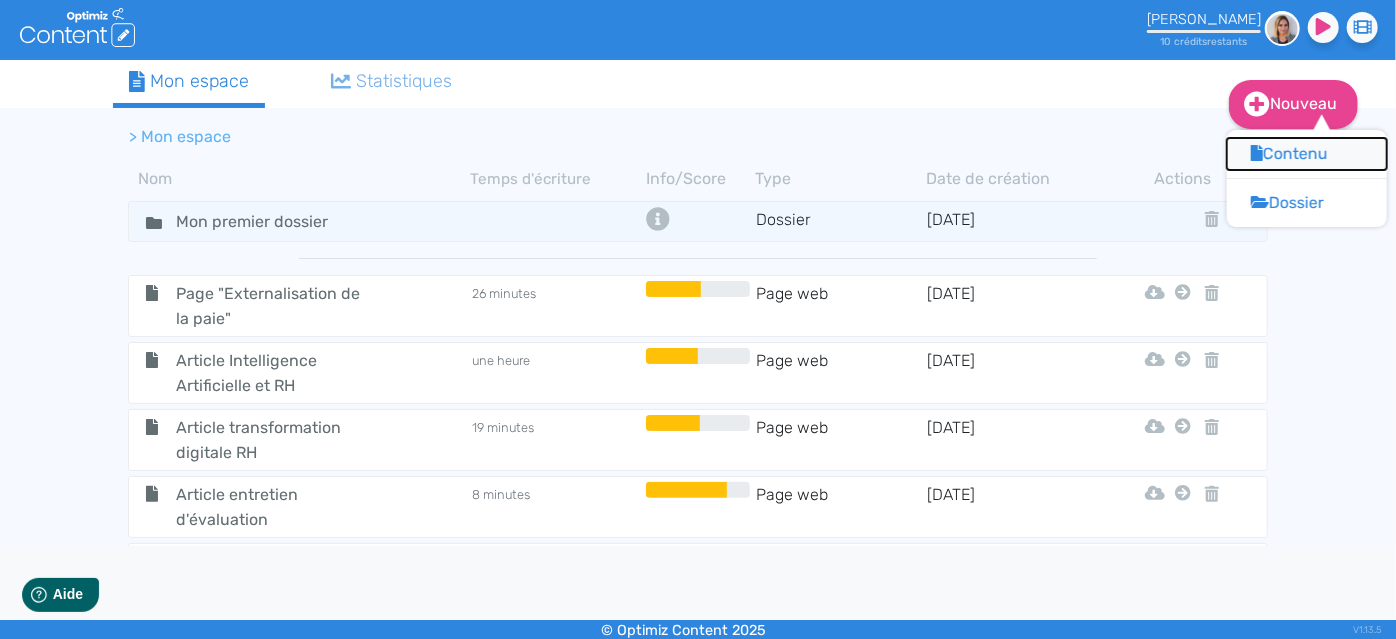 click on "Contenu" 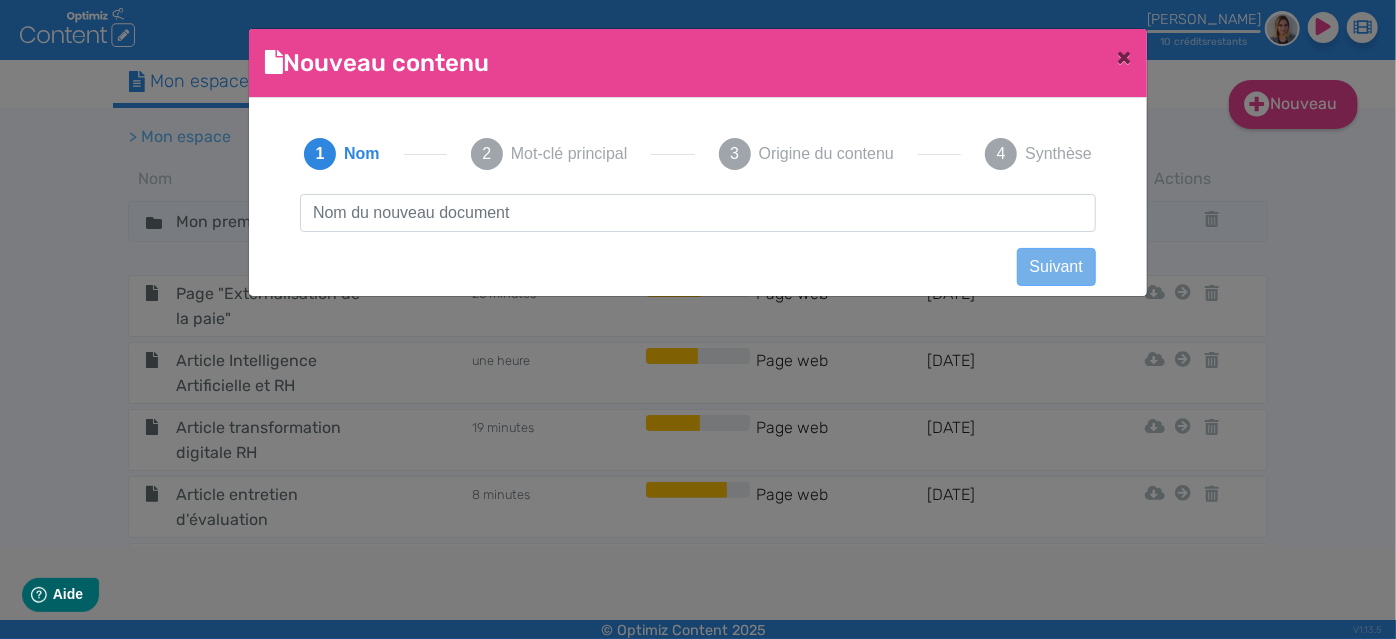 scroll, scrollTop: 0, scrollLeft: 0, axis: both 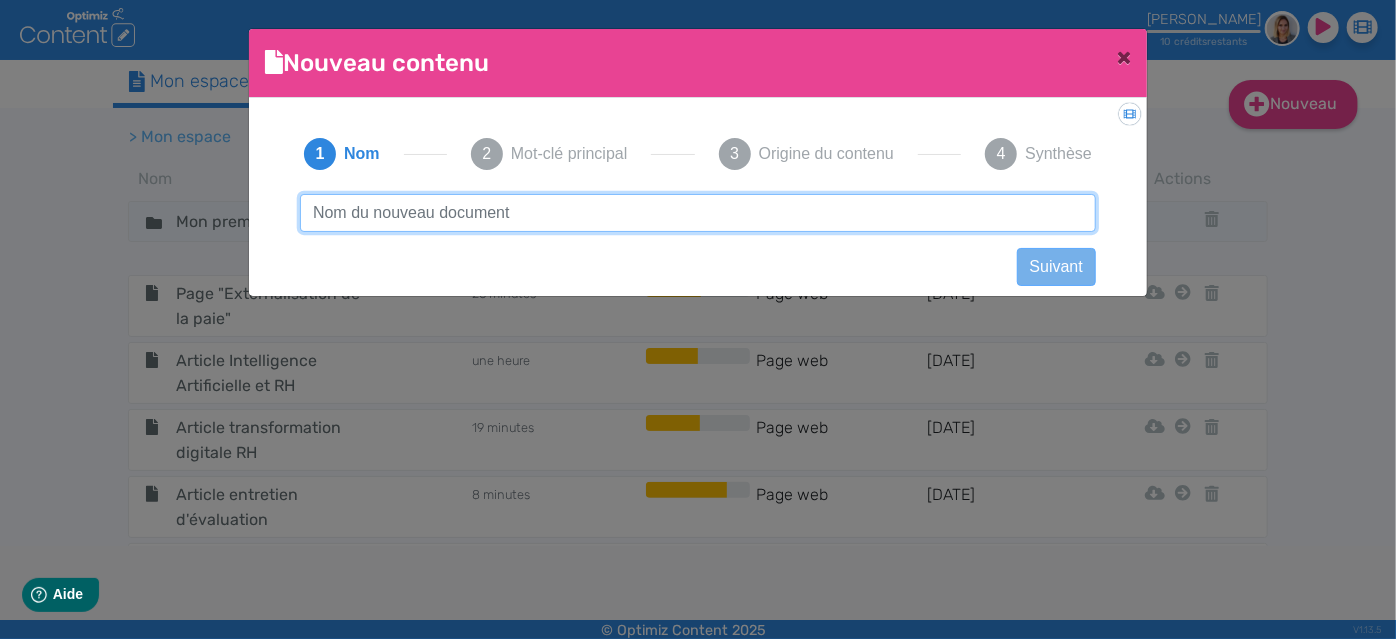 paste on "Talent Marketplace : au cœur de la stratégie RH de [DATE]" 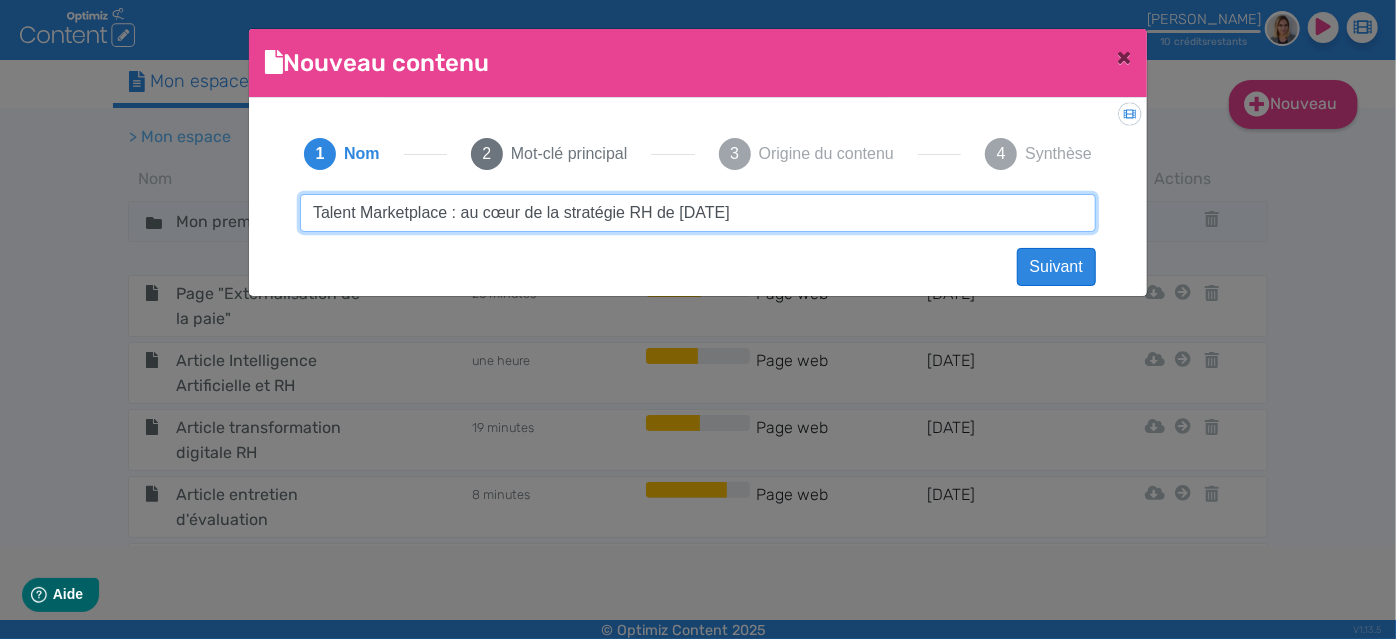 type on "Talent Marketplace : au cœur de la stratégie RH de [DATE]" 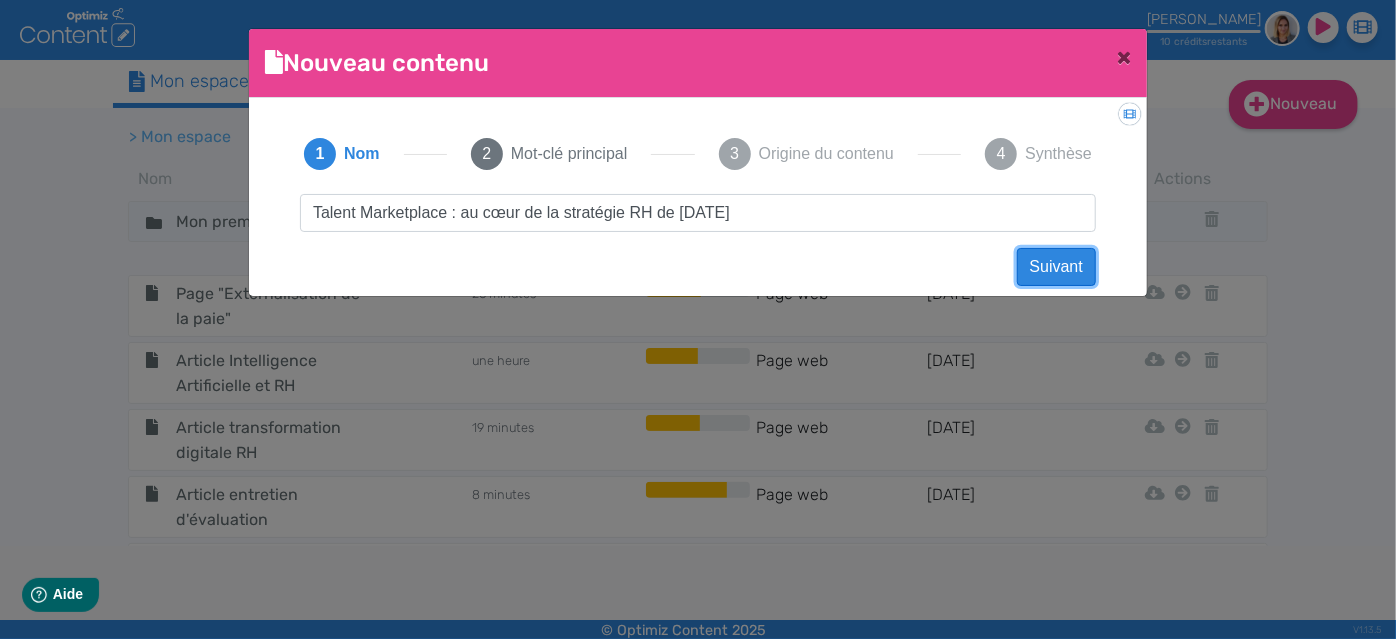 click on "Suivant" at bounding box center [1056, 267] 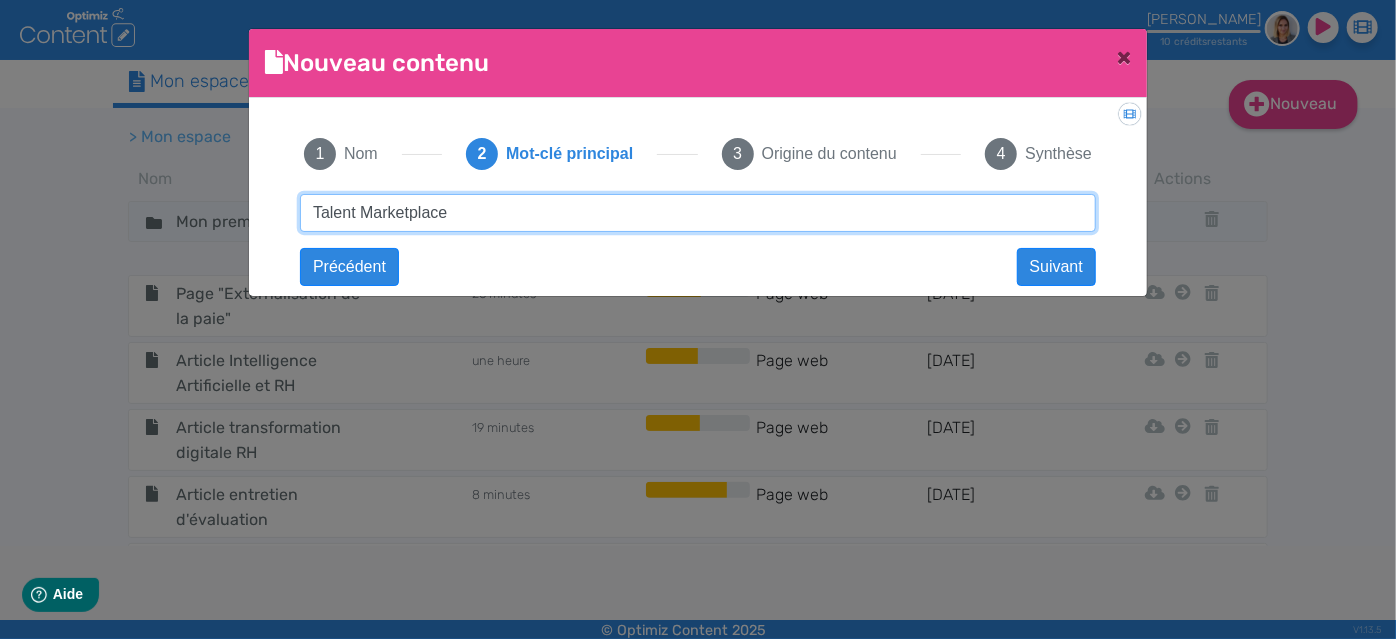 type on "Talent Marketplace" 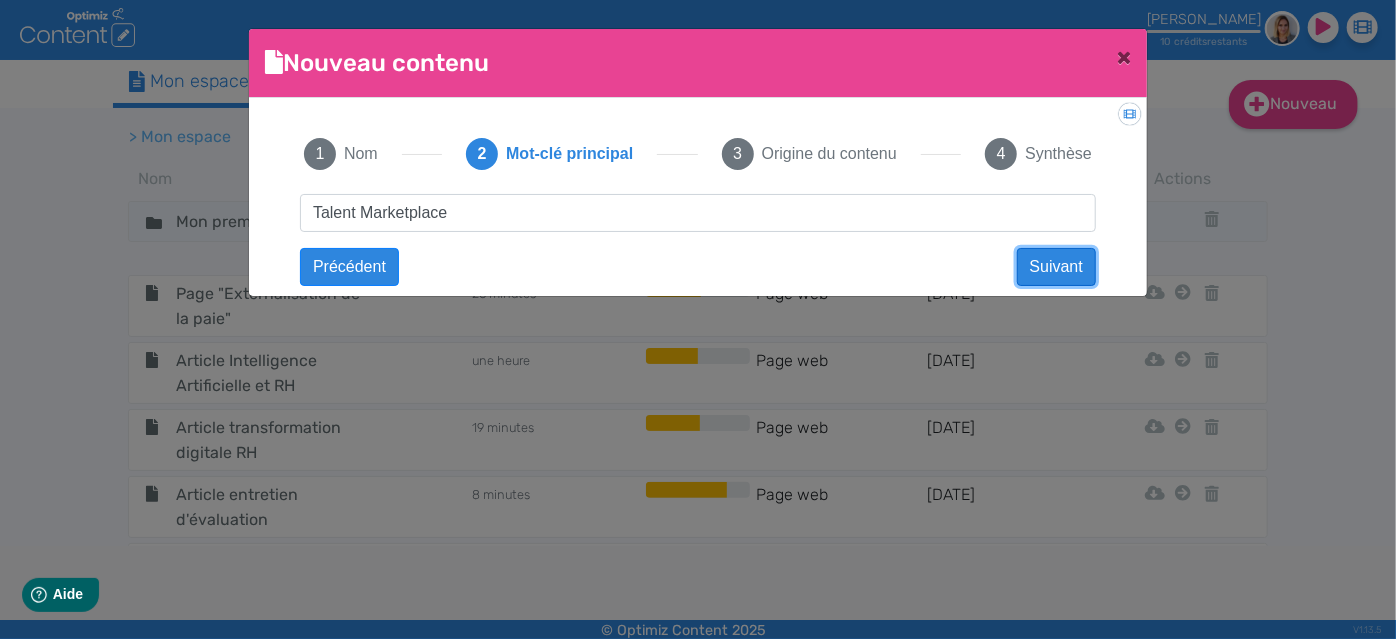 click on "Suivant" at bounding box center [1056, 267] 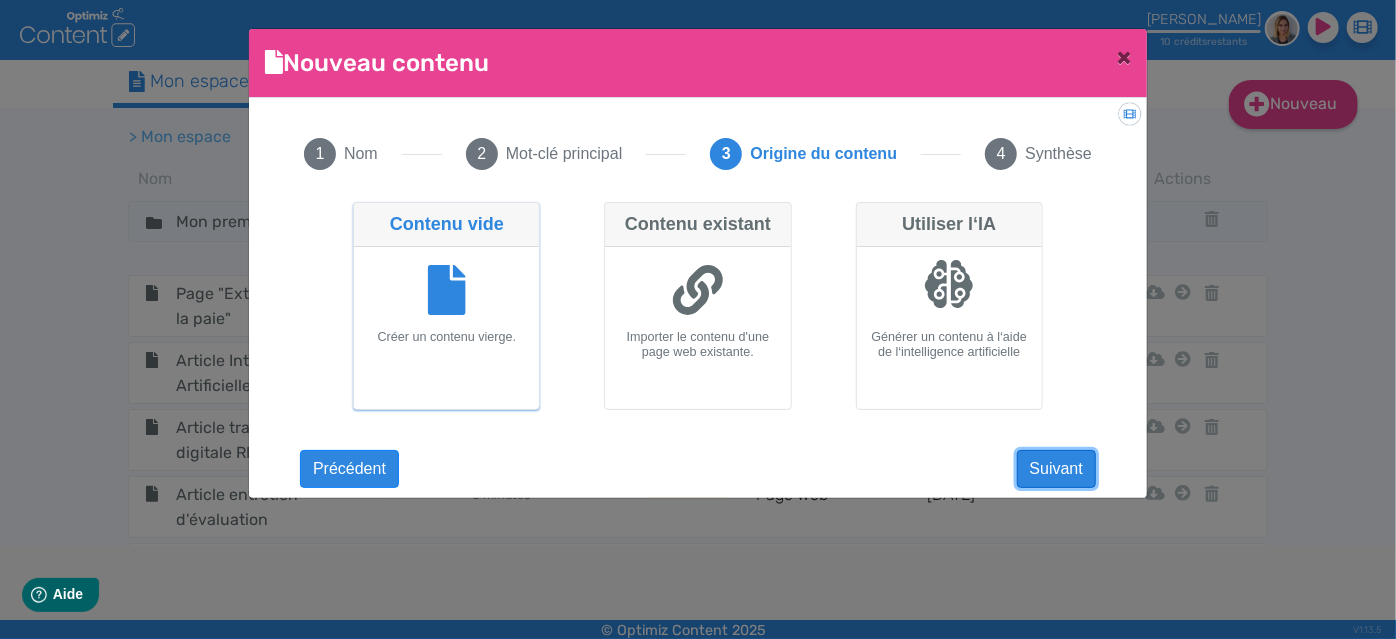 click on "Suivant" at bounding box center (1056, 469) 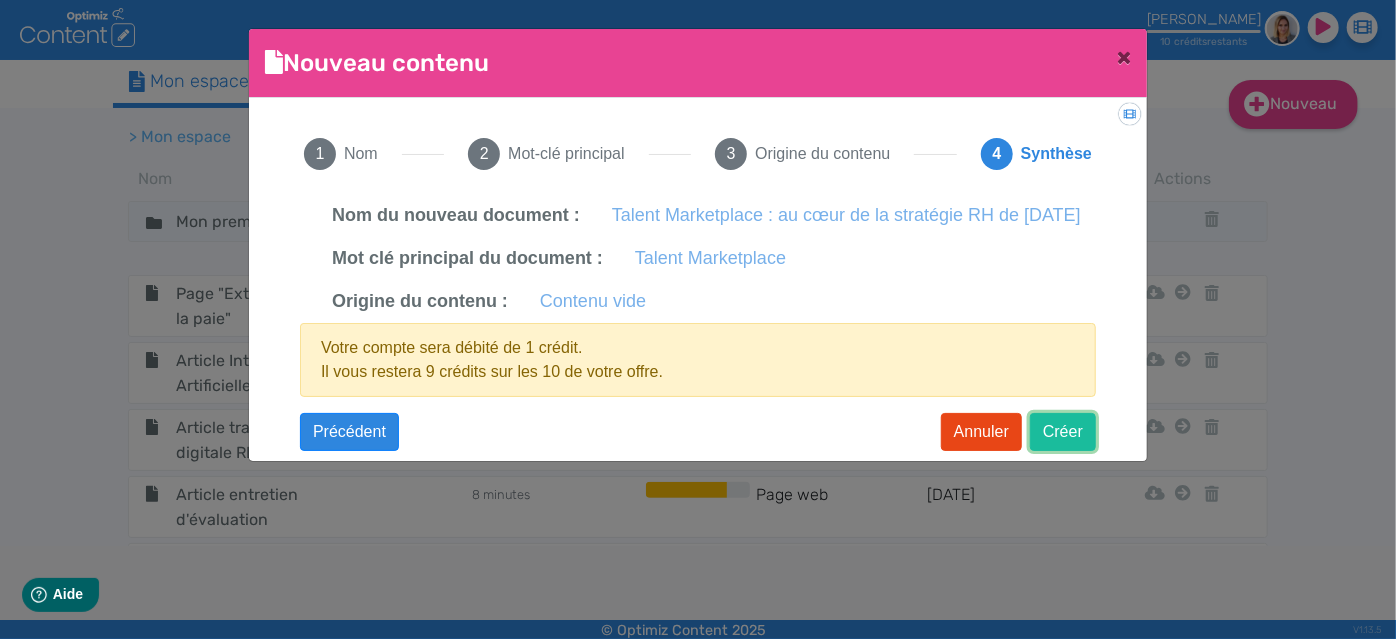 click on "Créer" at bounding box center (1063, 432) 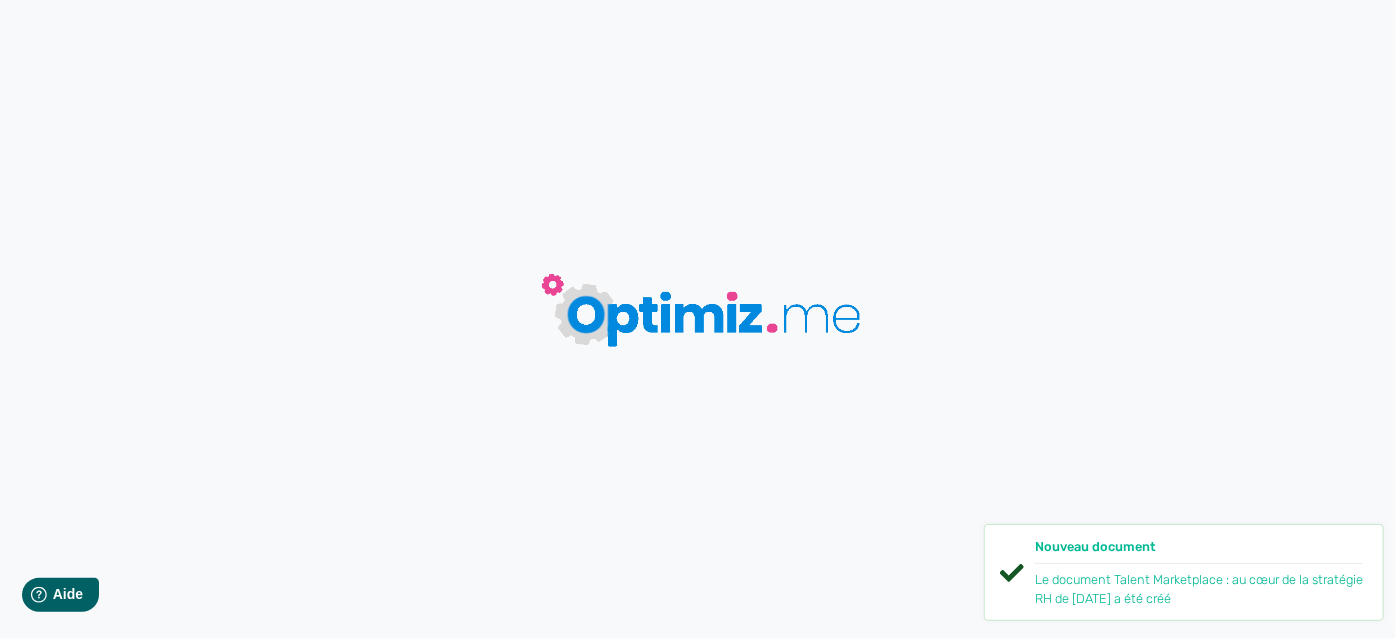 scroll, scrollTop: 0, scrollLeft: 0, axis: both 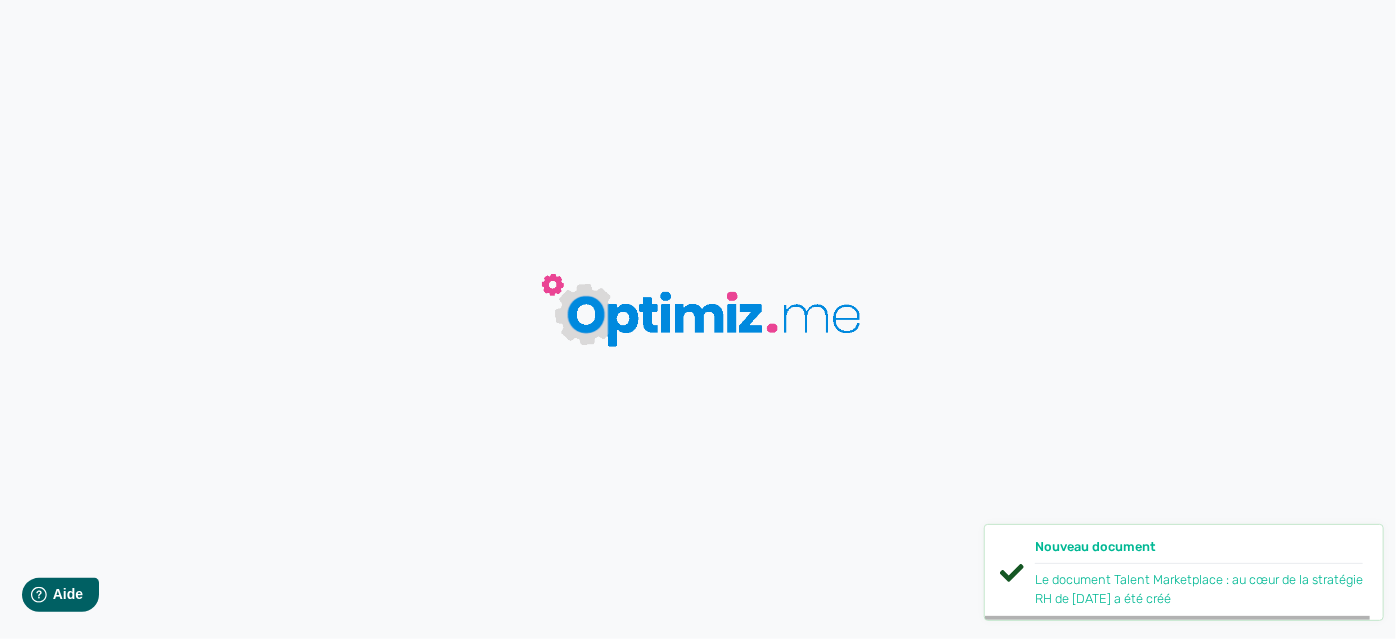type on "Talent Marketplace : au cœur de la stratégie RH de [DATE]" 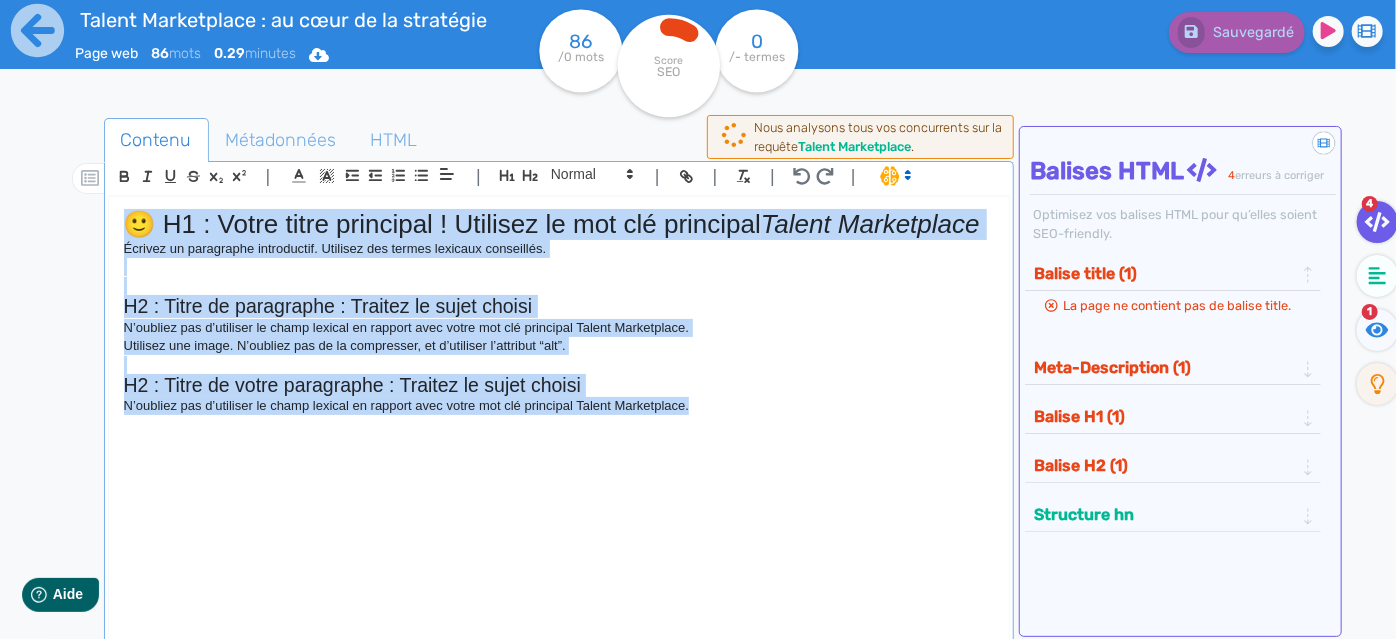 drag, startPoint x: 883, startPoint y: 411, endPoint x: 44, endPoint y: 196, distance: 866.1097 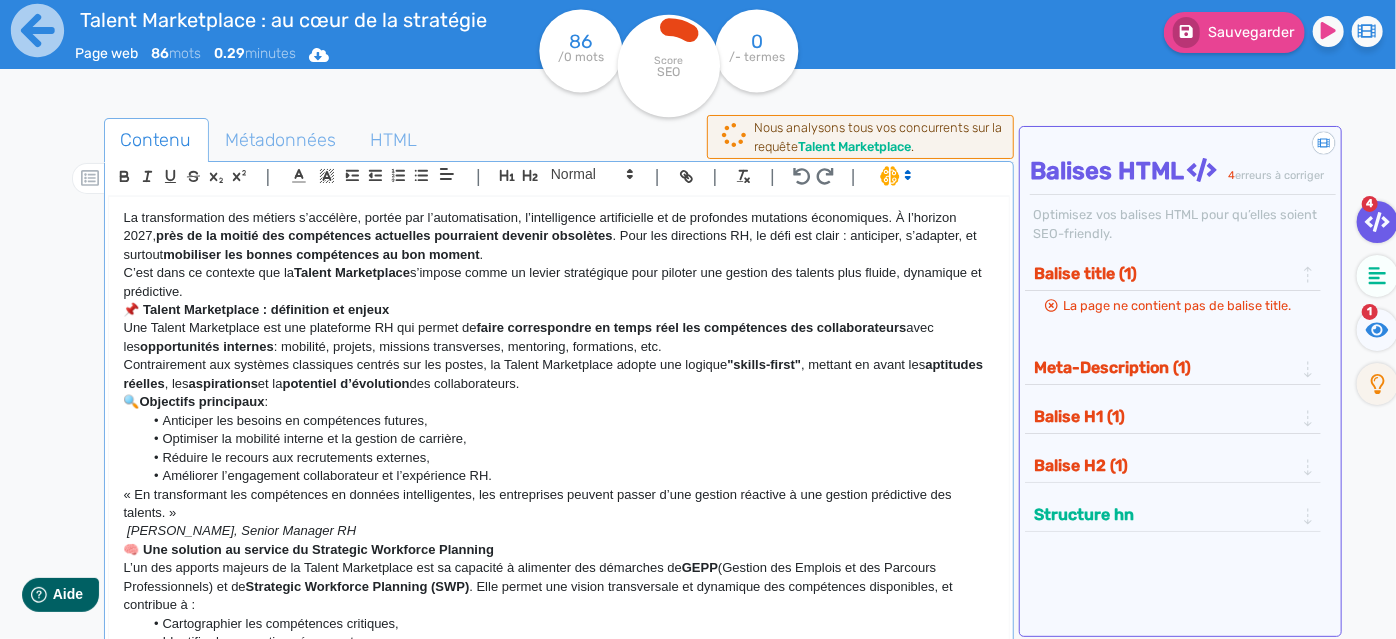 scroll, scrollTop: 0, scrollLeft: 0, axis: both 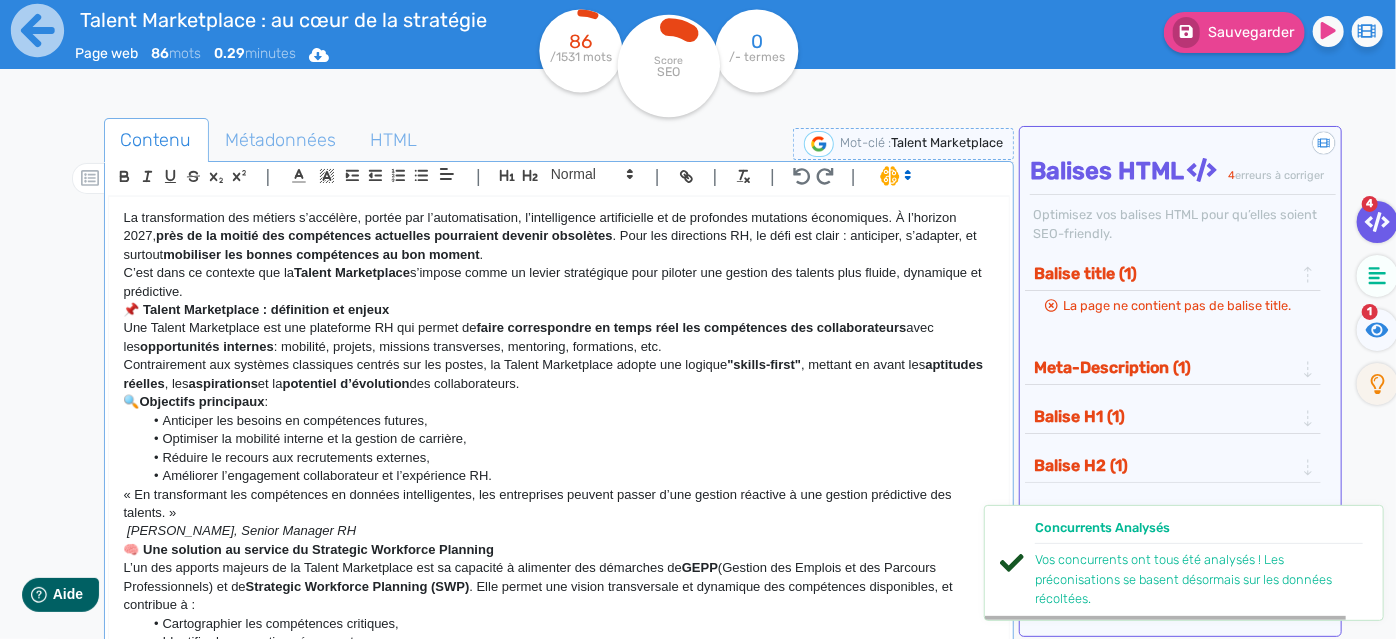 click on "C’est dans ce contexte que la  Talent Marketplace  s’impose comme un levier stratégique pour piloter une gestion des talents plus fluide, dynamique et prédictive." 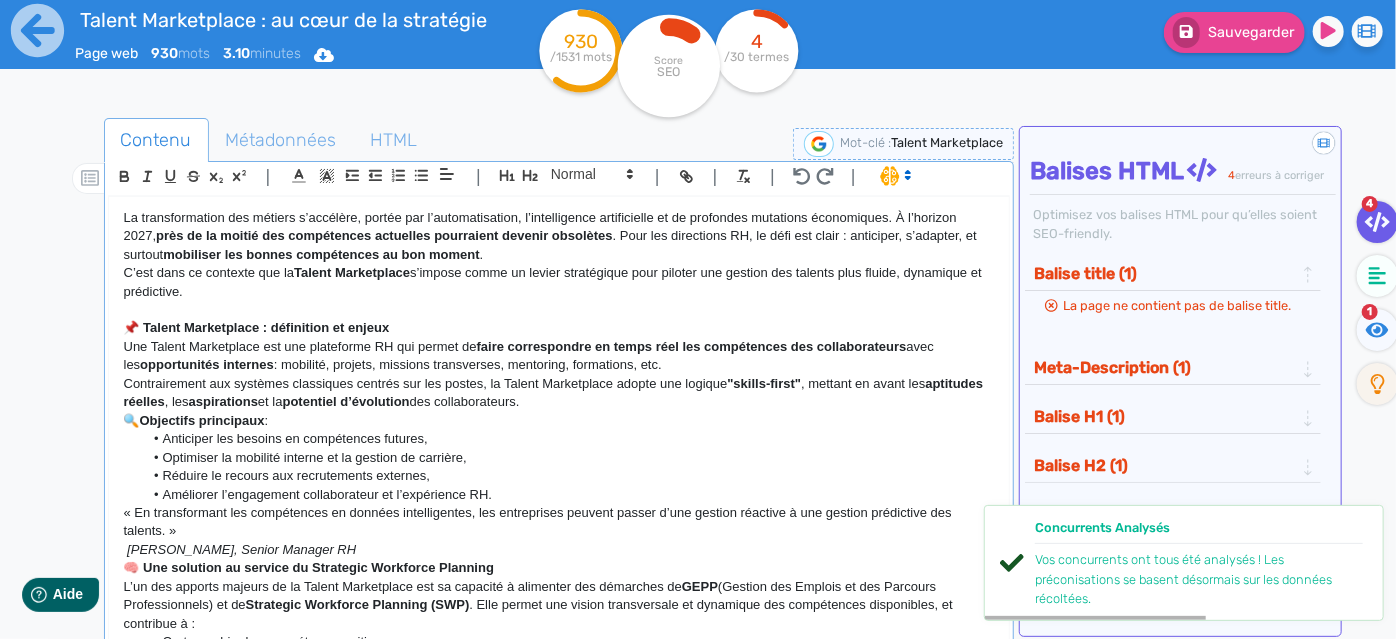 click on "📌 Talent Marketplace : définition et enjeux" 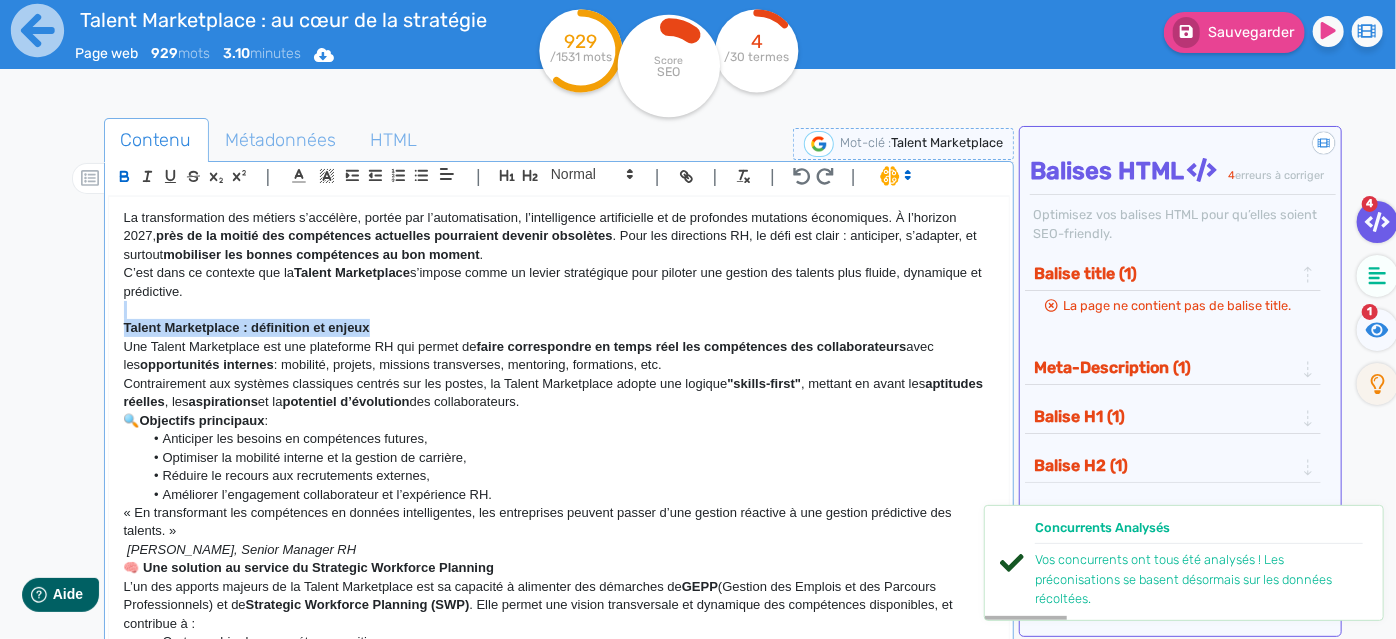 drag, startPoint x: 352, startPoint y: 330, endPoint x: 105, endPoint y: 312, distance: 247.655 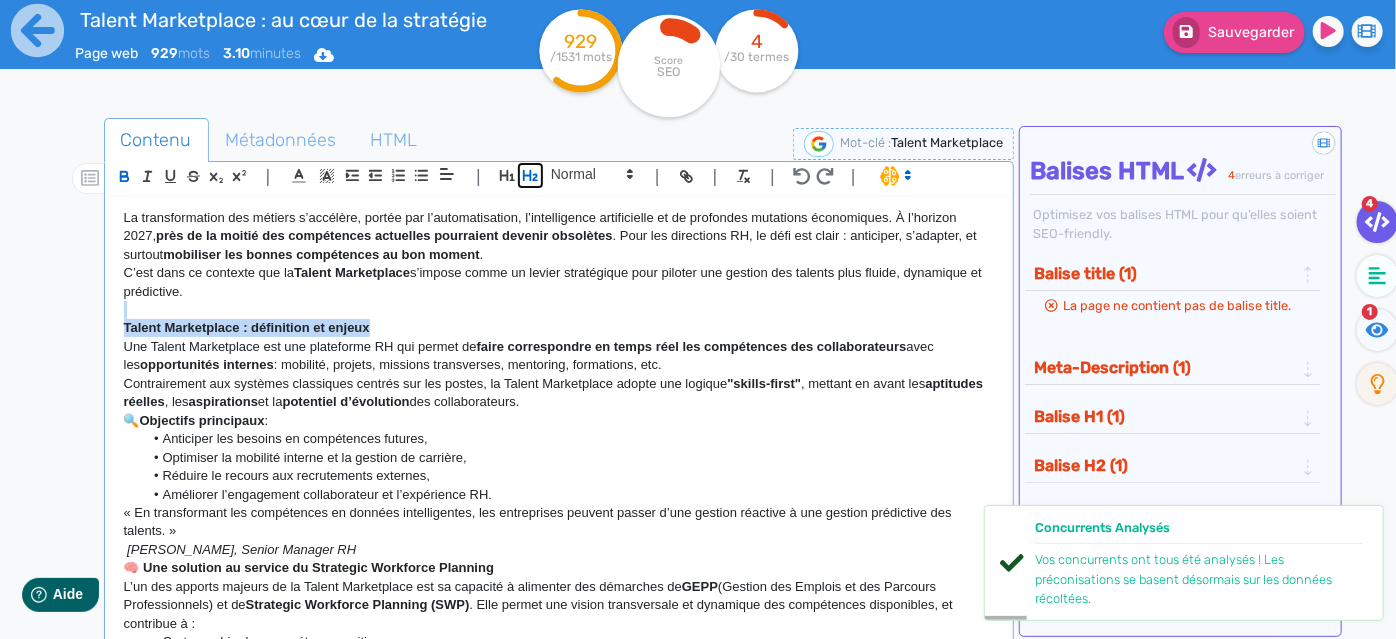 click 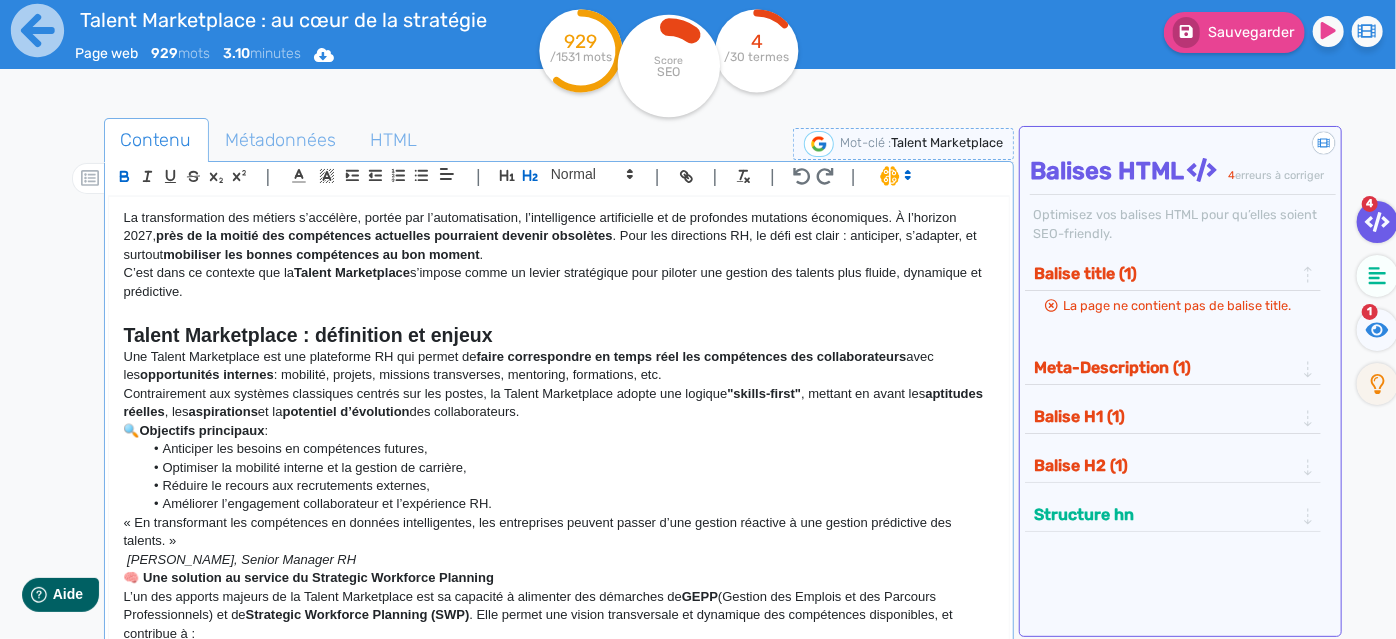 click on "Une Talent Marketplace est une plateforme RH qui permet de  faire correspondre en temps réel les compétences des collaborateurs  avec les  opportunités internes  : mobilité, projets, missions transverses, mentoring, formations, etc." 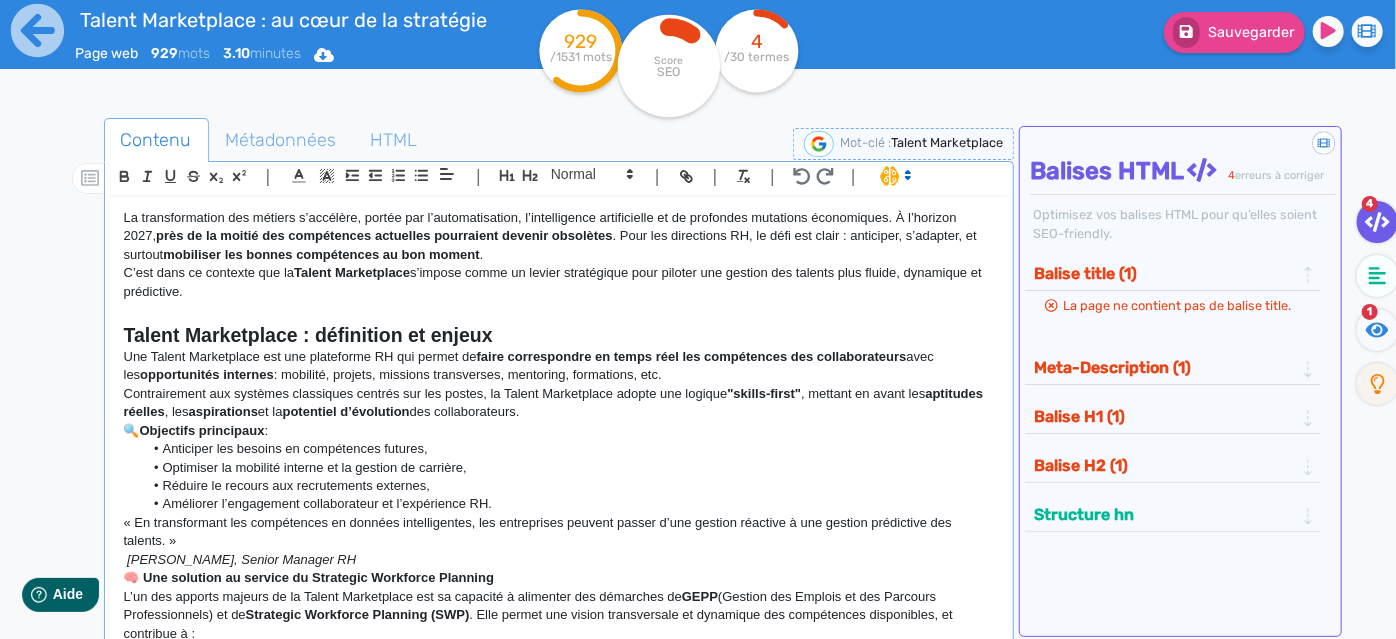click on "Talent Marketplace : définition et enjeux" 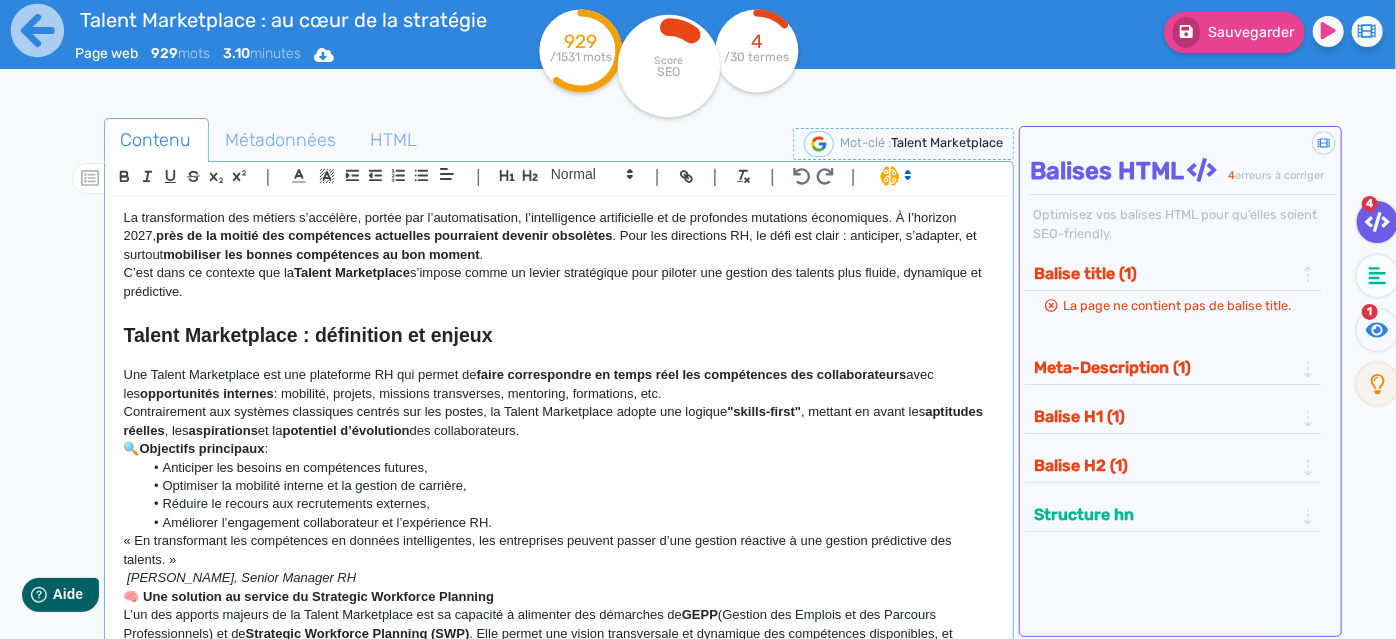 click on "Une Talent Marketplace est une plateforme RH qui permet de  faire correspondre en temps réel les compétences des collaborateurs  avec les  opportunités internes  : mobilité, projets, missions transverses, mentoring, formations, etc." 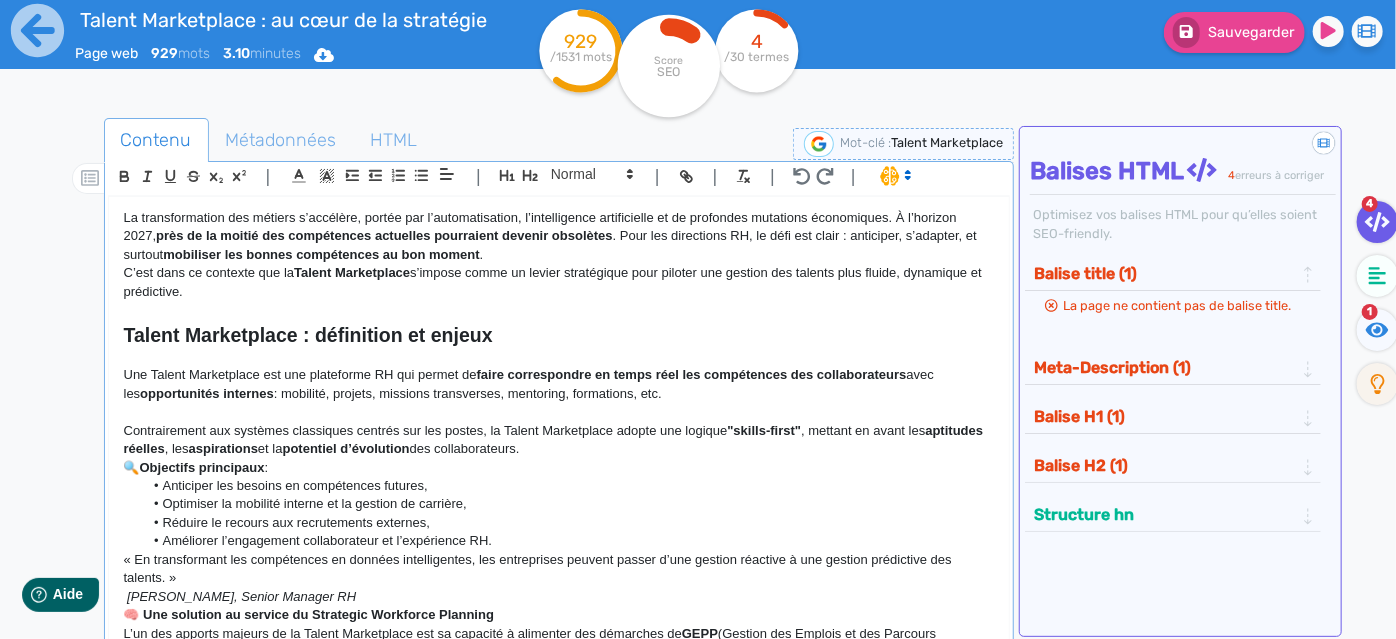 click on "Contrairement aux systèmes classiques centrés sur les postes, la Talent Marketplace adopte une logique  "skills-first" , mettant en avant les  aptitudes réelles , les  aspirations  et la  potentiel d’évolution  des collaborateurs." 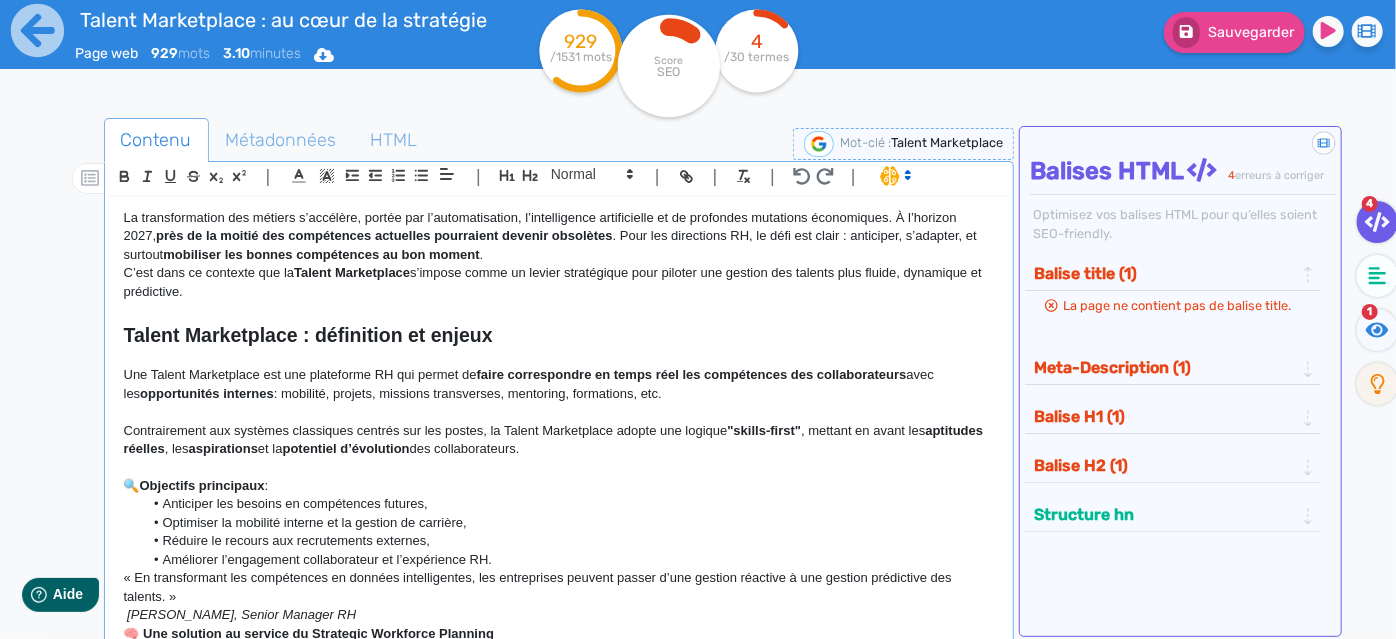 click on "Objectifs principaux" 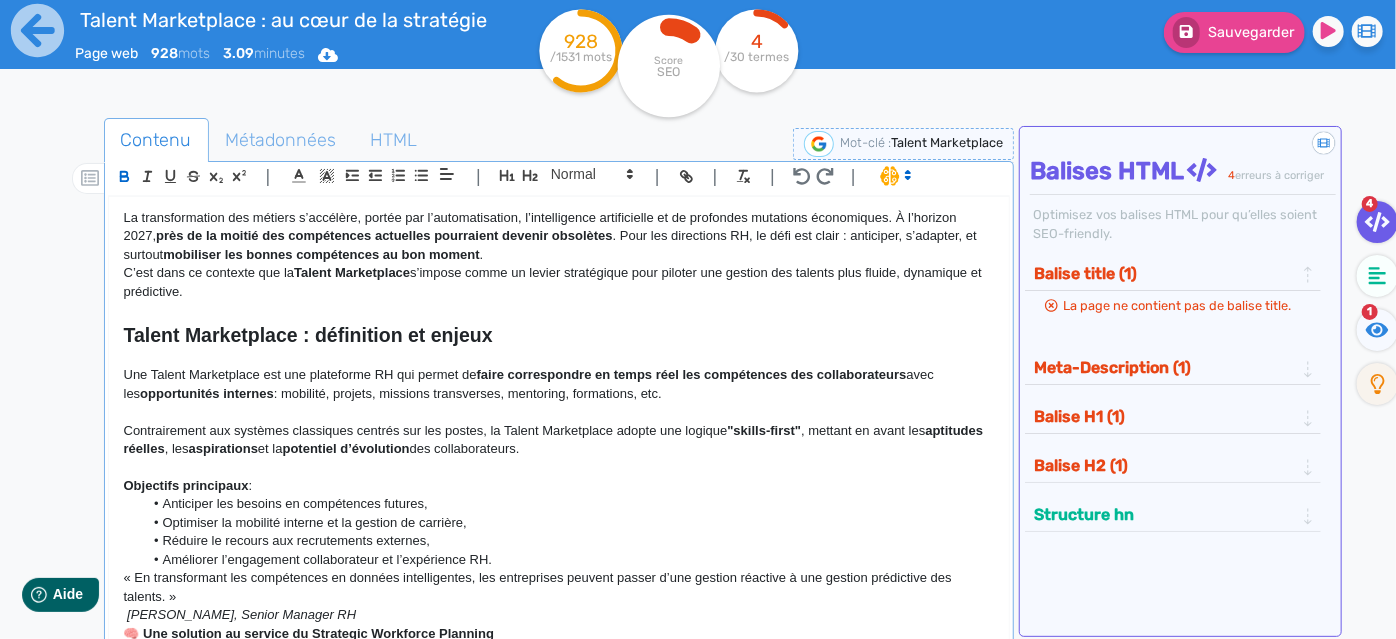 drag, startPoint x: 284, startPoint y: 485, endPoint x: 114, endPoint y: 485, distance: 170 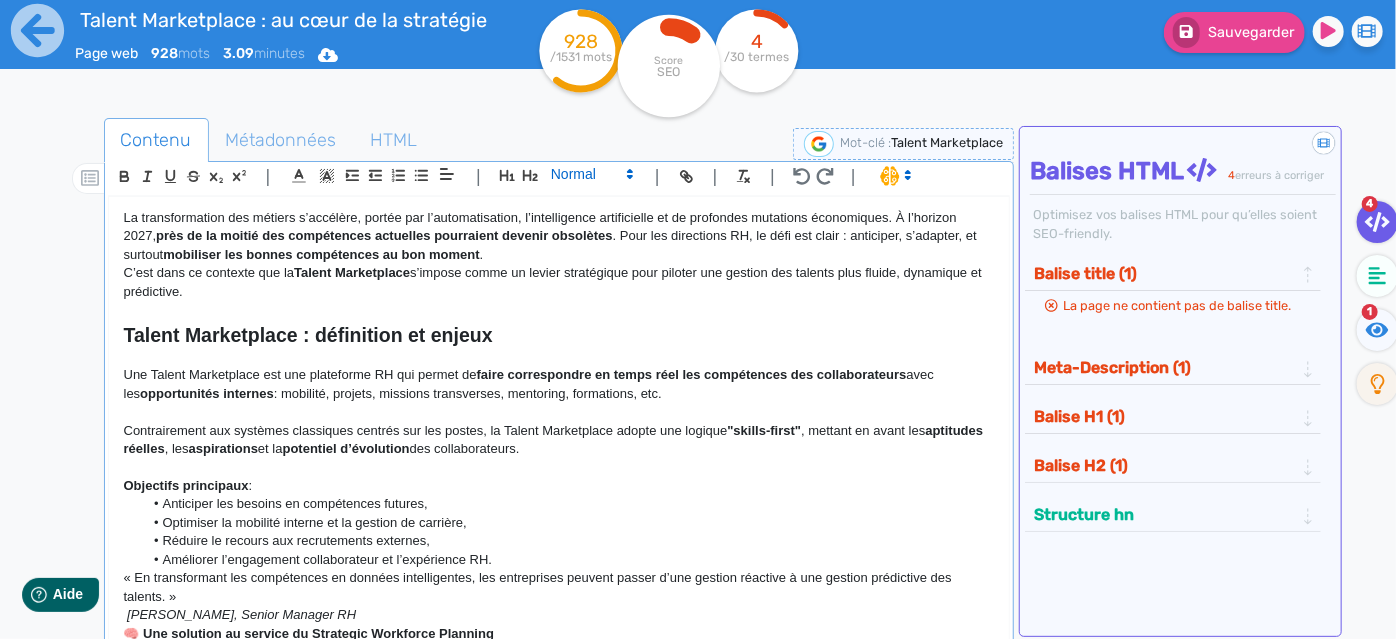 click 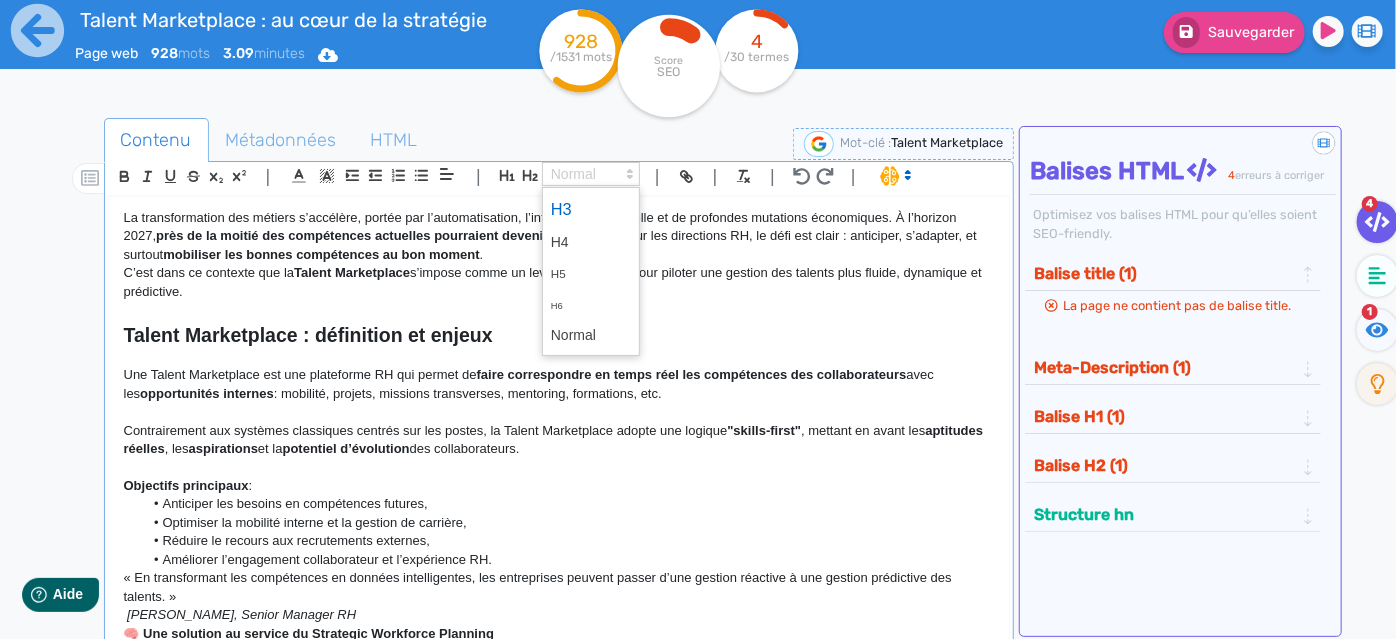 click at bounding box center (591, 209) 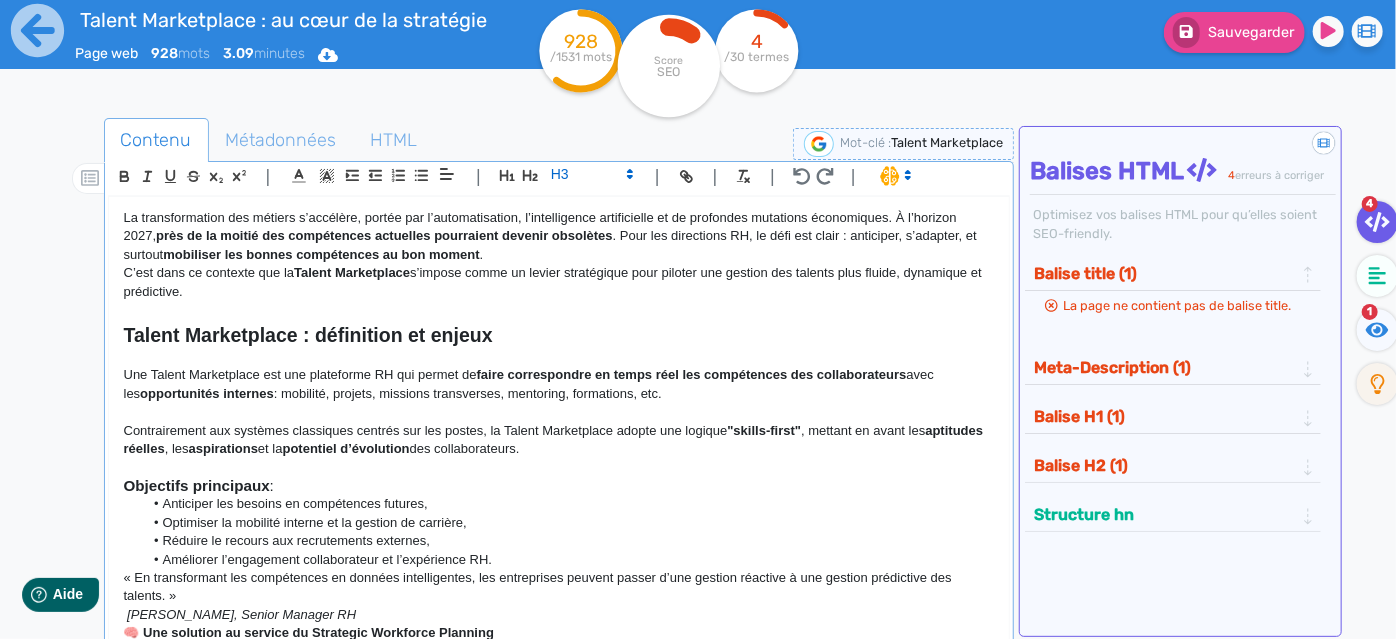 scroll, scrollTop: 90, scrollLeft: 0, axis: vertical 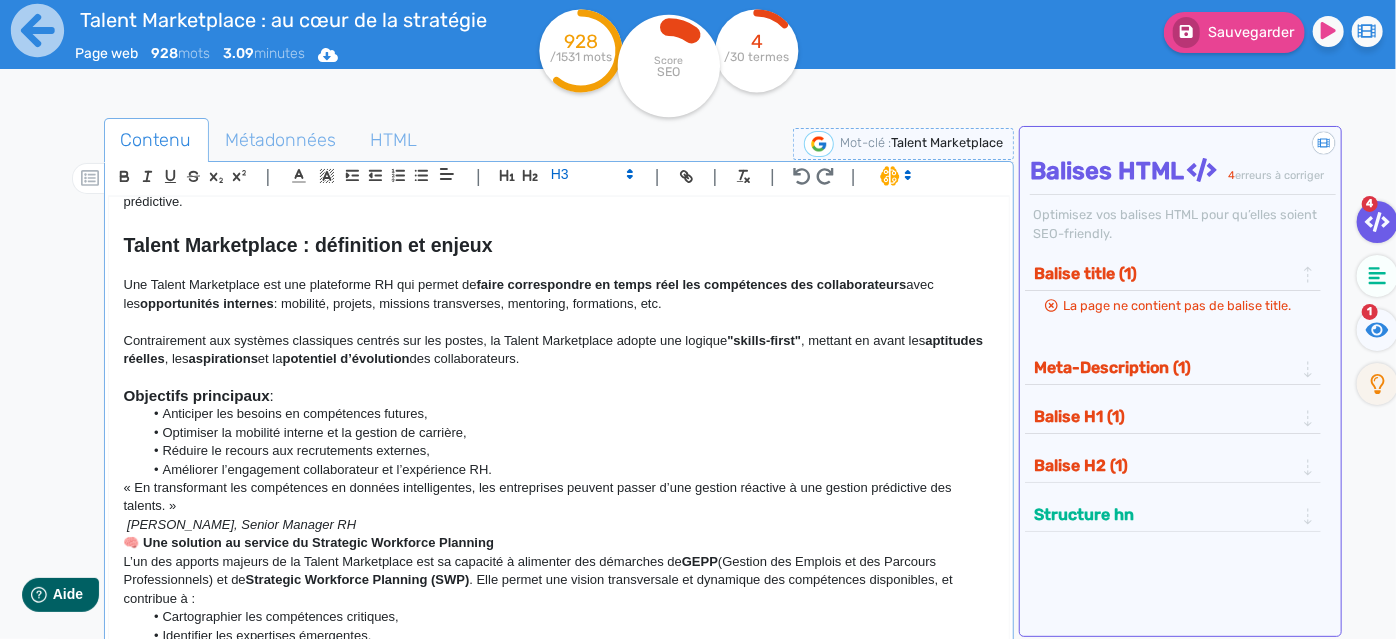 click on "Anticiper les besoins en compétences futures," 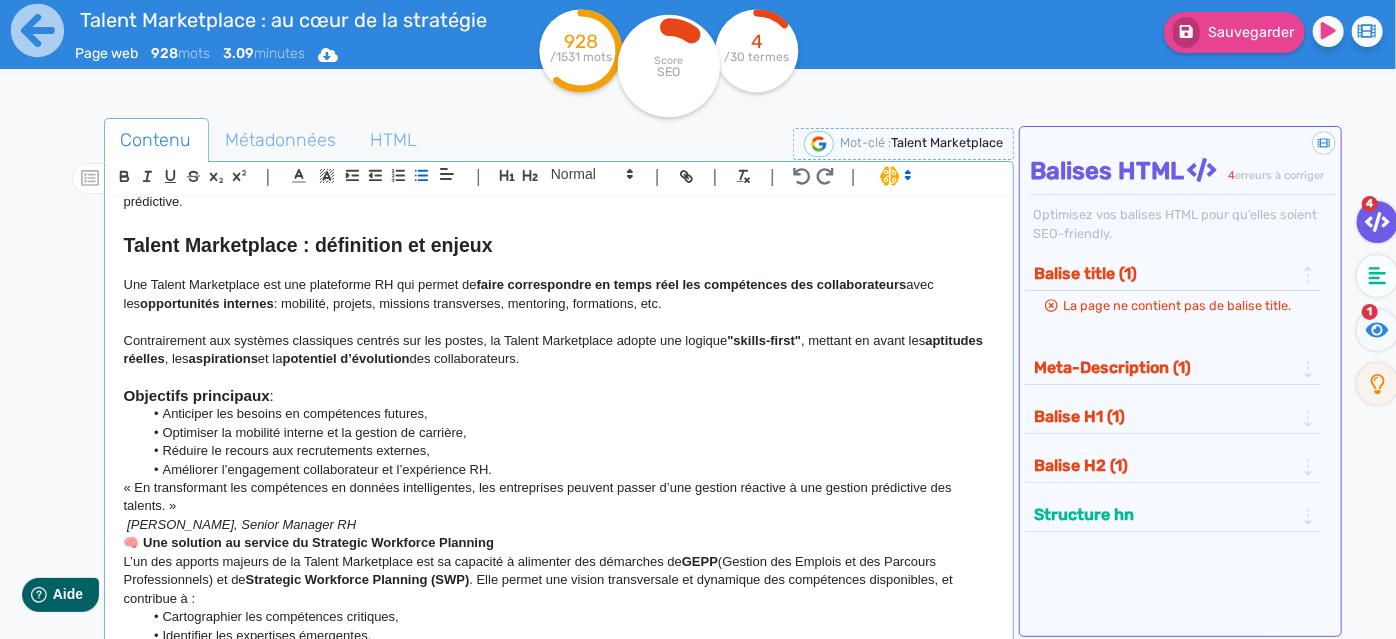 click on "Améliorer l’engagement collaborateur et l’expérience RH." 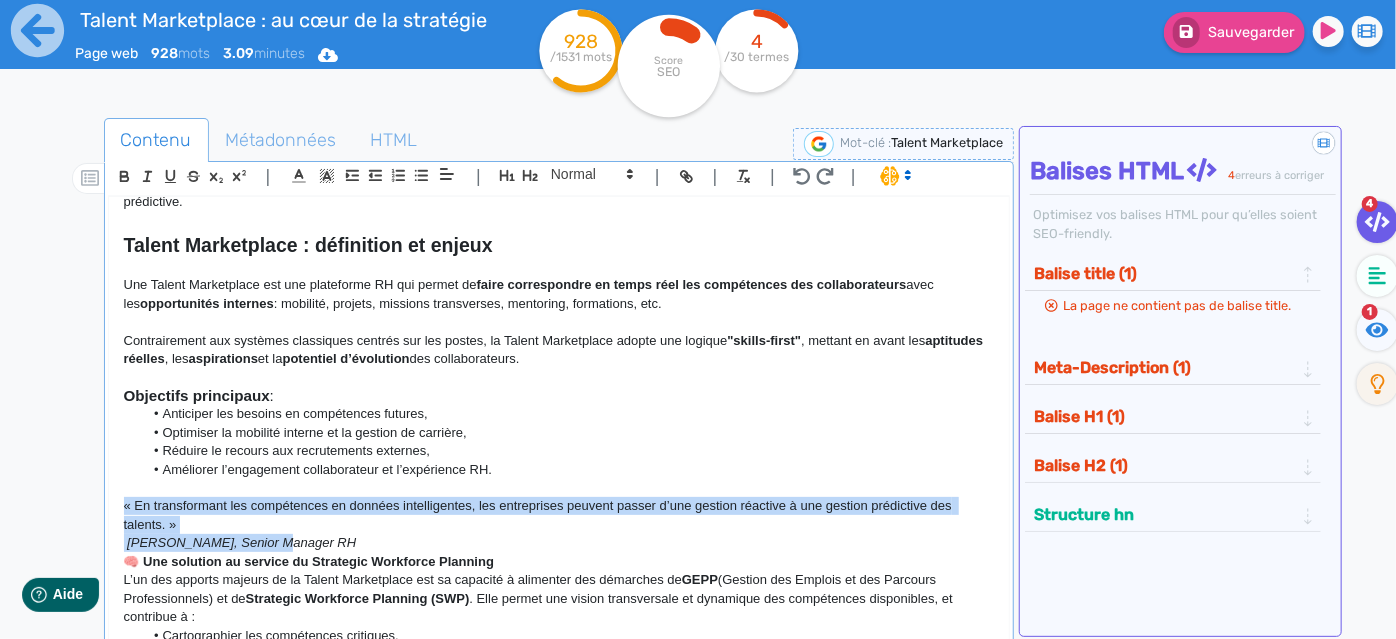 drag, startPoint x: 304, startPoint y: 535, endPoint x: 96, endPoint y: 506, distance: 210.0119 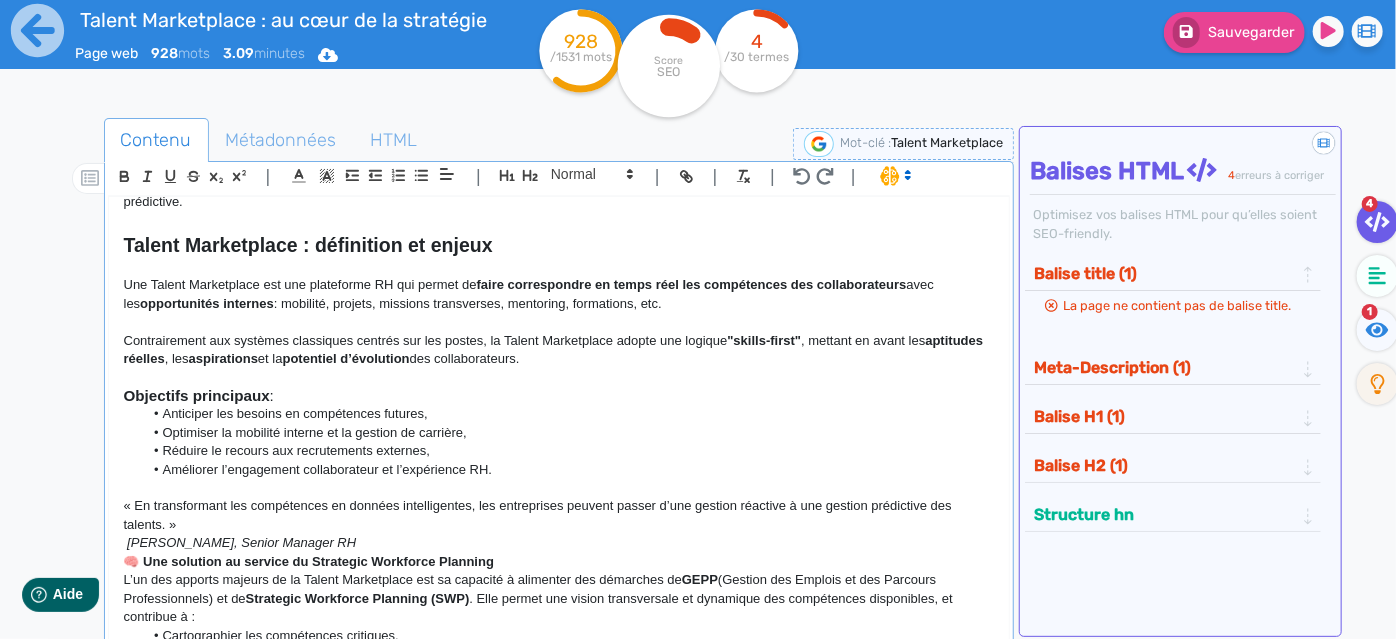 click on "« En transformant les compétences en données intelligentes, les entreprises peuvent passer d’une gestion réactive à une gestion prédictive des talents. »" 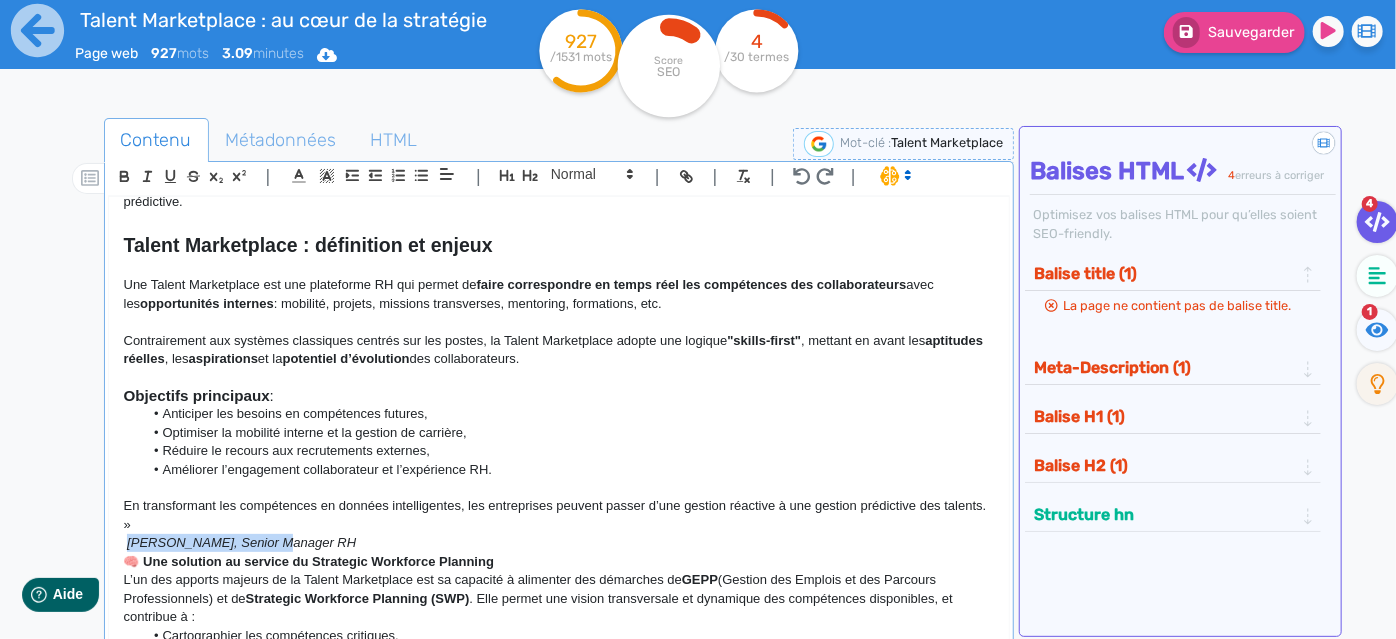 drag, startPoint x: 307, startPoint y: 542, endPoint x: 130, endPoint y: 541, distance: 177.00282 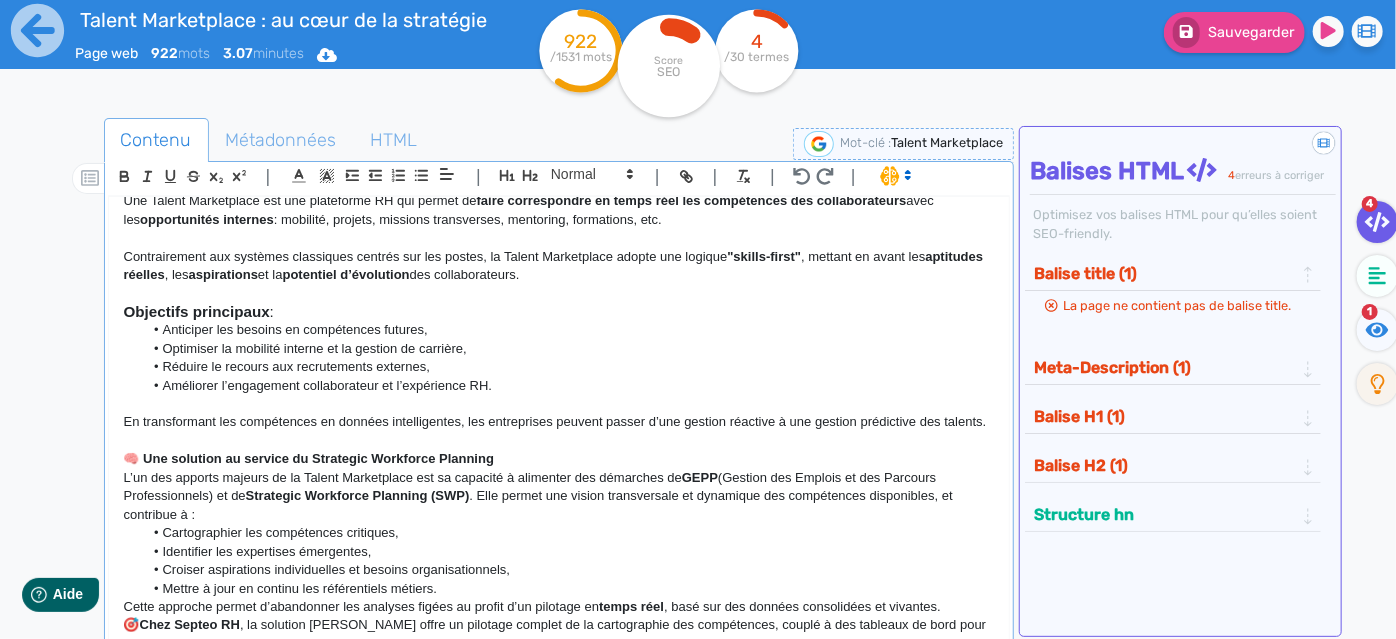 scroll, scrollTop: 272, scrollLeft: 0, axis: vertical 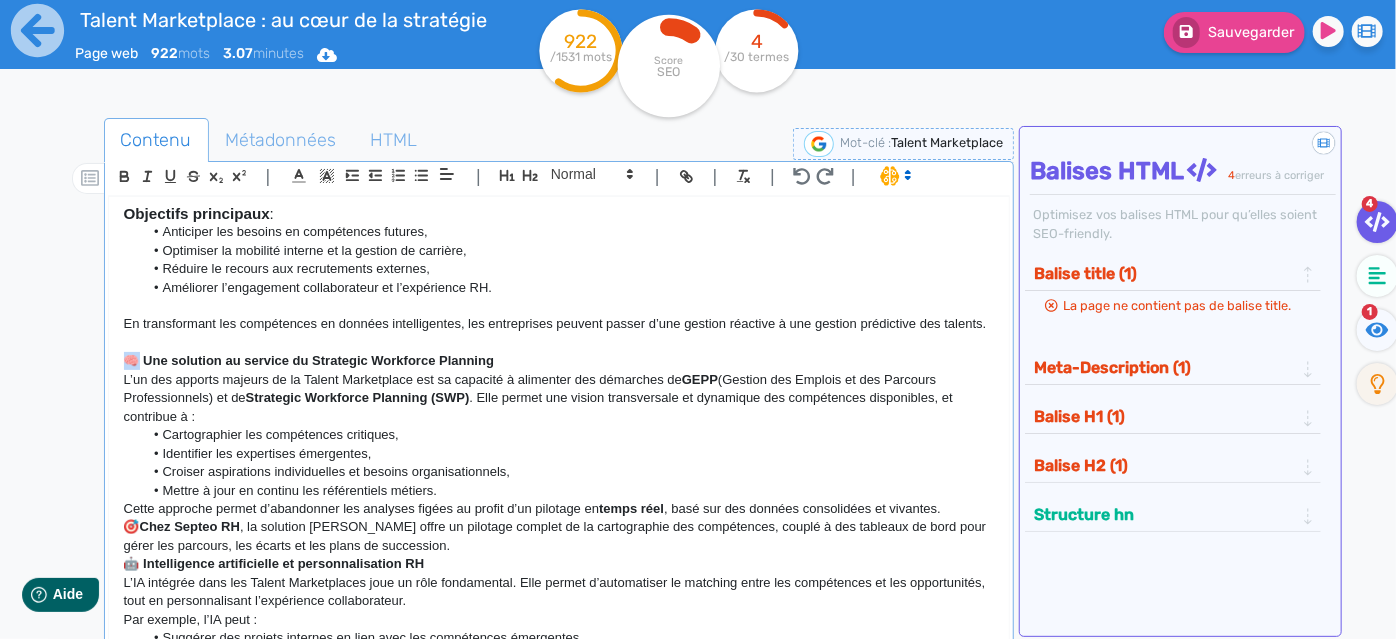 drag, startPoint x: 139, startPoint y: 375, endPoint x: 105, endPoint y: 373, distance: 34.058773 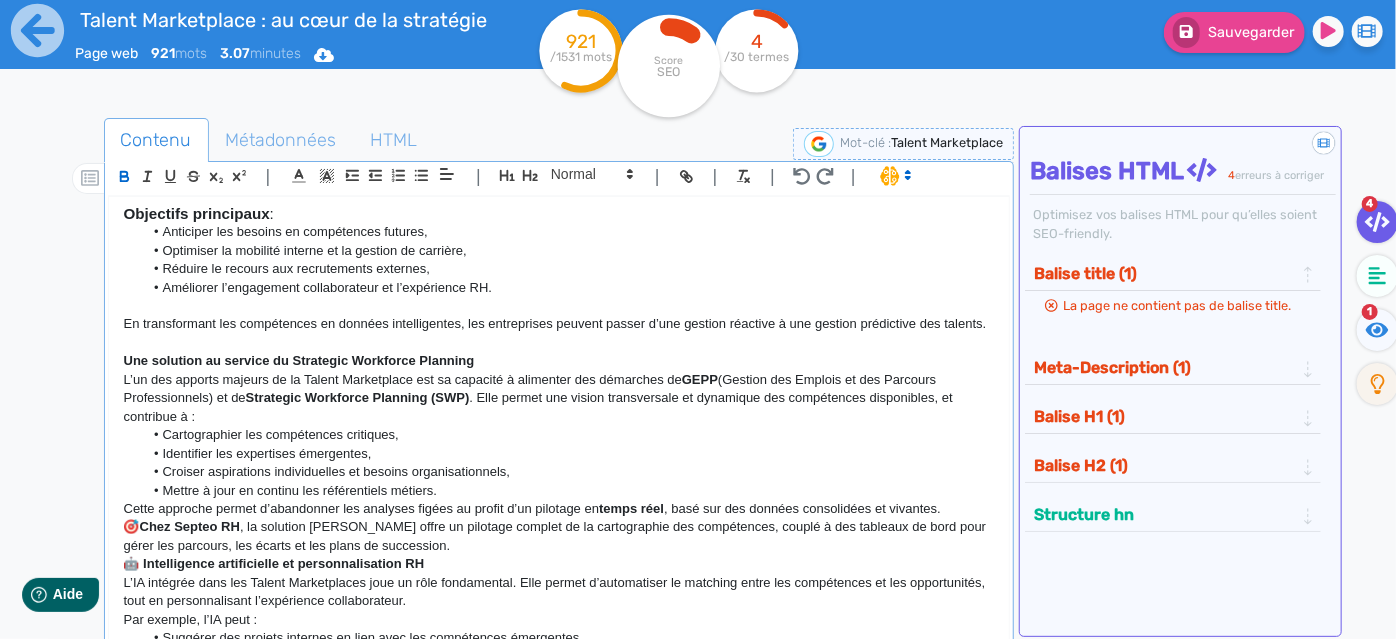 click on "Une solution au service du Strategic Workforce Planning" 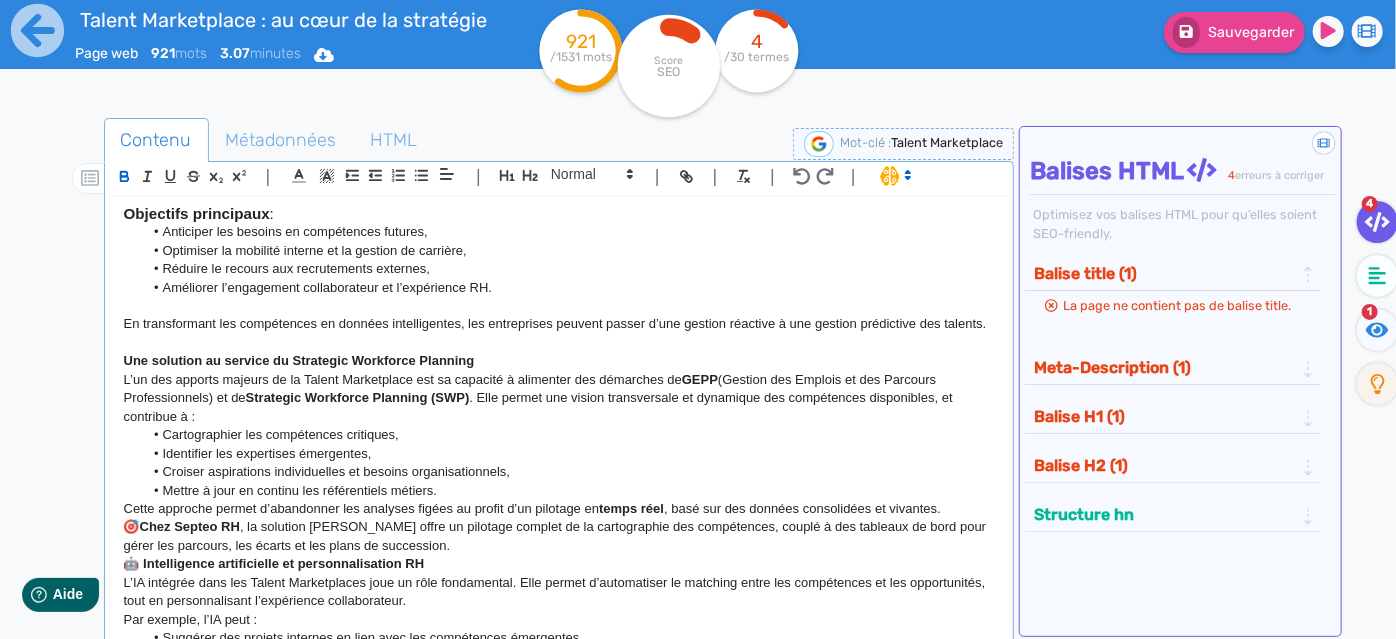 scroll, scrollTop: 181, scrollLeft: 0, axis: vertical 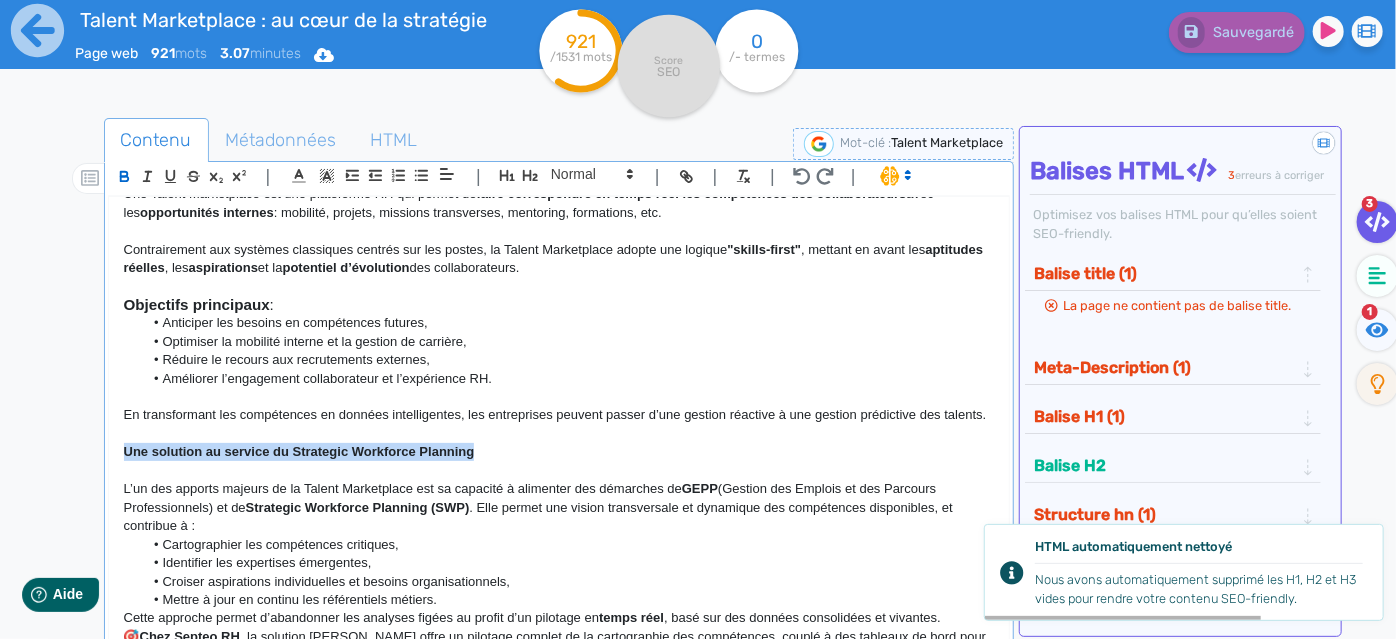drag, startPoint x: 494, startPoint y: 464, endPoint x: 58, endPoint y: 473, distance: 436.09286 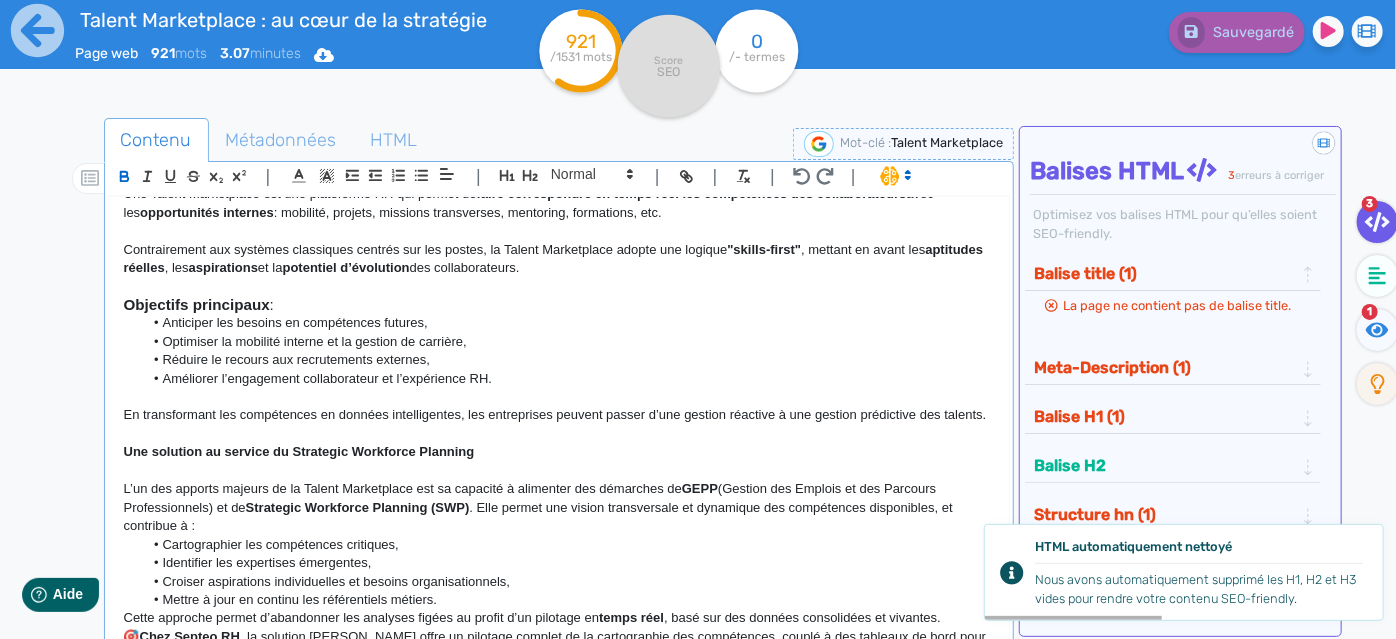 click on "|                                                                                                                                                                                                         |               H3 H4 H5 H6 Normal |         |             | |" 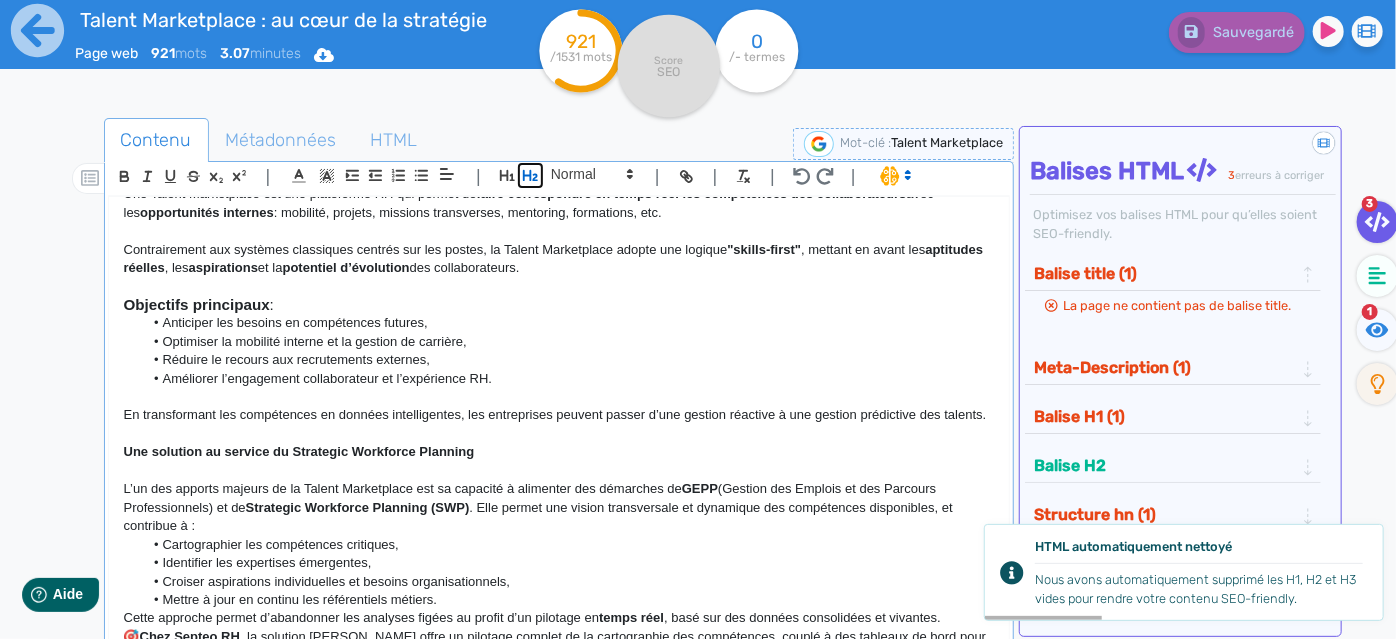click 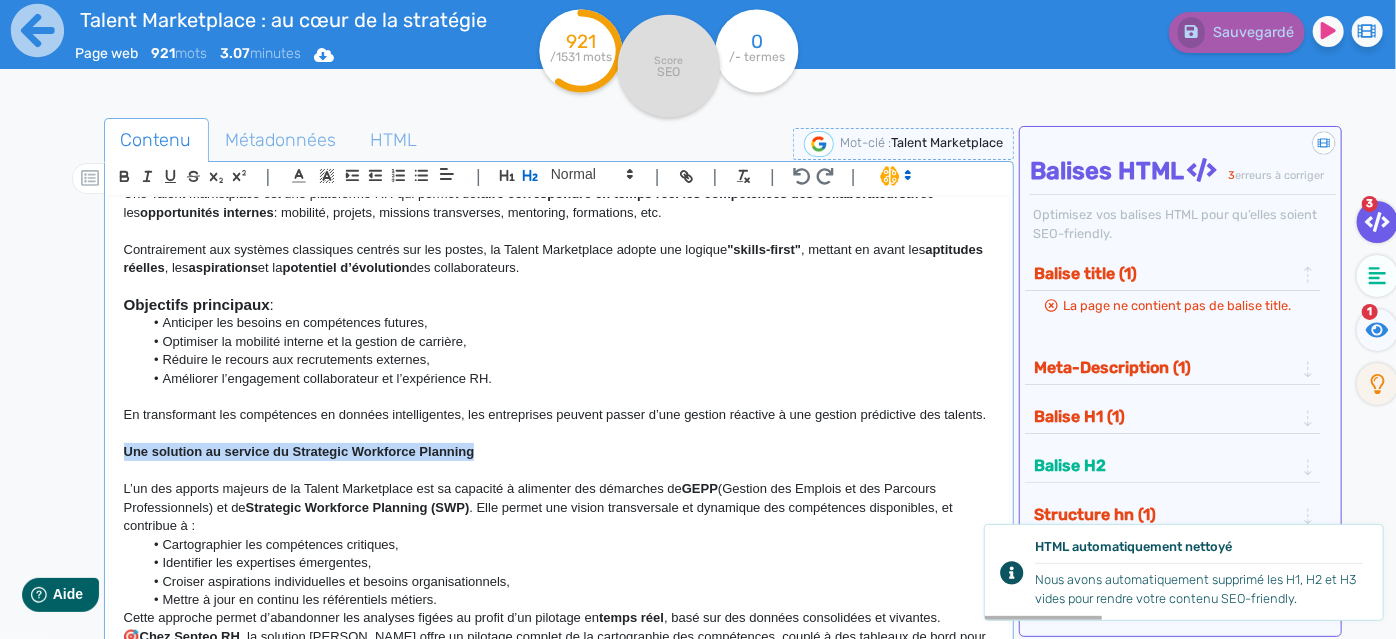 scroll, scrollTop: 181, scrollLeft: 0, axis: vertical 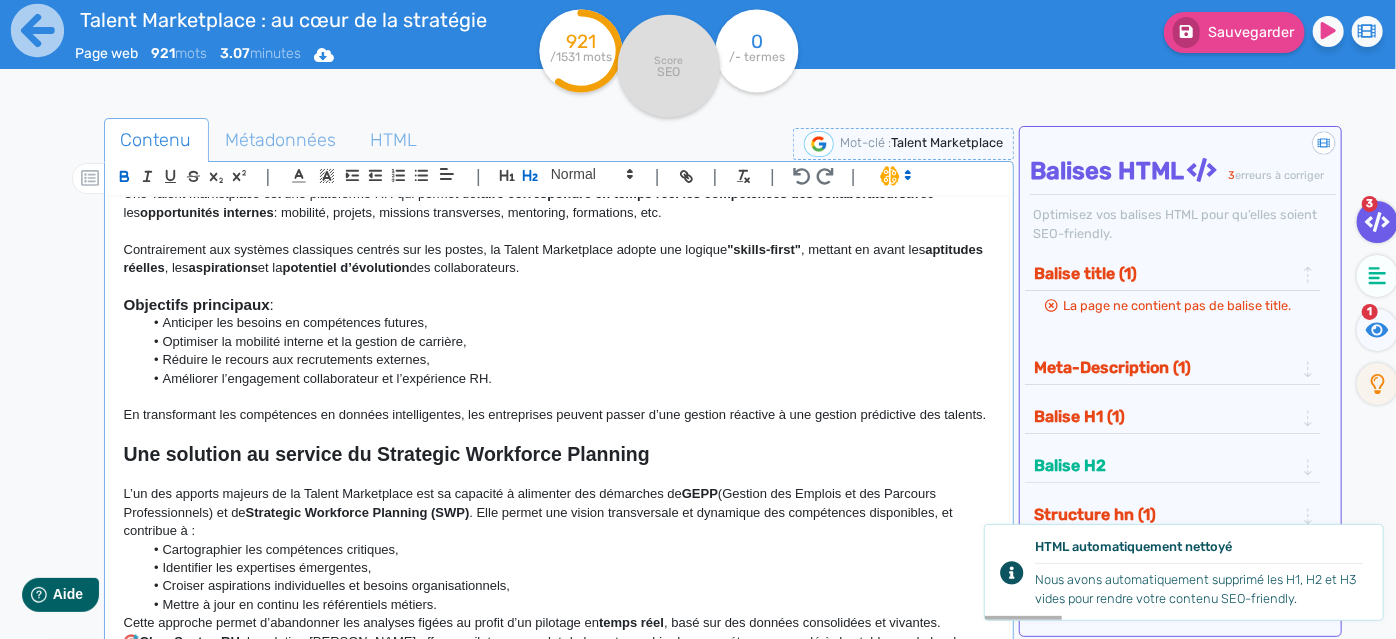 click on "Une solution au service du Strategic Workforce Planning" 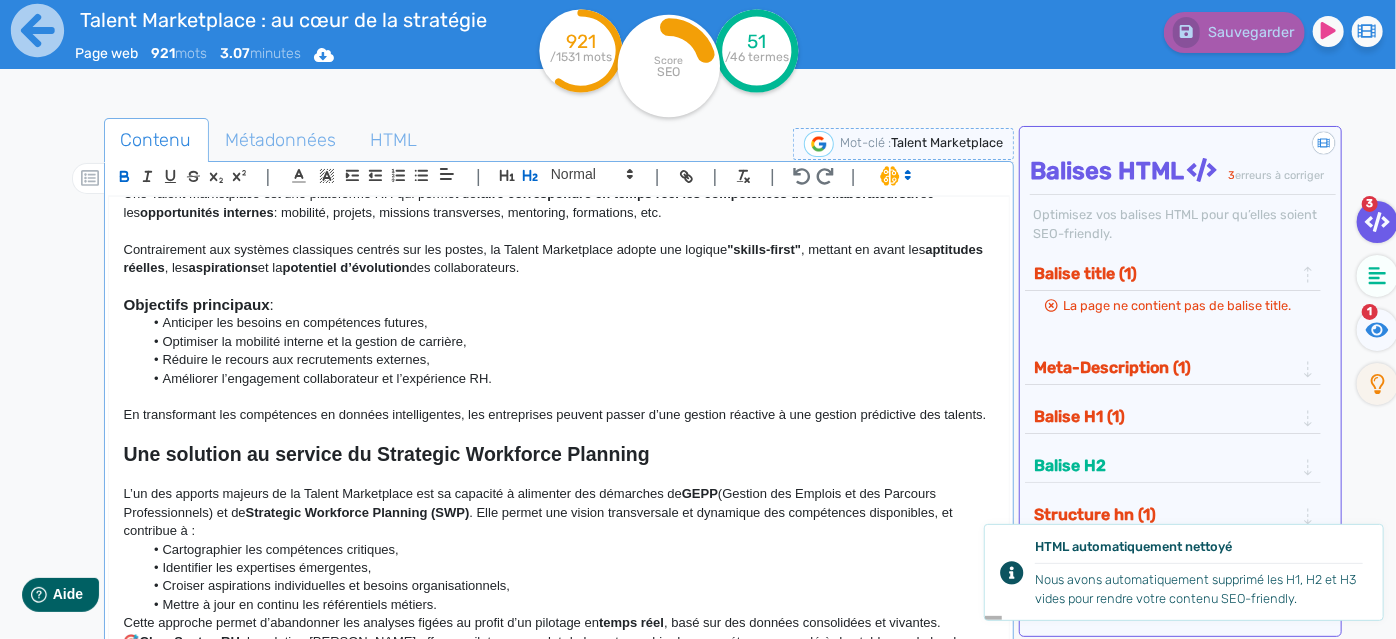 scroll, scrollTop: 272, scrollLeft: 0, axis: vertical 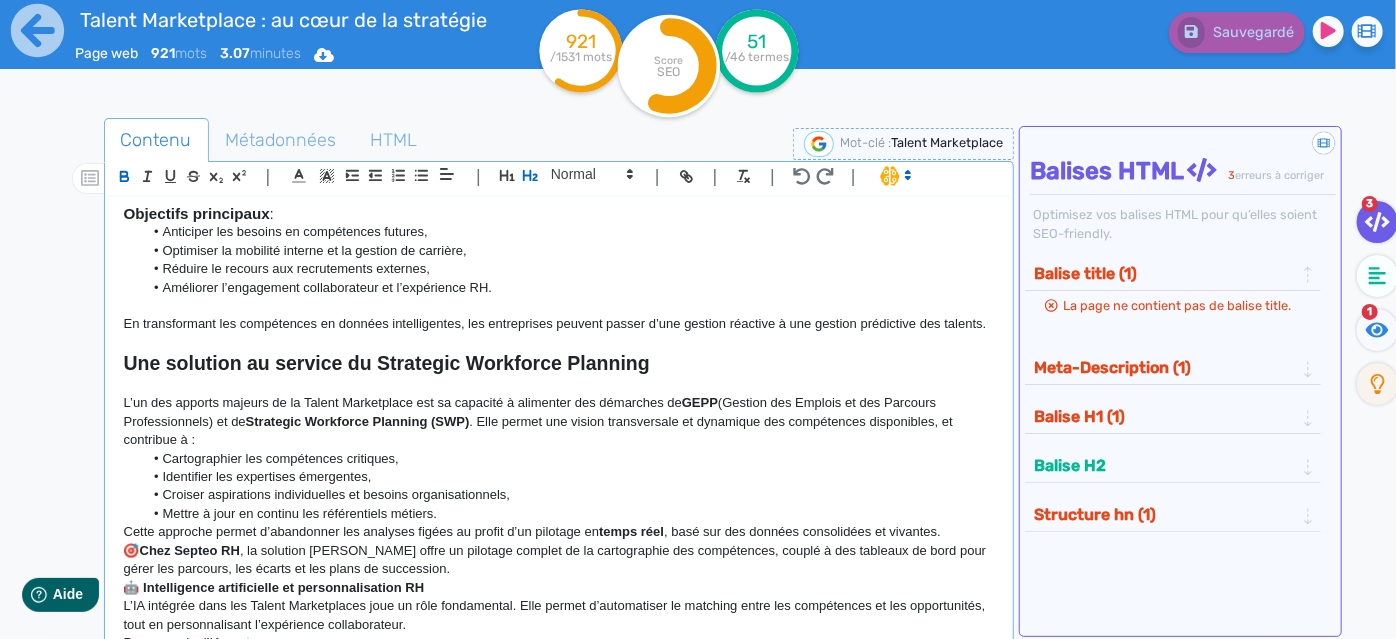 click on "L’un des apports majeurs de la Talent Marketplace est sa capacité à alimenter des démarches de  GEPP  (Gestion des Emplois et des Parcours Professionnels) et de  Strategic Workforce Planning (SWP) . Elle permet une vision transversale et dynamique des compétences disponibles, et contribue à :" 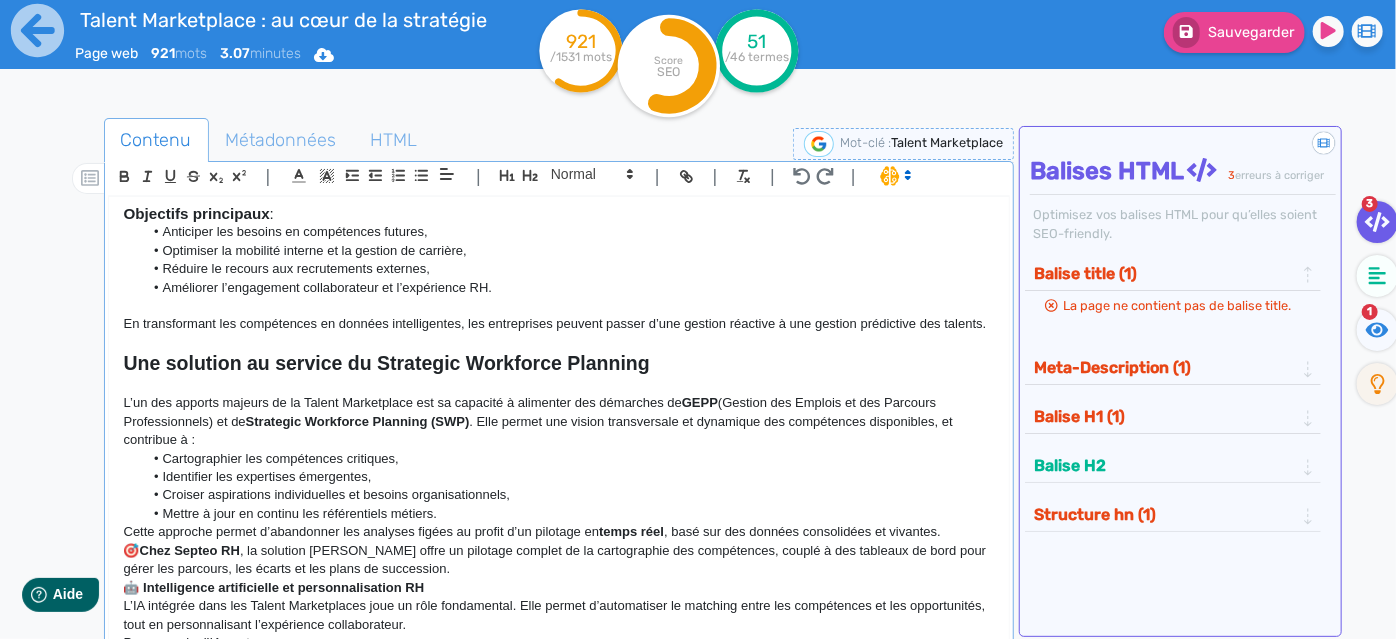 click on "Mettre à jour en continu les référentiels métiers." 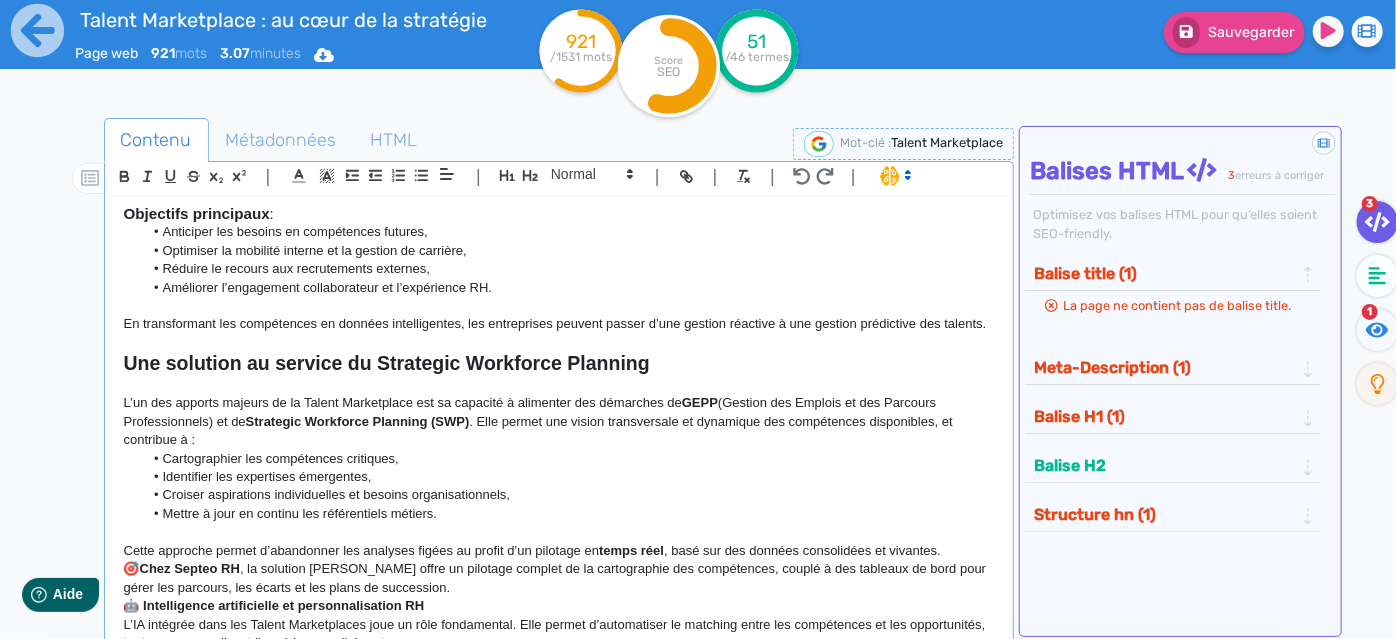 click on "Cette approche permet d’abandonner les analyses figées au profit d’un pilotage en  temps réel , basé sur des données consolidées et vivantes." 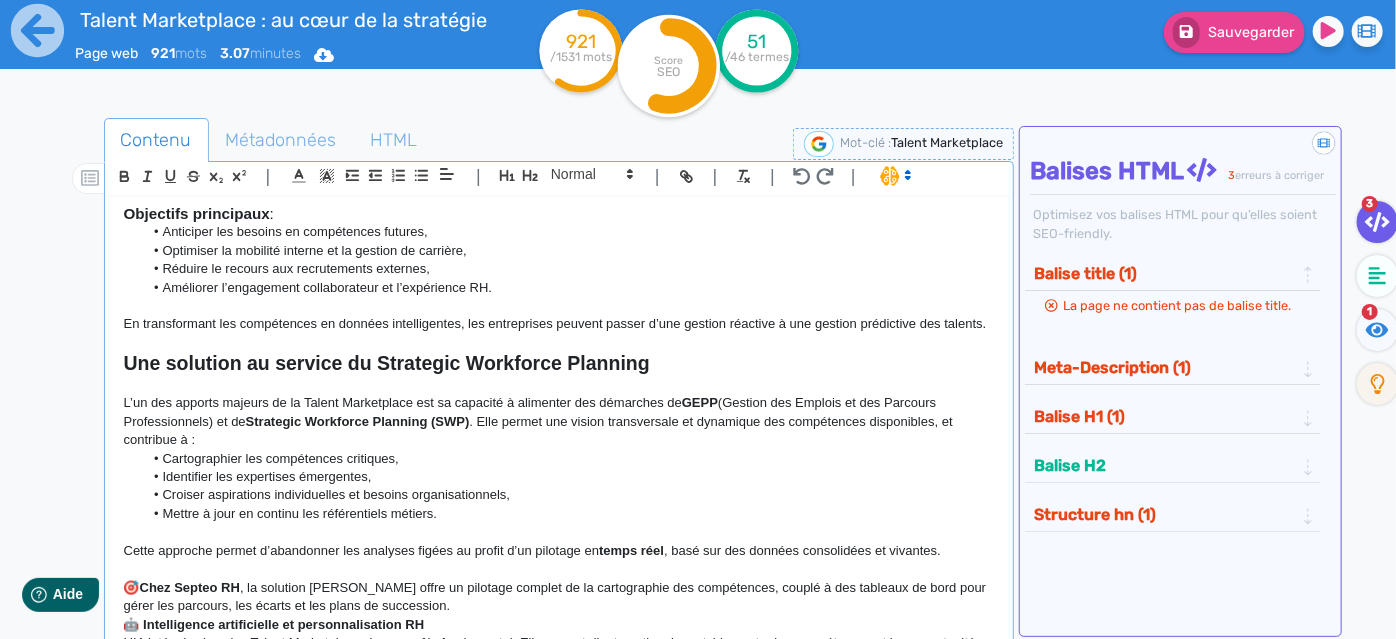 scroll, scrollTop: 454, scrollLeft: 0, axis: vertical 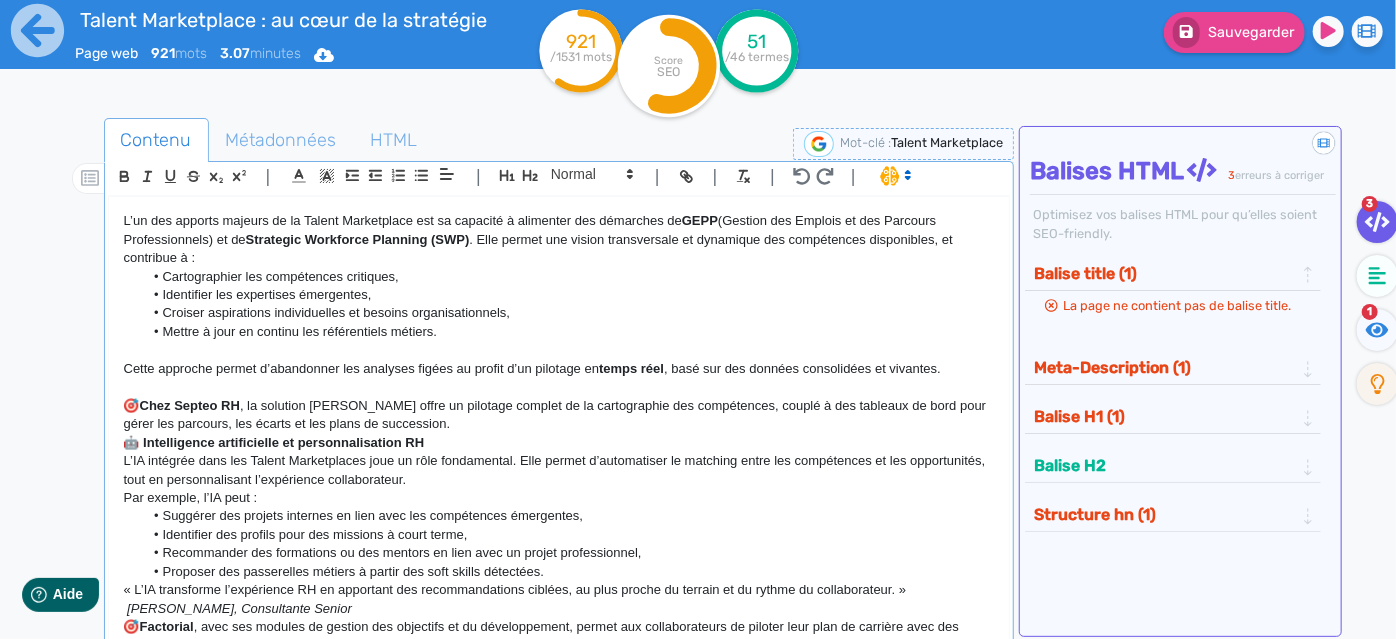 click on "🎯  Chez Septeo RH , la solution GEPP offre un pilotage complet de la cartographie des compétences, couplé à des tableaux de bord pour gérer les parcours, les écarts et les plans de succession." 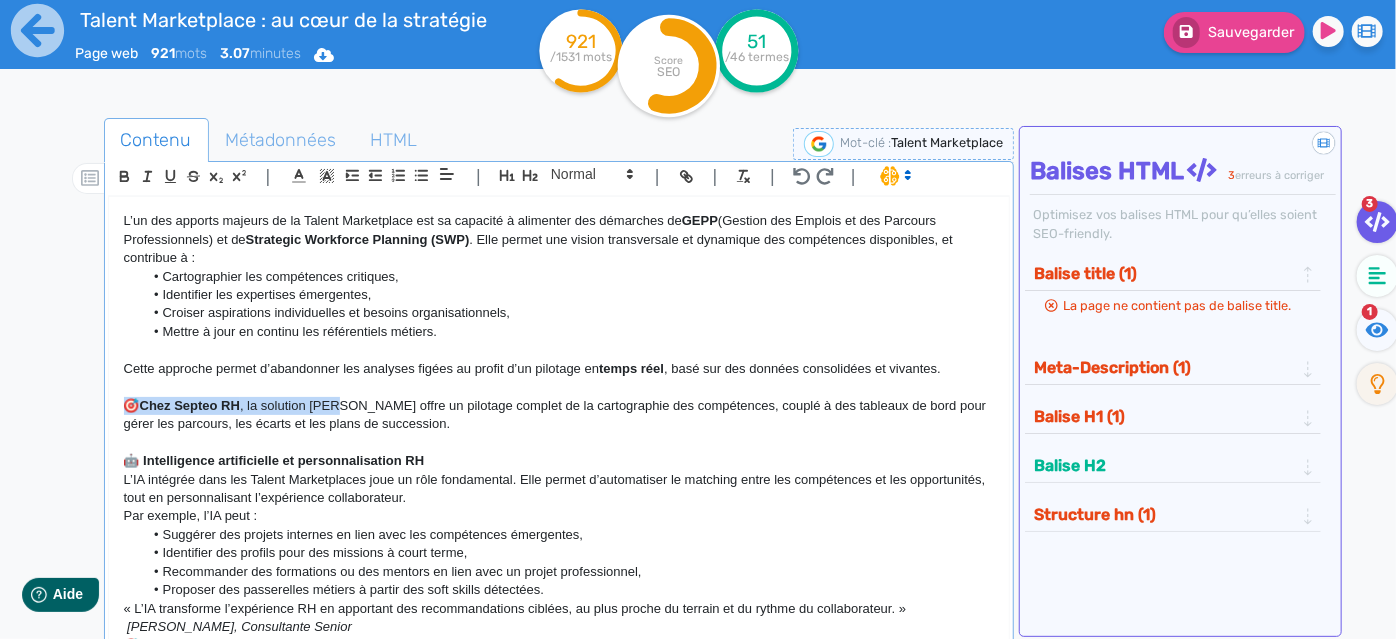 drag, startPoint x: 126, startPoint y: 422, endPoint x: 349, endPoint y: 420, distance: 223.00897 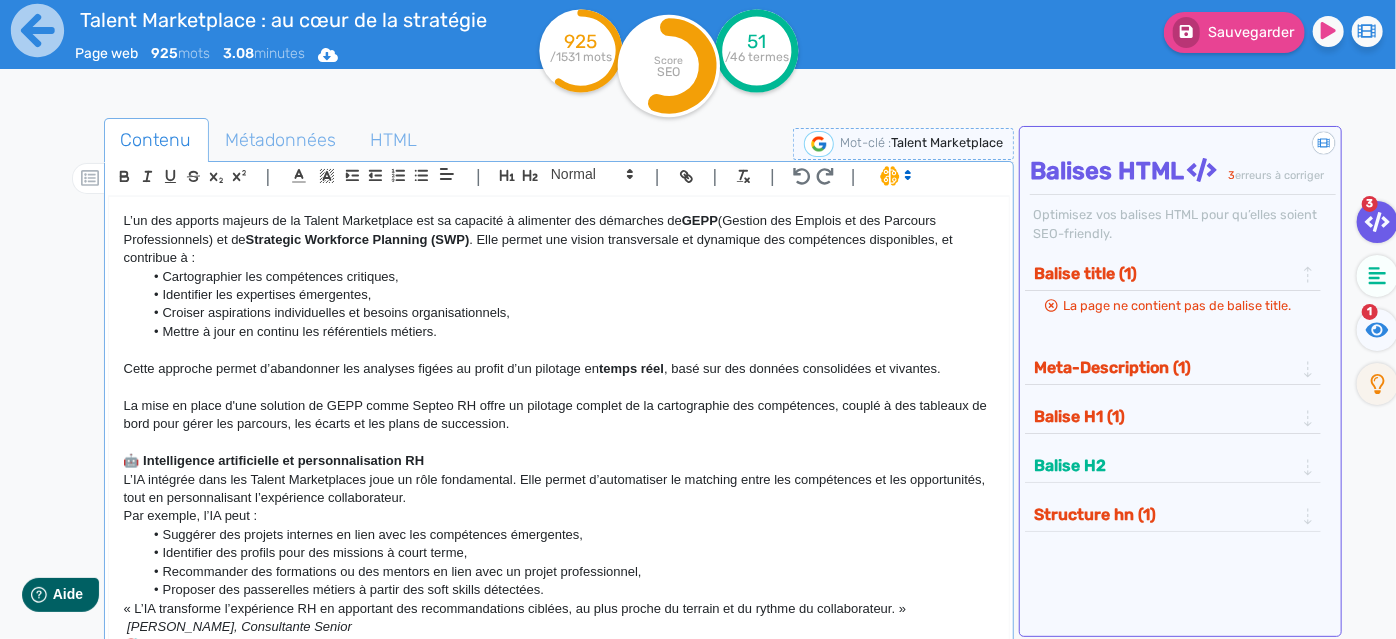 click on "La mise en place d'une solution de GEPP comme Septeo RH offre un pilotage complet de la cartographie des compétences, couplé à des tableaux de bord pour gérer les parcours, les écarts et les plans de succession." 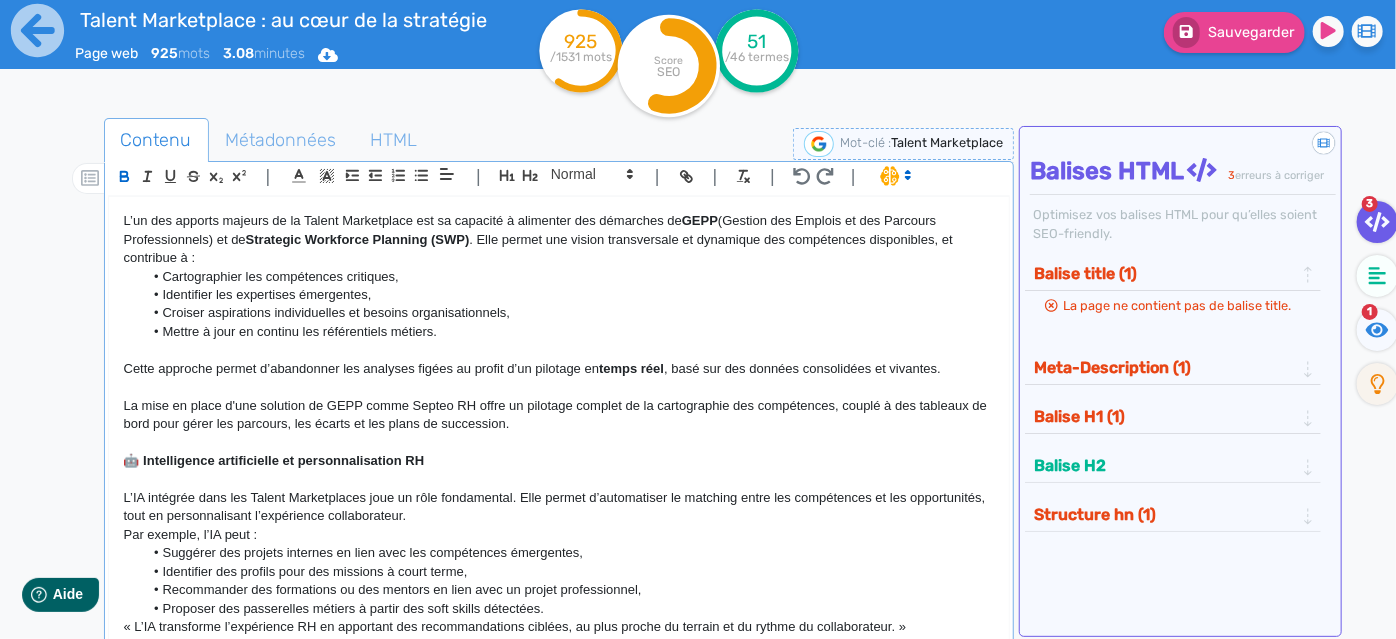 click on "🤖 Intelligence artificielle et personnalisation RH" 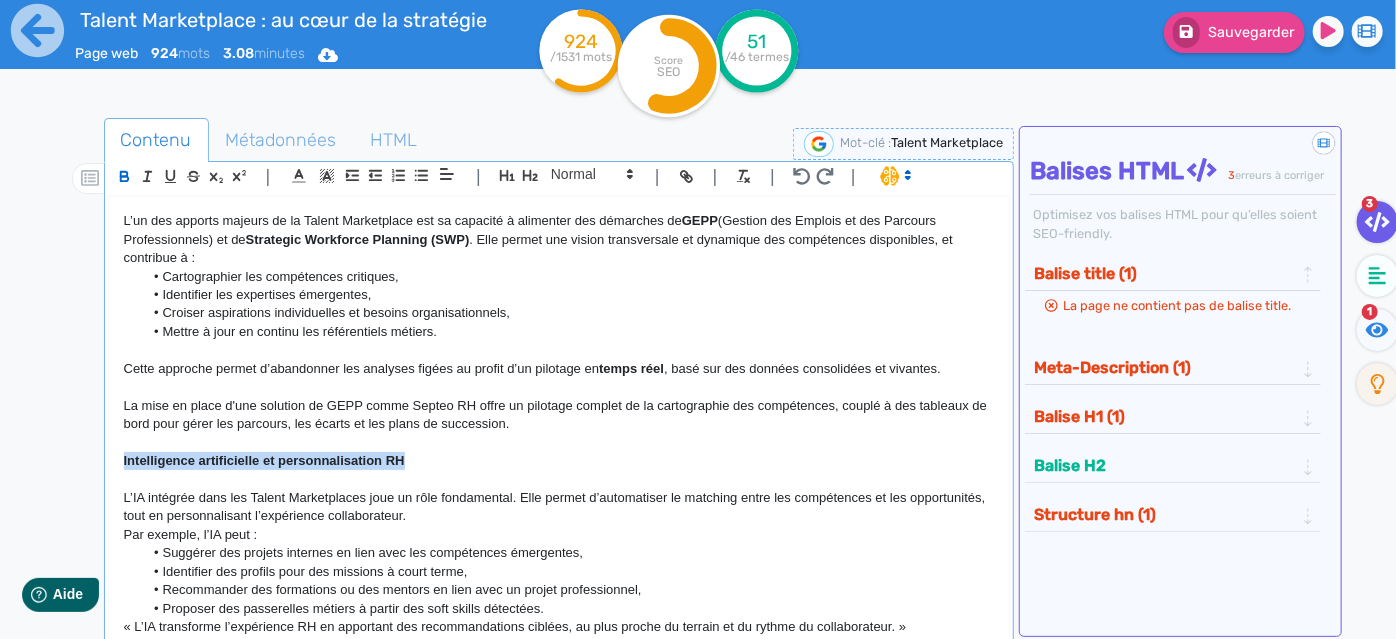 drag, startPoint x: 440, startPoint y: 474, endPoint x: 99, endPoint y: 475, distance: 341.00146 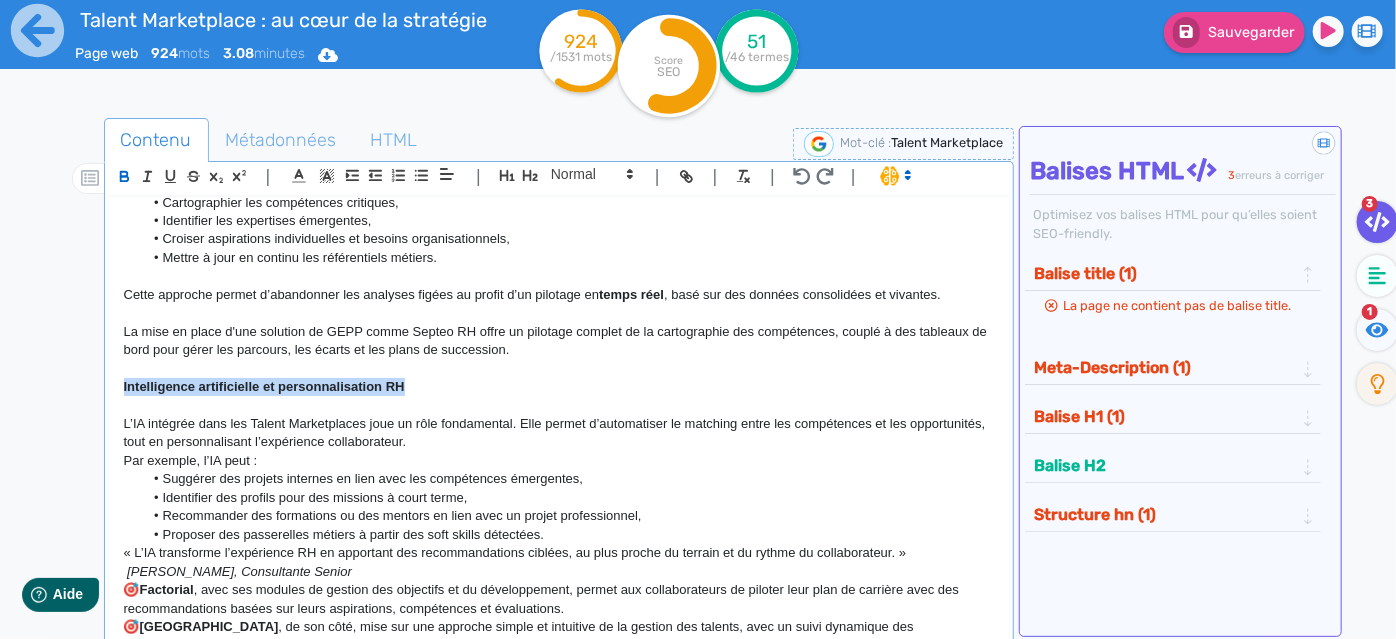 scroll, scrollTop: 727, scrollLeft: 0, axis: vertical 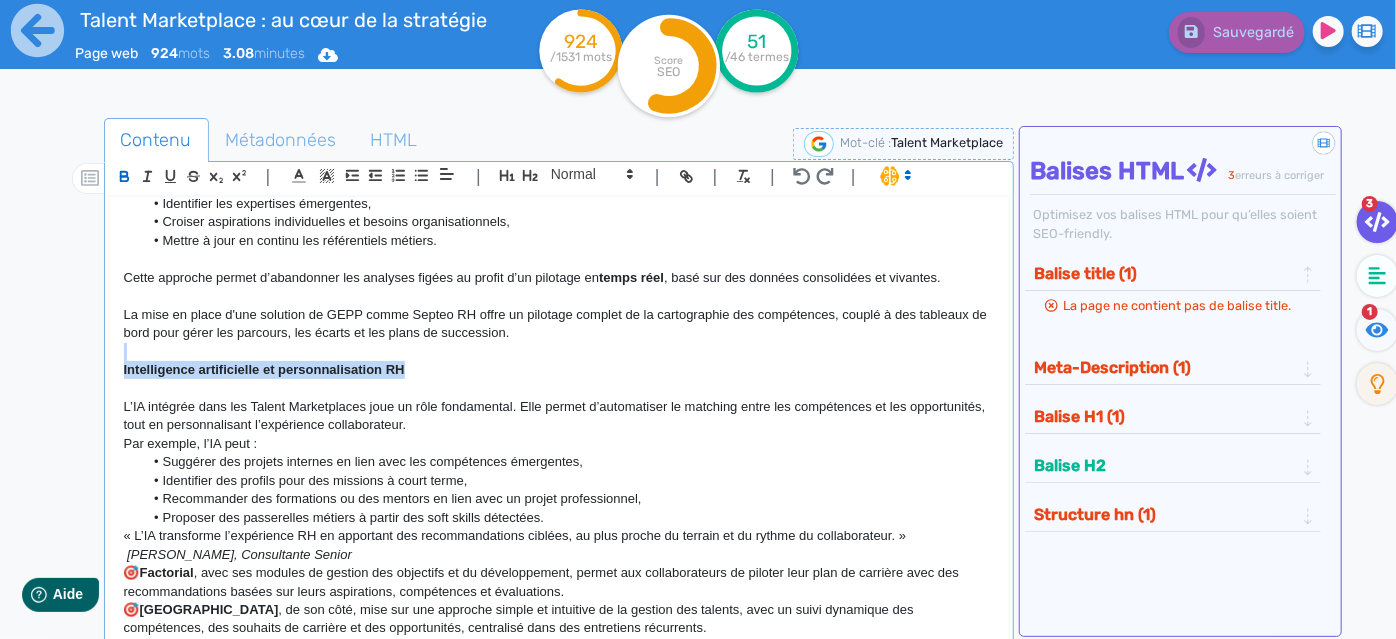 drag, startPoint x: 413, startPoint y: 385, endPoint x: 32, endPoint y: 369, distance: 381.33582 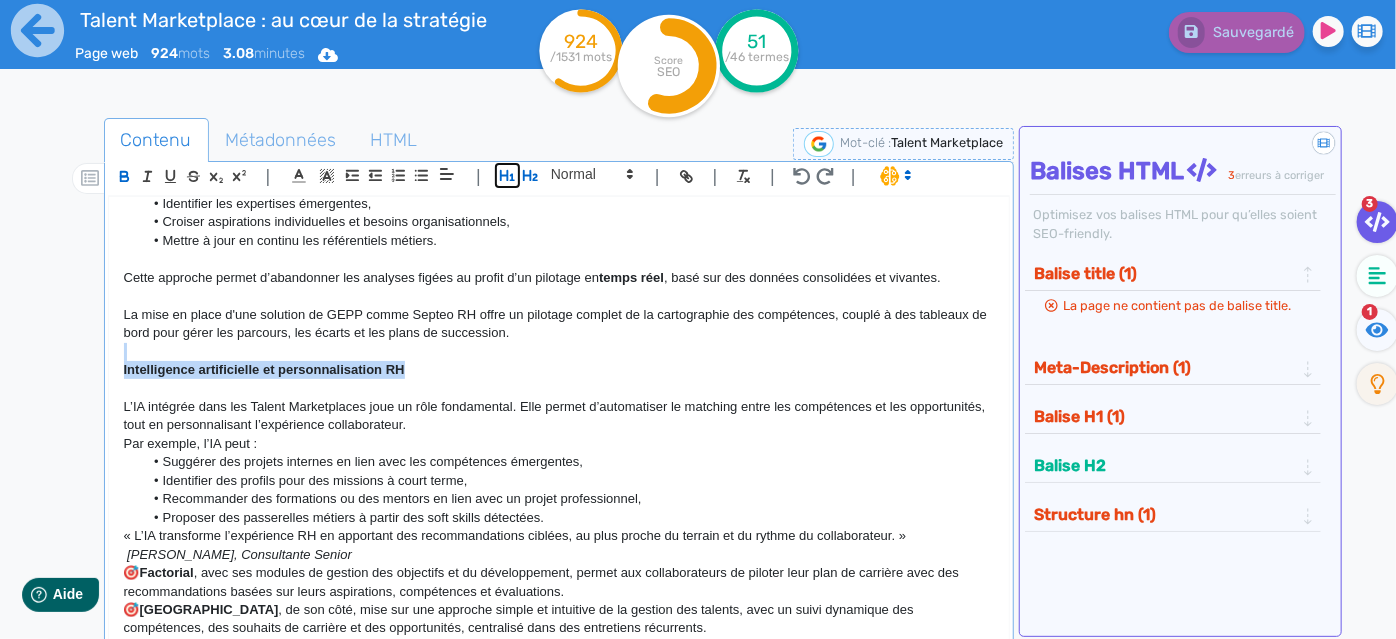 drag, startPoint x: 512, startPoint y: 182, endPoint x: 527, endPoint y: 180, distance: 15.132746 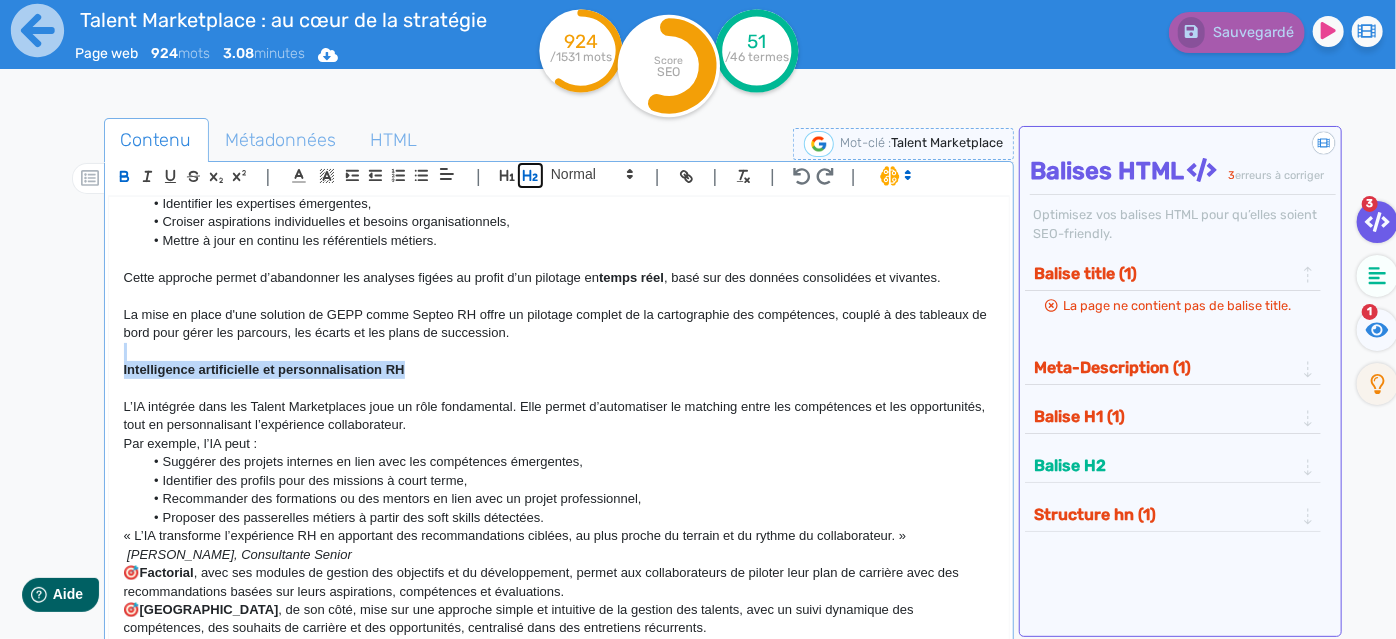 click 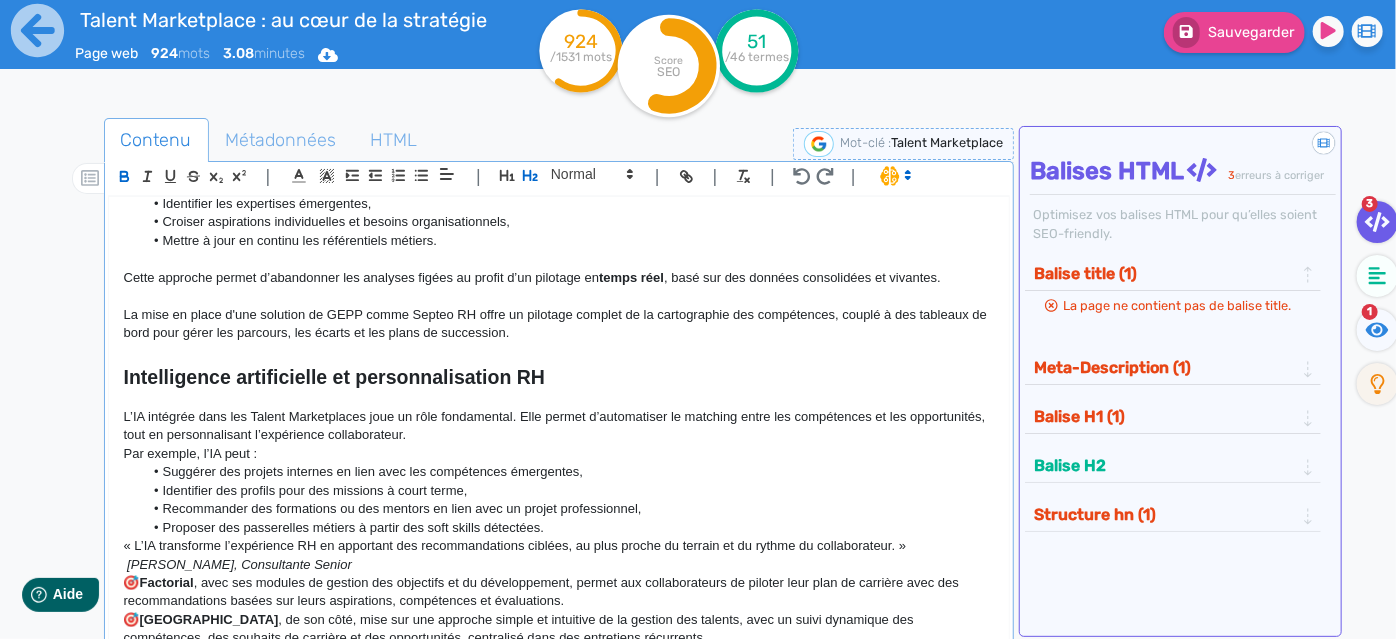 click on "L’IA intégrée dans les Talent Marketplaces joue un rôle fondamental. Elle permet d’automatiser le matching entre les compétences et les opportunités, tout en personnalisant l’expérience collaborateur." 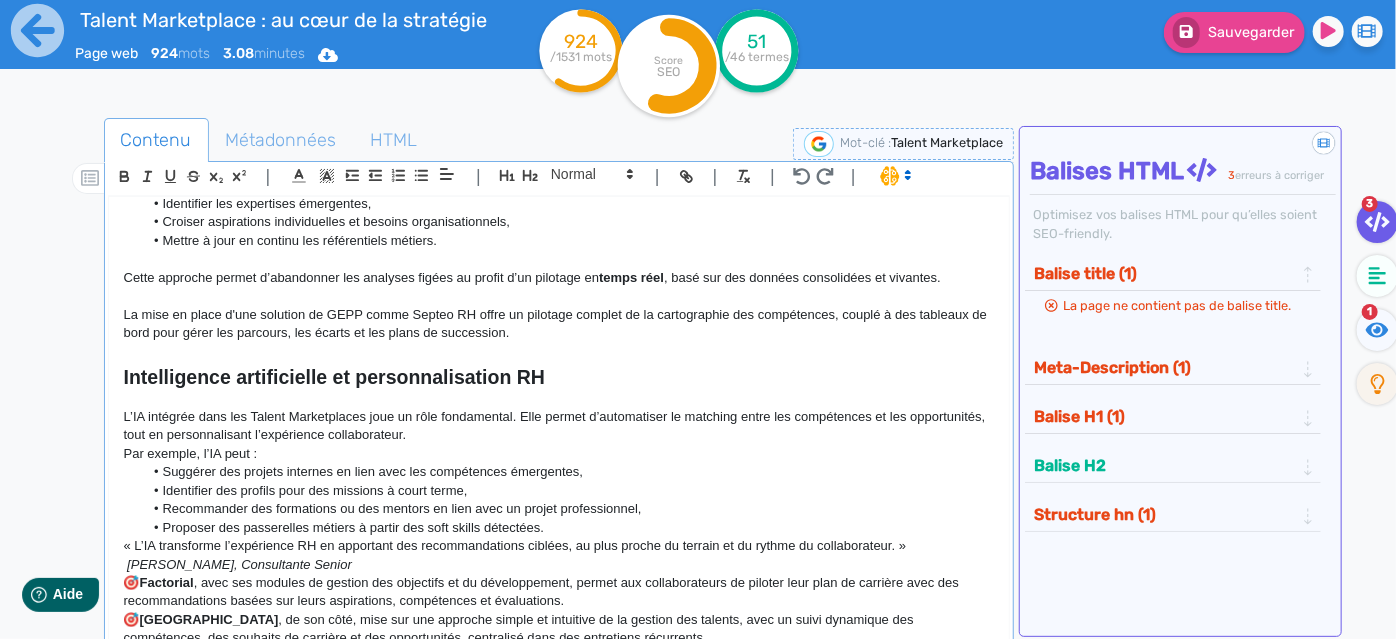 click on "L’IA intégrée dans les Talent Marketplaces joue un rôle fondamental. Elle permet d’automatiser le matching entre les compétences et les opportunités, tout en personnalisant l’expérience collaborateur." 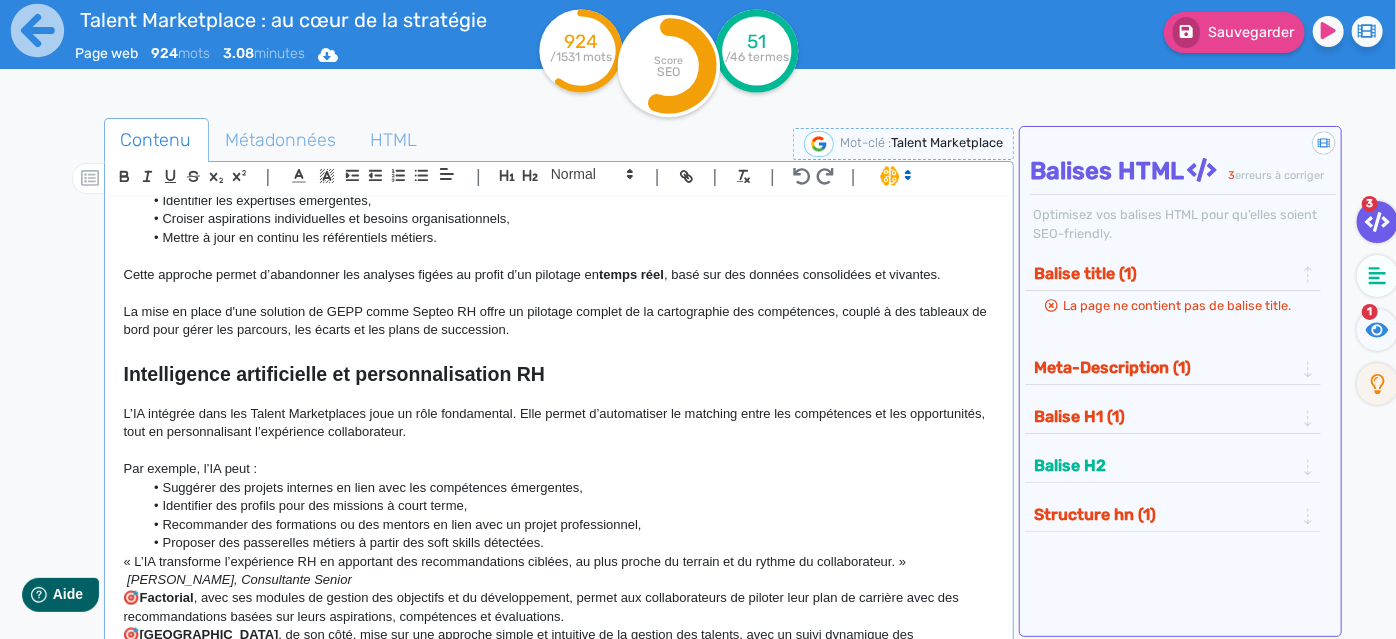 scroll, scrollTop: 545, scrollLeft: 0, axis: vertical 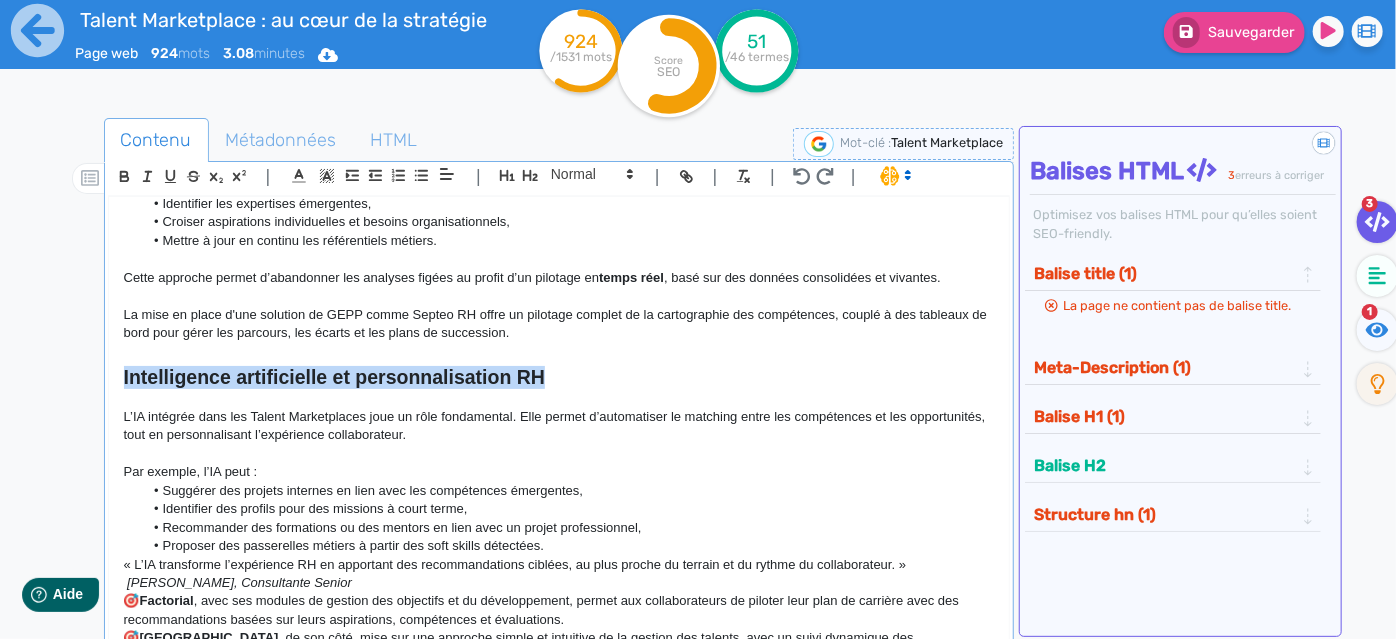 drag, startPoint x: 560, startPoint y: 399, endPoint x: 96, endPoint y: 390, distance: 464.08728 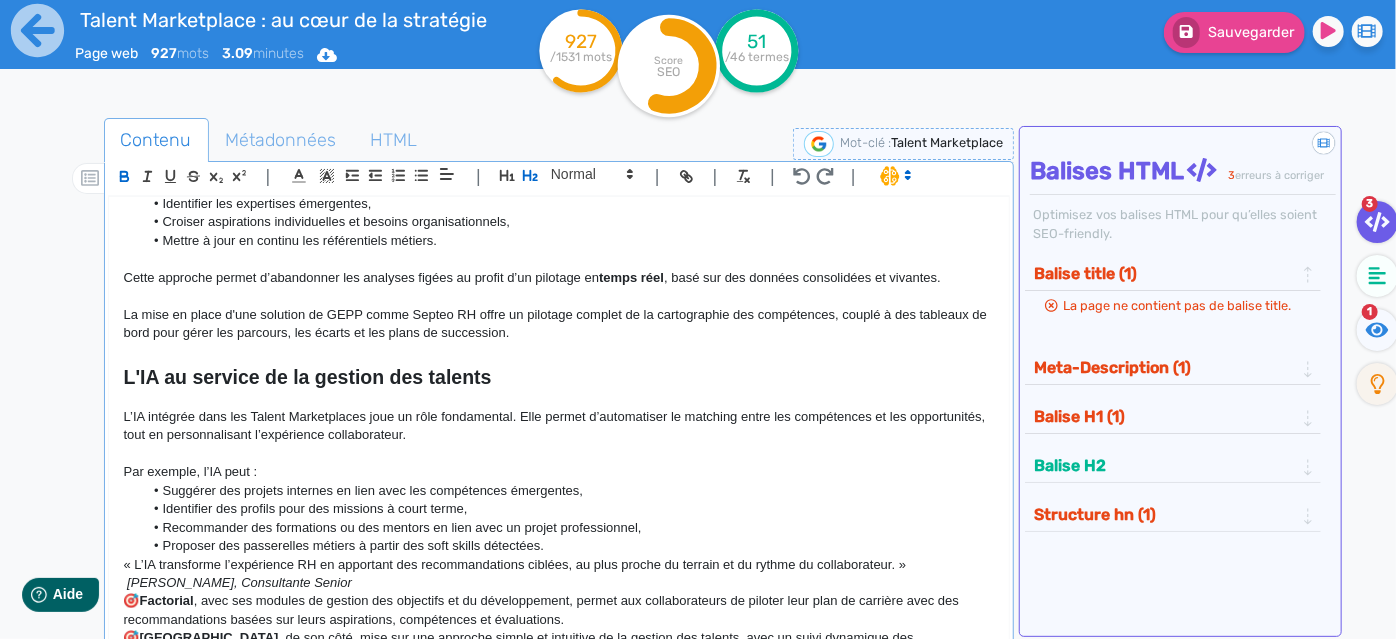 scroll, scrollTop: 636, scrollLeft: 0, axis: vertical 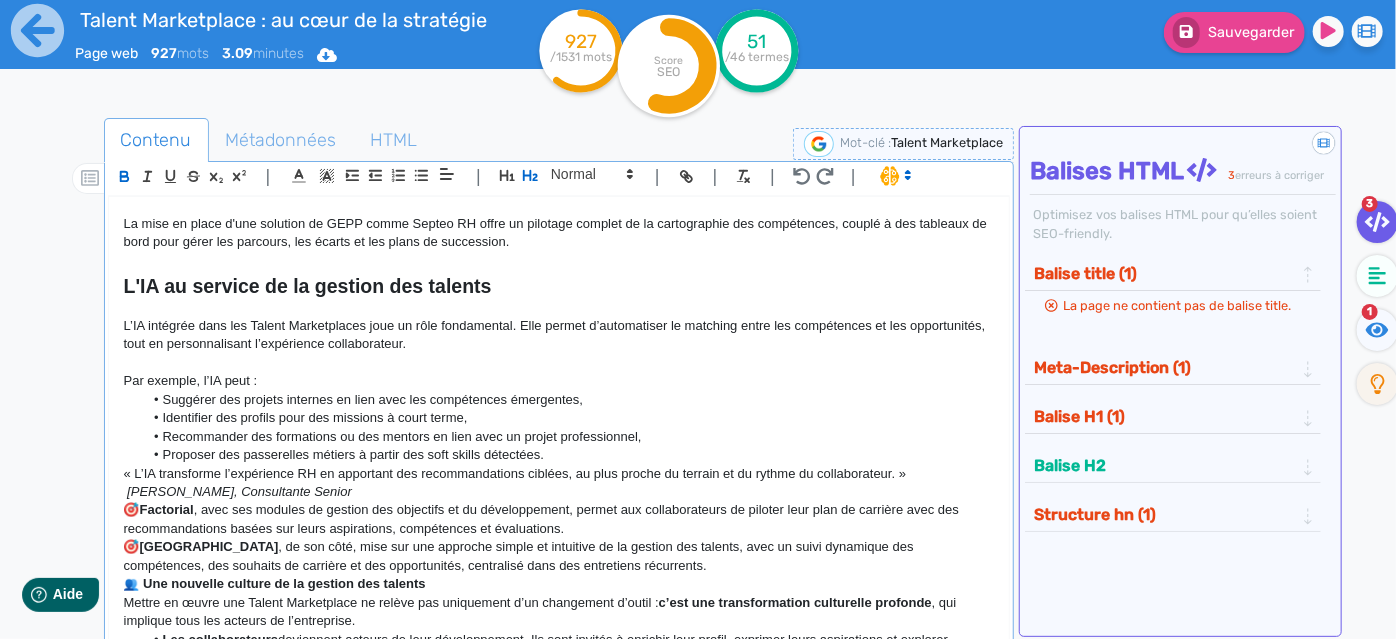 click on "« L’IA transforme l’expérience RH en apportant des recommandations ciblées, au plus proche du terrain et du rythme du collaborateur. »" 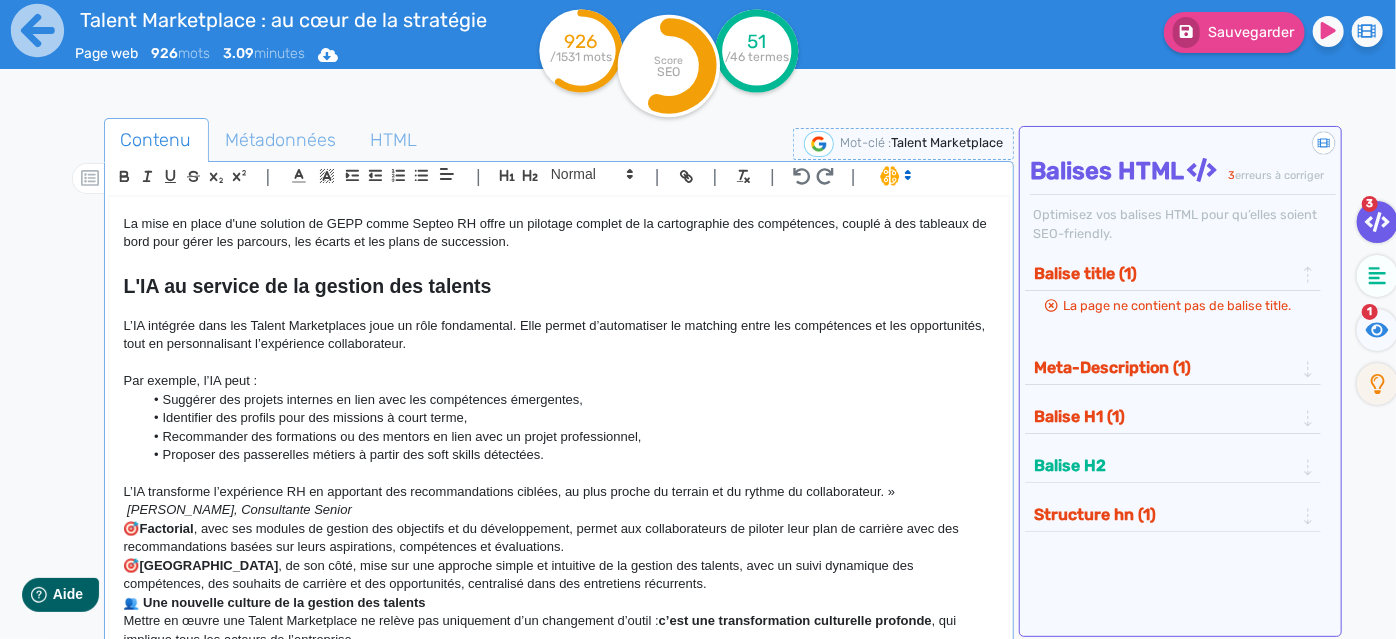 click on "Proposer des passerelles métiers à partir des soft skills détectées." 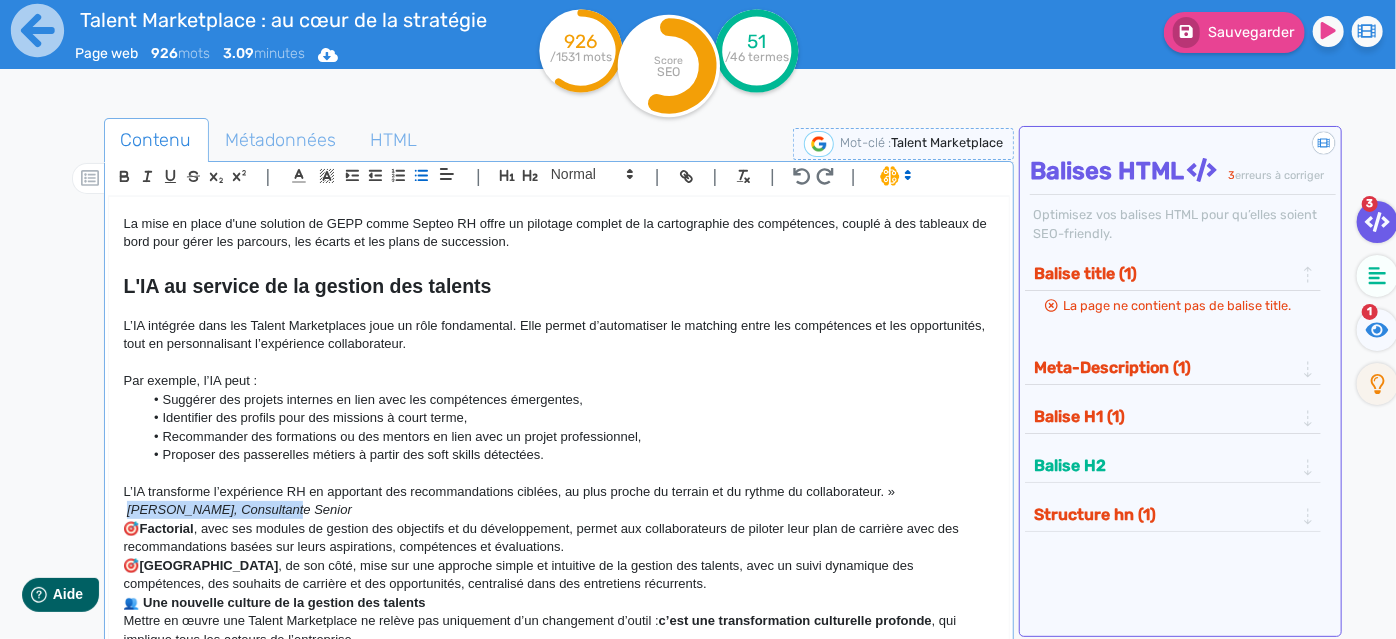 drag, startPoint x: 309, startPoint y: 530, endPoint x: 128, endPoint y: 533, distance: 181.02486 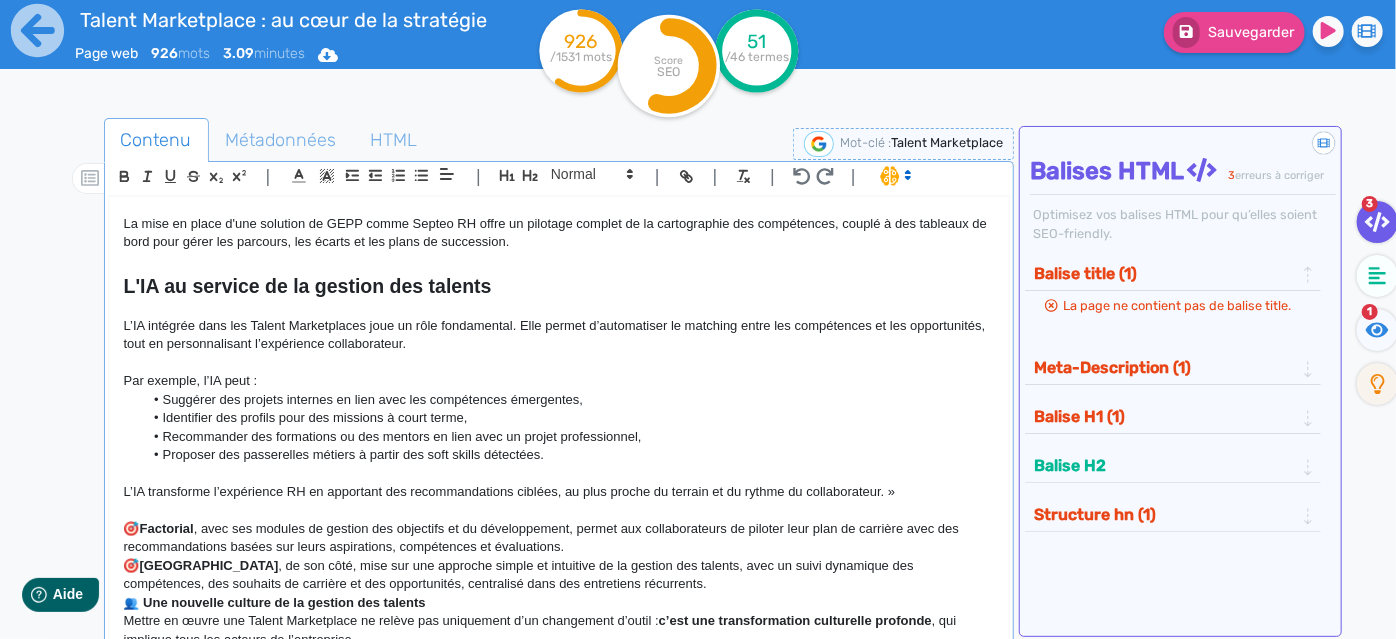 click on "L’IA transforme l’expérience RH en apportant des recommandations ciblées, au plus proche du terrain et du rythme du collaborateur. »" 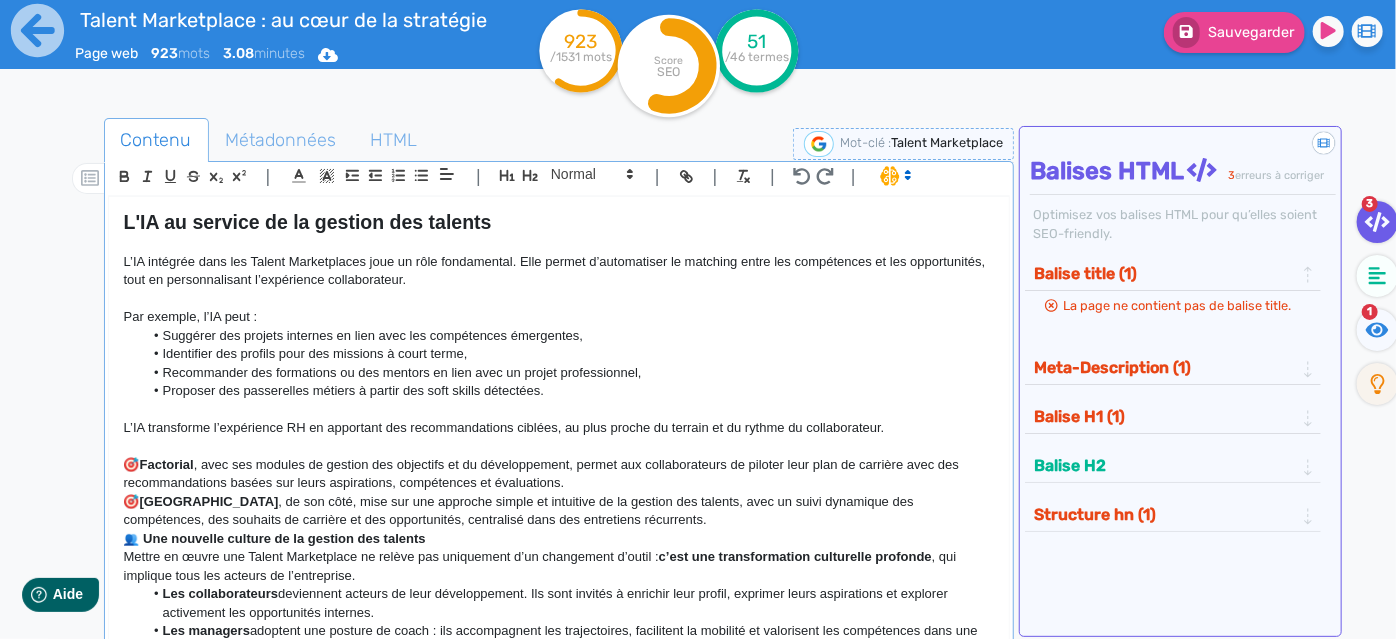 scroll, scrollTop: 727, scrollLeft: 0, axis: vertical 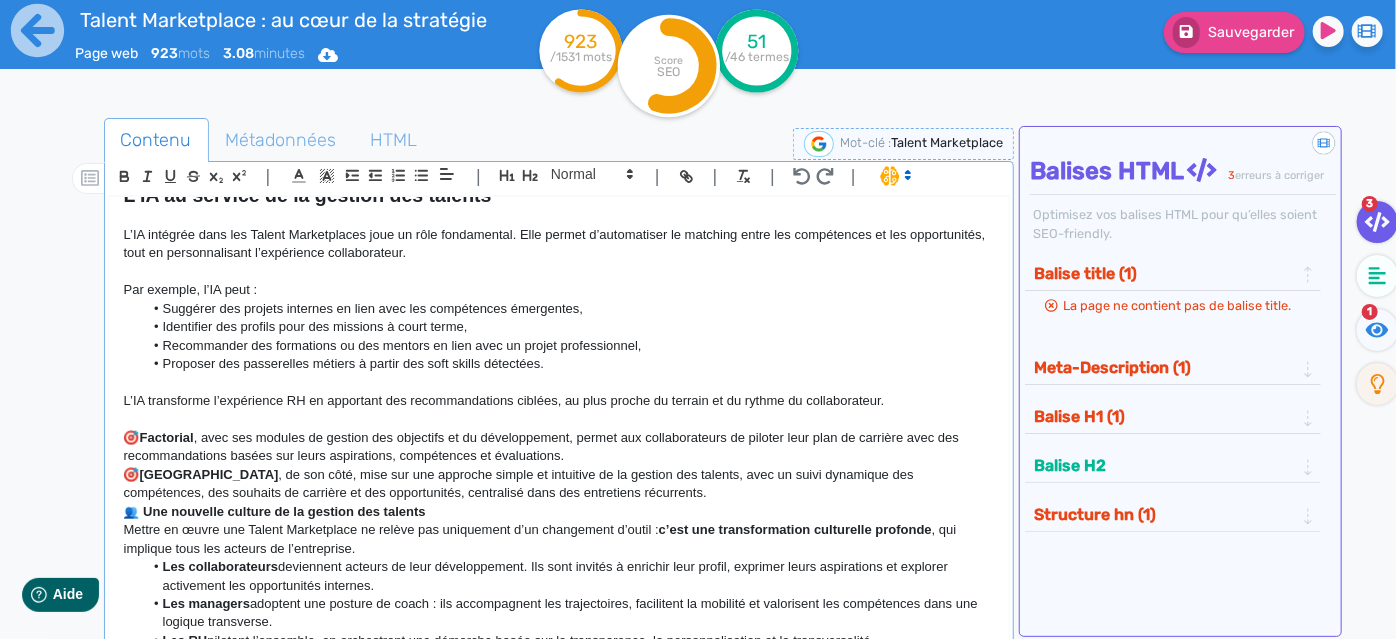 click on "🎯  Factorial , avec ses modules de gestion des objectifs et du développement, permet aux collaborateurs de piloter leur plan de carrière avec des recommandations basées sur leurs aspirations, compétences et évaluations." 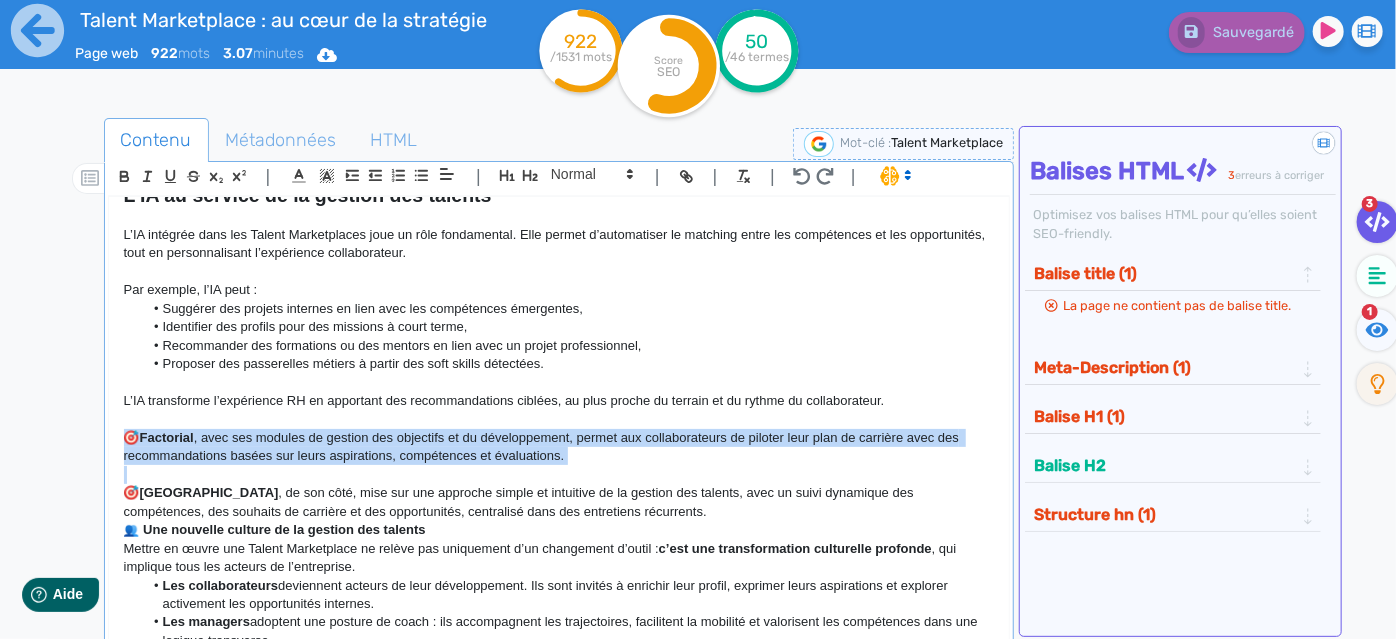 drag, startPoint x: 122, startPoint y: 450, endPoint x: 572, endPoint y: 484, distance: 451.28262 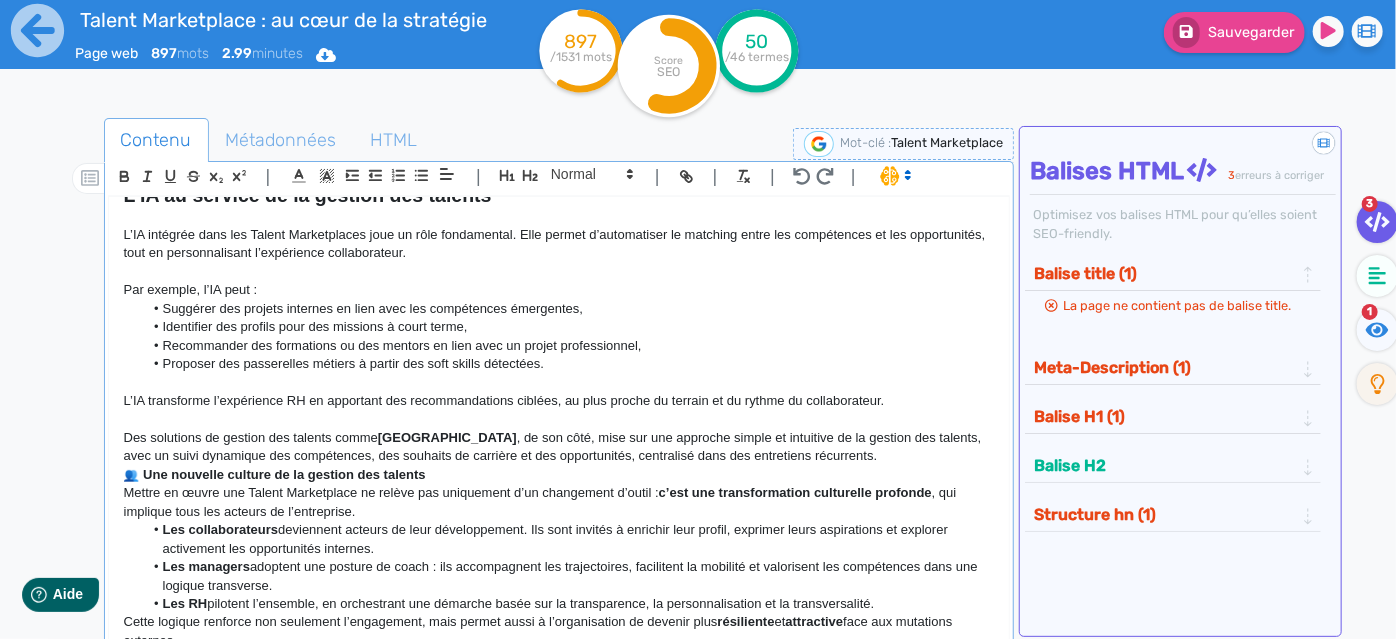 click on "Des solutions de gestion des talents comme  [GEOGRAPHIC_DATA] , de son côté, mise sur une approche simple et intuitive de la gestion des talents, avec un suivi dynamique des compétences, des souhaits de carrière et des opportunités, centralisé dans des entretiens récurrents." 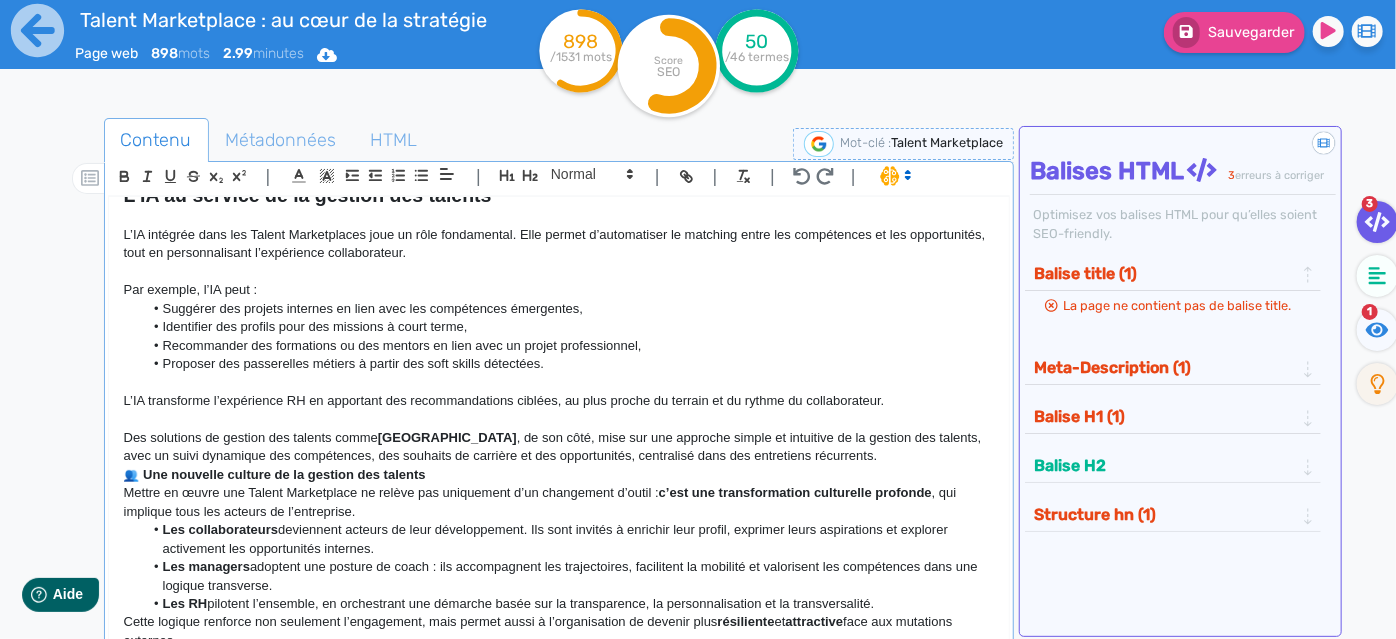 click on "Des solutions de gestion des talents comme  [GEOGRAPHIC_DATA] , de son côté, mise sur une approche simple et intuitive de la gestion des talents, avec un suivi dynamique des compétences, des souhaits de carrière et des opportunités, centralisé dans des entretiens récurrents." 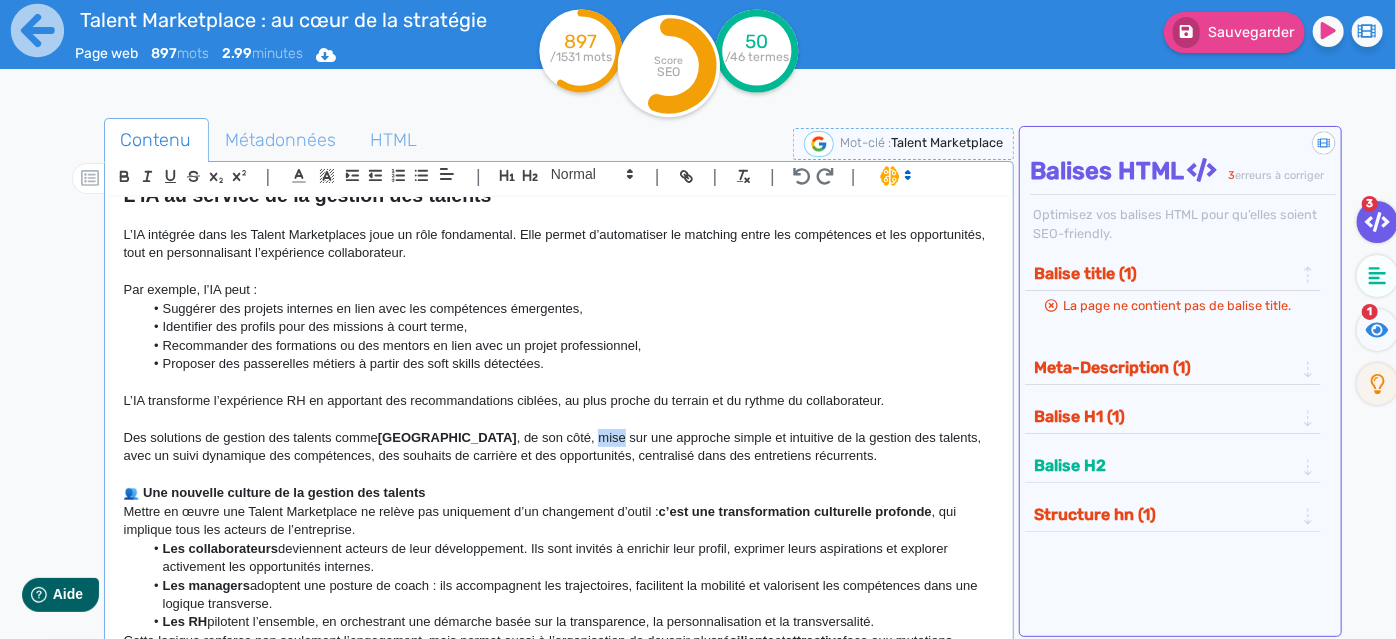 drag, startPoint x: 499, startPoint y: 455, endPoint x: 525, endPoint y: 455, distance: 26 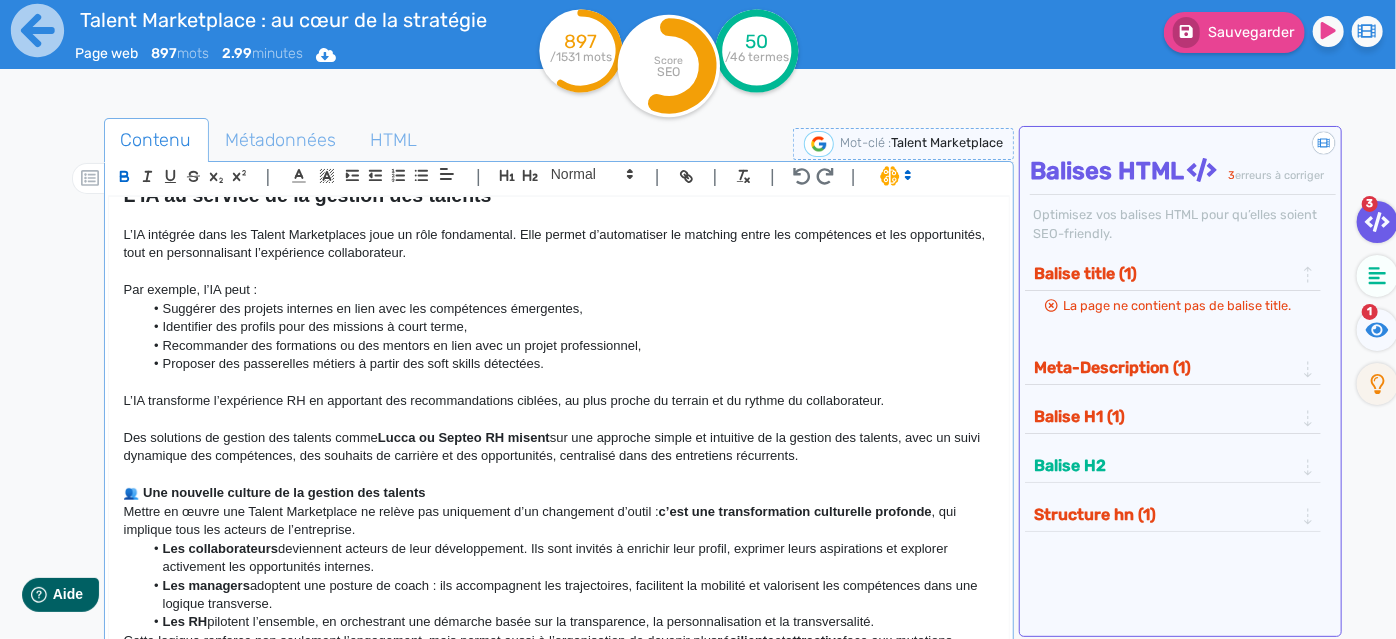 click on "Lucca ou Septeo RH misent" 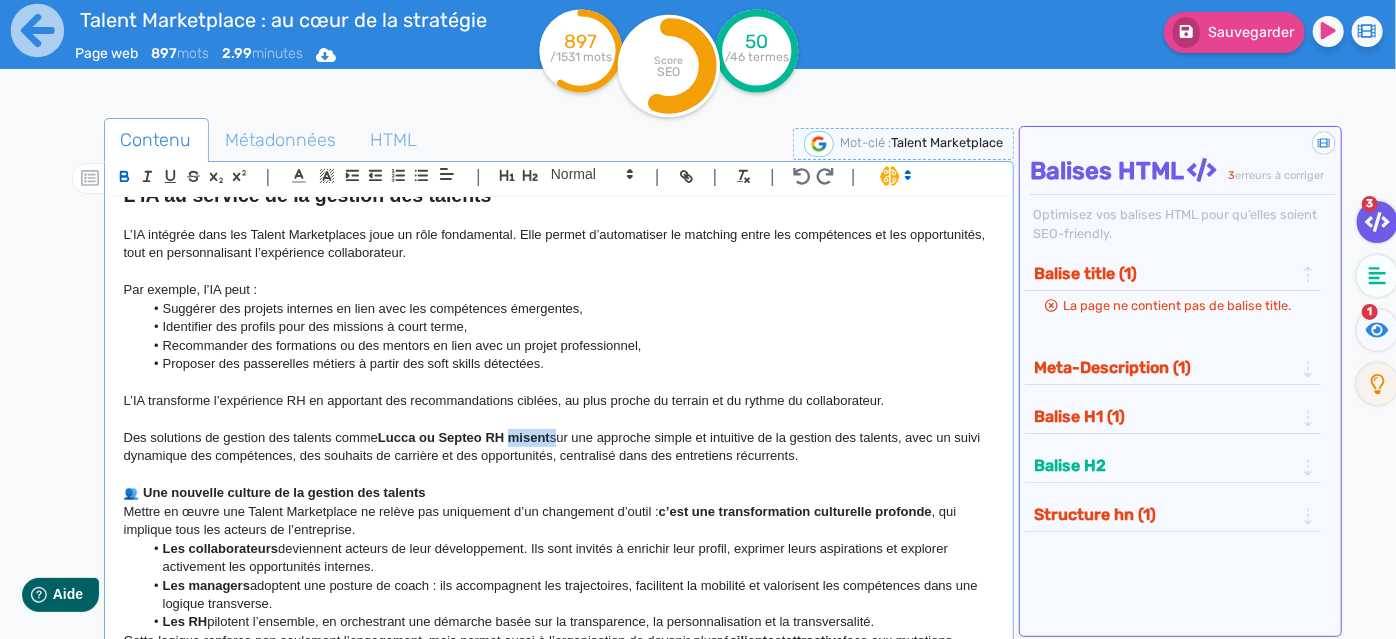 click on "Lucca ou Septeo RH misent" 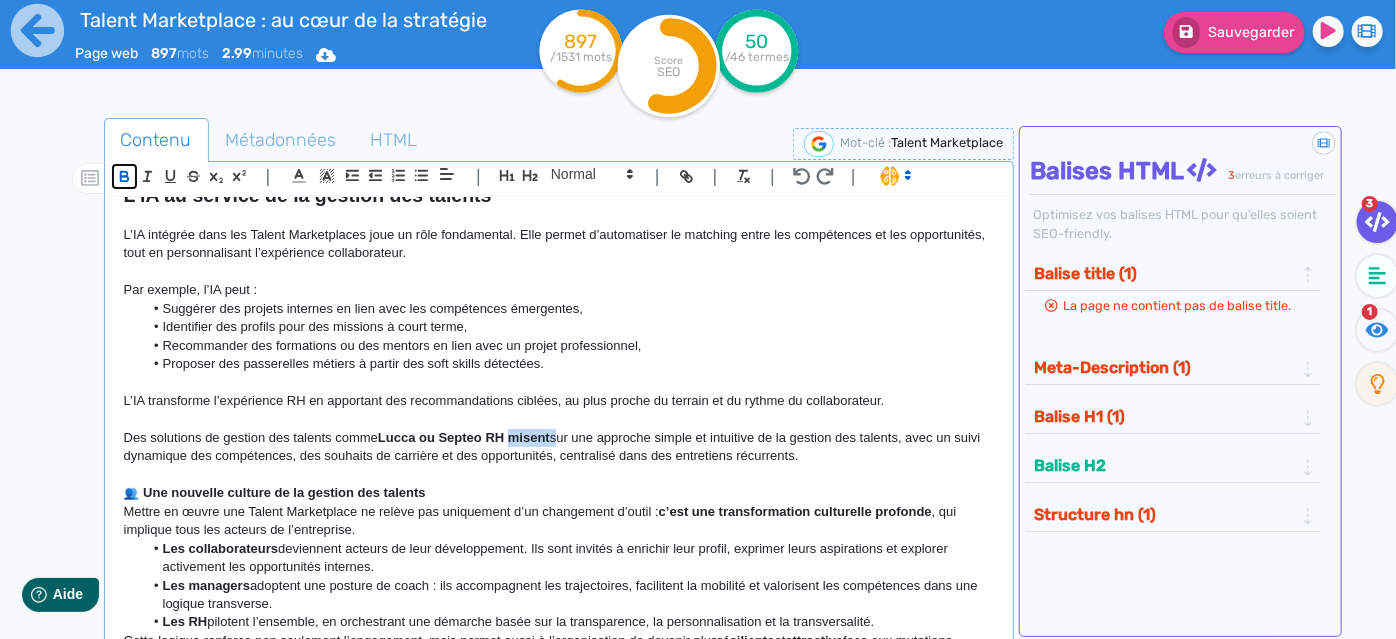 click 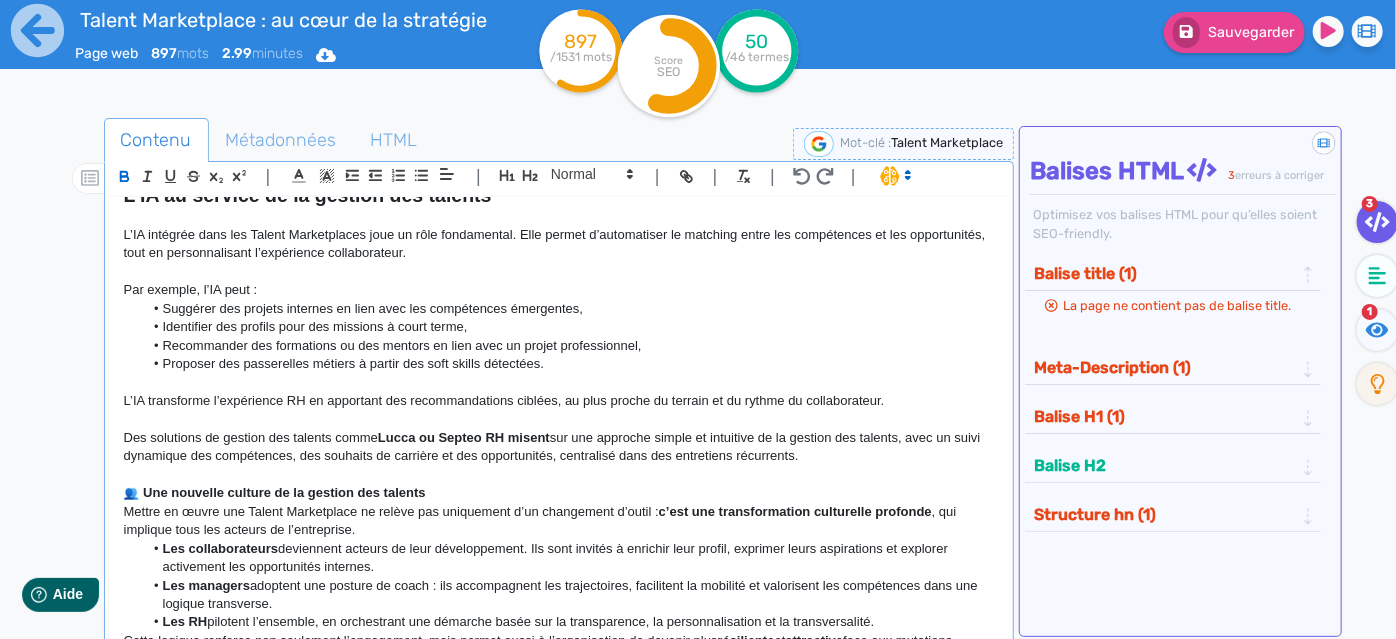 click 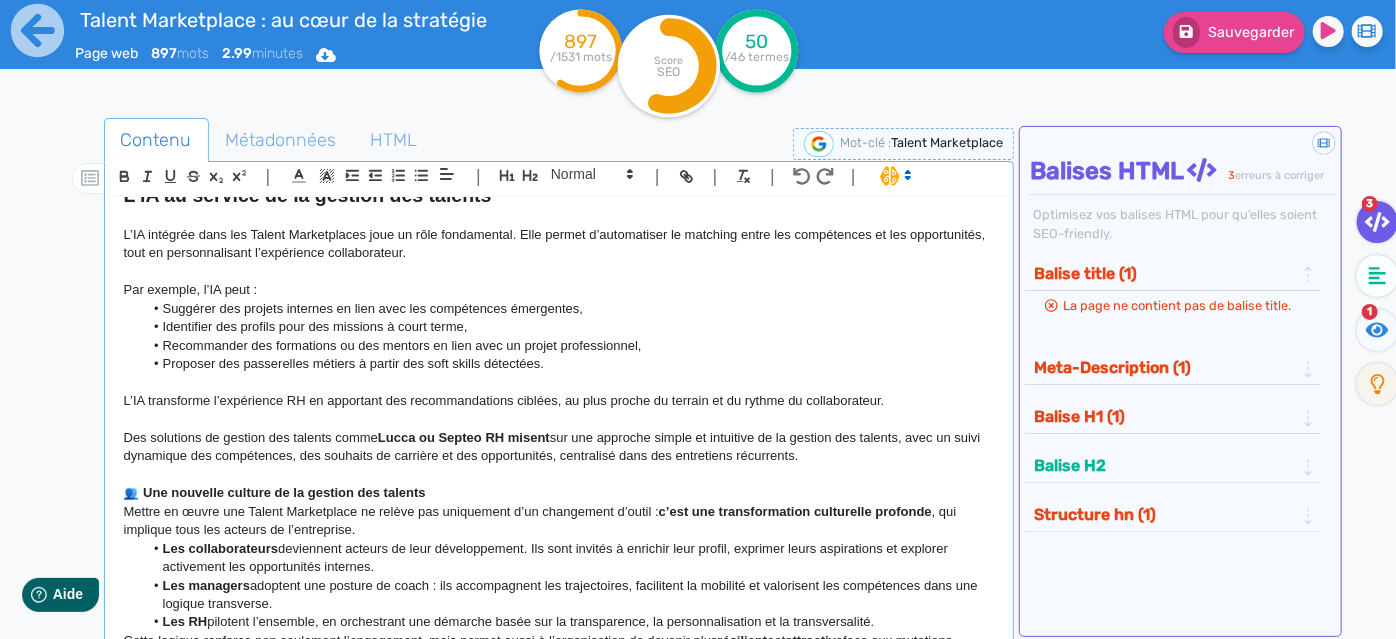 click on "Lucca ou Septeo RH misent" 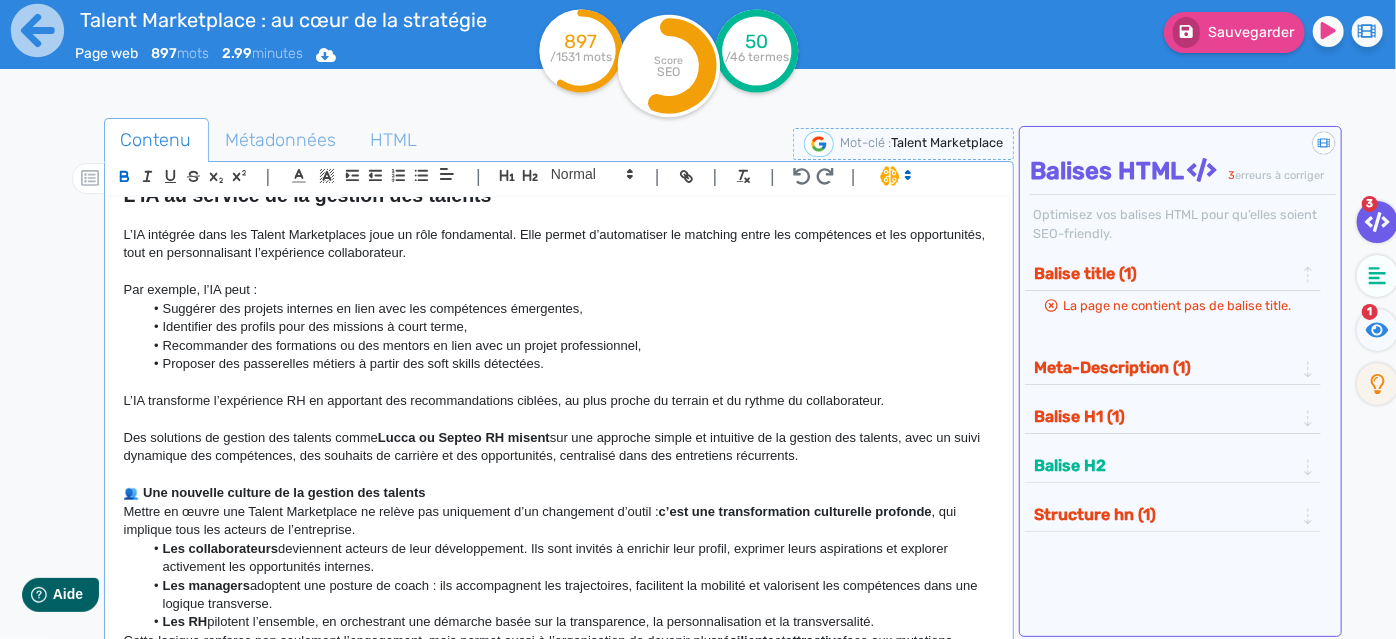 click on "Lucca ou Septeo RH misent" 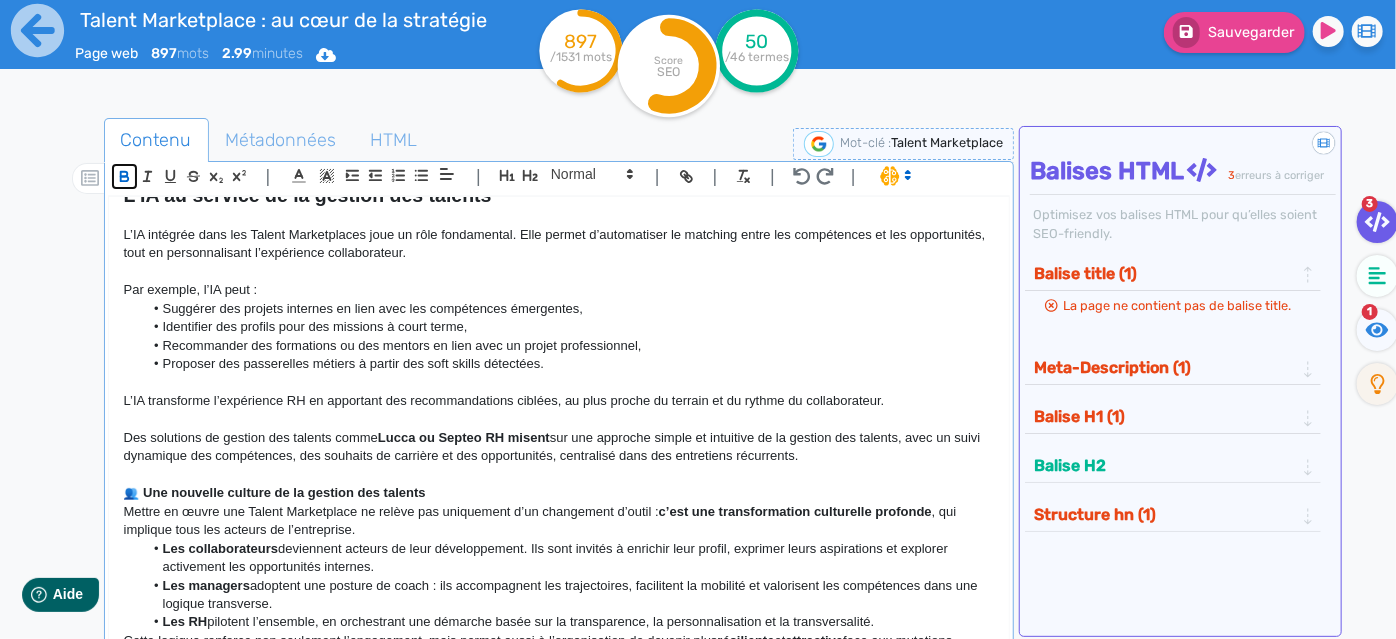 click 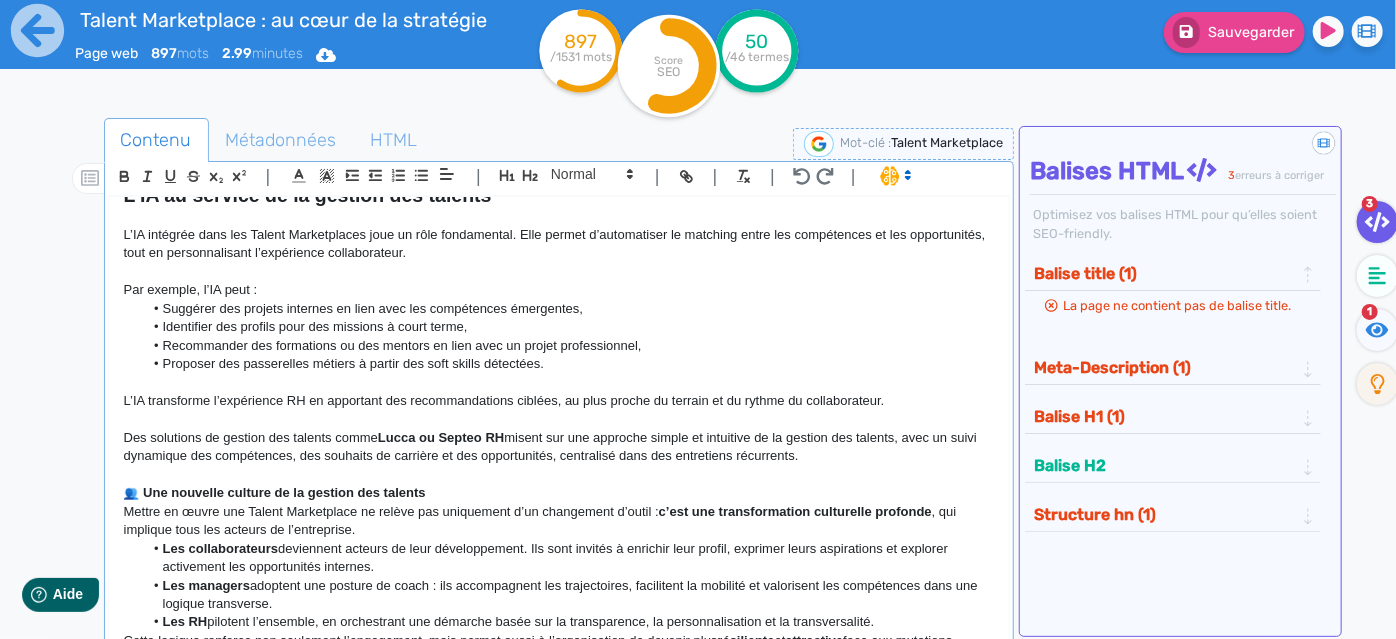 click on "Des solutions de gestion des talents comme  Lucca ou Septeo RH  misent sur une approche simple et intuitive de la gestion des talents, avec un suivi dynamique des compétences, des souhaits de carrière et des opportunités, centralisé dans des entretiens récurrents." 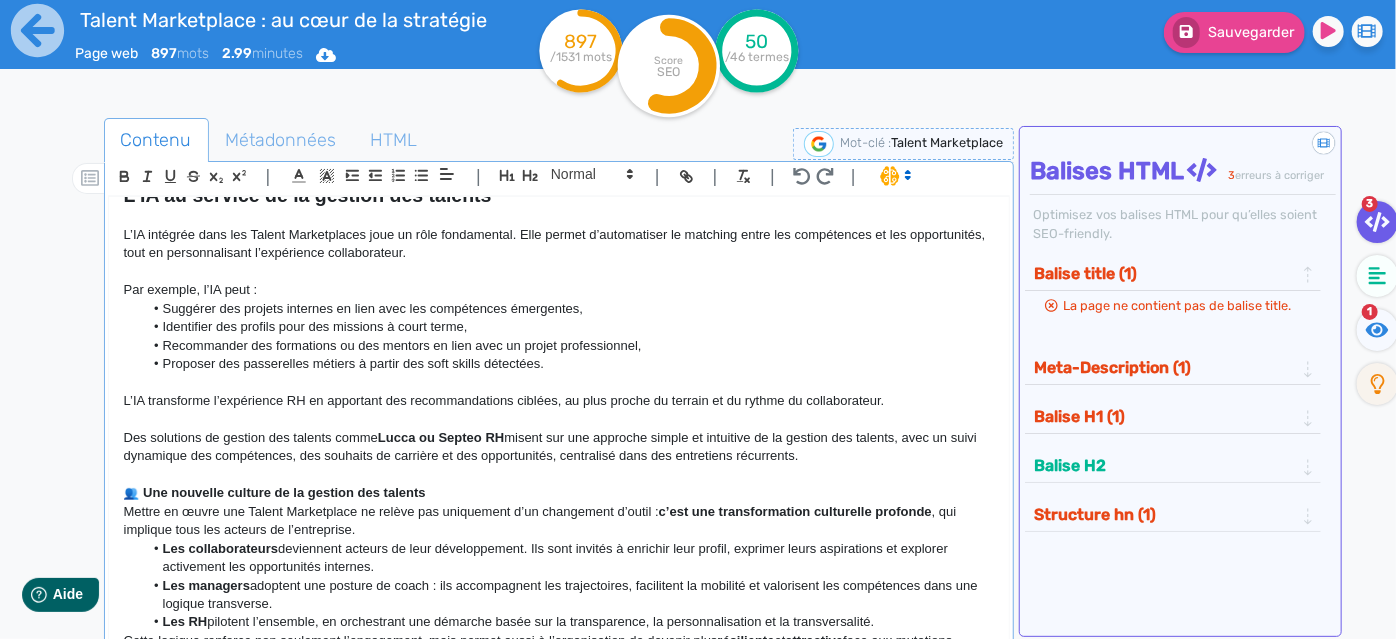 click on "👥 Une nouvelle culture de la gestion des talents" 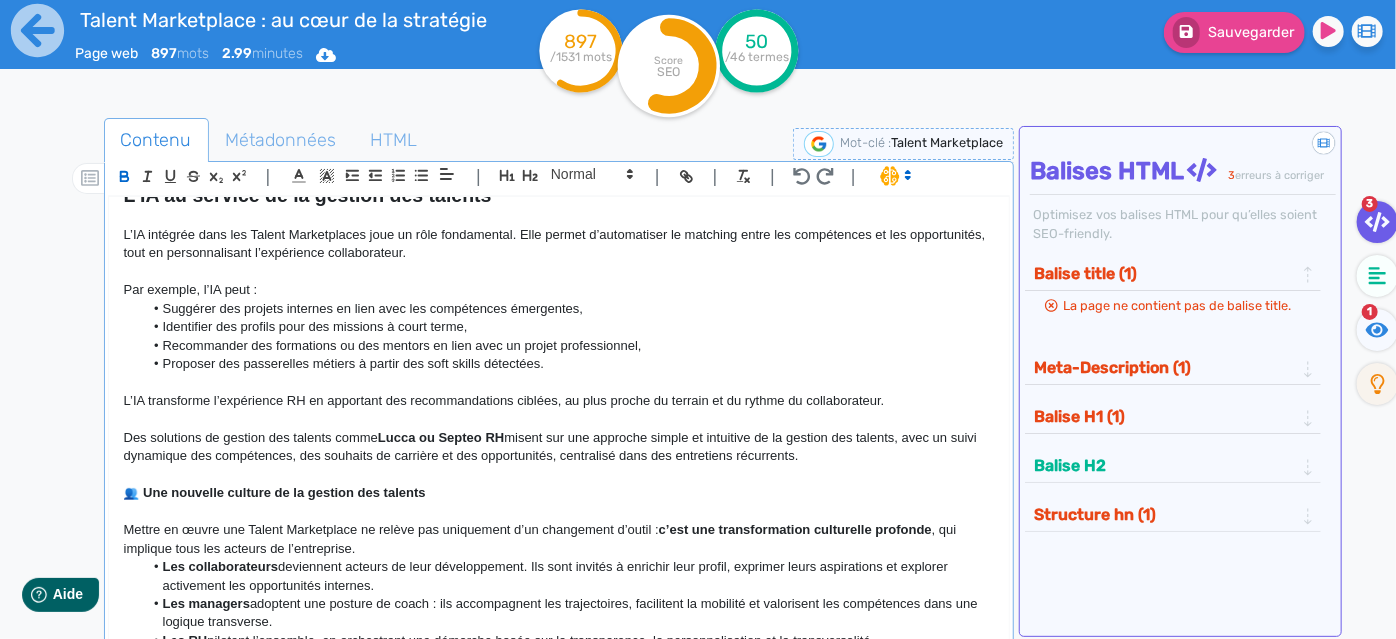 click on "👥 Une nouvelle culture de la gestion des talents" 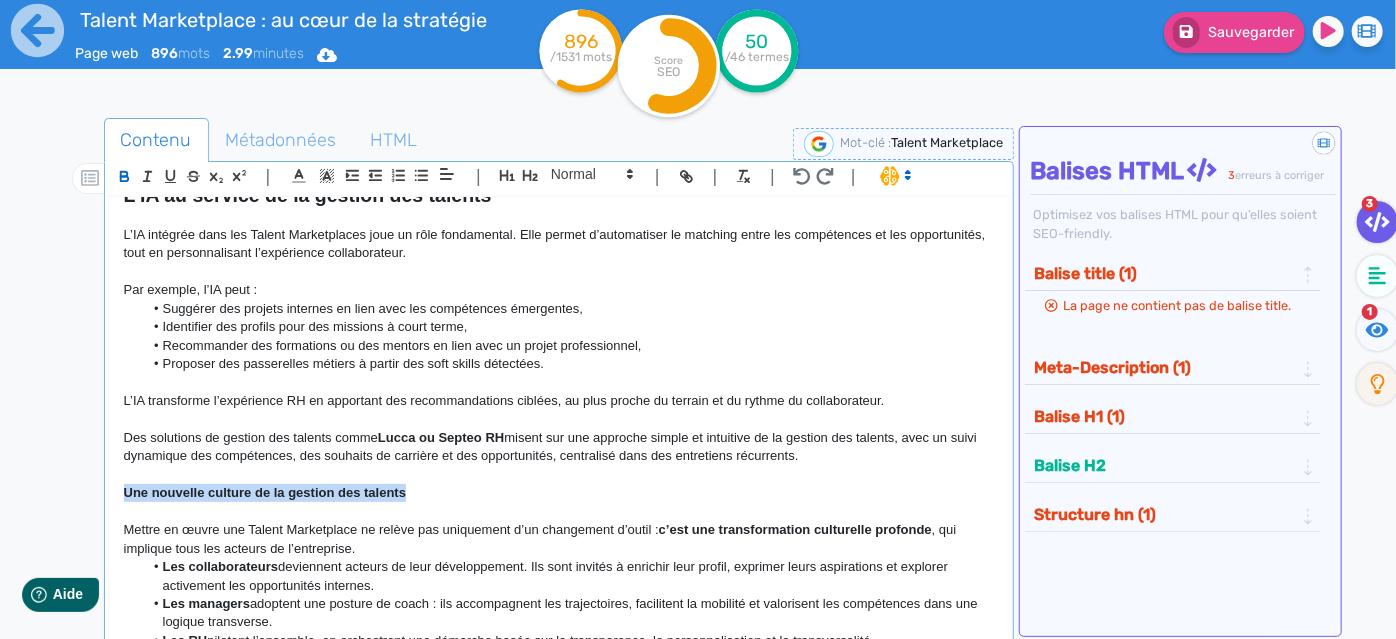 drag, startPoint x: 434, startPoint y: 508, endPoint x: 96, endPoint y: 504, distance: 338.02368 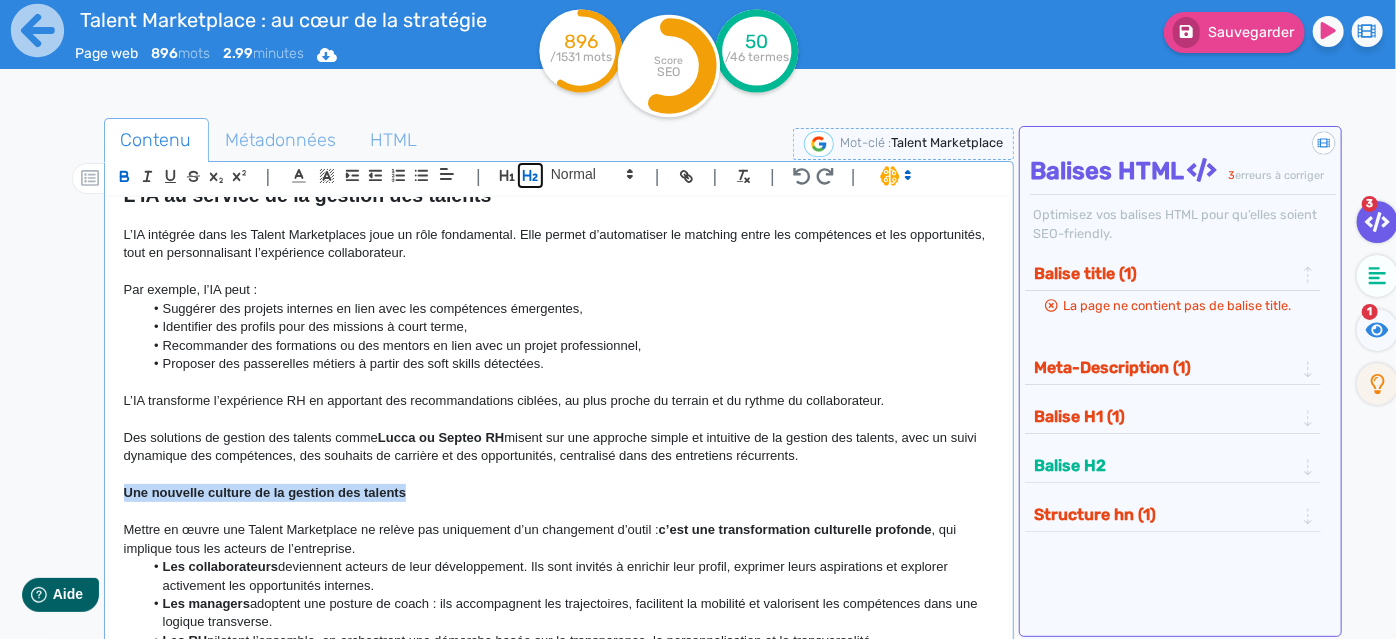 click 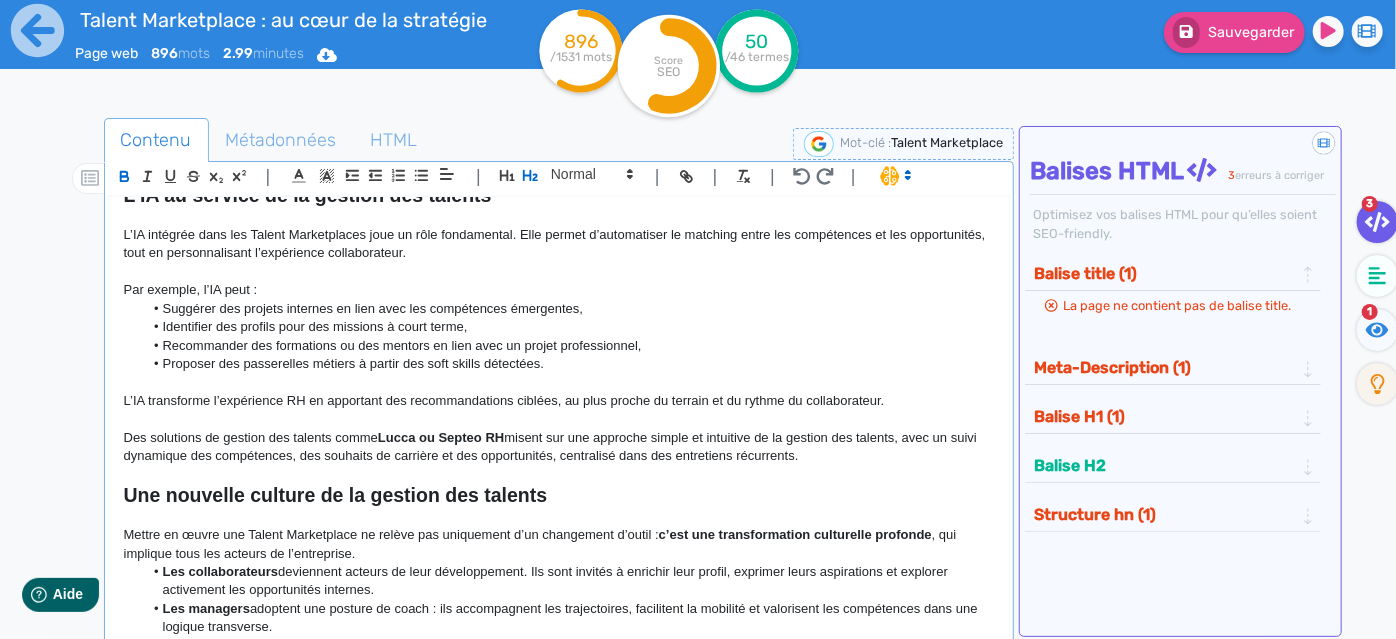 click 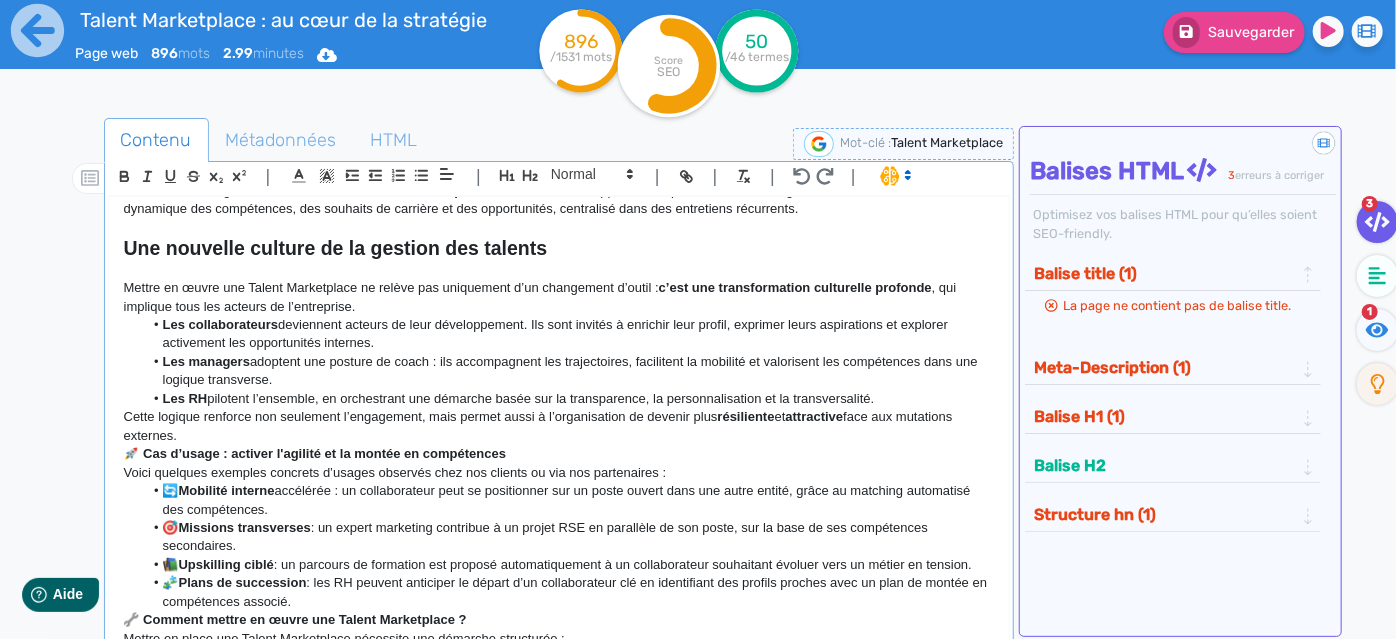scroll, scrollTop: 1000, scrollLeft: 0, axis: vertical 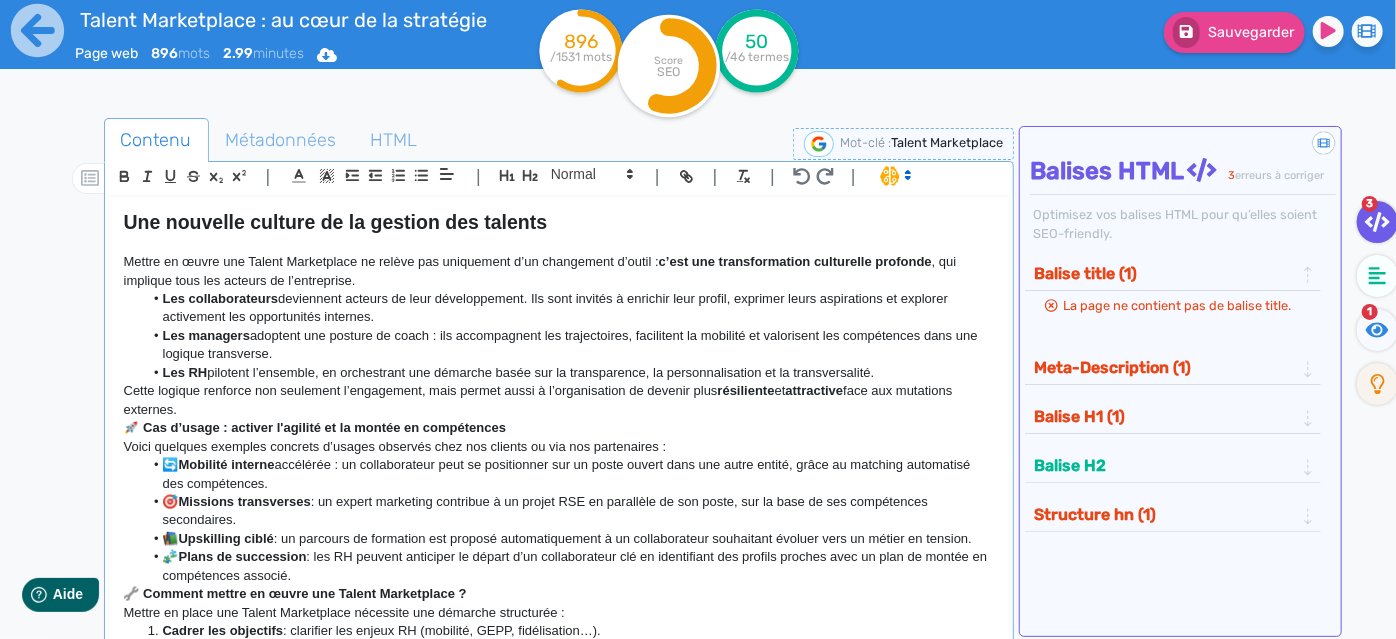 click on "Les RH  pilotent l’ensemble, en orchestrant une démarche basée sur la transparence, la personnalisation et la transversalité." 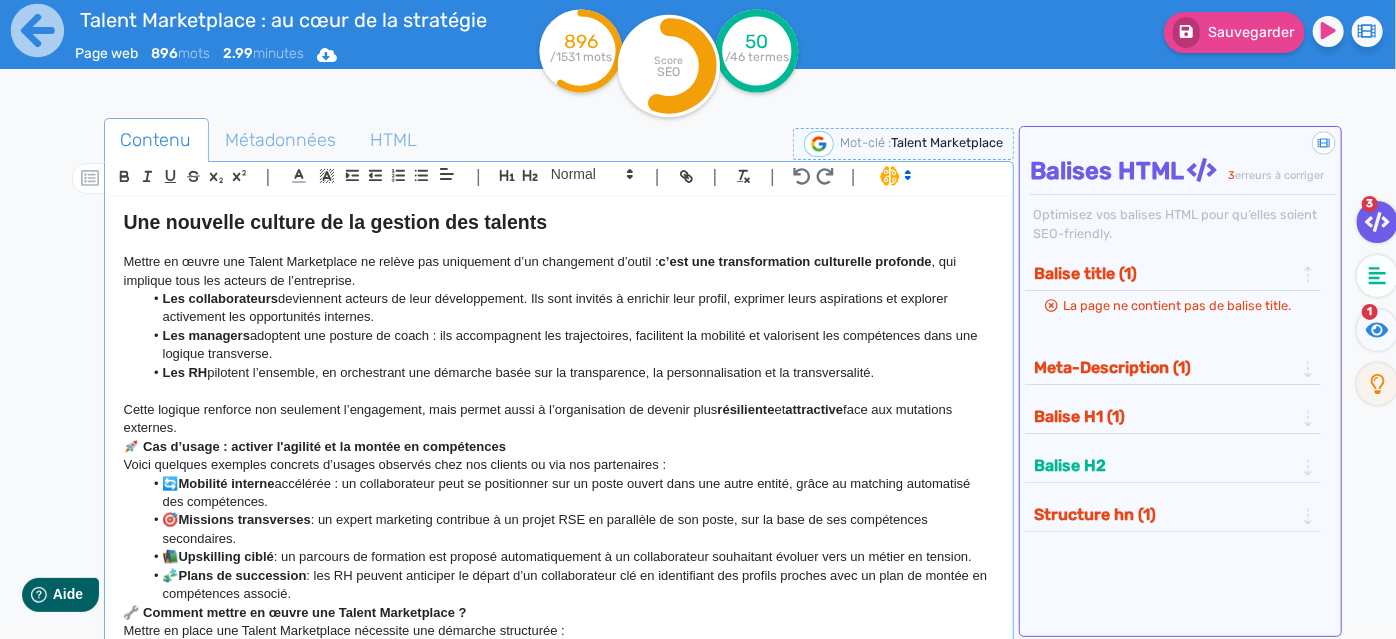 click on "Cette logique renforce non seulement l’engagement, mais permet aussi à l’organisation de devenir plus  résiliente  et  attractive  face aux mutations externes." 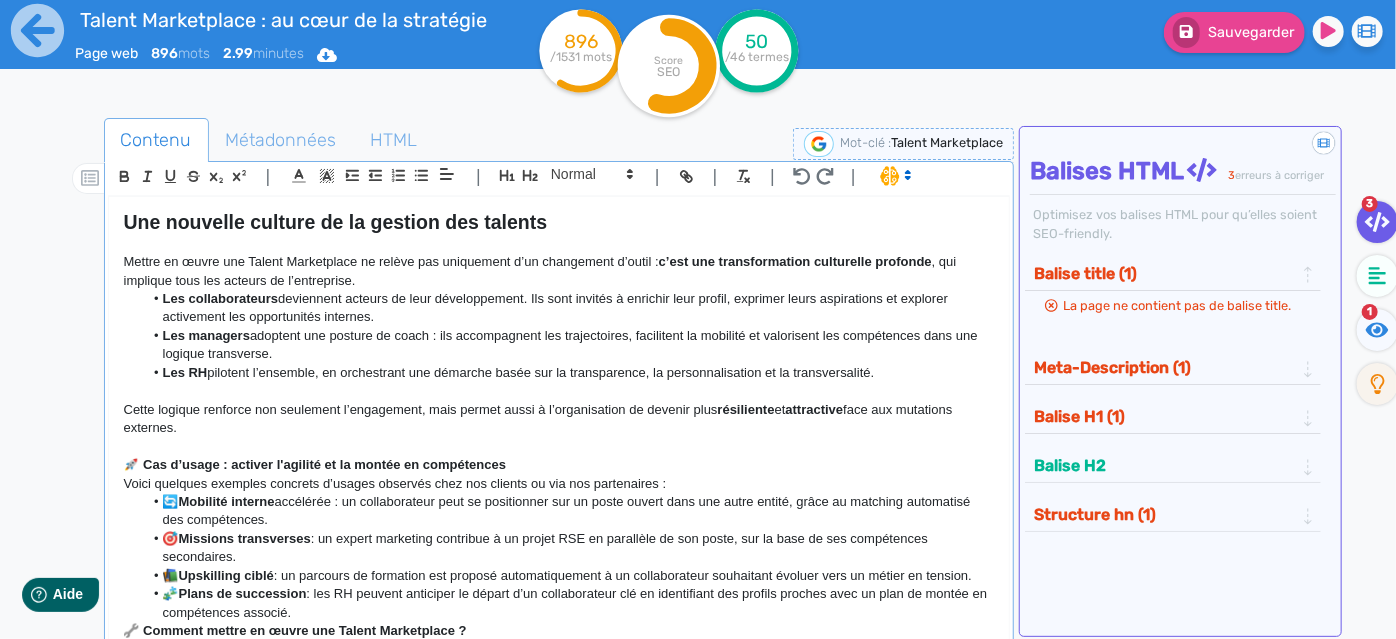 click on "🚀 Cas d’usage : activer l'agilité et la montée en compétences" 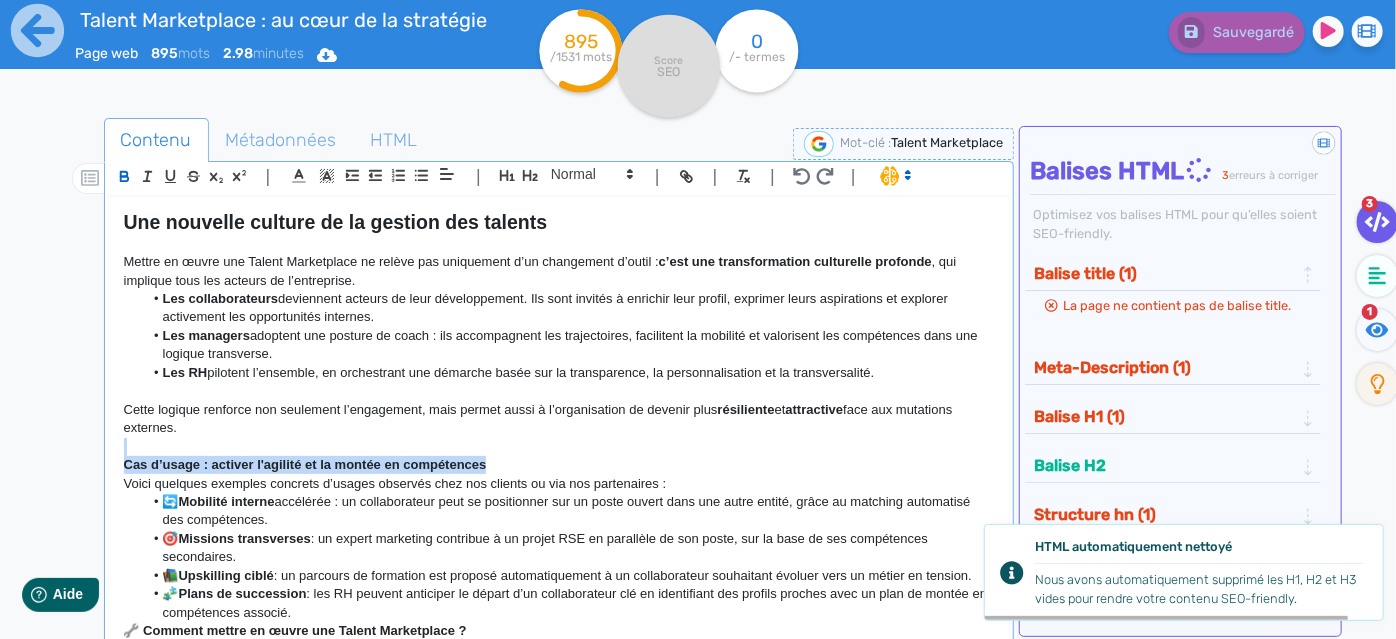drag, startPoint x: 503, startPoint y: 479, endPoint x: 120, endPoint y: 474, distance: 383.03262 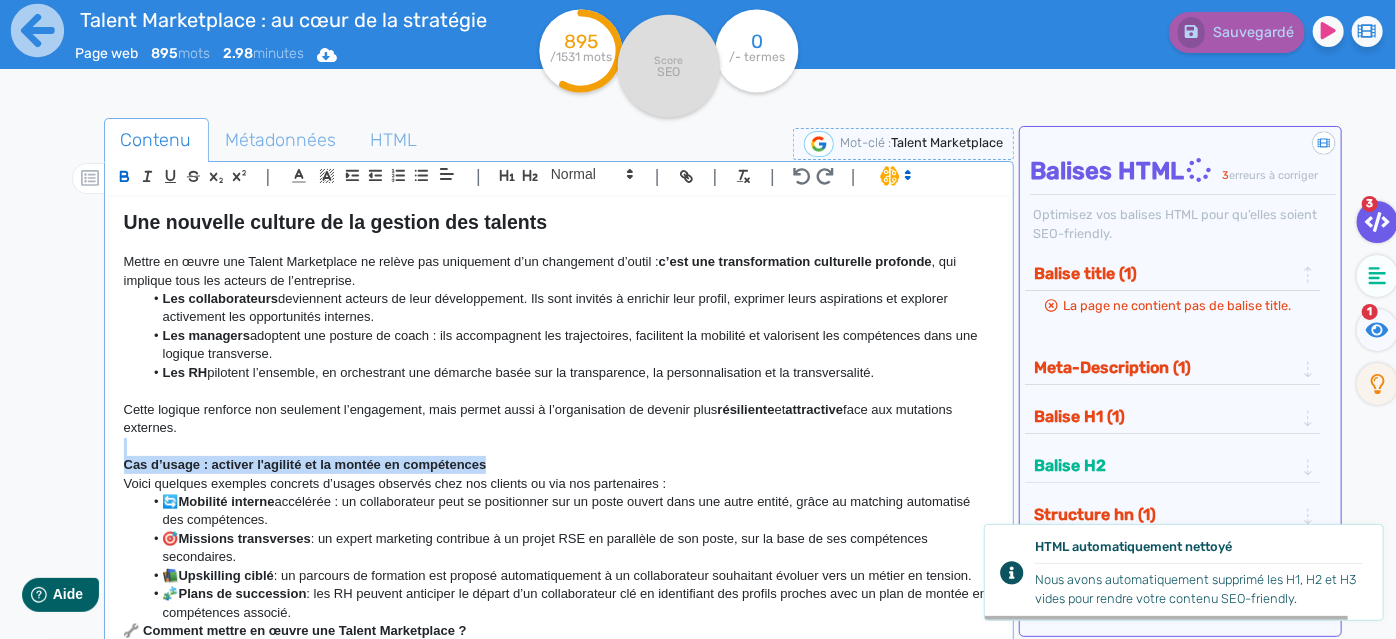 click on "La transformation des métiers s’accélère, portée par l’automatisation, l’intelligence artificielle et de profondes mutations économiques. À l’horizon 2027,  près de la moitié des compétences actuelles pourraient devenir obsolètes . Pour les directions RH, le défi est clair : anticiper, s’adapter, et surtout  mobiliser les bonnes compétences au bon moment . C’est dans ce contexte que la  Talent Marketplace  s’impose comme un levier stratégique pour piloter une gestion des talents plus fluide, dynamique et prédictive. Talent Marketplace : définition et enjeux Une Talent Marketplace est une plateforme RH qui permet de  faire correspondre en temps réel les compétences des collaborateurs  avec les  opportunités internes  : mobilité, projets, missions transverses, mentoring, formations, etc. Contrairement aux systèmes classiques centrés sur les postes, la Talent Marketplace adopte une logique  "skills-first" , mettant en avant les  aptitudes réelles , les  aspirations  et la   :" 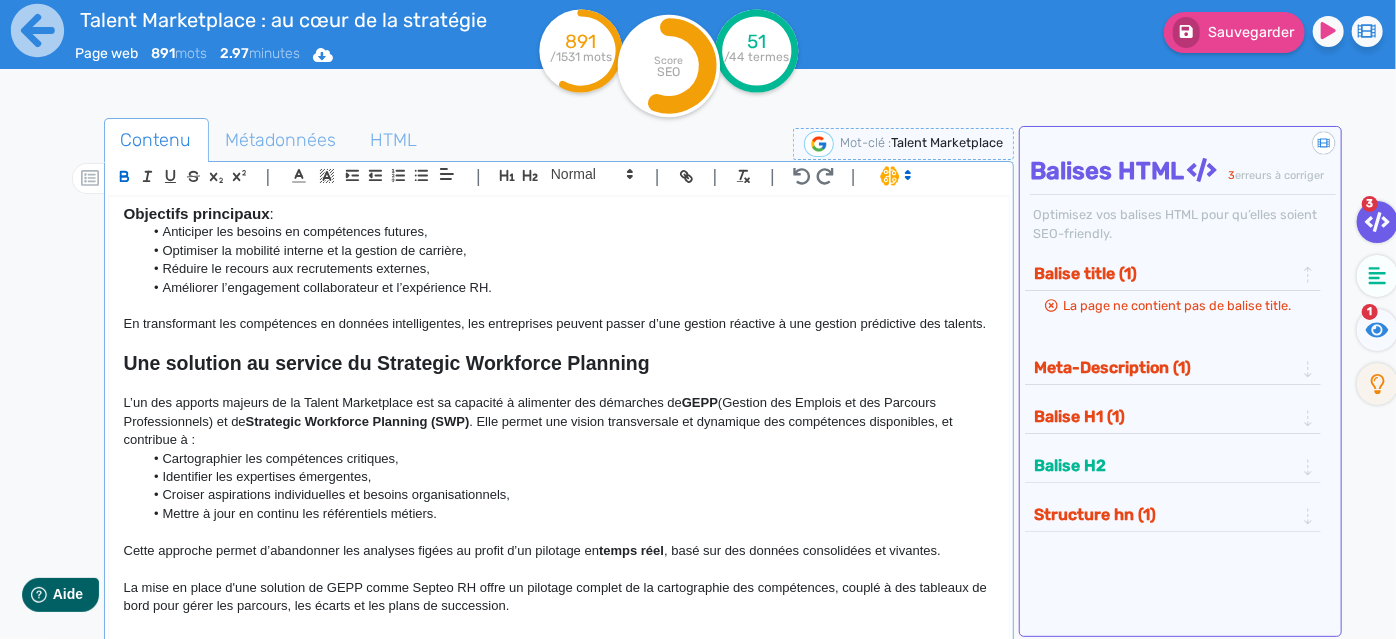 scroll, scrollTop: 0, scrollLeft: 0, axis: both 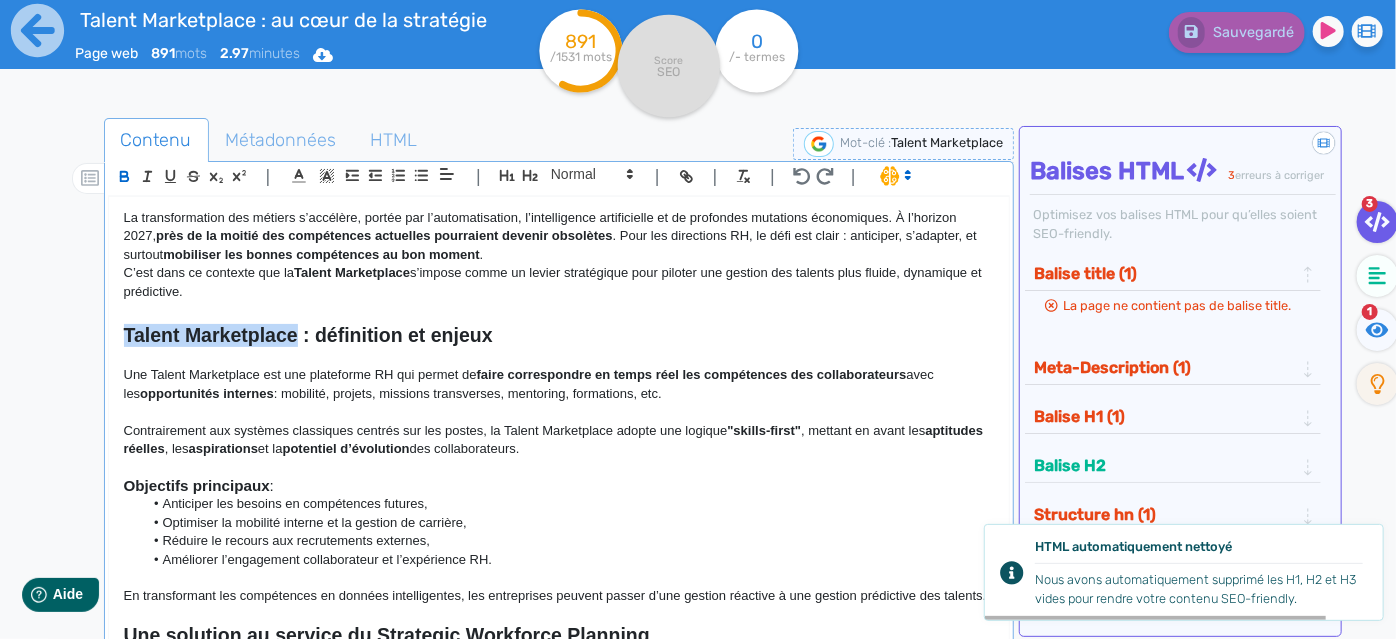 drag, startPoint x: 293, startPoint y: 338, endPoint x: 42, endPoint y: 342, distance: 251.03188 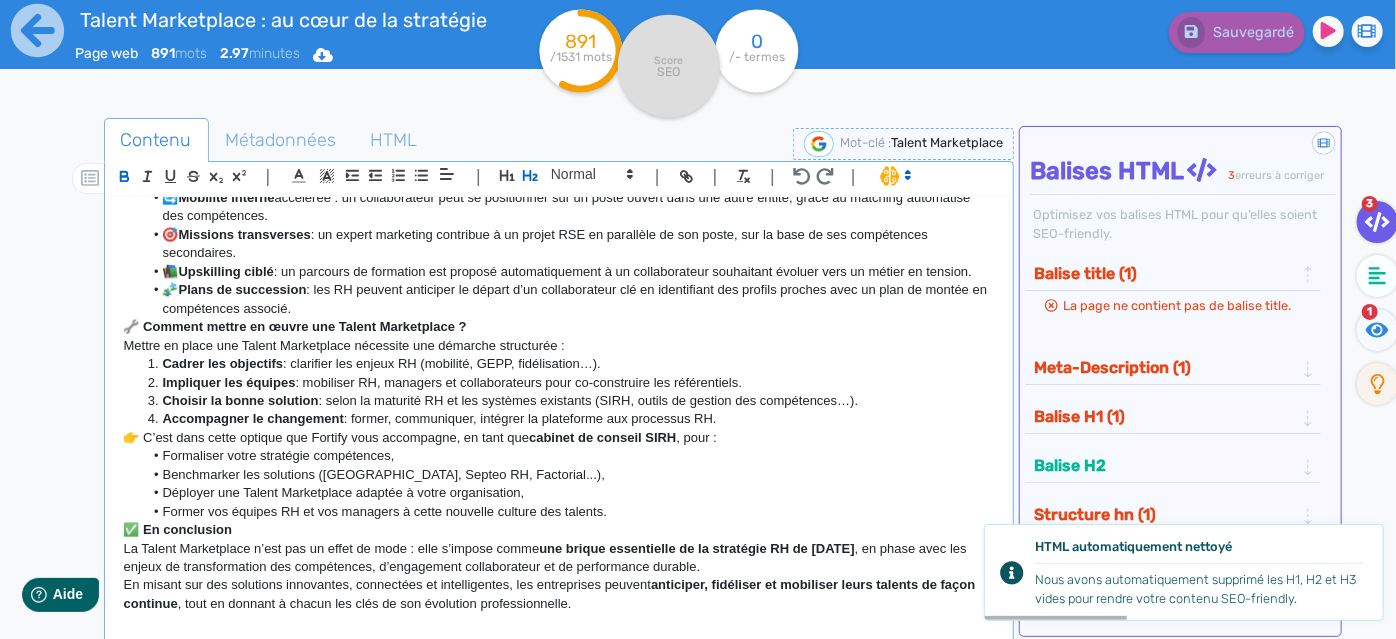 scroll, scrollTop: 1140, scrollLeft: 0, axis: vertical 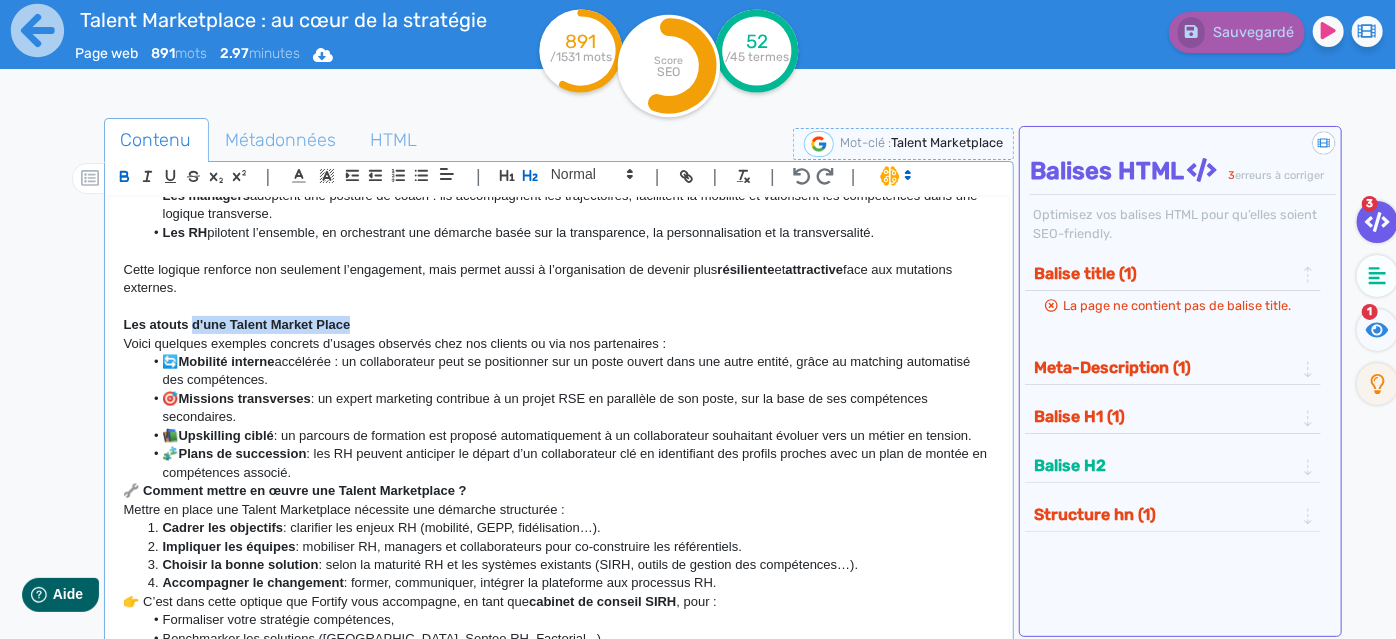 drag, startPoint x: 365, startPoint y: 342, endPoint x: 192, endPoint y: 340, distance: 173.01157 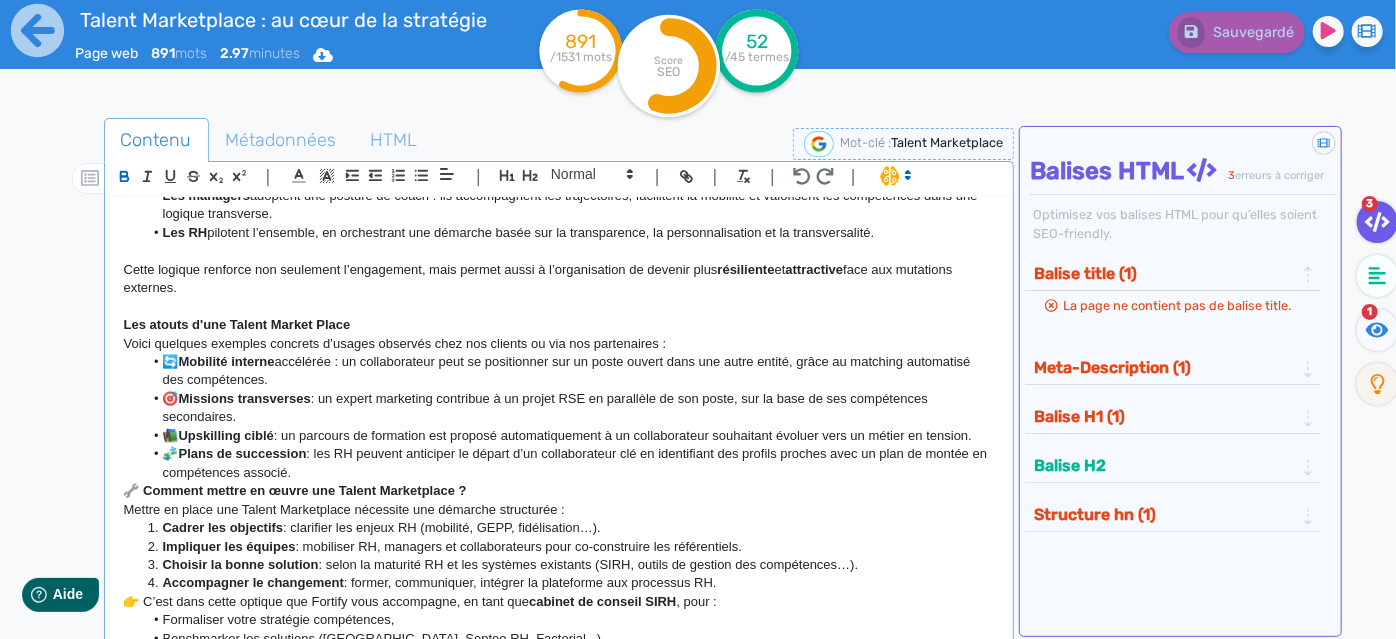 scroll, scrollTop: 0, scrollLeft: 0, axis: both 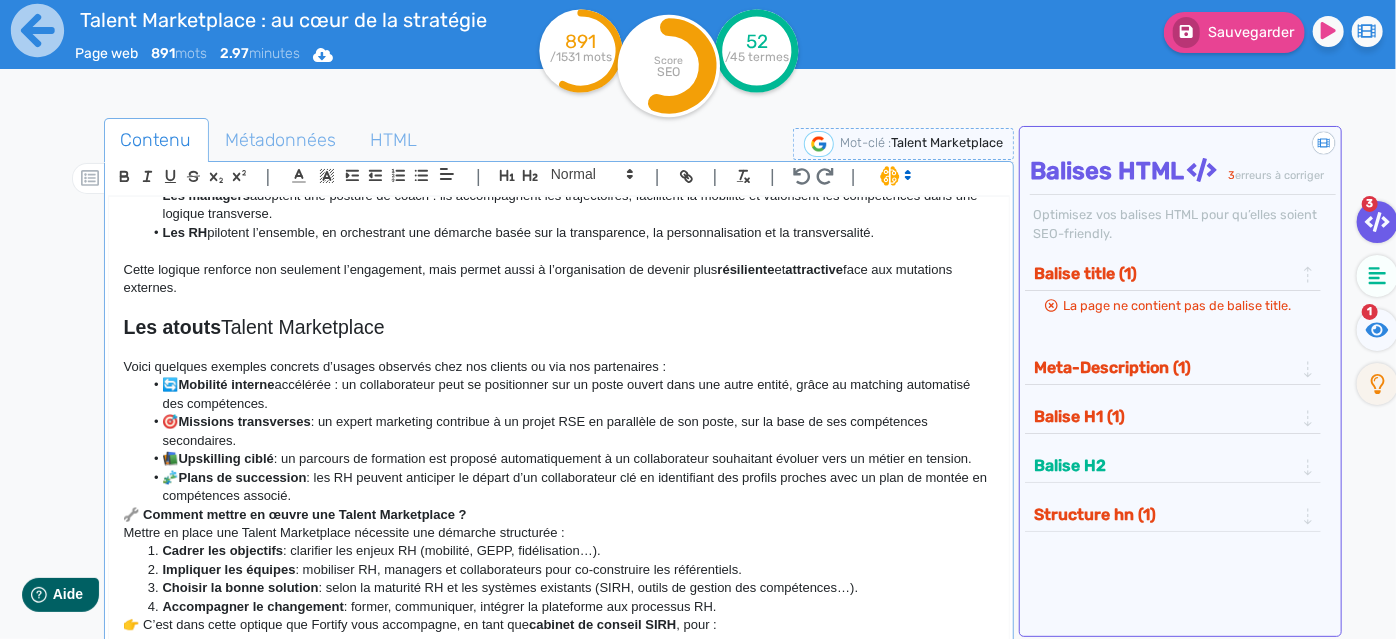 click on "Les atouts  Talent Marketplace" 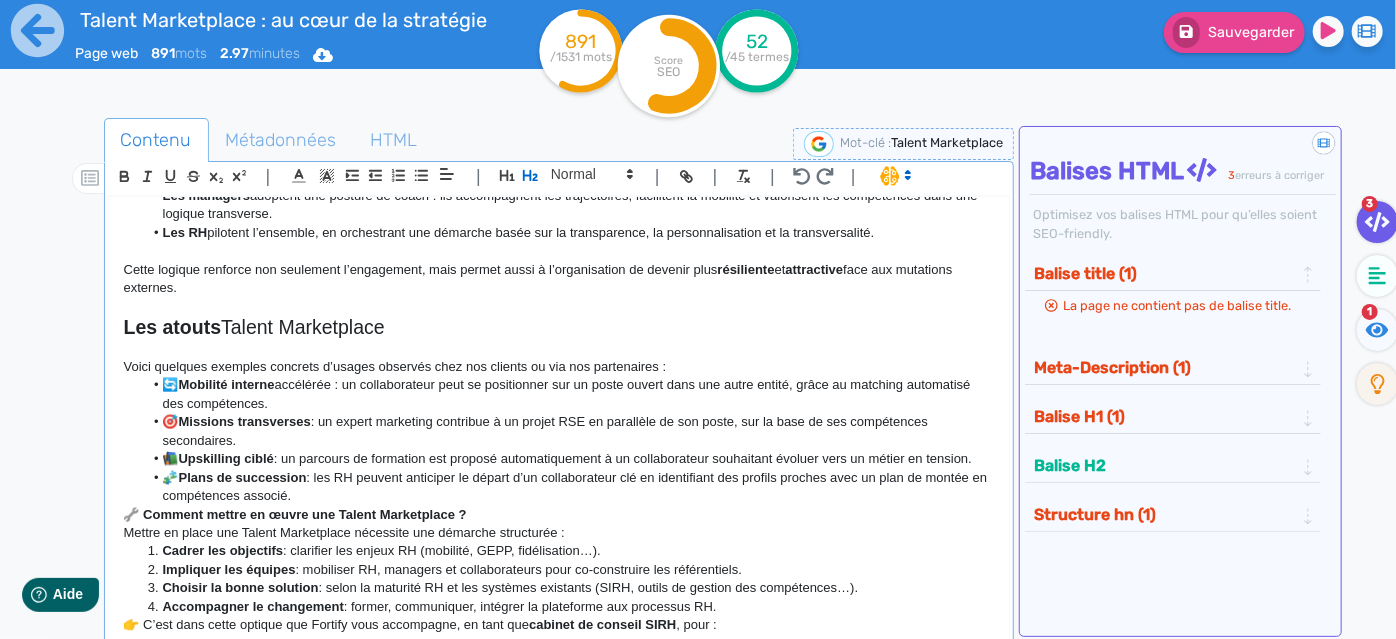 click on "Les atouts  Talent Marketplace" 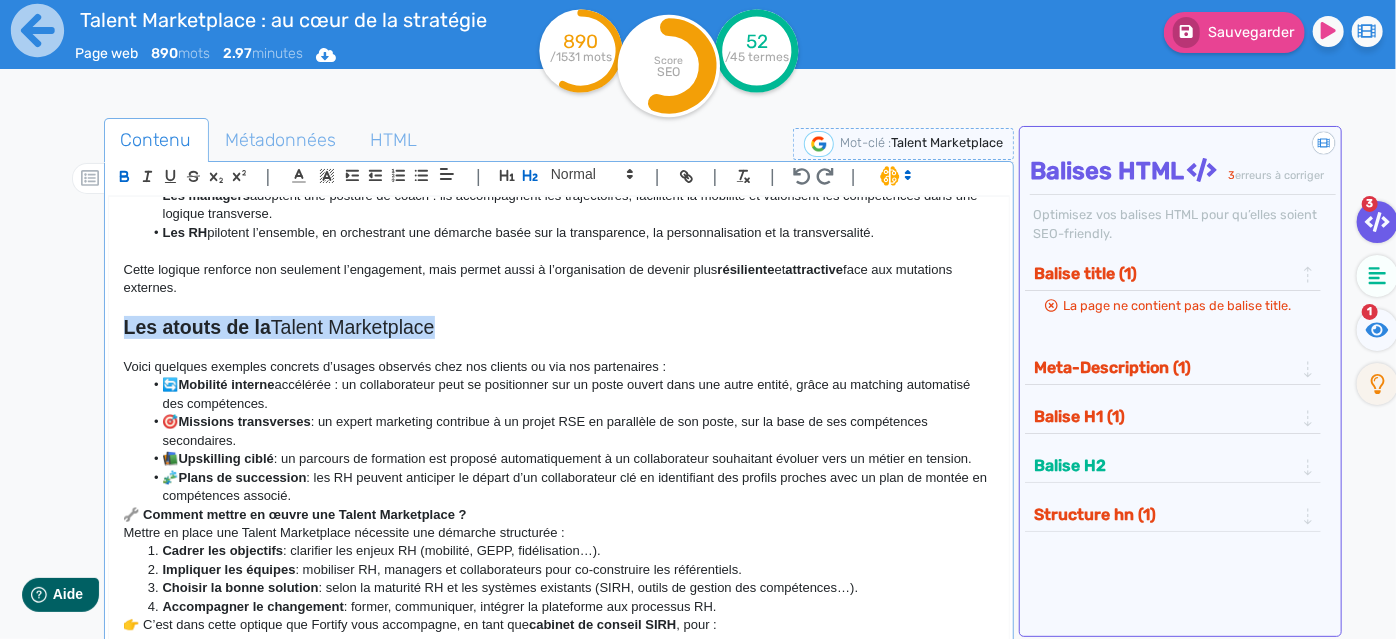 drag, startPoint x: 470, startPoint y: 340, endPoint x: 117, endPoint y: 348, distance: 353.09064 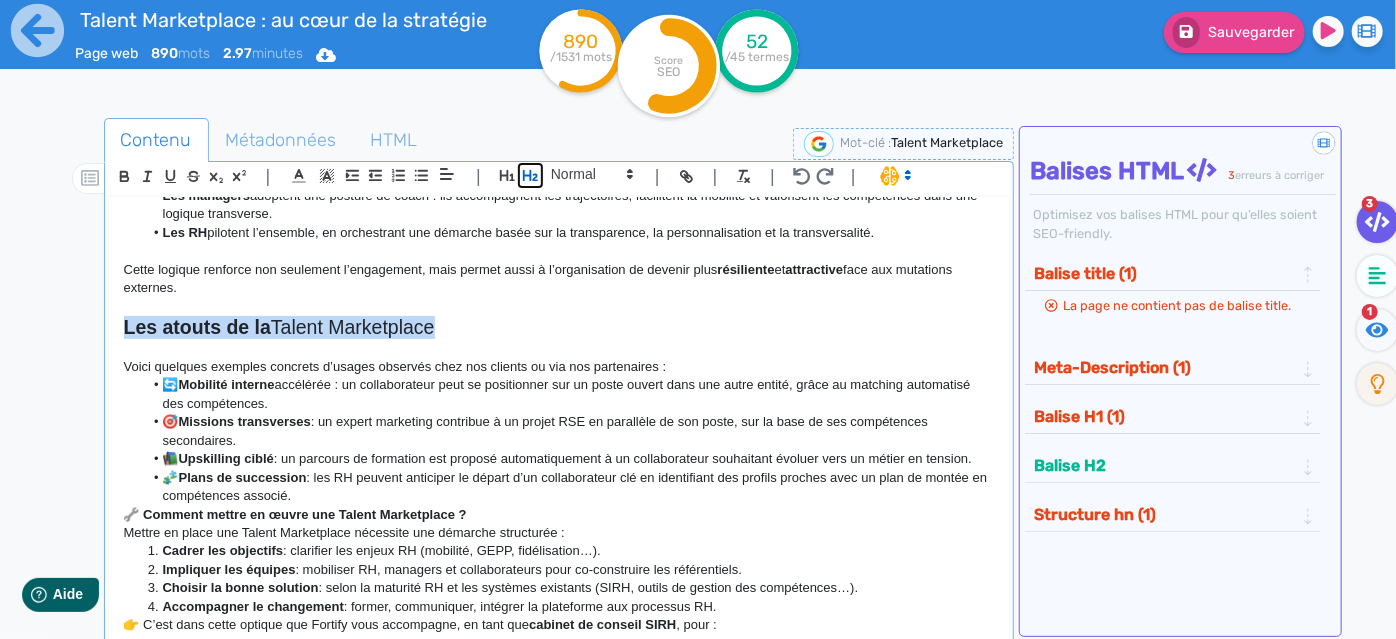 click 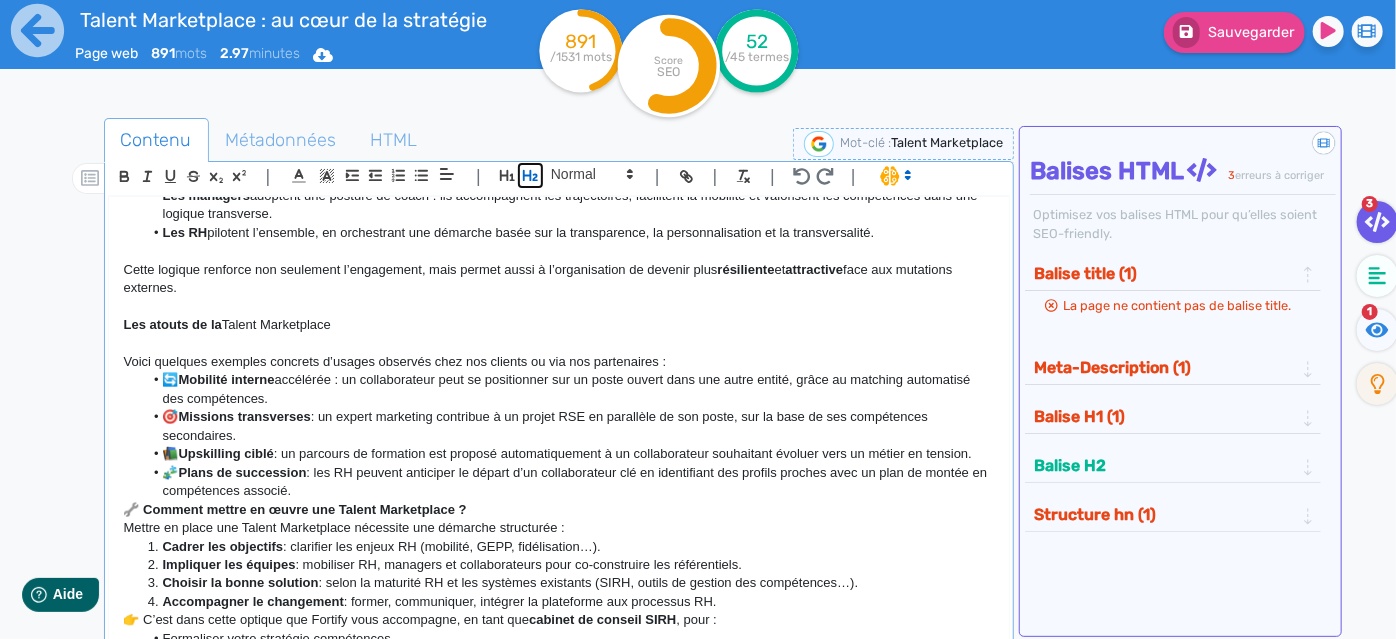click 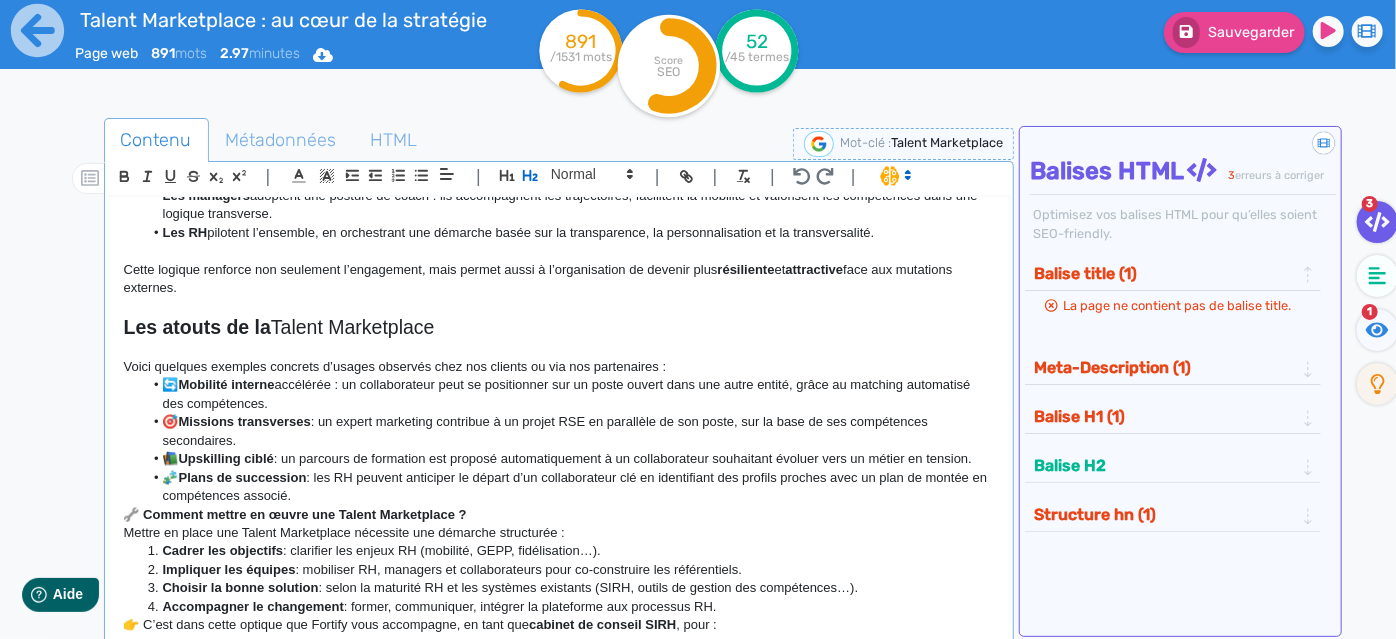 click on "🔄  Mobilité interne  accélérée : un collaborateur peut se positionner sur un poste ouvert dans une autre entité, grâce au matching automatisé des compétences." 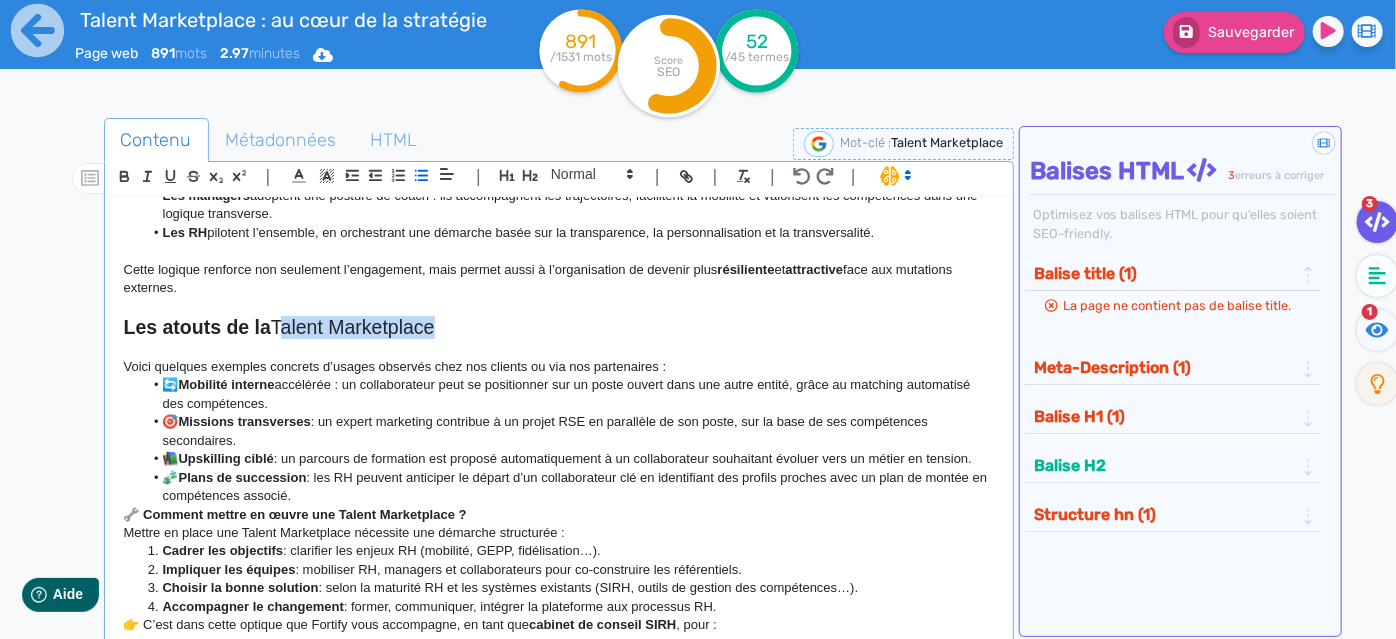 drag, startPoint x: 487, startPoint y: 337, endPoint x: 280, endPoint y: 338, distance: 207.00241 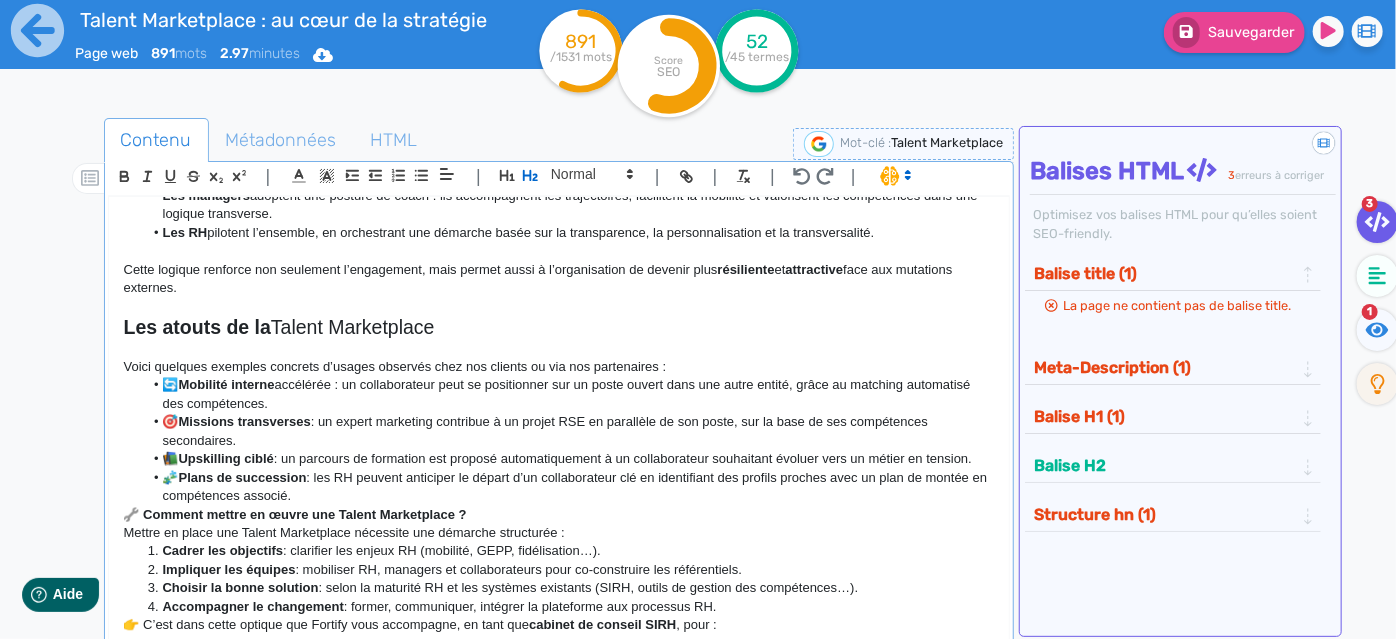 click on "Les atouts de la  Talent Marketplace" 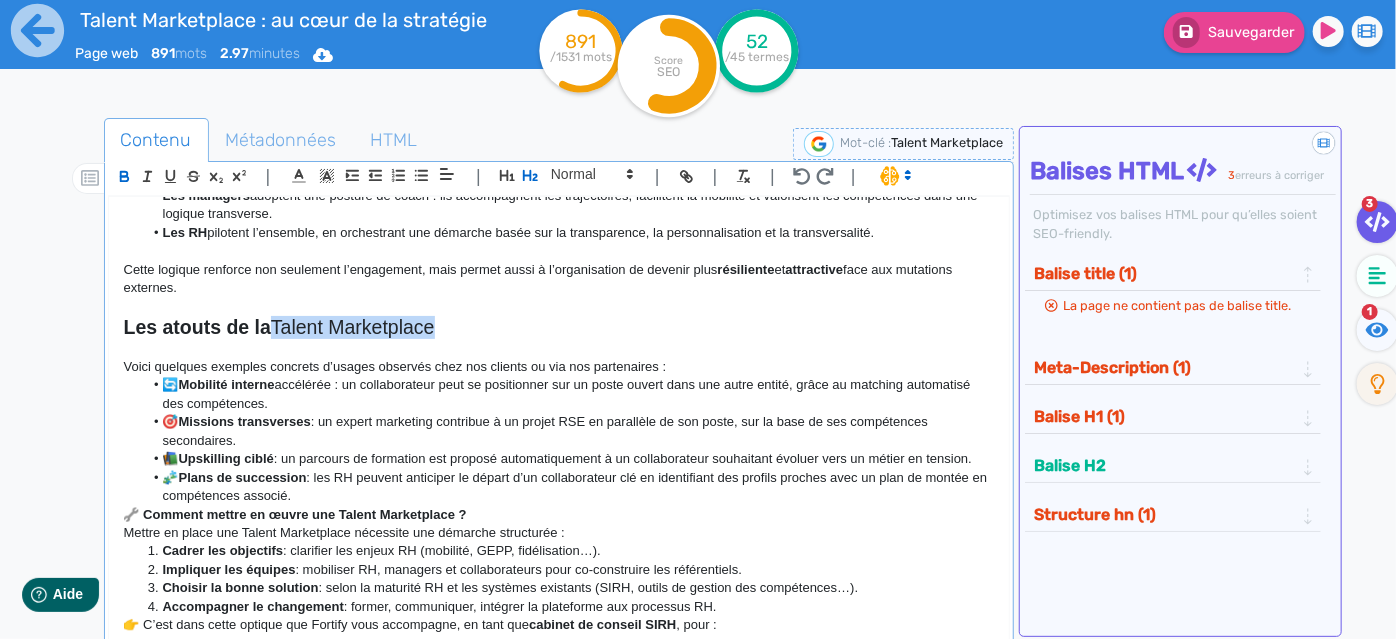 drag, startPoint x: 277, startPoint y: 343, endPoint x: 466, endPoint y: 343, distance: 189 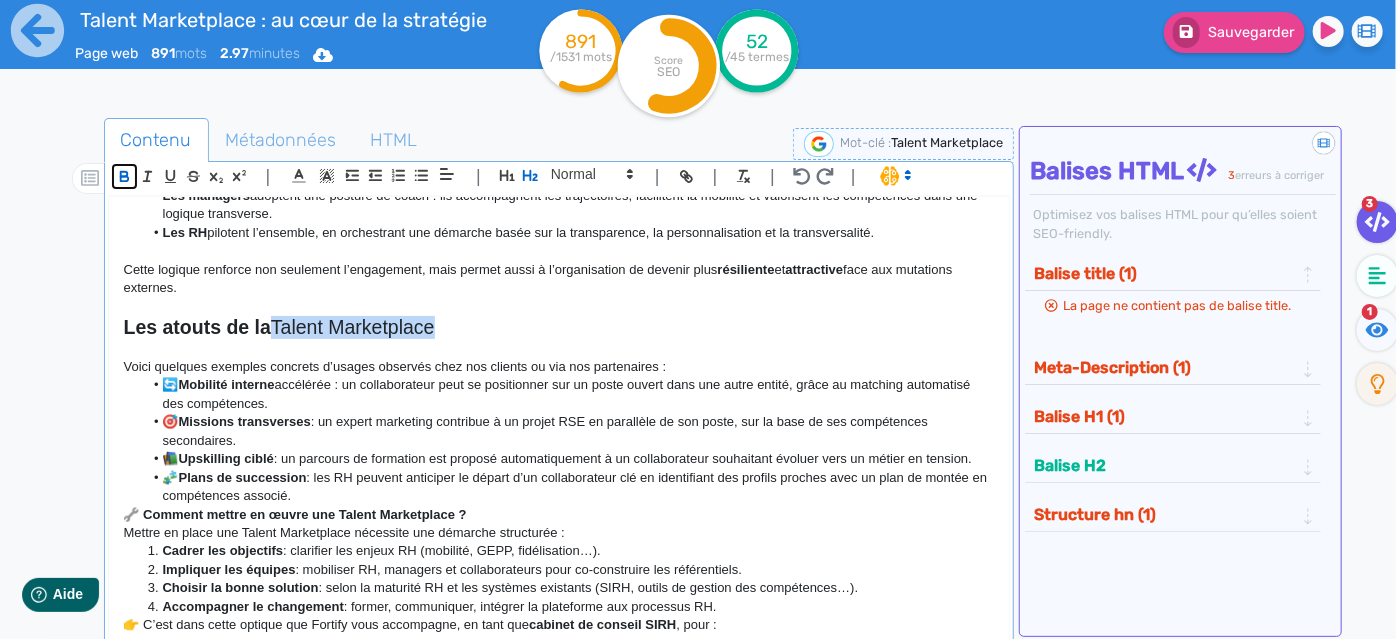 click 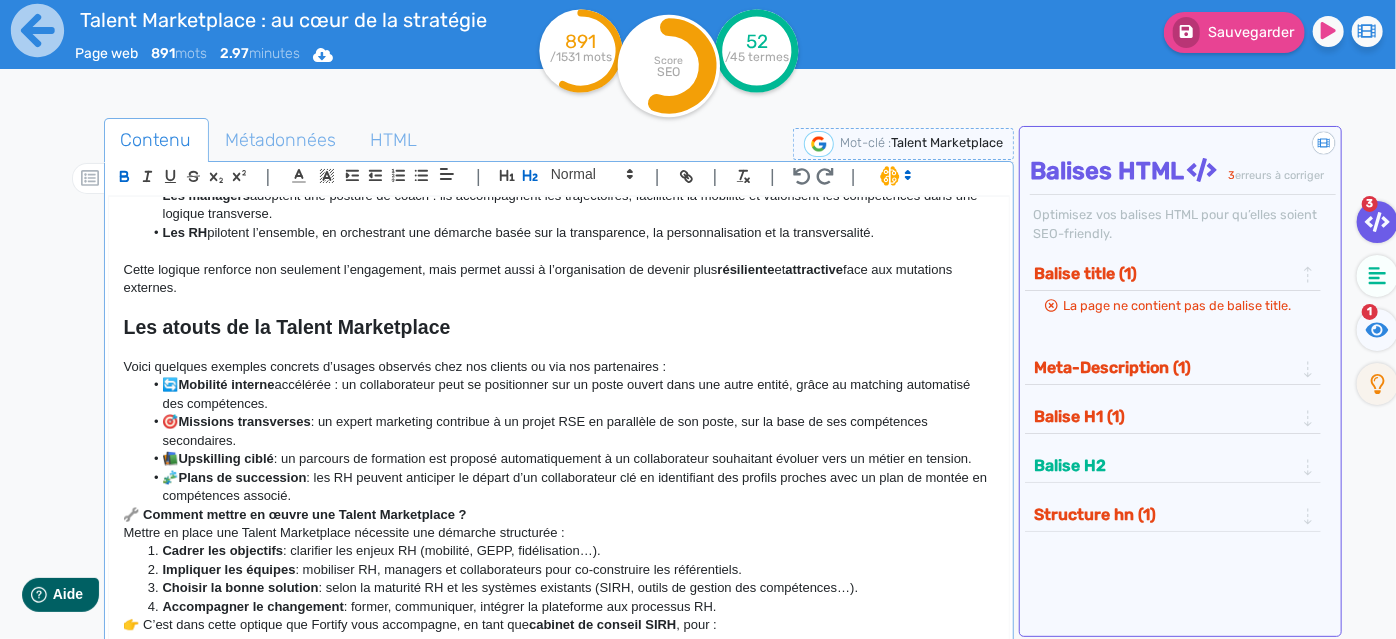 click on "🎯  Missions transverses  : un expert marketing contribue à un projet RSE en parallèle de son poste, sur la base de ses compétences secondaires." 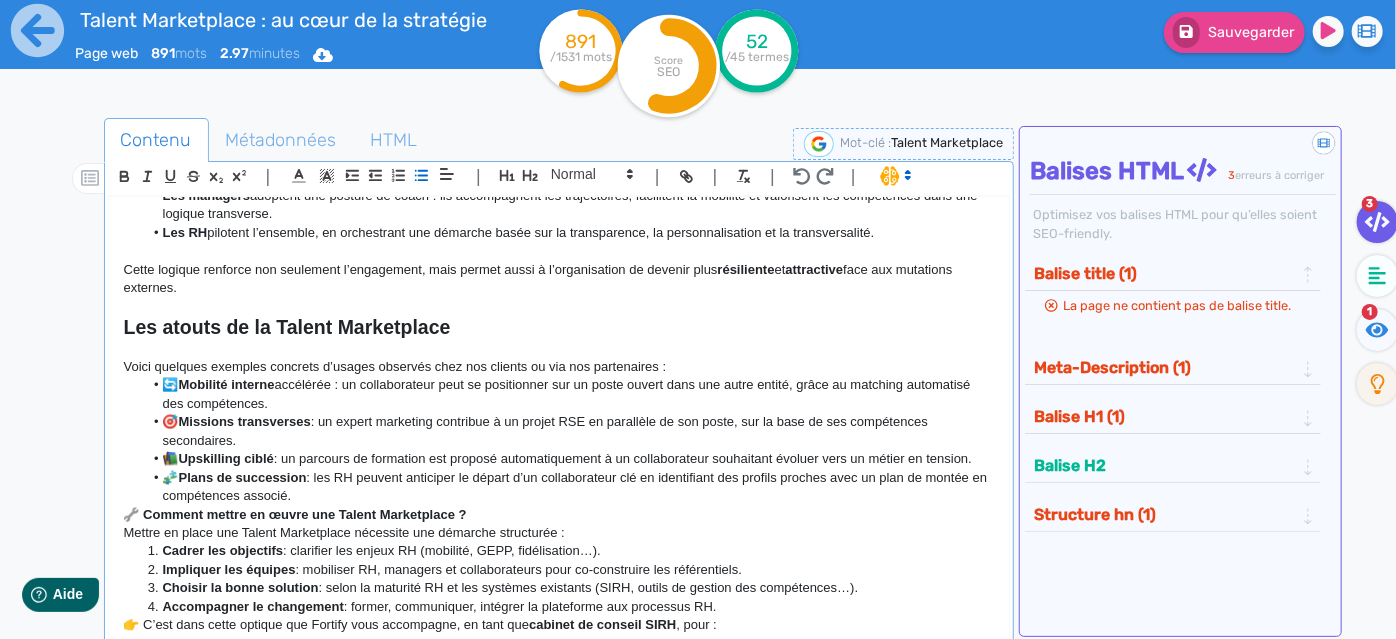 click on "🧩  Plans de succession  : les RH peuvent anticiper le départ d’un collaborateur clé en identifiant des profils proches avec un plan de montée en compétences associé." 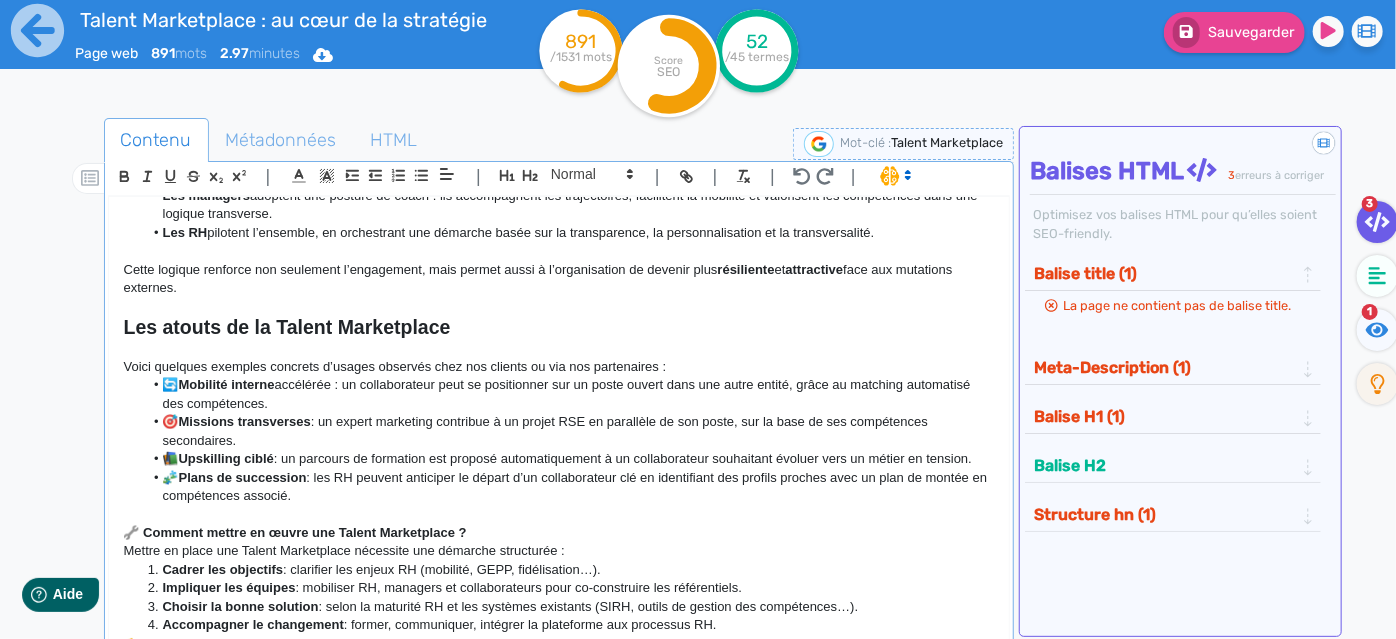 drag, startPoint x: 363, startPoint y: 513, endPoint x: 0, endPoint y: 356, distance: 395.49716 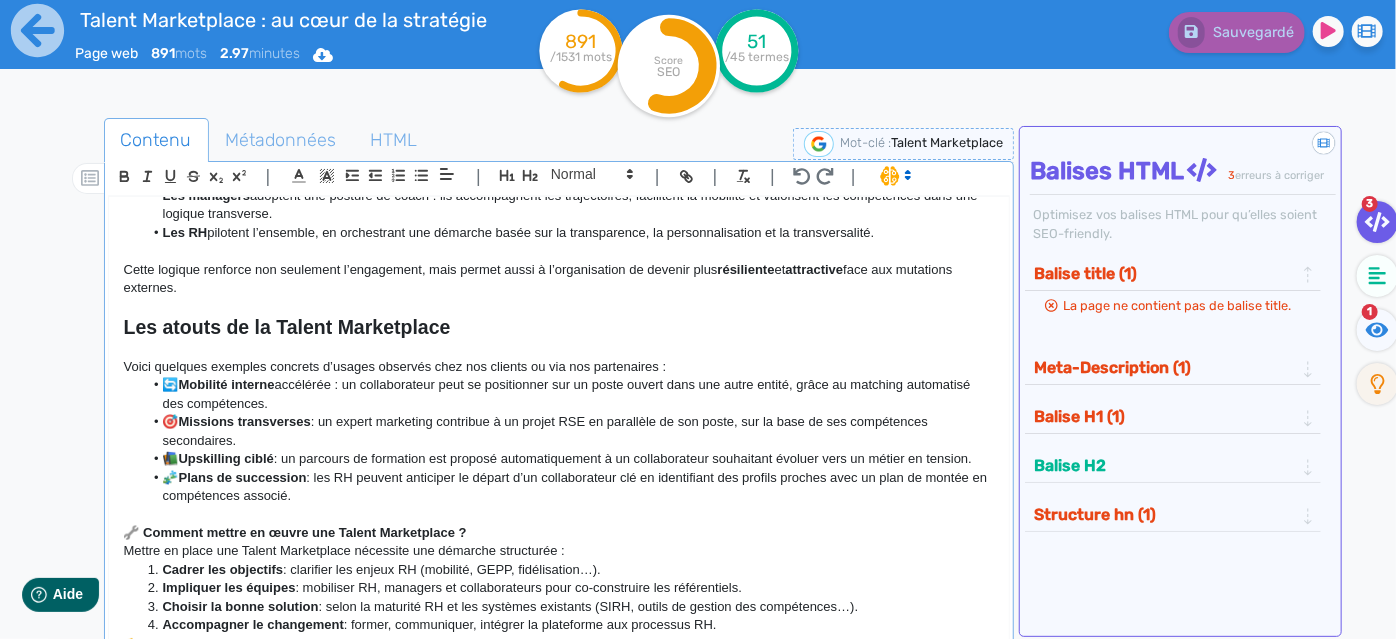 scroll, scrollTop: 0, scrollLeft: 0, axis: both 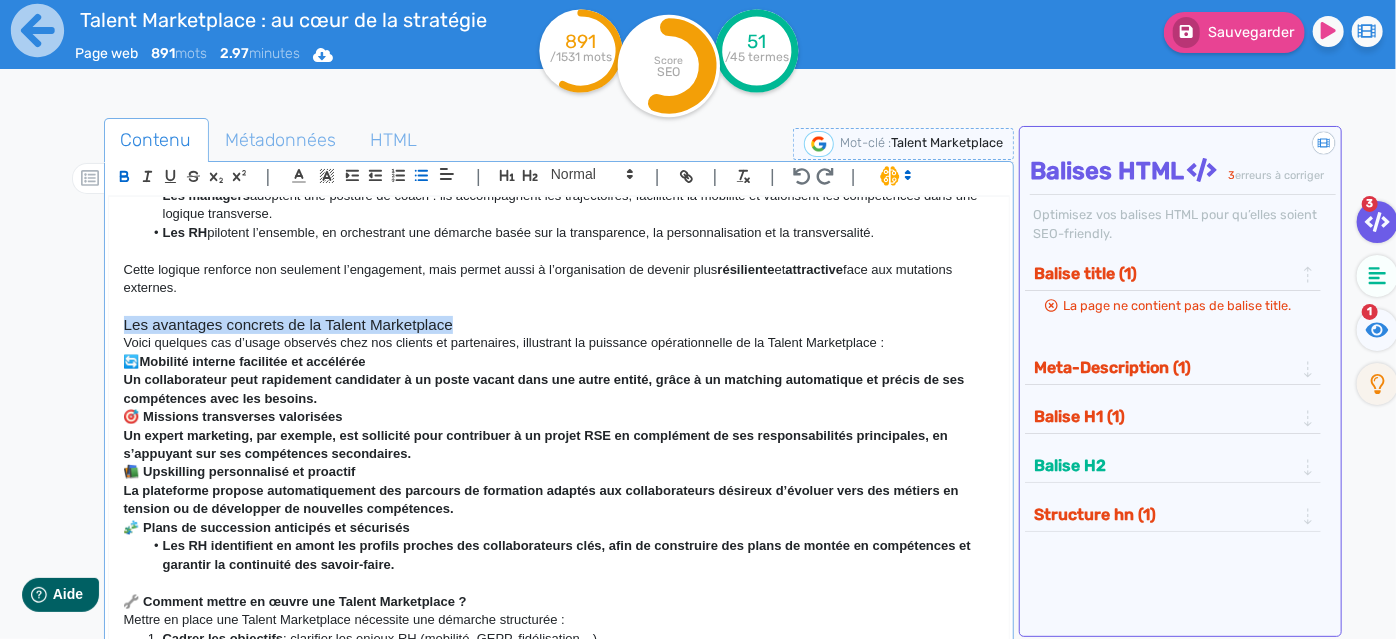drag, startPoint x: 490, startPoint y: 343, endPoint x: 120, endPoint y: 348, distance: 370.03378 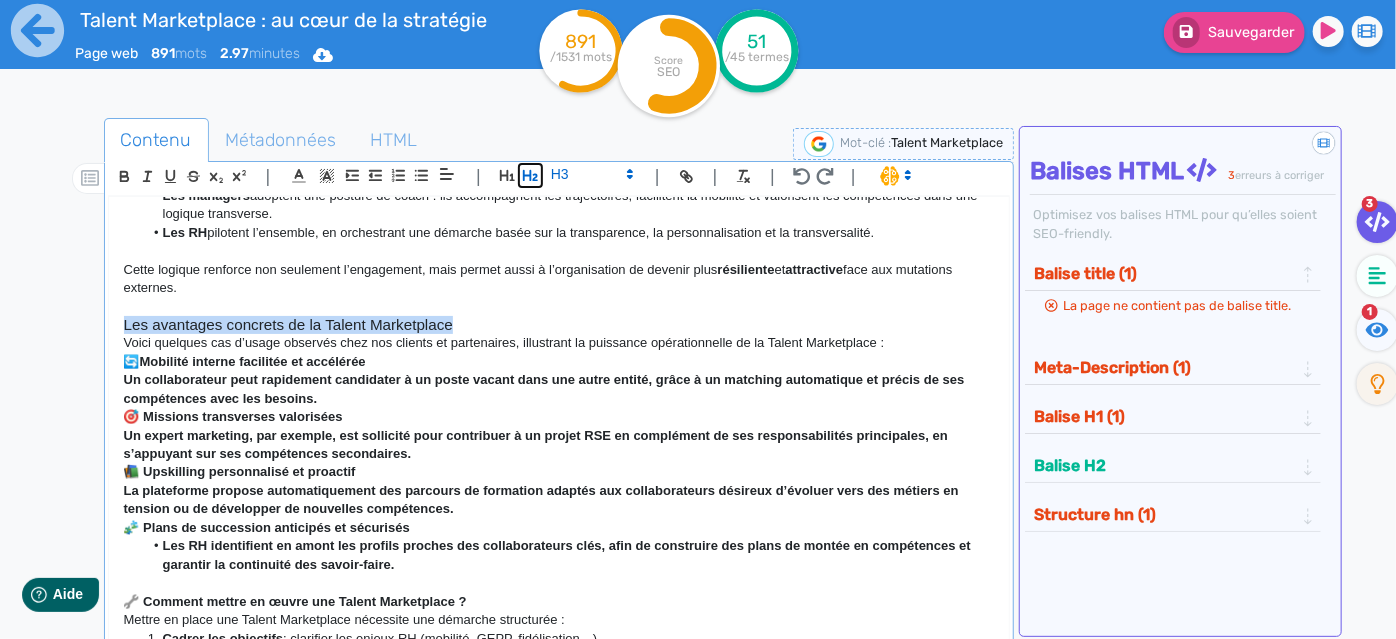 click 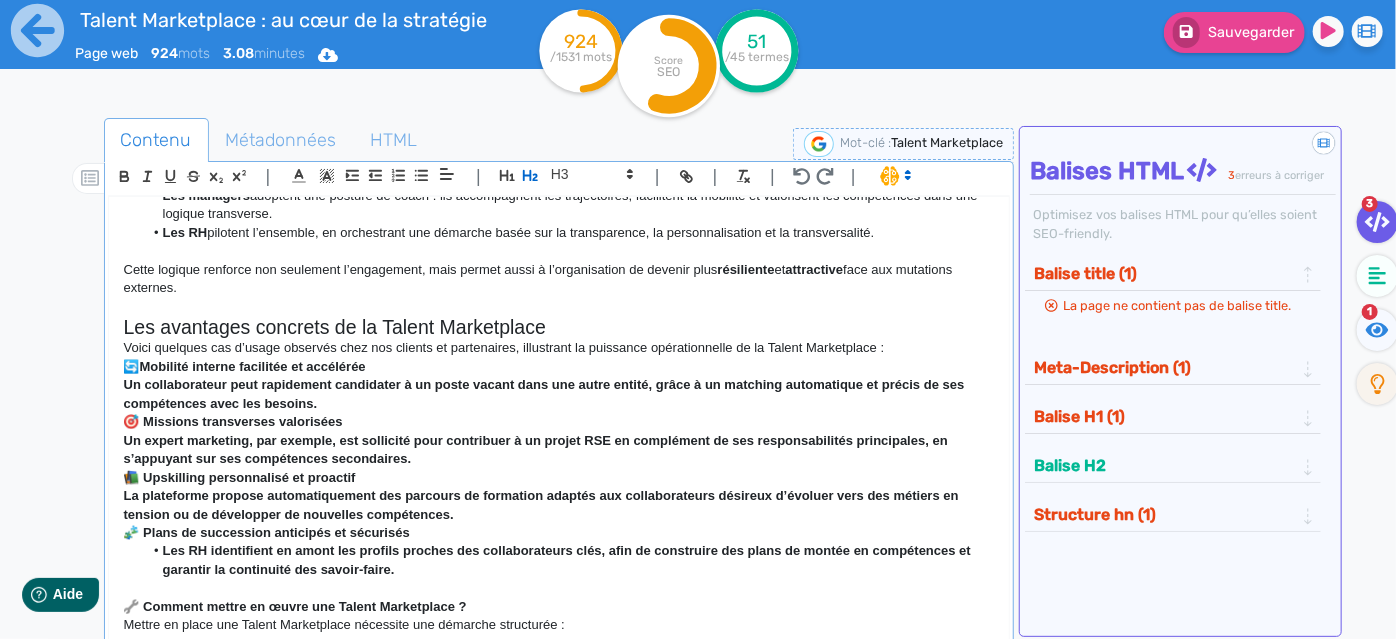 click on "Un collaborateur peut rapidement candidater à un poste vacant dans une autre entité, grâce à un matching automatique et précis de ses compétences avec les besoins." 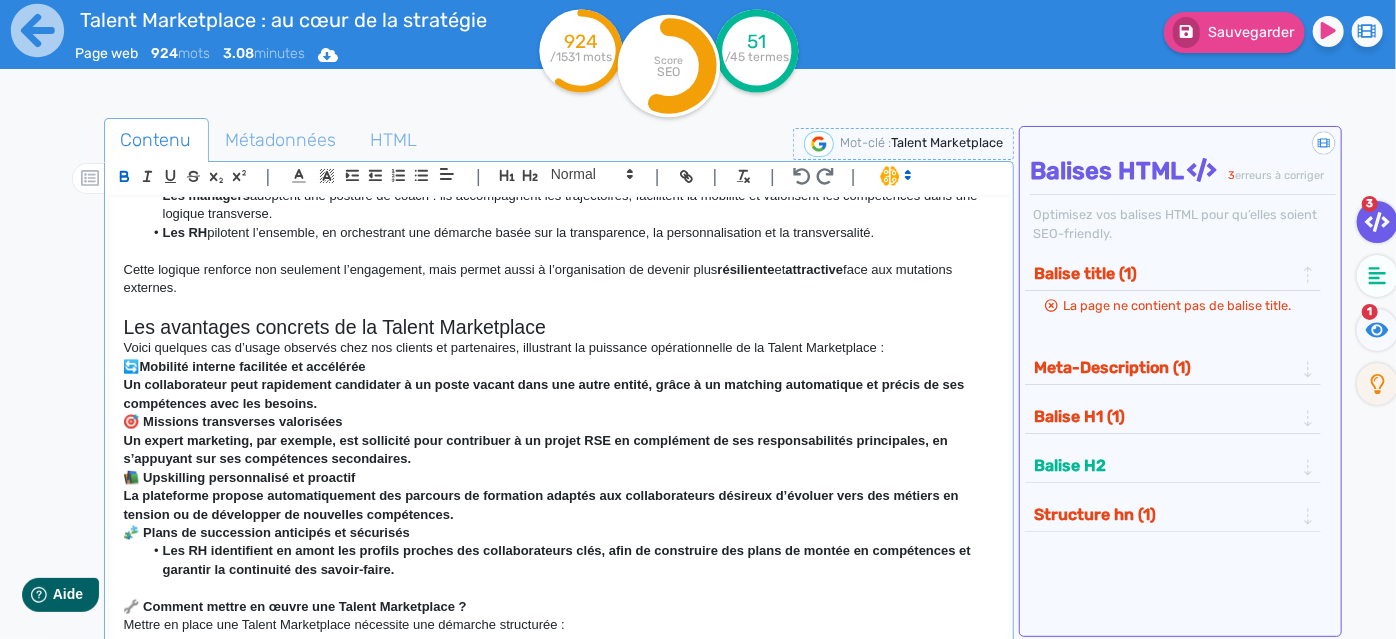click on "Les avantages concrets de la Talent Marketplace" 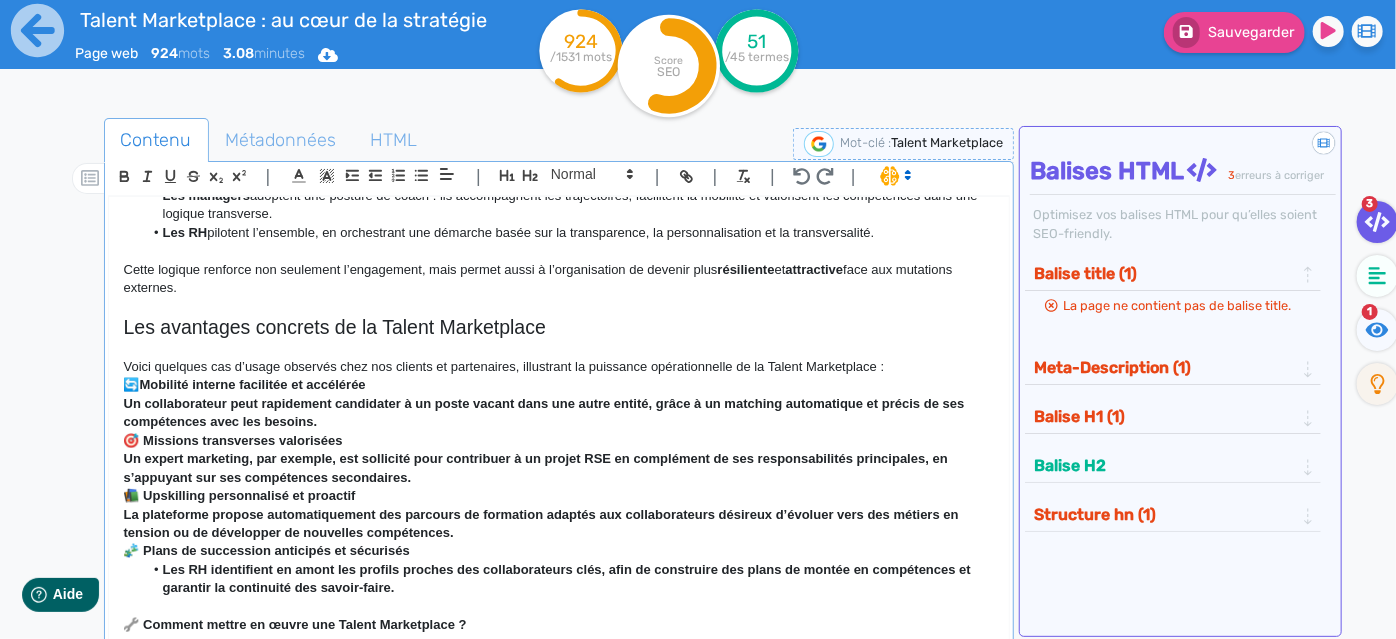 click on "Voici quelques cas d’usage observés chez nos clients et partenaires, illustrant la puissance opérationnelle de la Talent Marketplace :" 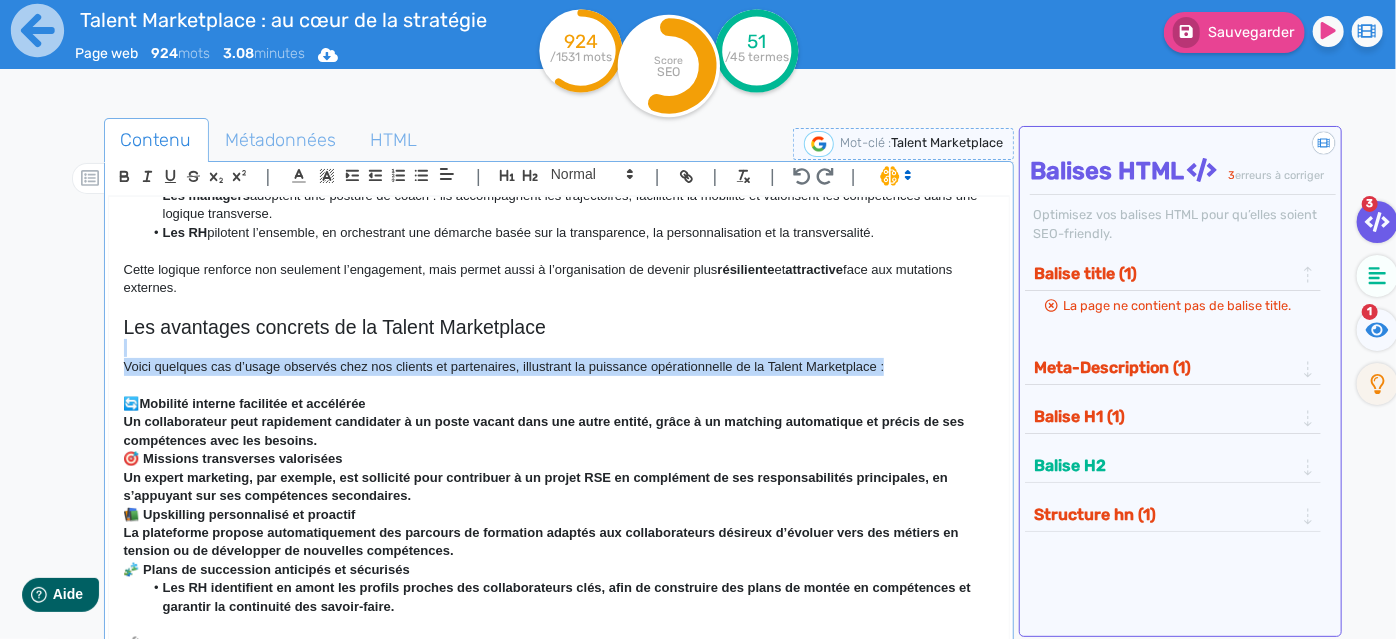 drag, startPoint x: 896, startPoint y: 379, endPoint x: 456, endPoint y: 366, distance: 440.19202 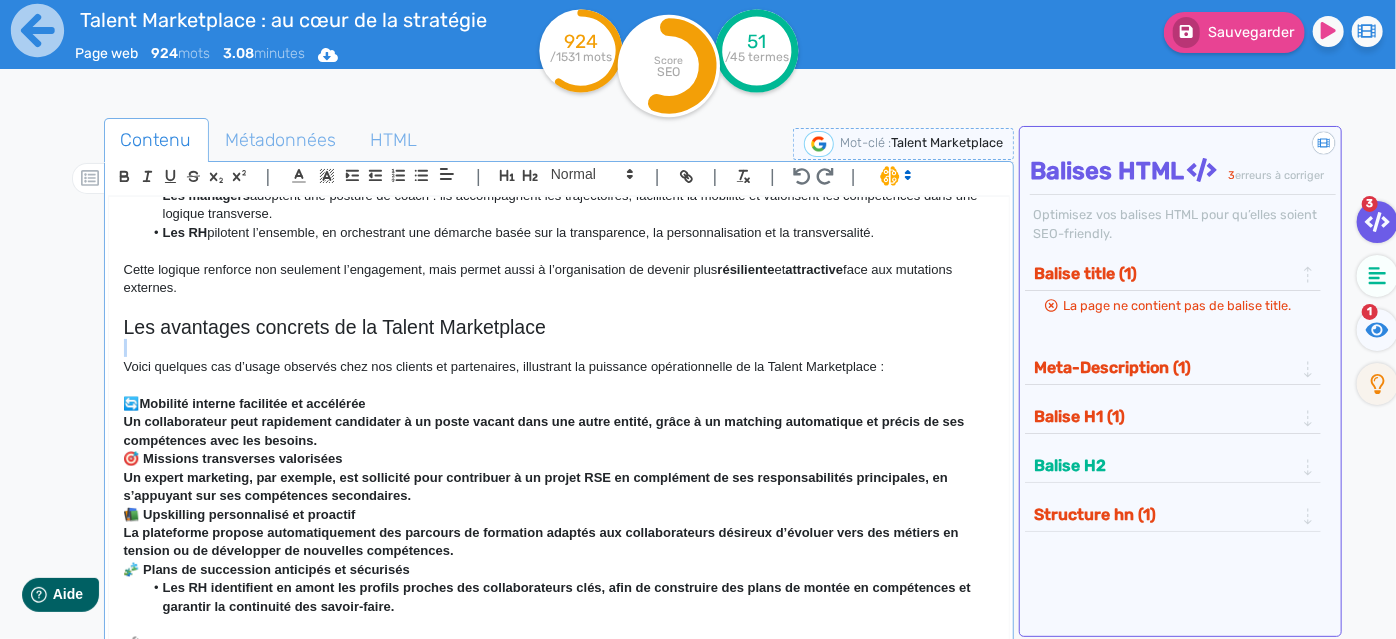 drag, startPoint x: 125, startPoint y: 383, endPoint x: 913, endPoint y: 372, distance: 788.0768 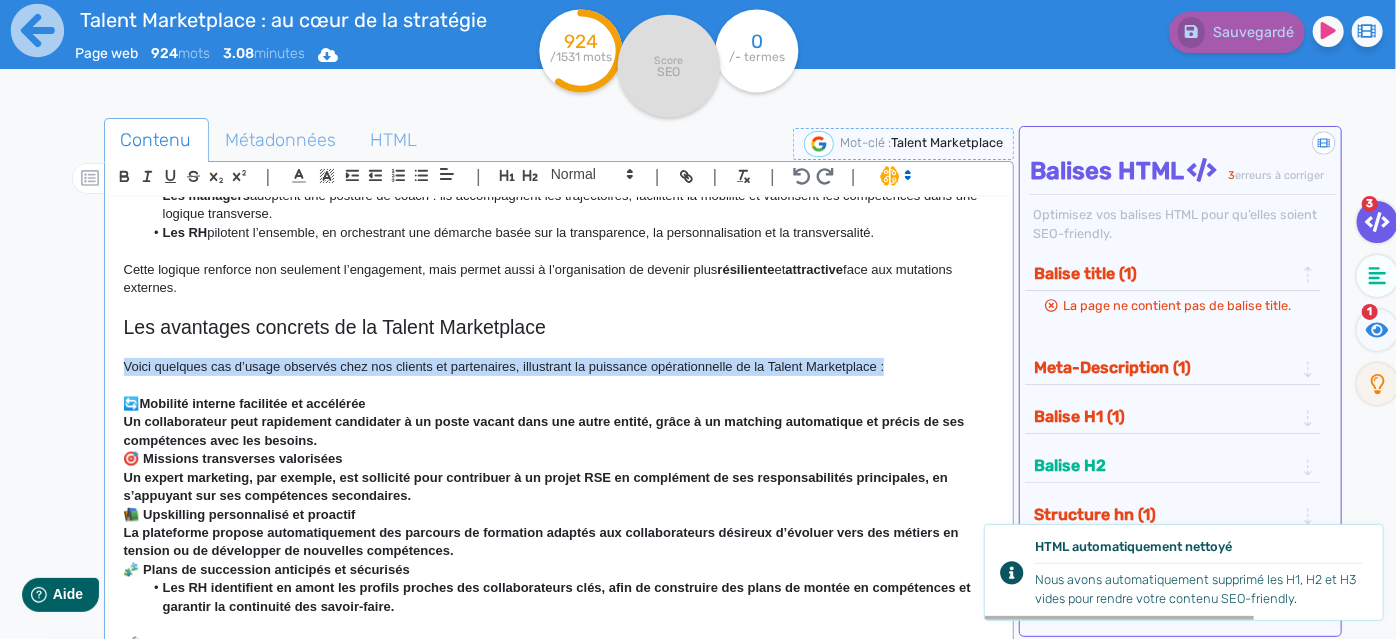drag, startPoint x: 898, startPoint y: 380, endPoint x: 106, endPoint y: 387, distance: 792.03094 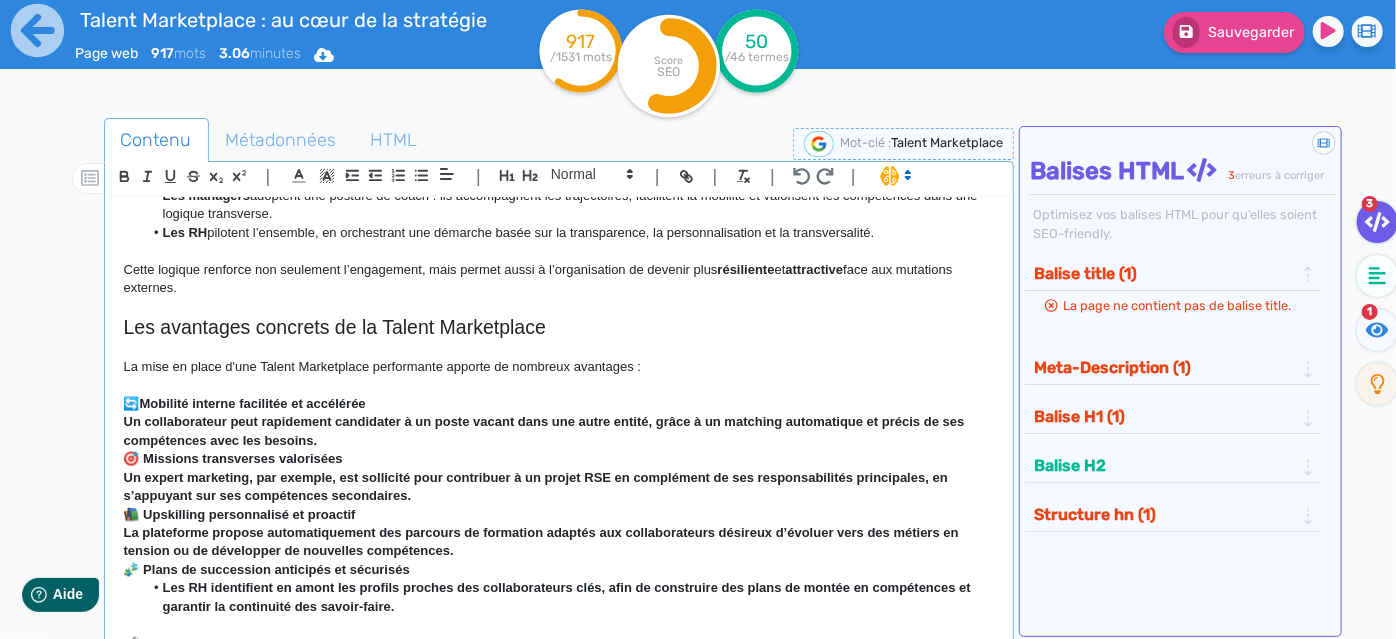 click on "🔄  Mobilité interne facilitée et accélérée" 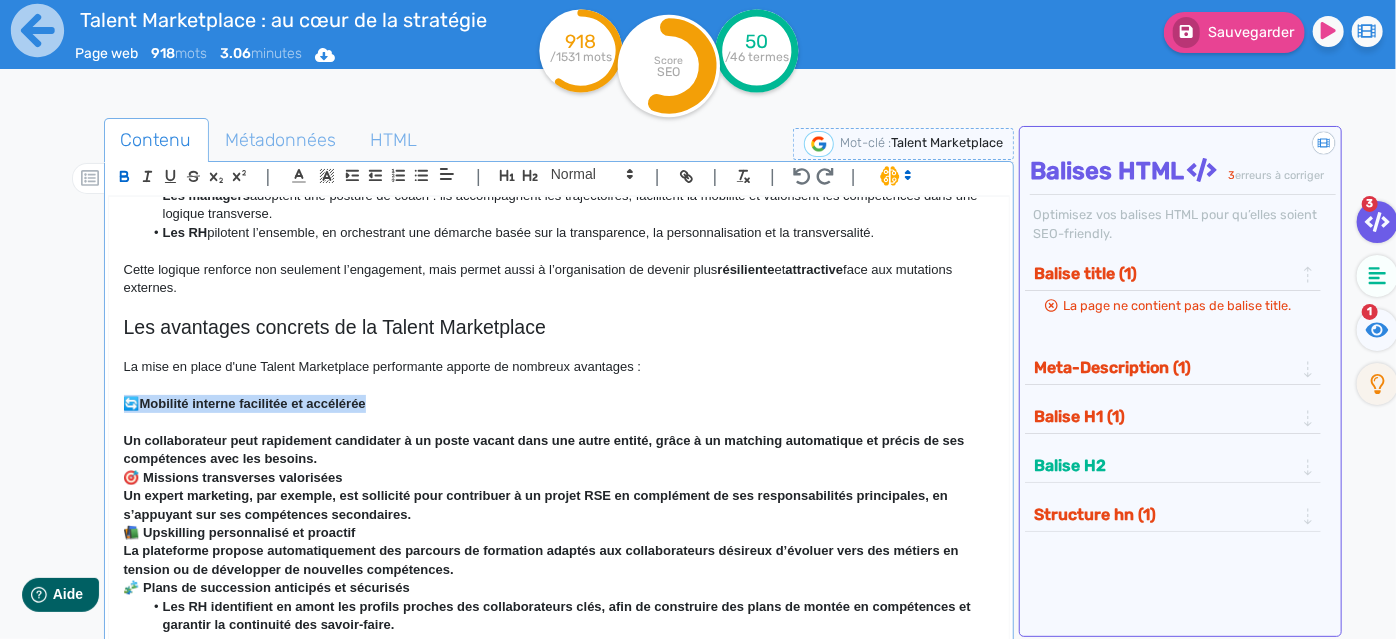 drag, startPoint x: 430, startPoint y: 418, endPoint x: 115, endPoint y: 420, distance: 315.00635 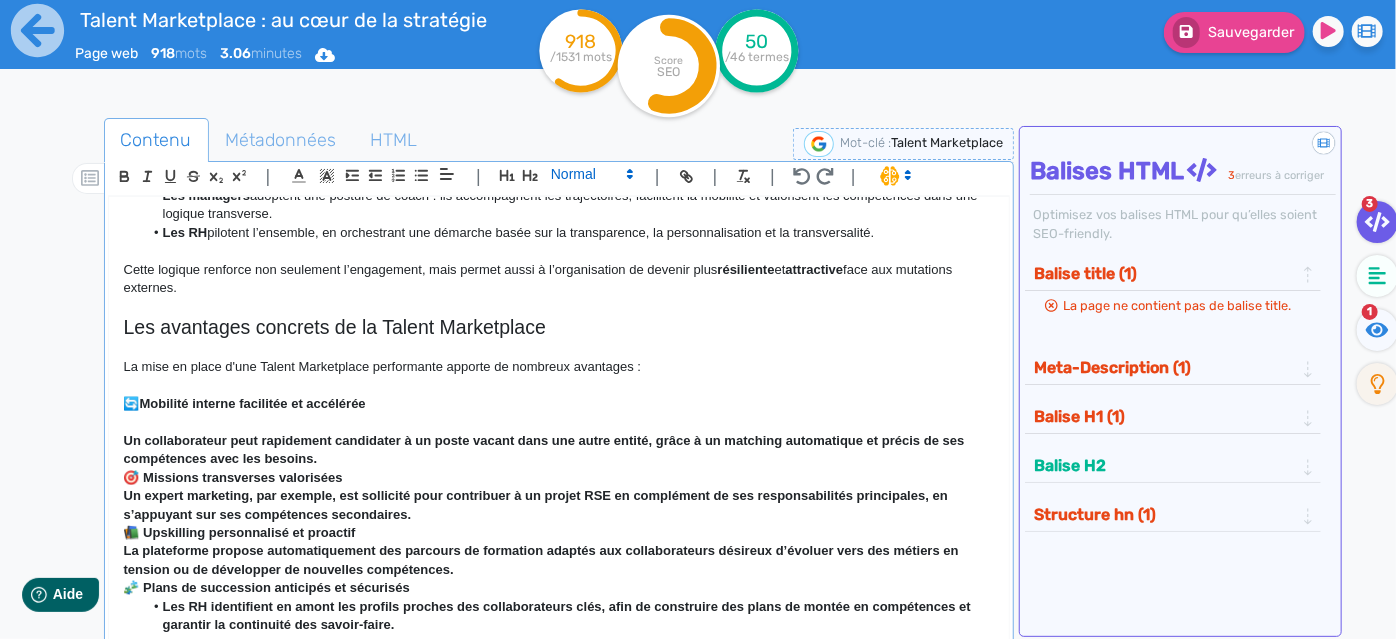 click 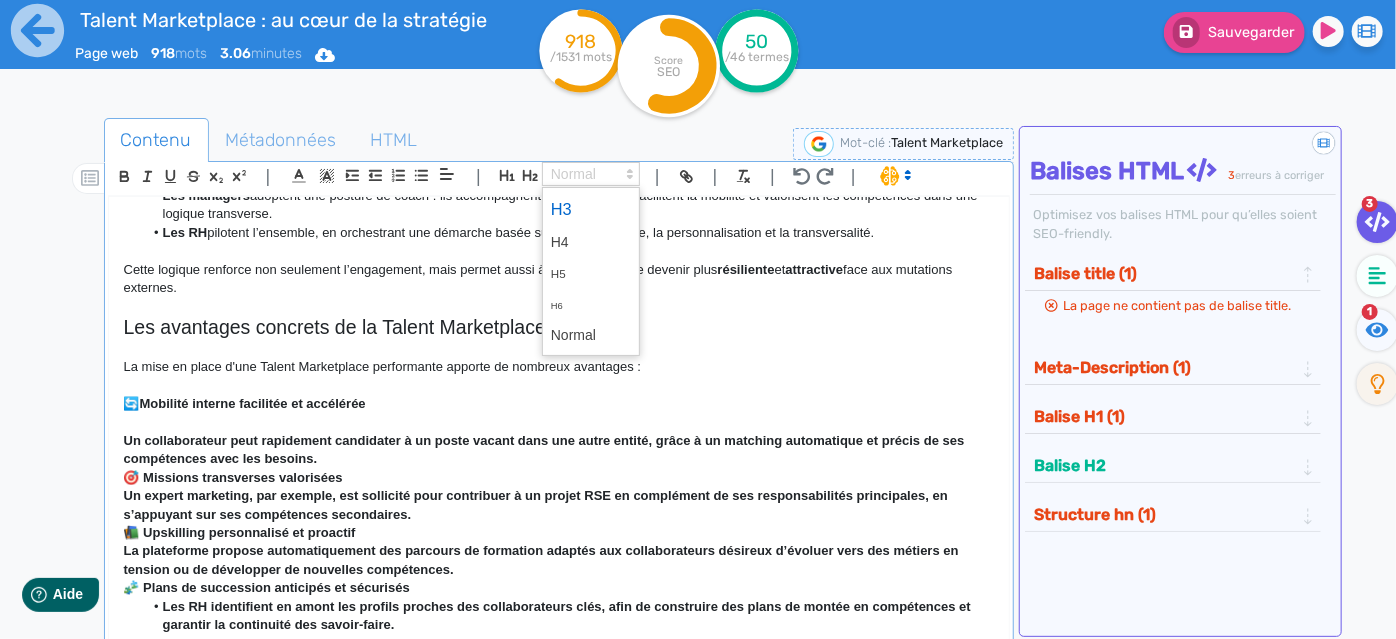 click at bounding box center [591, 209] 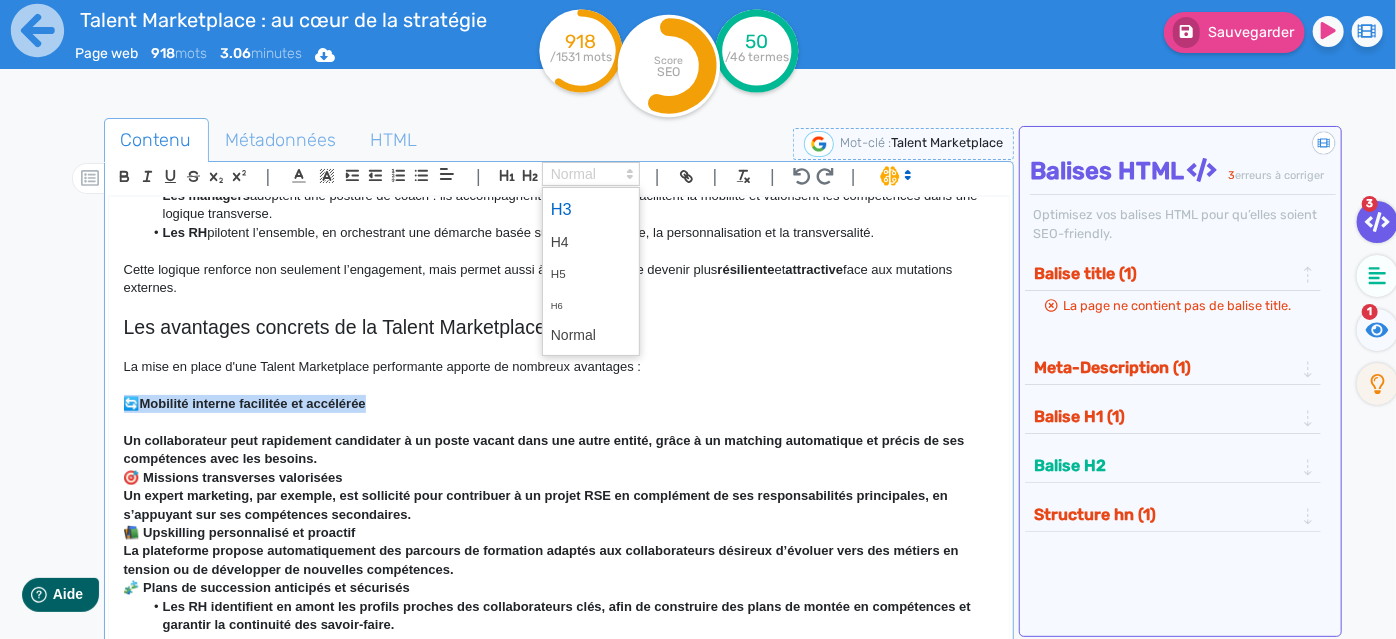 scroll, scrollTop: 1140, scrollLeft: 0, axis: vertical 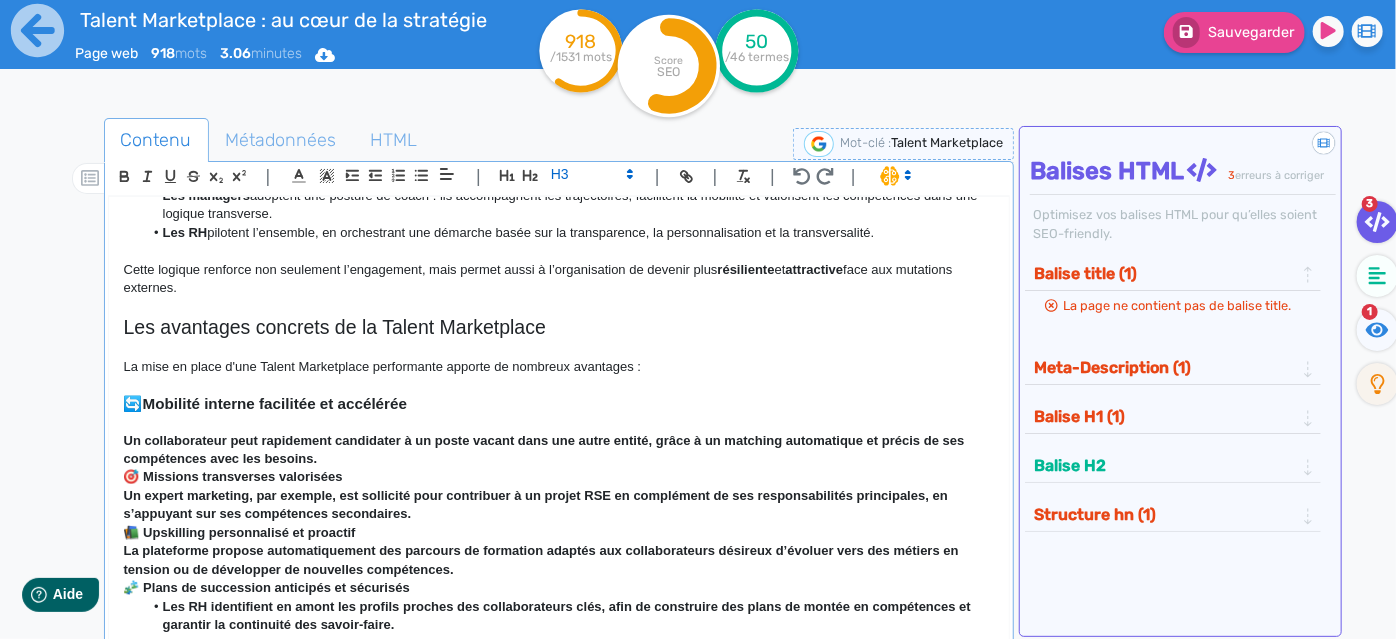 click on "Un collaborateur peut rapidement candidater à un poste vacant dans une autre entité, grâce à un matching automatique et précis de ses compétences avec les besoins." 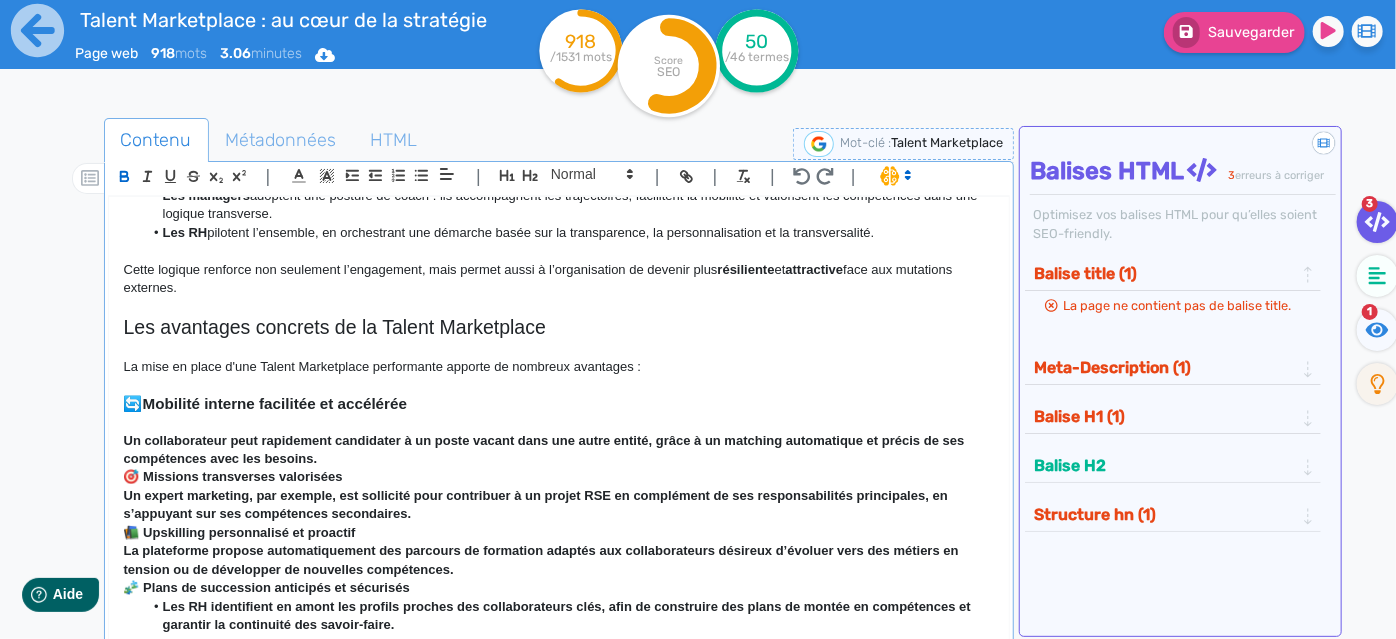 drag, startPoint x: 344, startPoint y: 468, endPoint x: 40, endPoint y: 460, distance: 304.10526 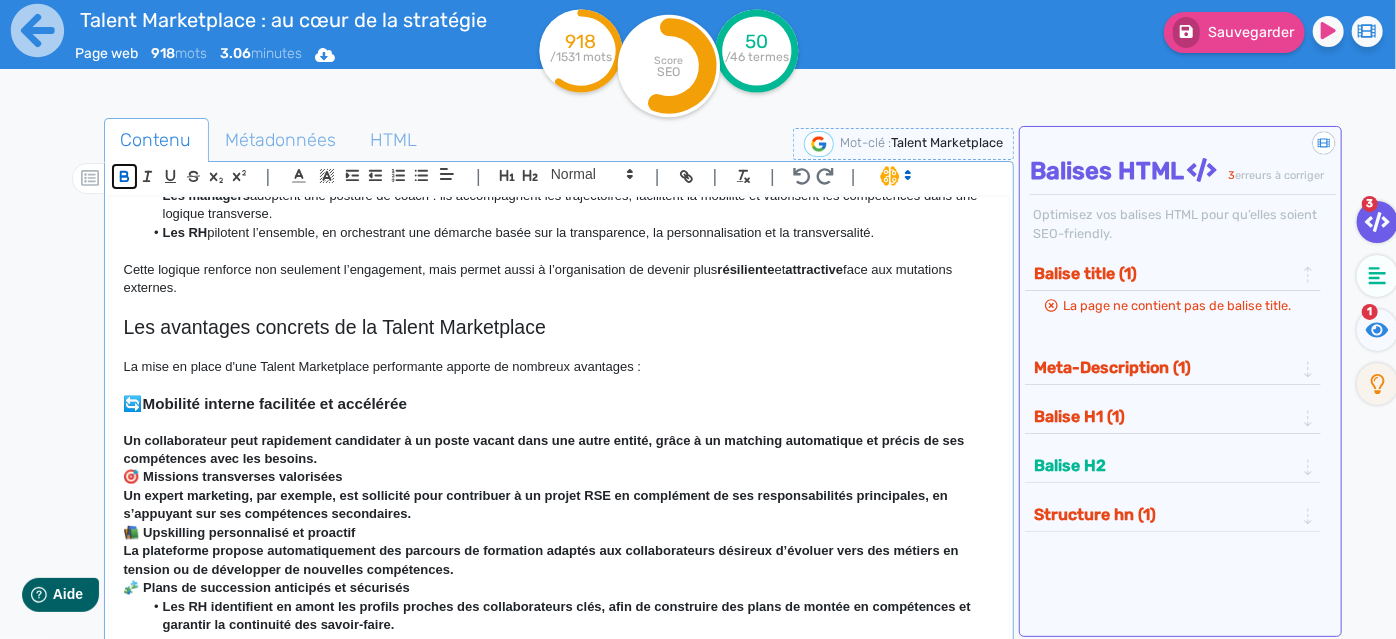 click 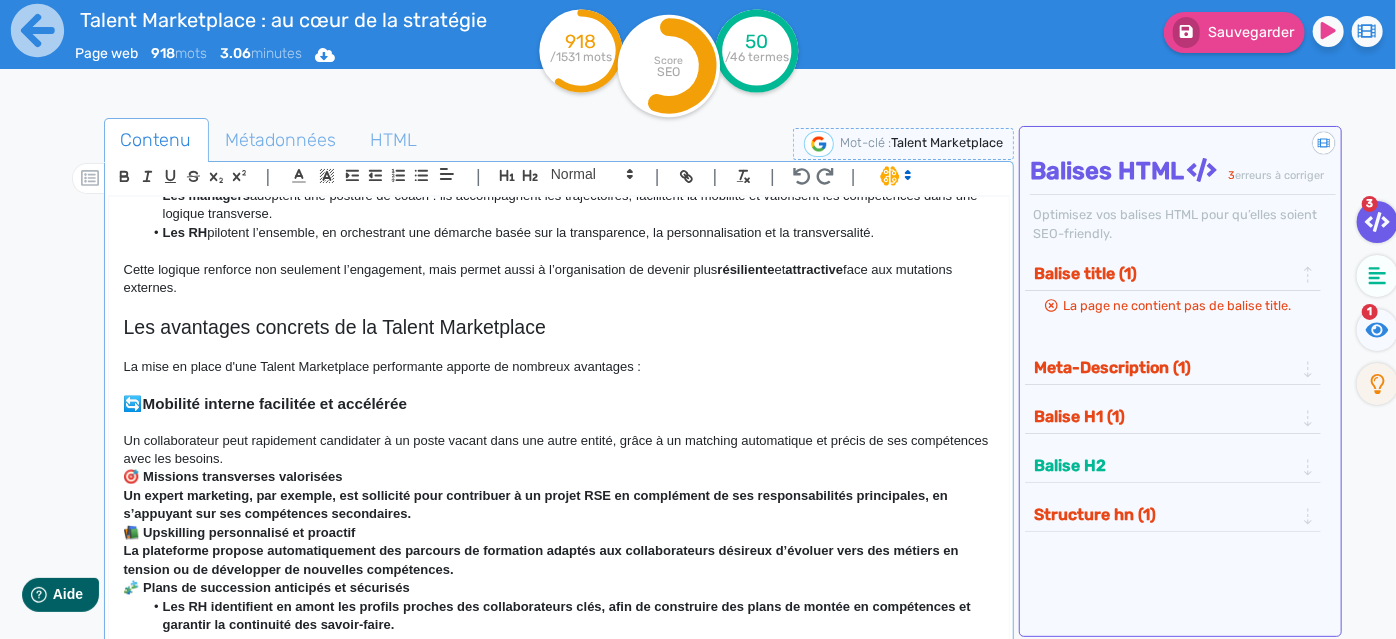 click on "Un collaborateur peut rapidement candidater à un poste vacant dans une autre entité, grâce à un matching automatique et précis de ses compétences avec les besoins." 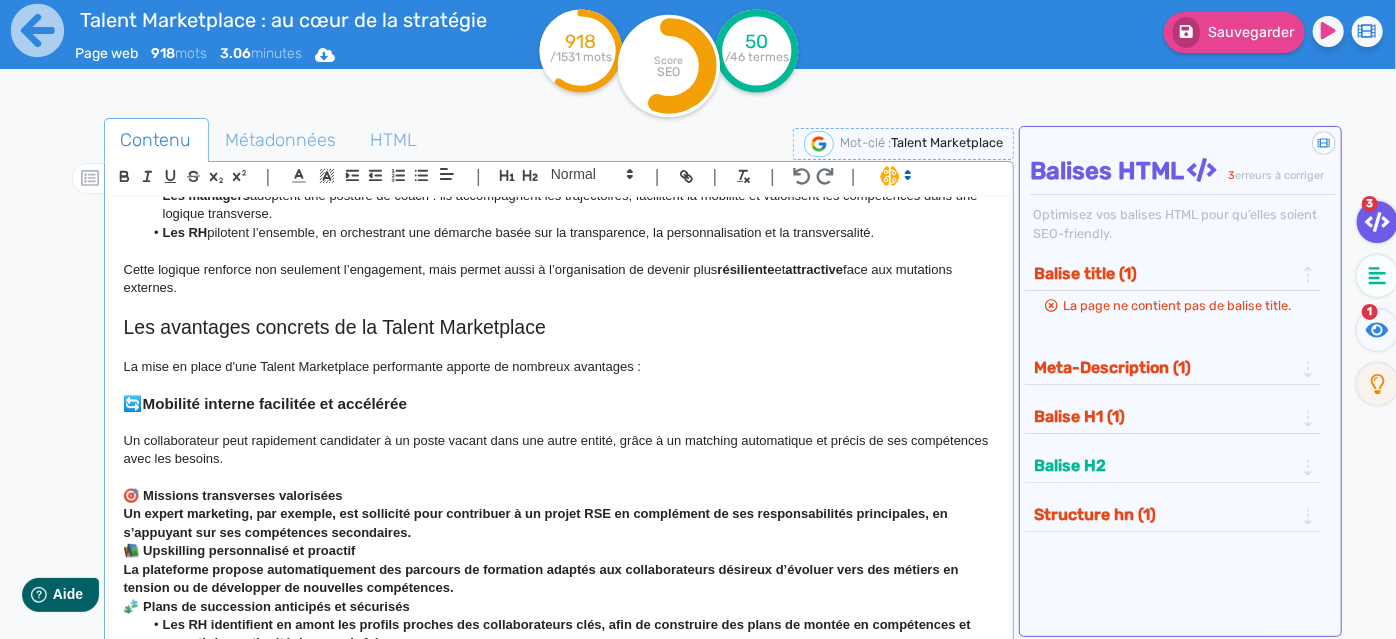 click on "🎯 Missions transverses valorisées" 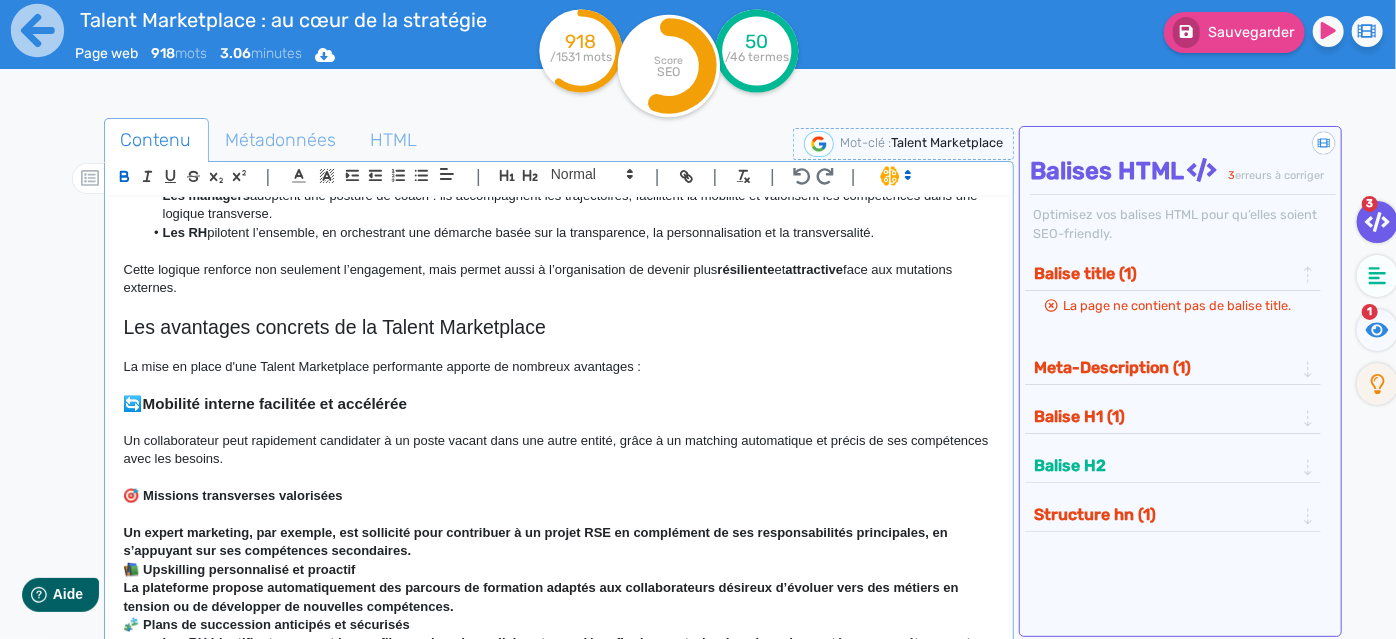 click on "🔄  Mobilité interne facilitée et accélérée" 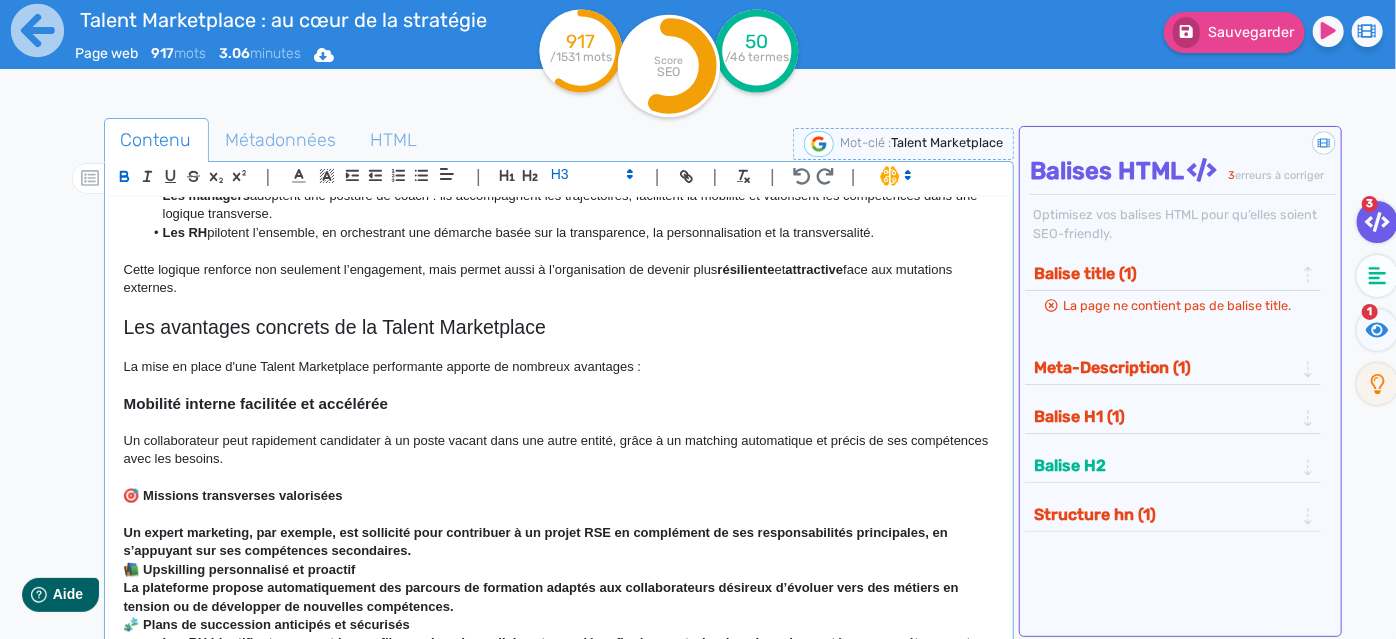 click on "La transformation des métiers s’accélère, portée par l’automatisation, l’intelligence artificielle et de profondes mutations économiques. À l’horizon 2027,  près de la moitié des compétences actuelles pourraient devenir obsolètes . Pour les directions RH, le défi est clair : anticiper, s’adapter, et surtout  mobiliser les bonnes compétences au bon moment . C’est dans ce contexte que la  Talent Marketplace  s’impose comme un levier stratégique pour piloter une gestion des talents plus fluide, dynamique et prédictive. Talent Marketplace : définition et enjeux Une Talent Marketplace est une plateforme RH qui permet de  faire correspondre en temps réel les compétences des collaborateurs  avec les  opportunités internes  : mobilité, projets, missions transverses, mentoring, formations, etc. Contrairement aux systèmes classiques centrés sur les postes, la Talent Marketplace adopte une logique  "skills-first" , mettant en avant les  aptitudes réelles , les  aspirations  et la   :" 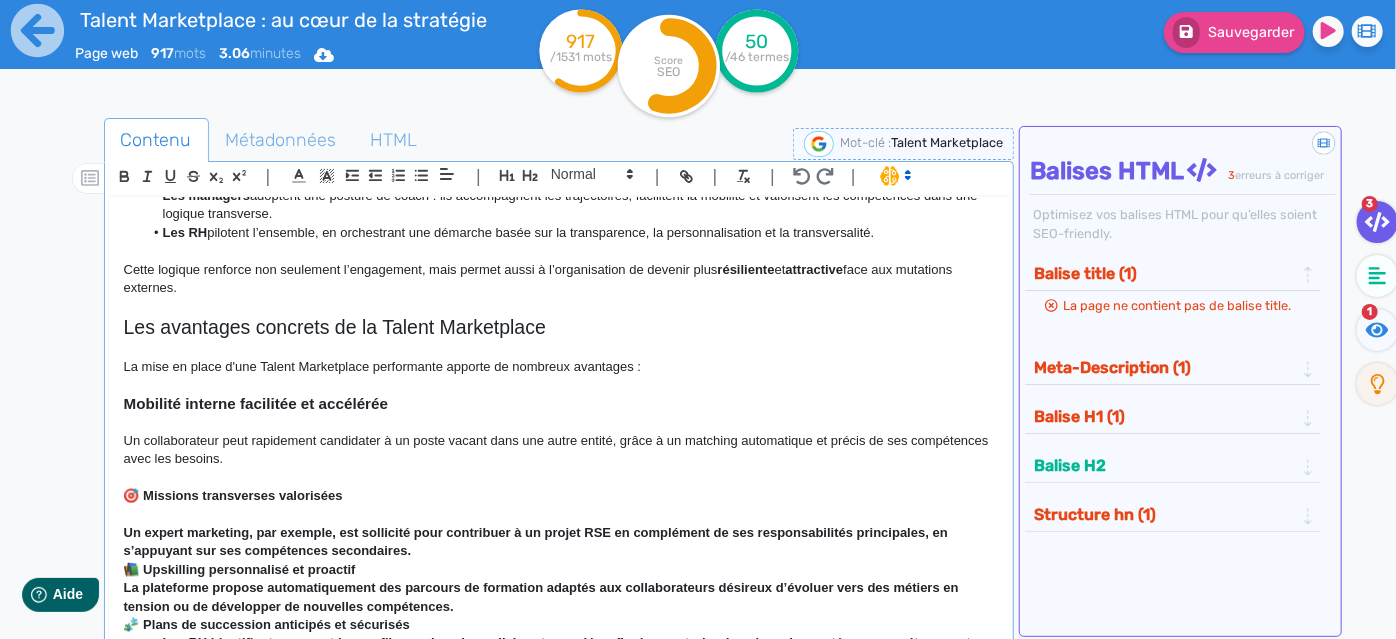 click on "🎯 Missions transverses valorisées" 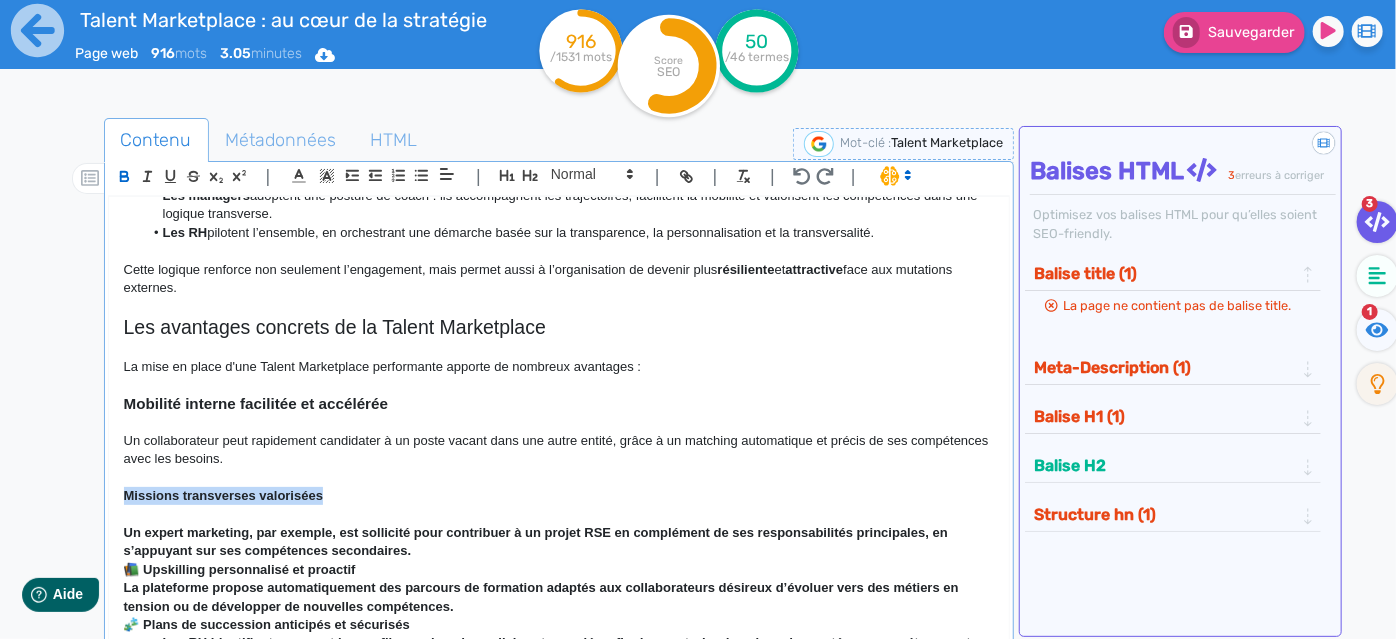 drag, startPoint x: 333, startPoint y: 511, endPoint x: 108, endPoint y: 513, distance: 225.0089 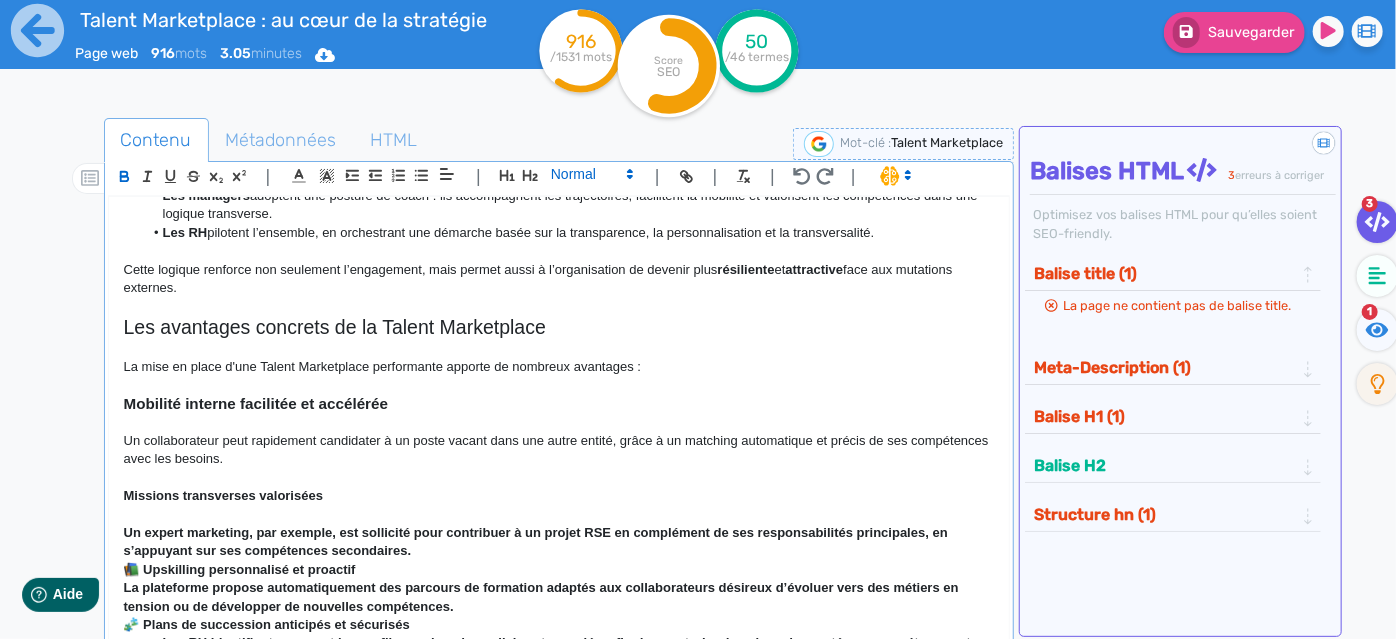 click 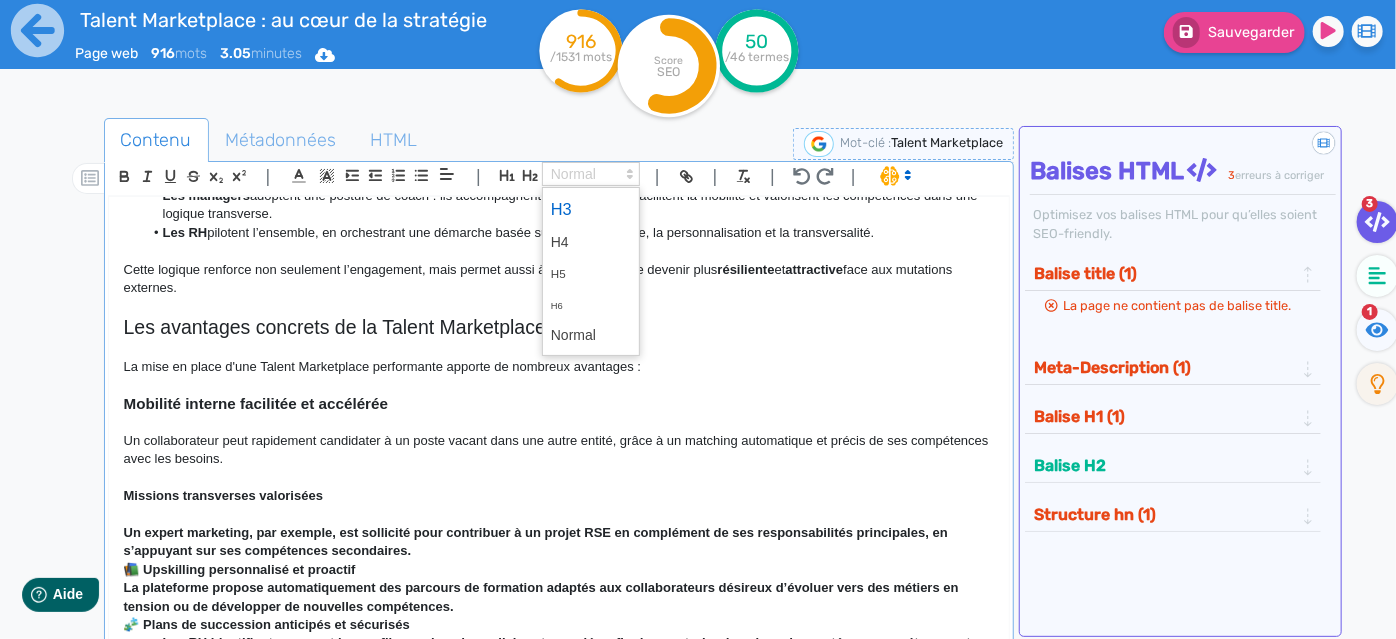 click at bounding box center (591, 209) 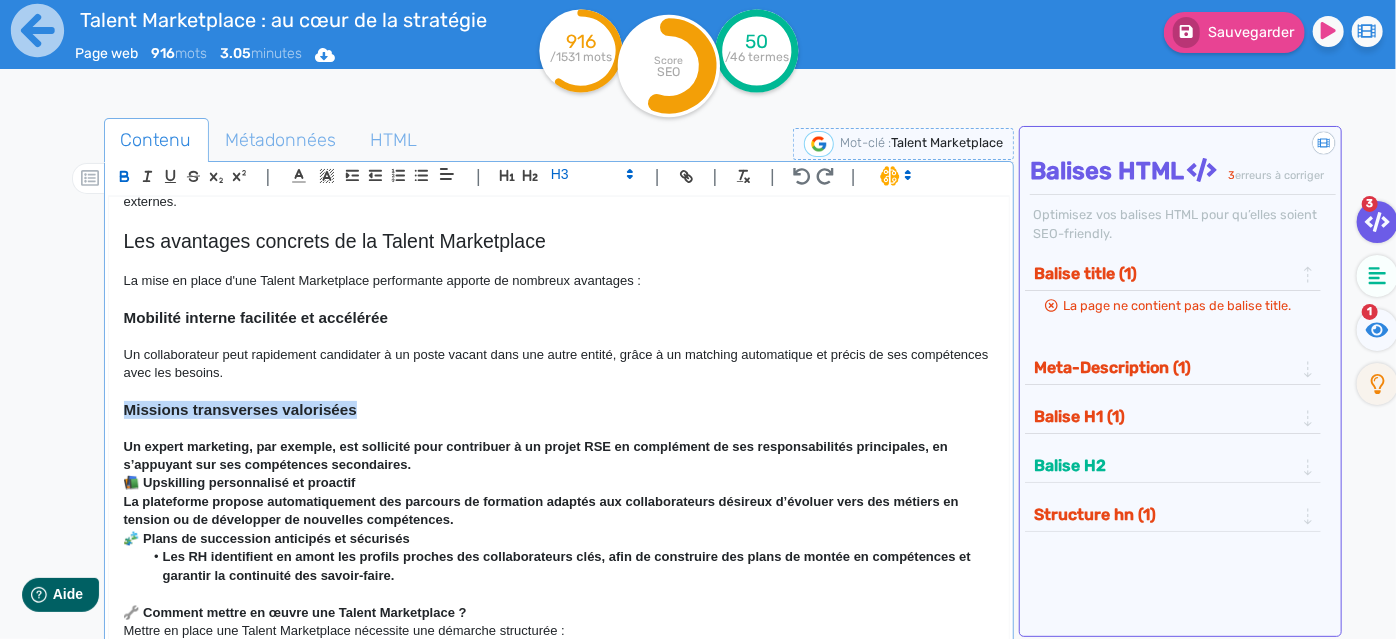 scroll, scrollTop: 1322, scrollLeft: 0, axis: vertical 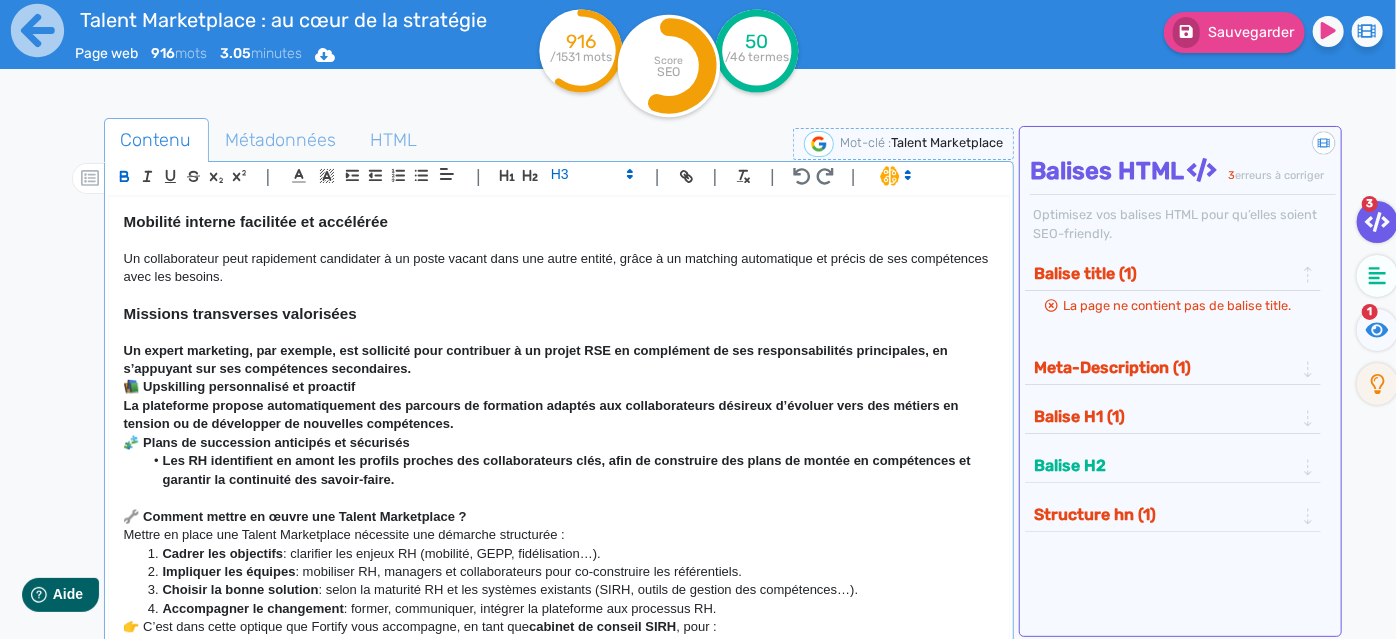 click on "Un expert marketing, par exemple, est sollicité pour contribuer à un projet RSE en complément de ses responsabilités principales, en s’appuyant sur ses compétences secondaires." 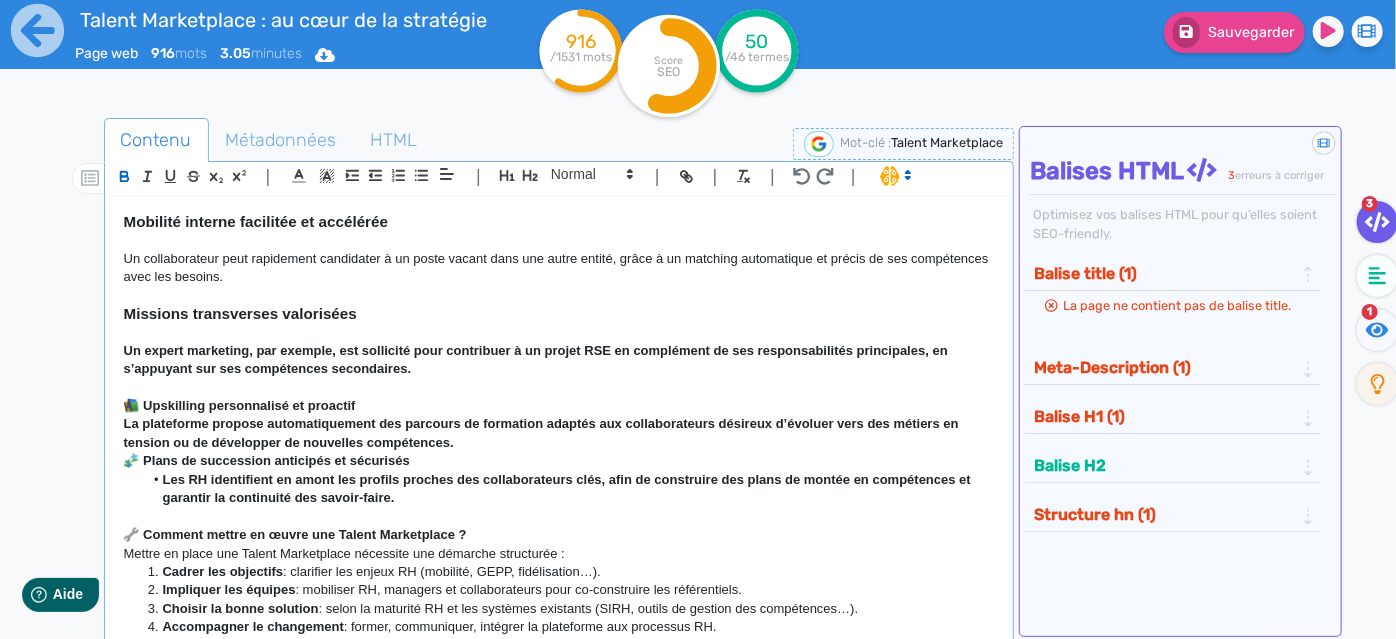 click on "📚 Upskilling personnalisé et proactif" 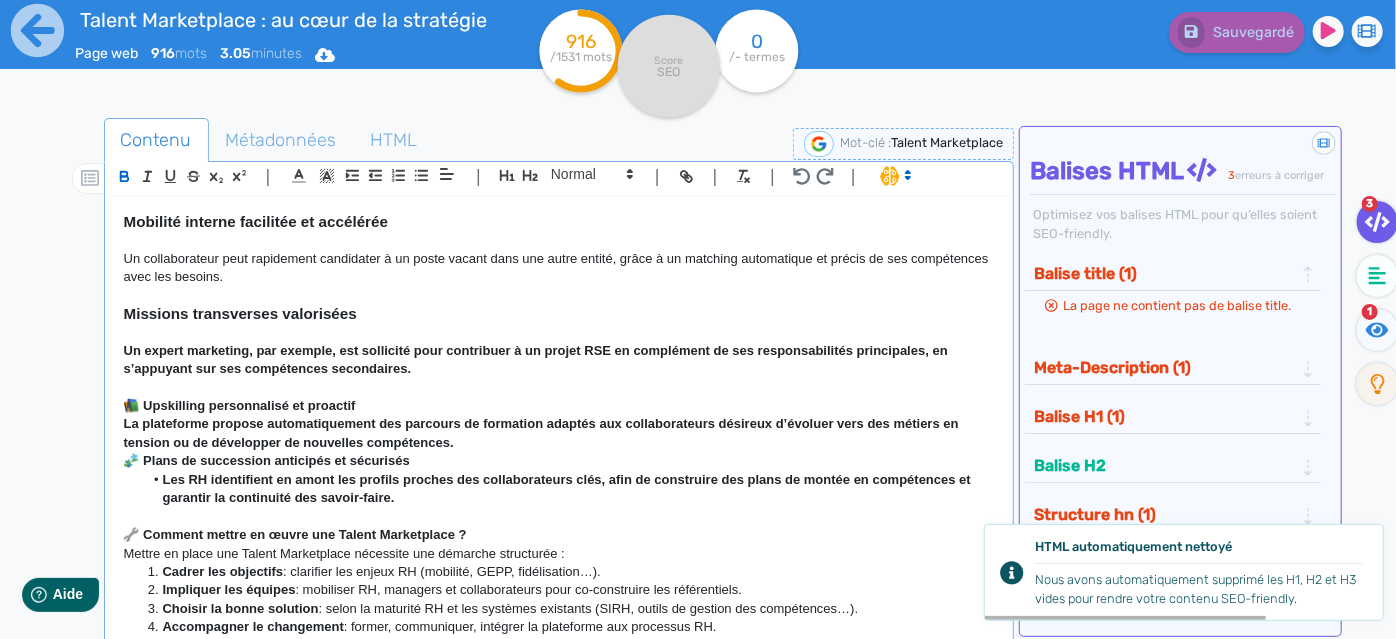 drag, startPoint x: 420, startPoint y: 394, endPoint x: 101, endPoint y: 362, distance: 320.601 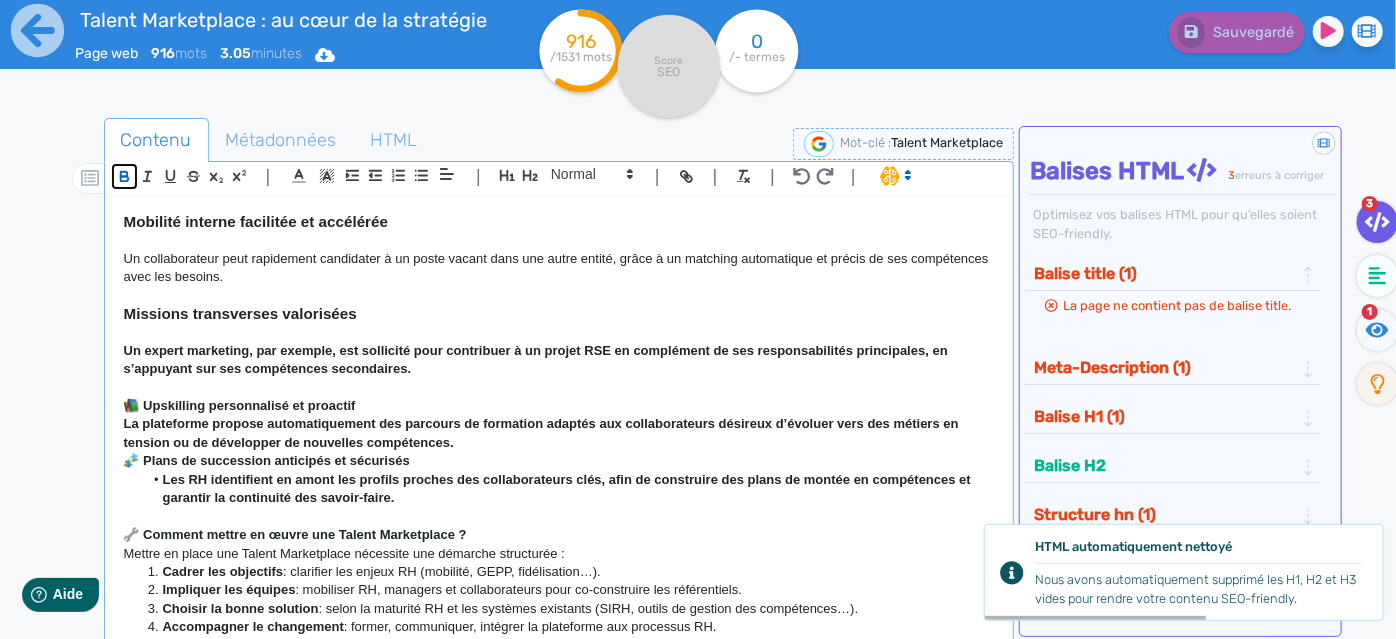 click 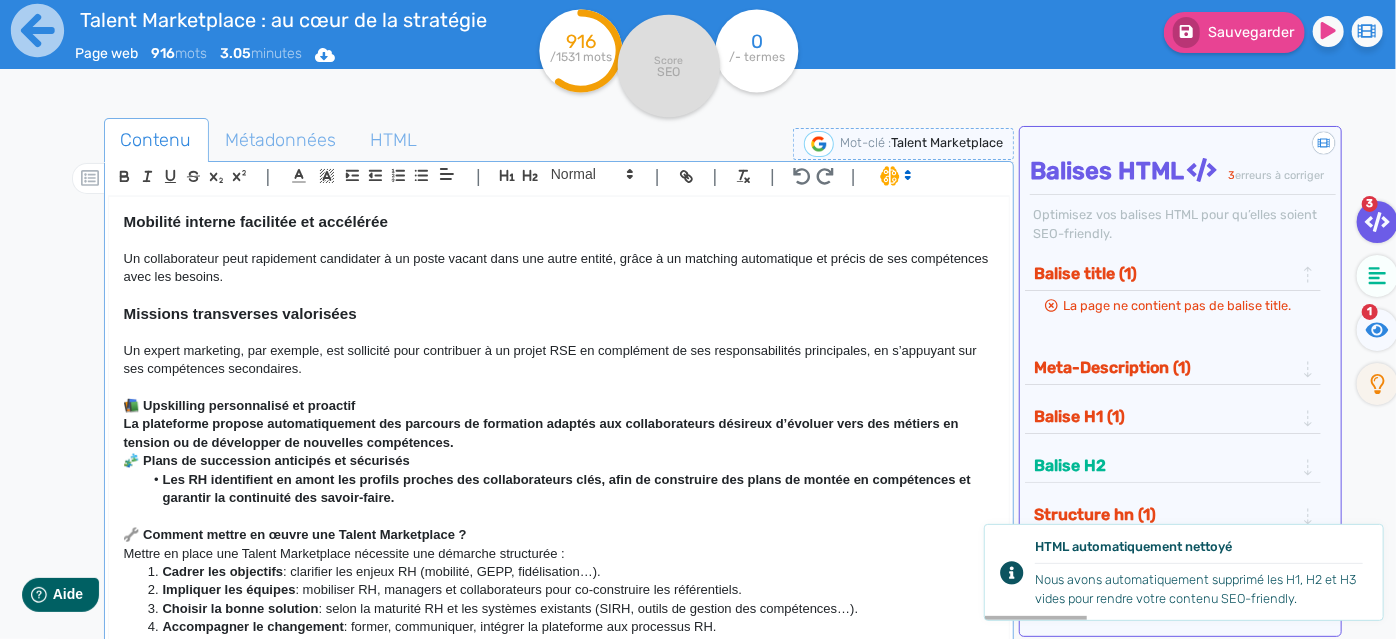 click on "Un expert marketing, par exemple, est sollicité pour contribuer à un projet RSE en complément de ses responsabilités principales, en s’appuyant sur ses compétences secondaires." 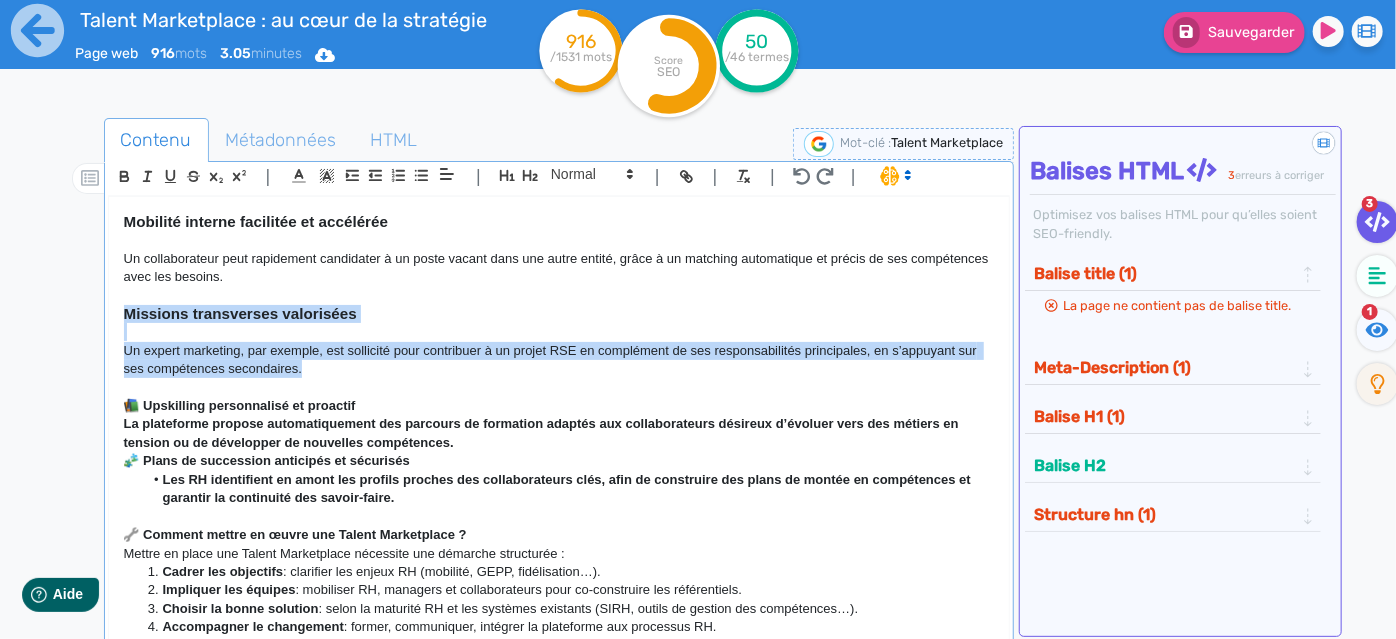 drag, startPoint x: 333, startPoint y: 384, endPoint x: 101, endPoint y: 338, distance: 236.51639 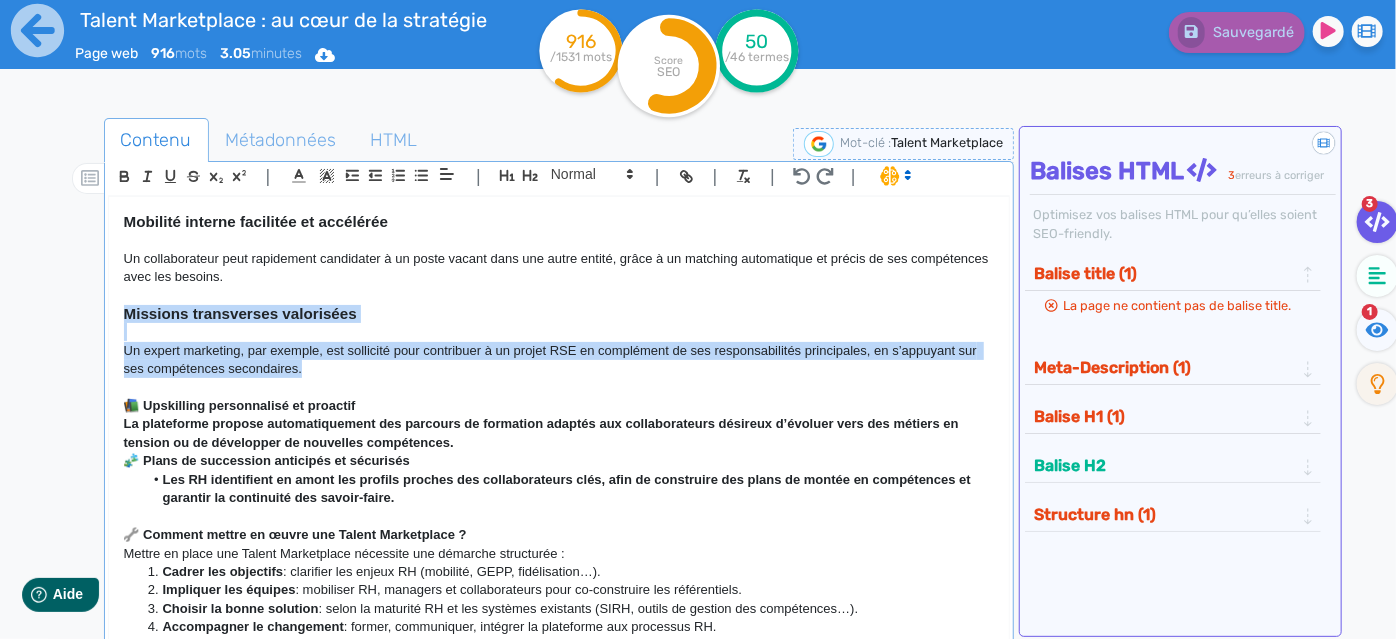 click 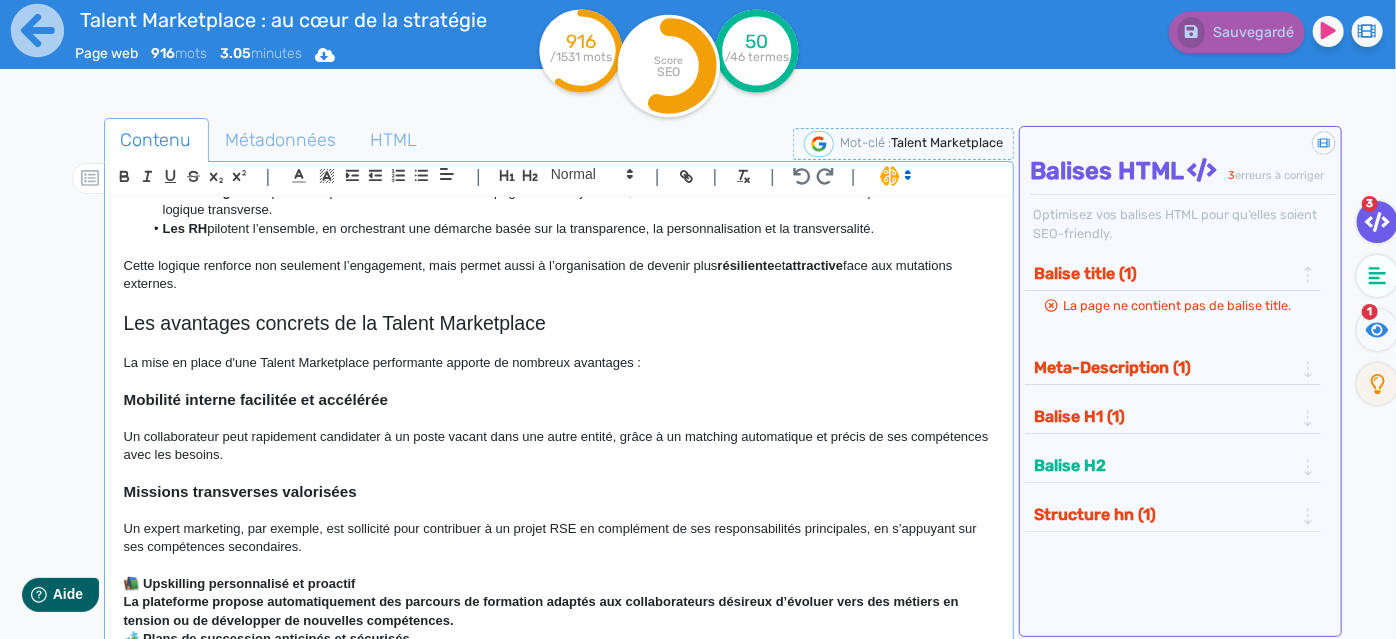 scroll, scrollTop: 1140, scrollLeft: 0, axis: vertical 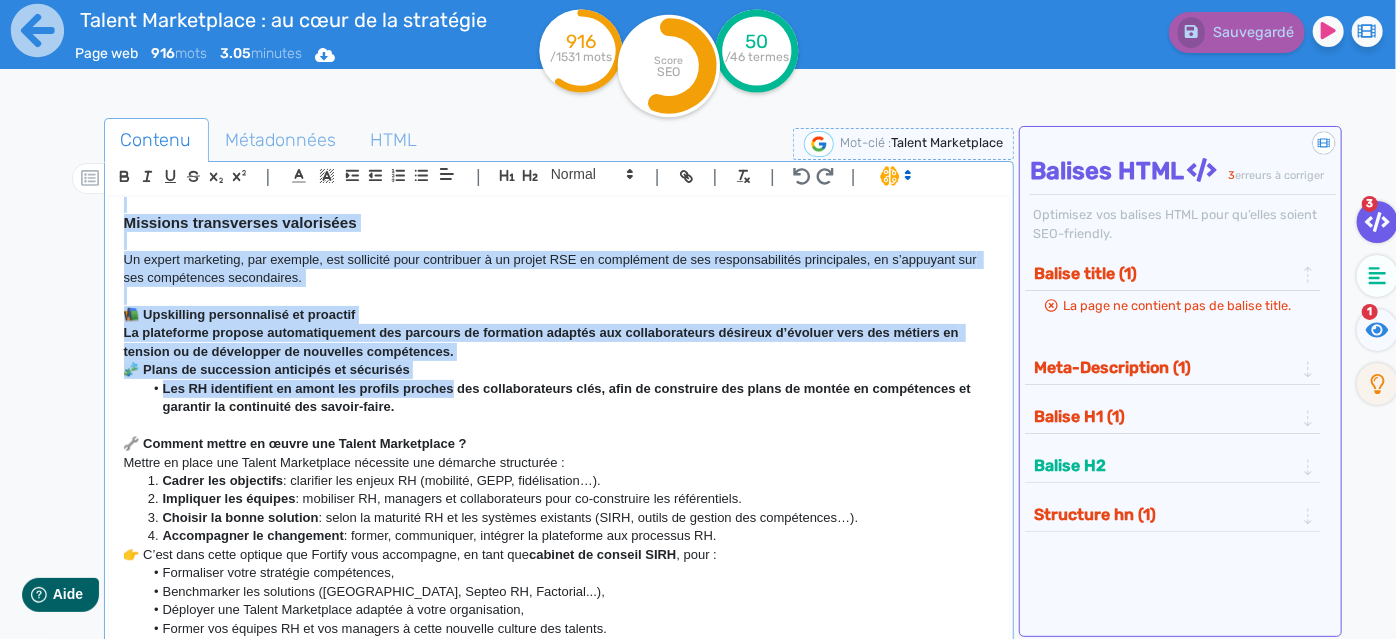 drag, startPoint x: 120, startPoint y: 420, endPoint x: 504, endPoint y: 426, distance: 384.04688 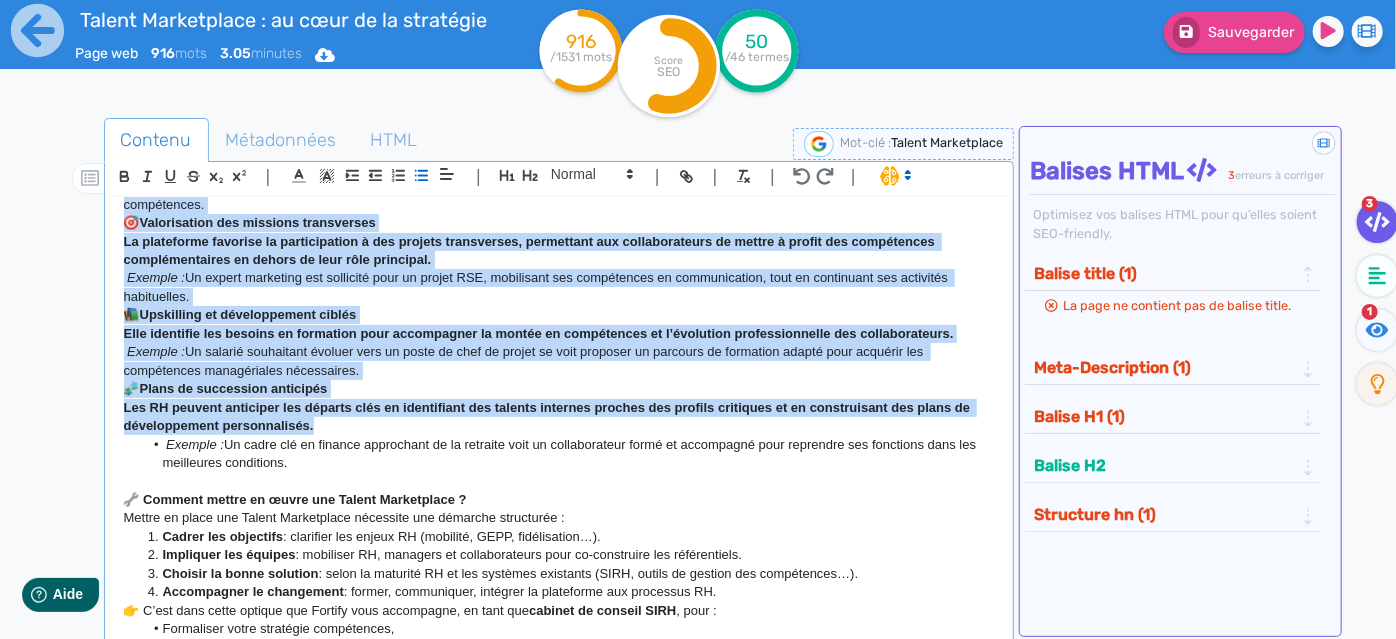 scroll, scrollTop: 0, scrollLeft: 0, axis: both 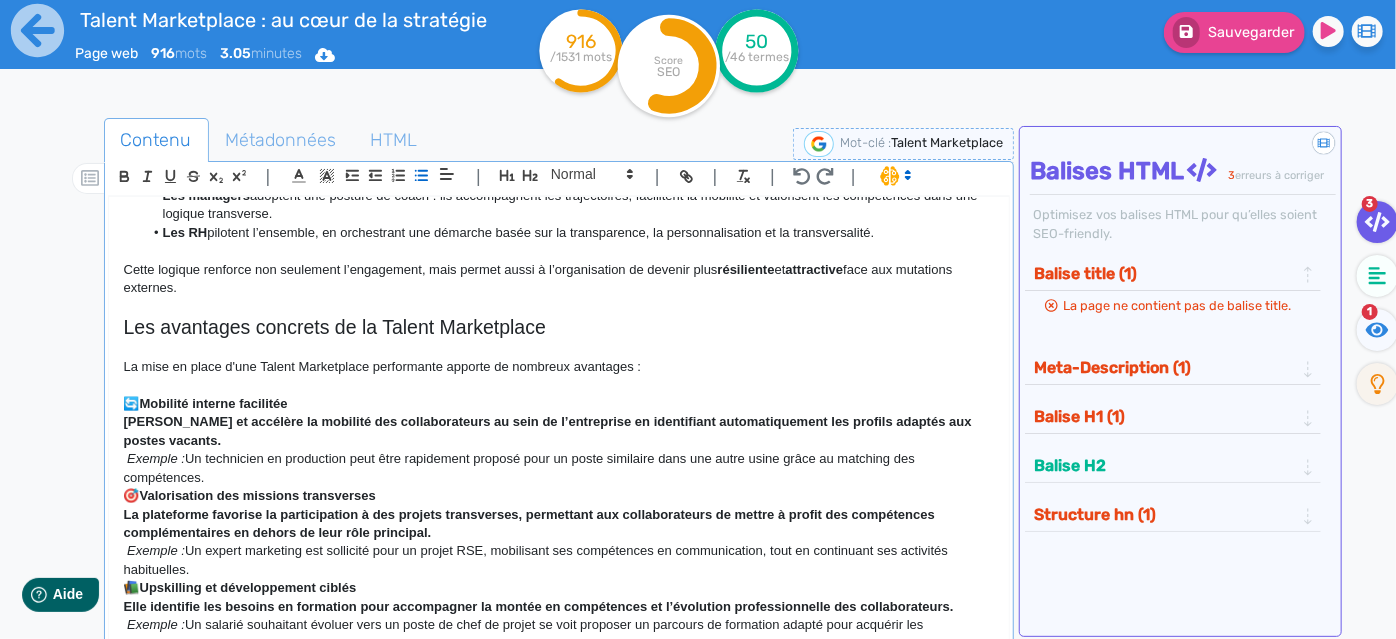 click on "🔄  Mobilité interne facilitée" 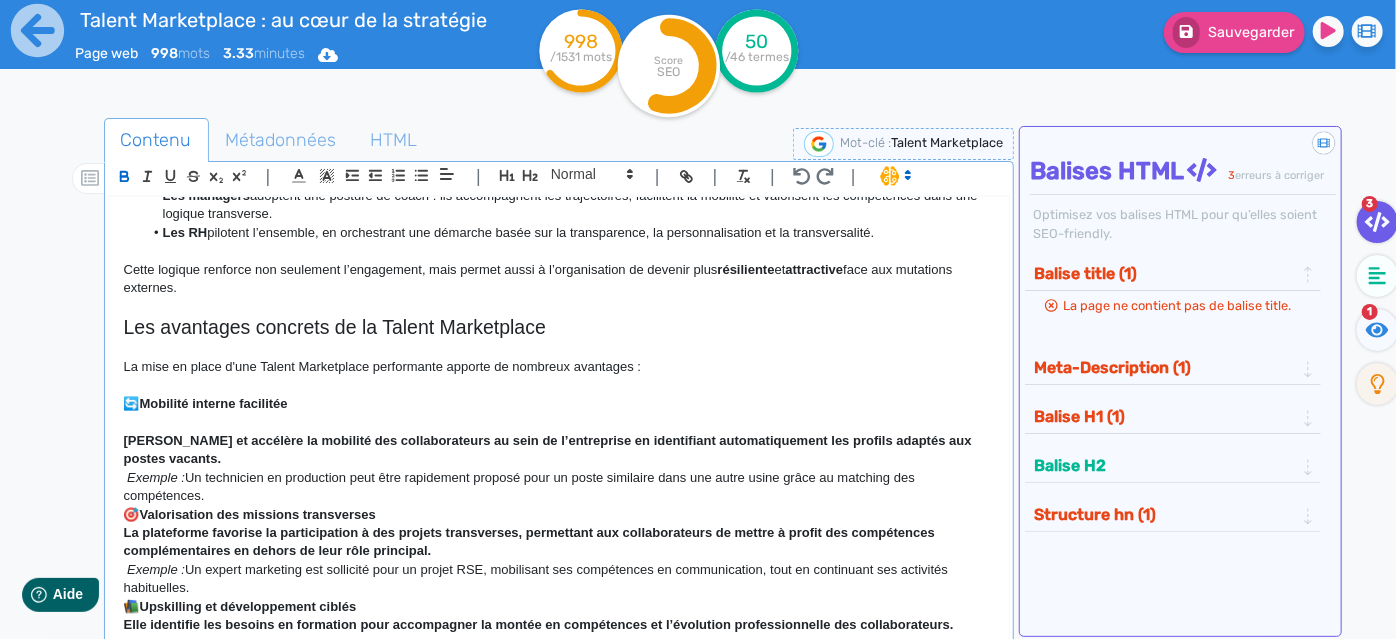 click on "[PERSON_NAME] et accélère la mobilité des collaborateurs au sein de l’entreprise en identifiant automatiquement les profils adaptés aux postes vacants." 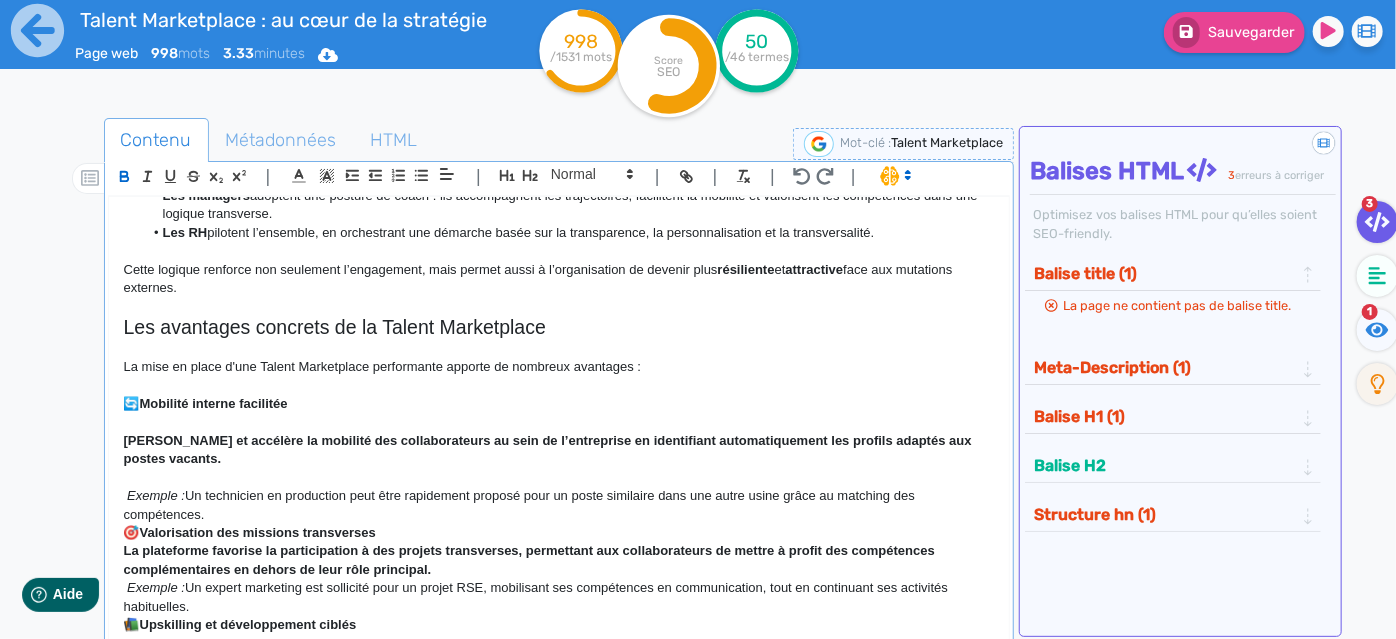 drag, startPoint x: 254, startPoint y: 471, endPoint x: 79, endPoint y: 450, distance: 176.2555 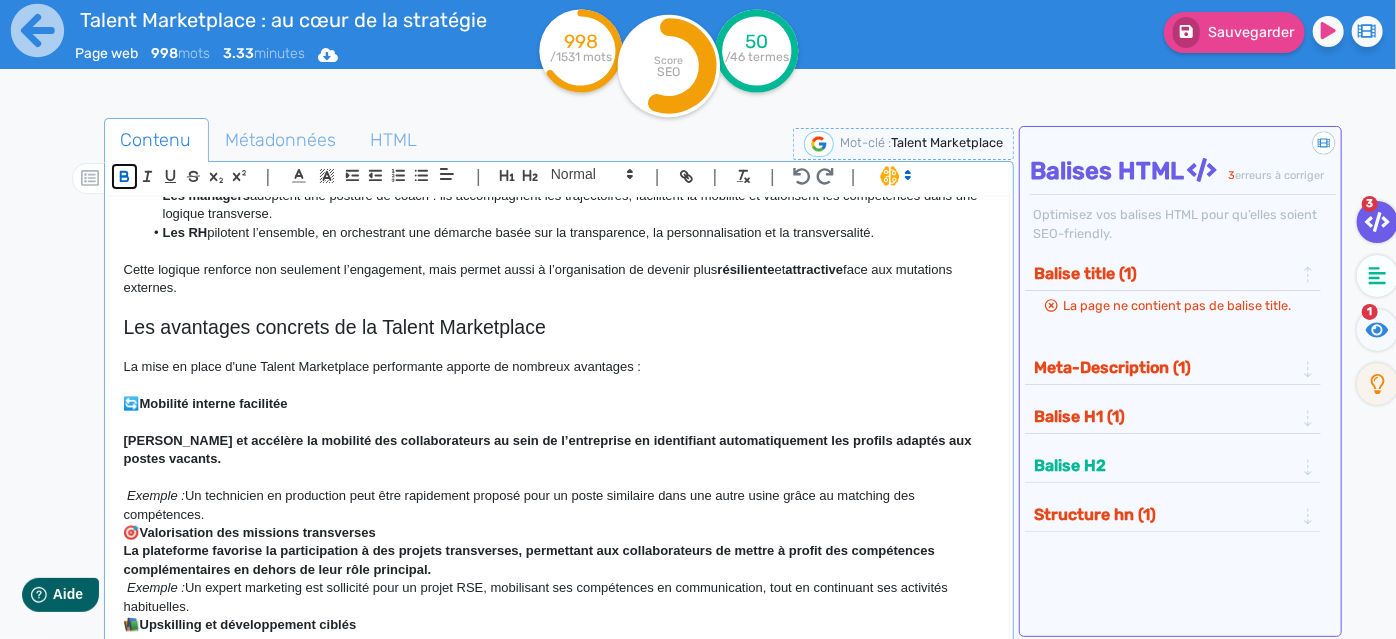 click 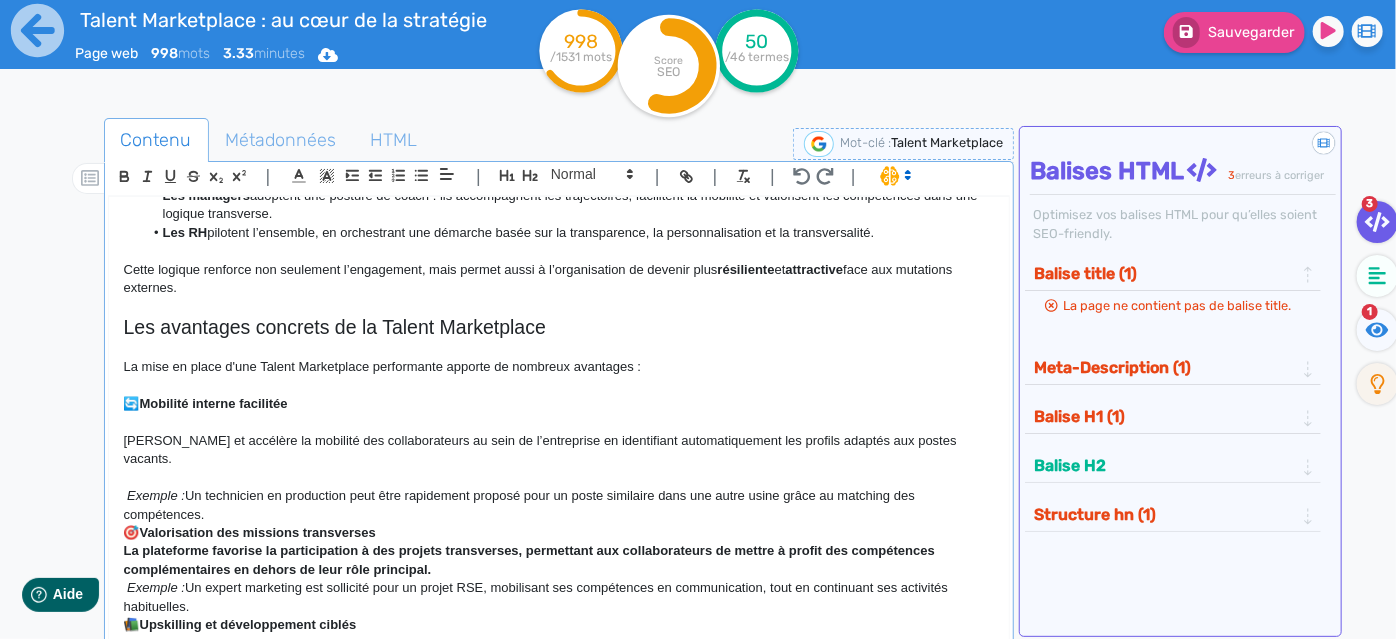 click on "🔄  Mobilité interne facilitée" 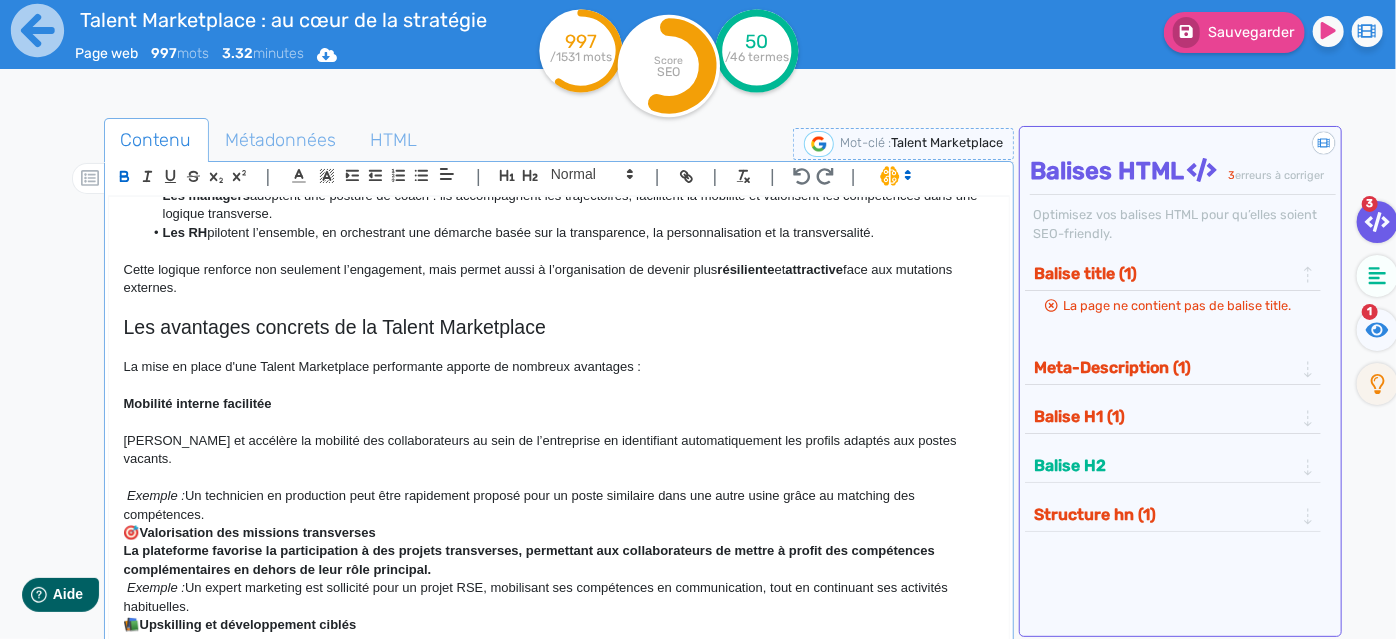 click on "[PERSON_NAME] et accélère la mobilité des collaborateurs au sein de l’entreprise en identifiant automatiquement les profils adaptés aux postes vacants." 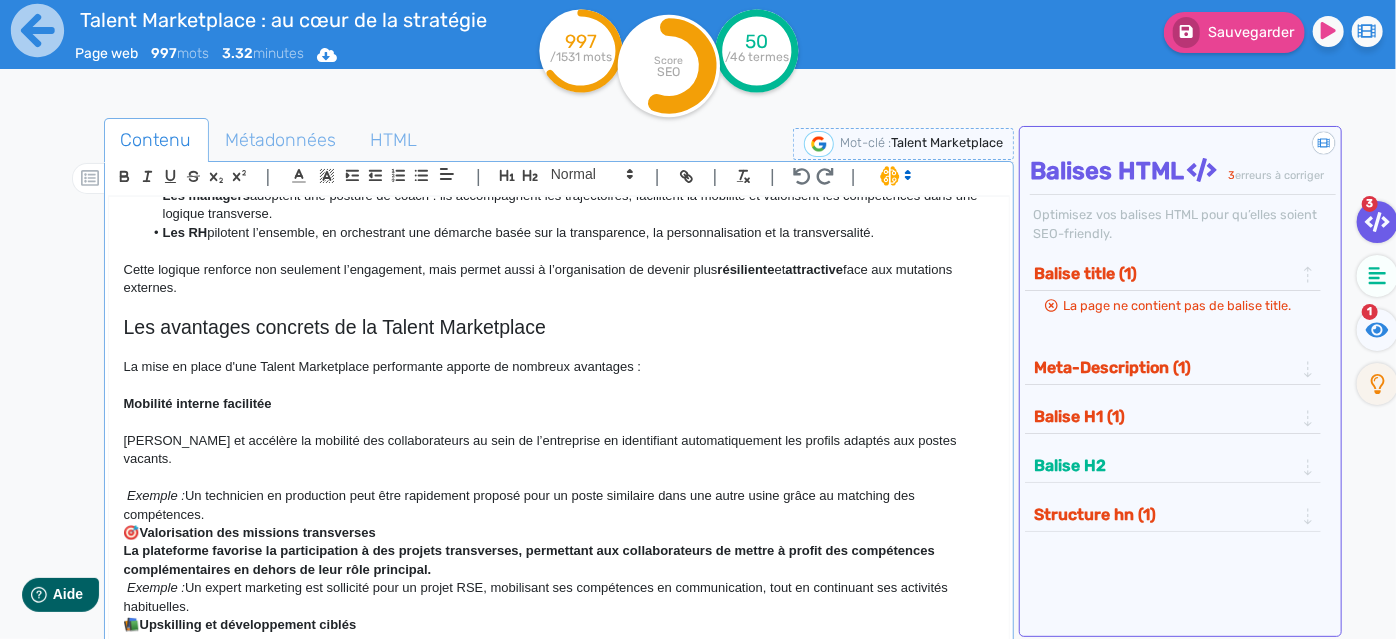 click on "Exemple :  Un technicien en production peut être rapidement proposé pour un poste similaire dans une autre usine grâce au matching des compétences." 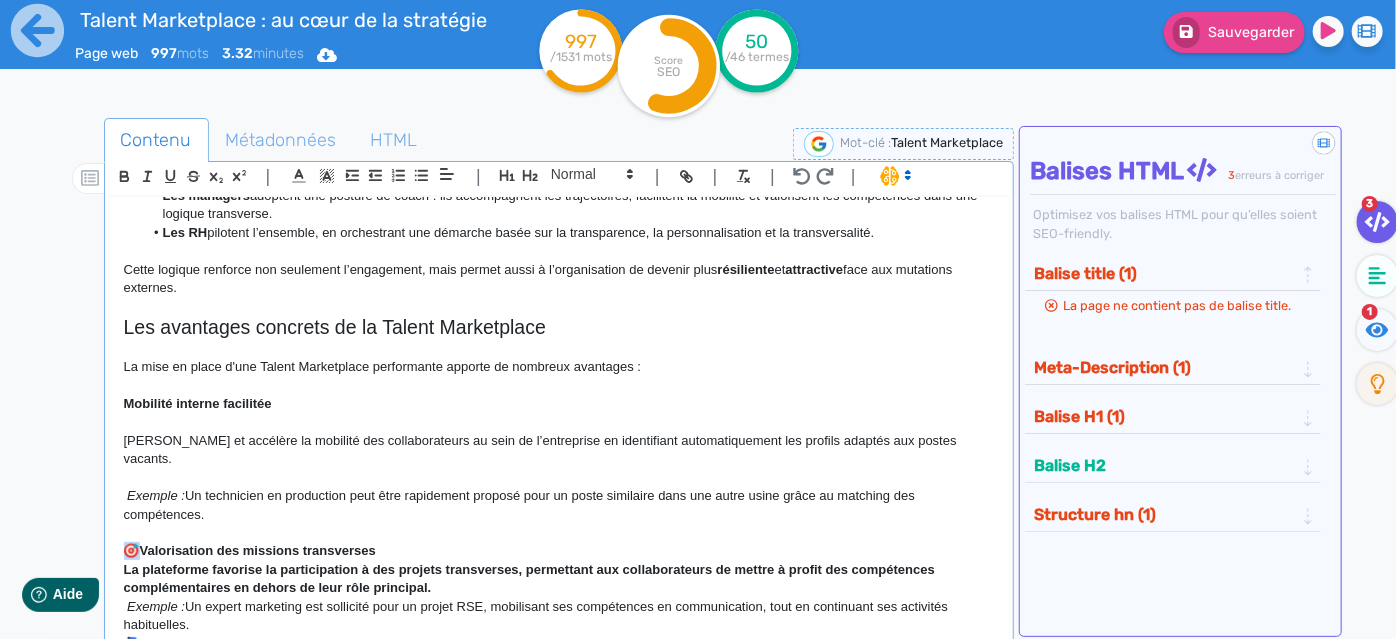 drag, startPoint x: 138, startPoint y: 550, endPoint x: 120, endPoint y: 547, distance: 18.248287 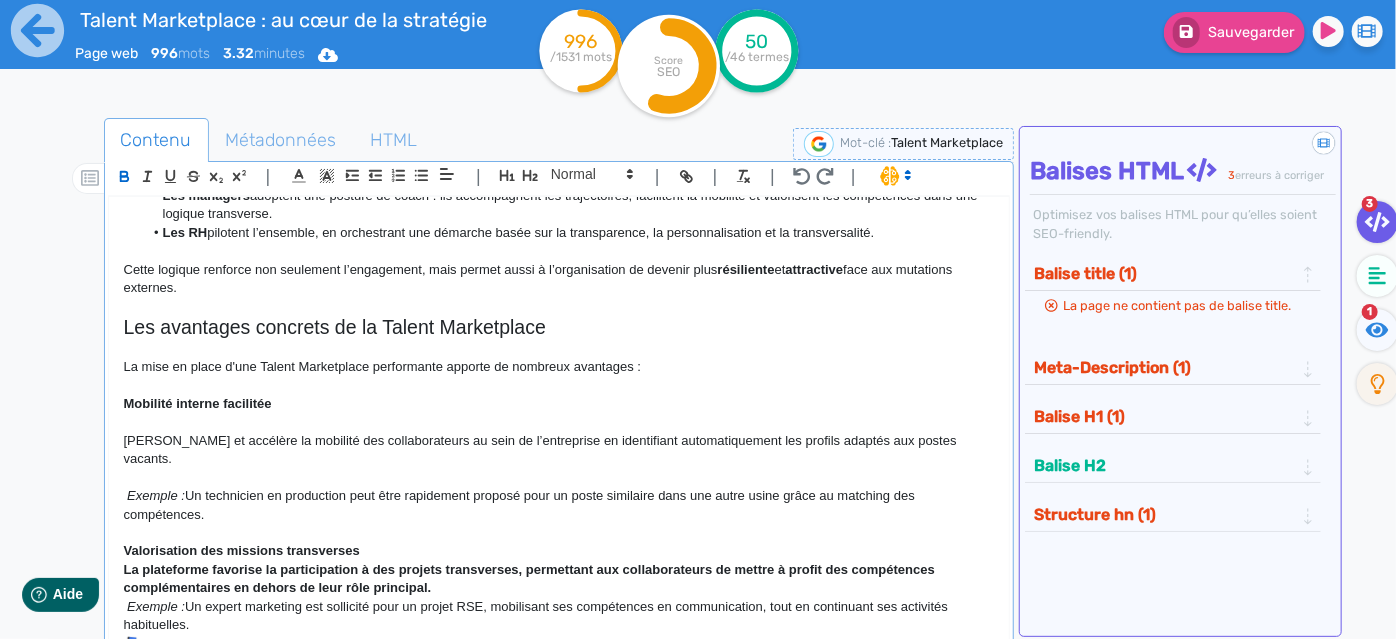click on "Valorisation des missions transverses" 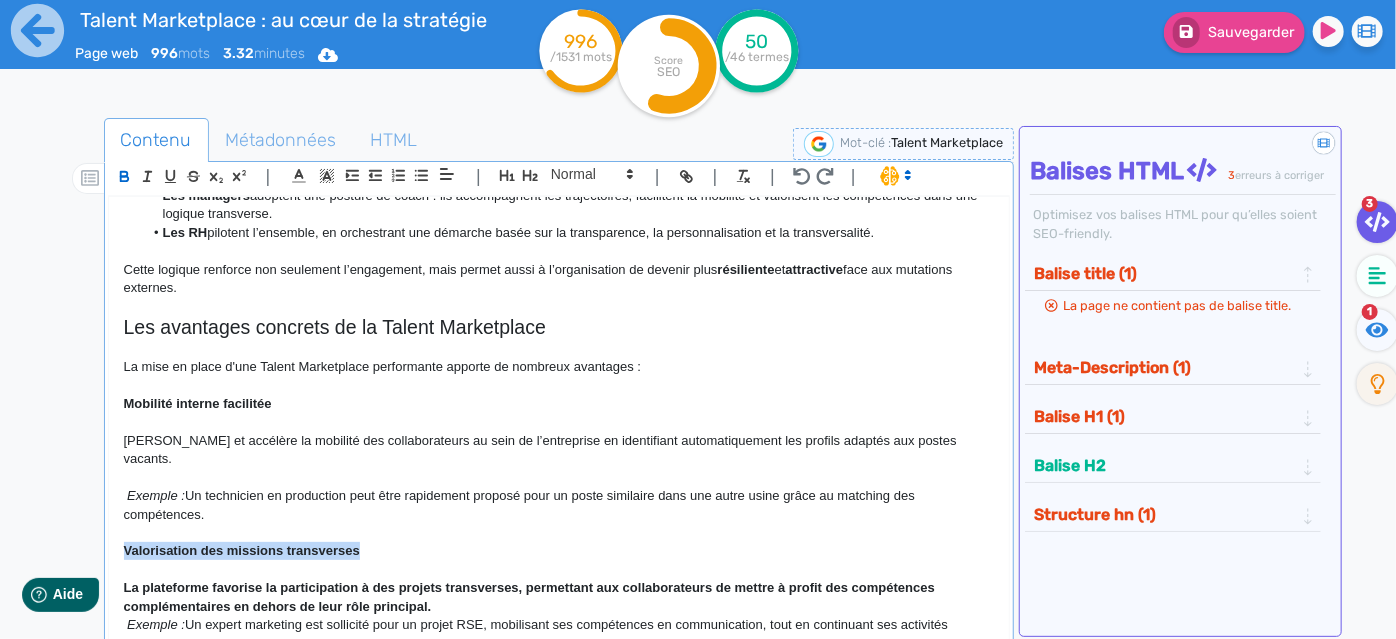 drag, startPoint x: 412, startPoint y: 546, endPoint x: 88, endPoint y: 551, distance: 324.03857 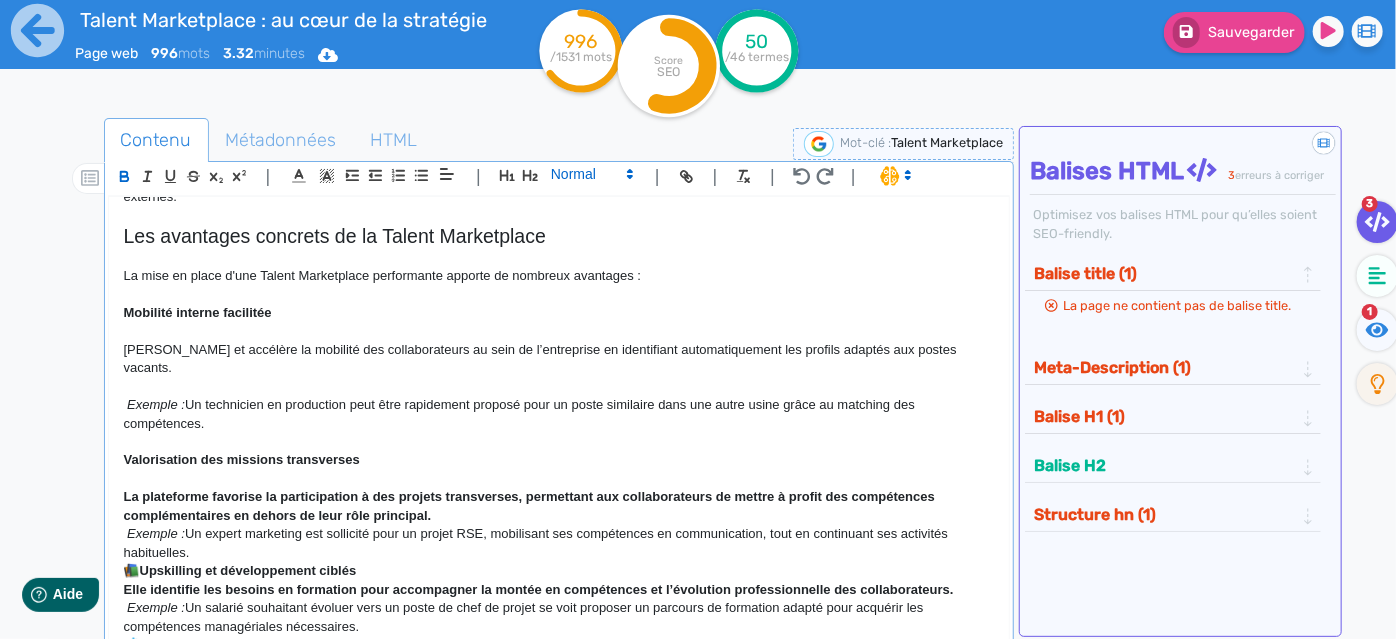 click 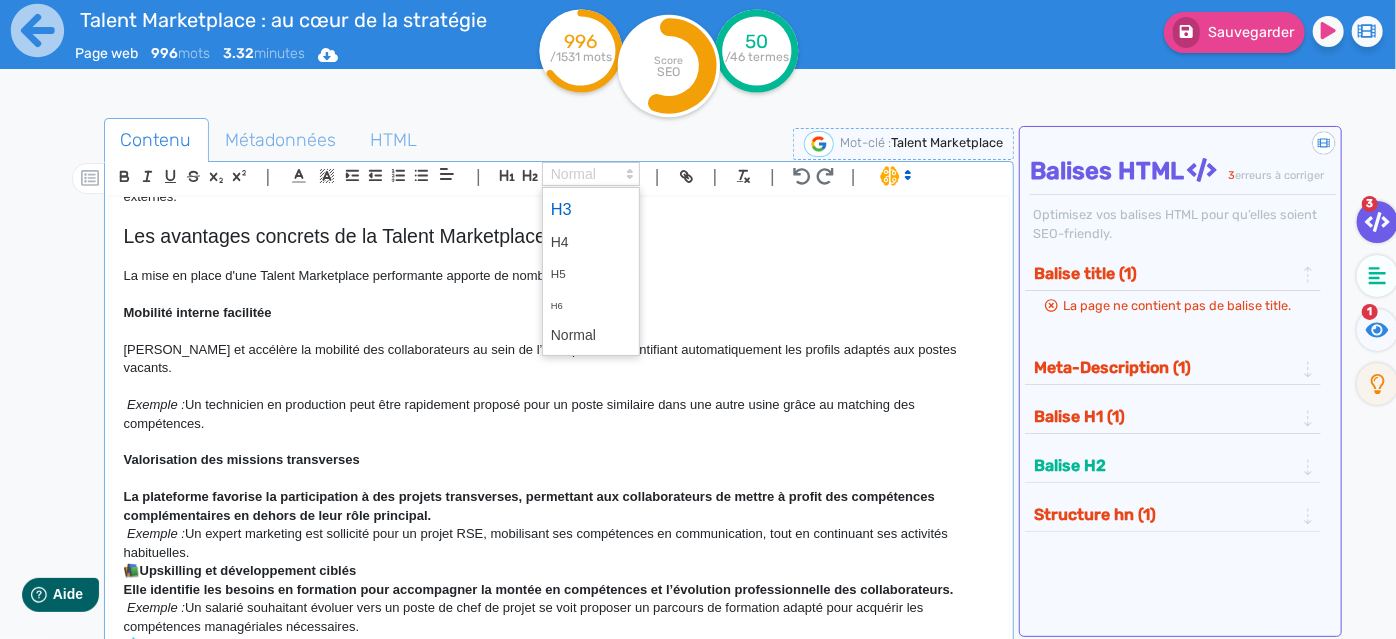 click at bounding box center [591, 209] 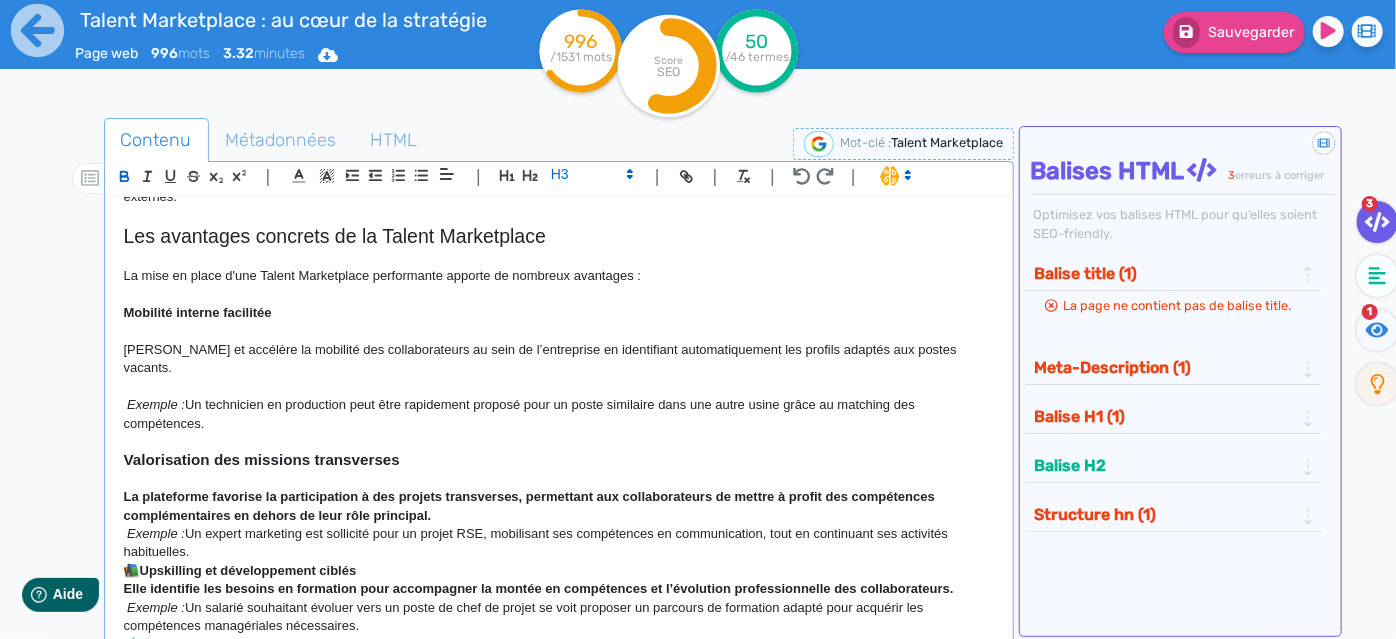 scroll, scrollTop: 1231, scrollLeft: 0, axis: vertical 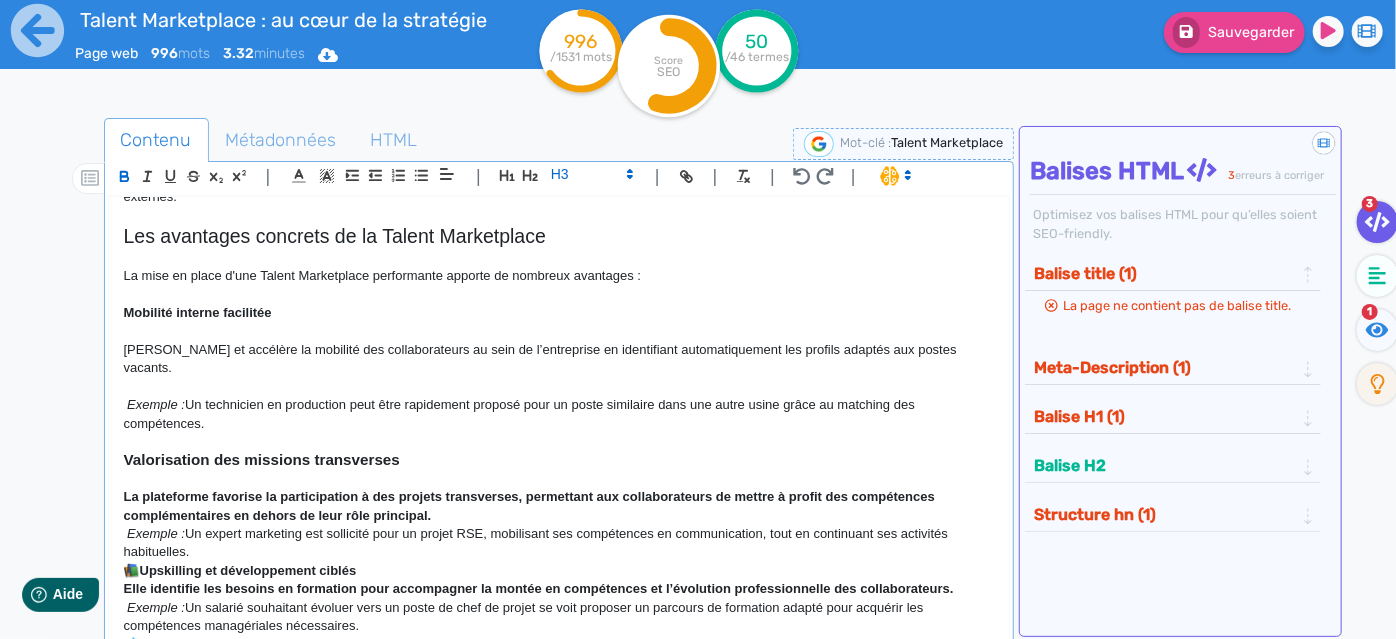 click on "Mobilité interne facilitée" 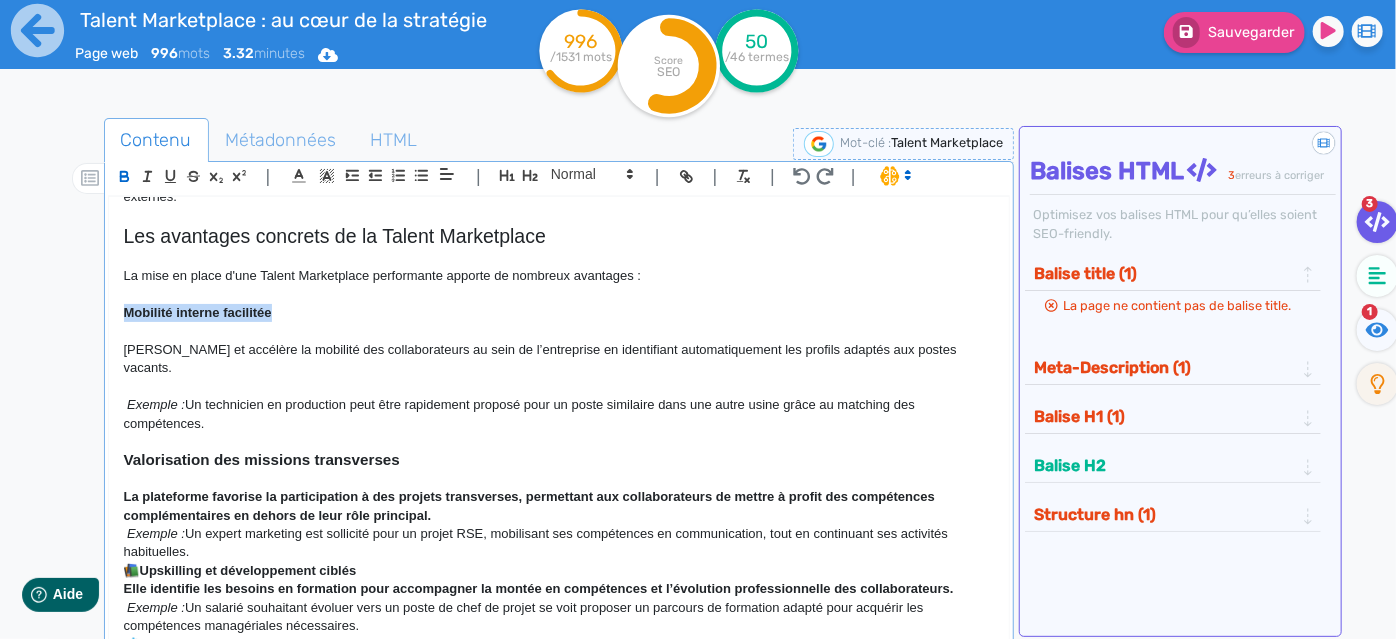 drag, startPoint x: 316, startPoint y: 335, endPoint x: 120, endPoint y: 329, distance: 196.09181 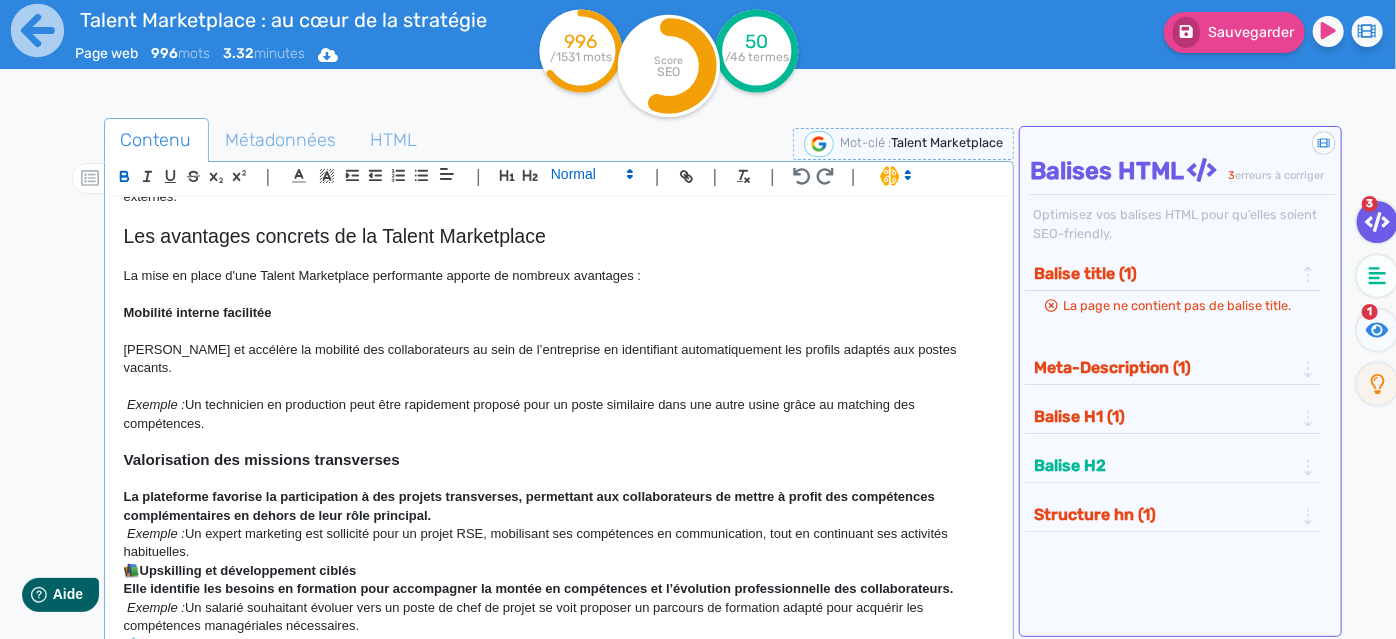 click 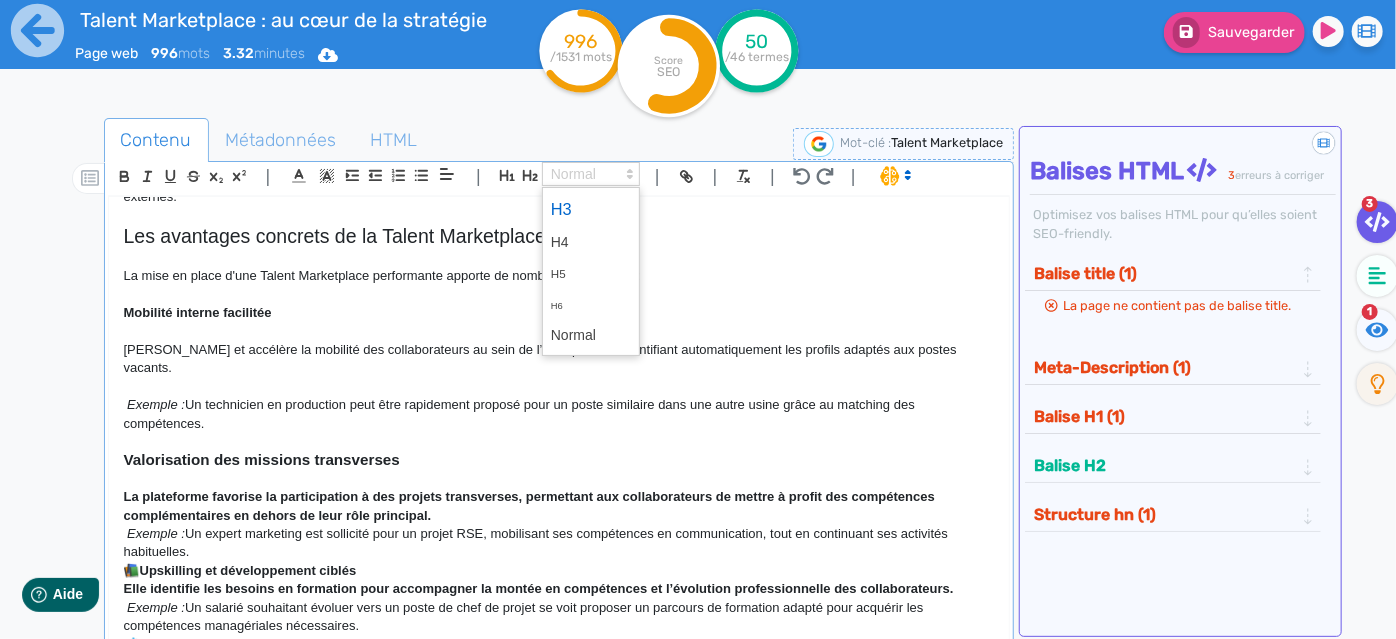 click at bounding box center (591, 209) 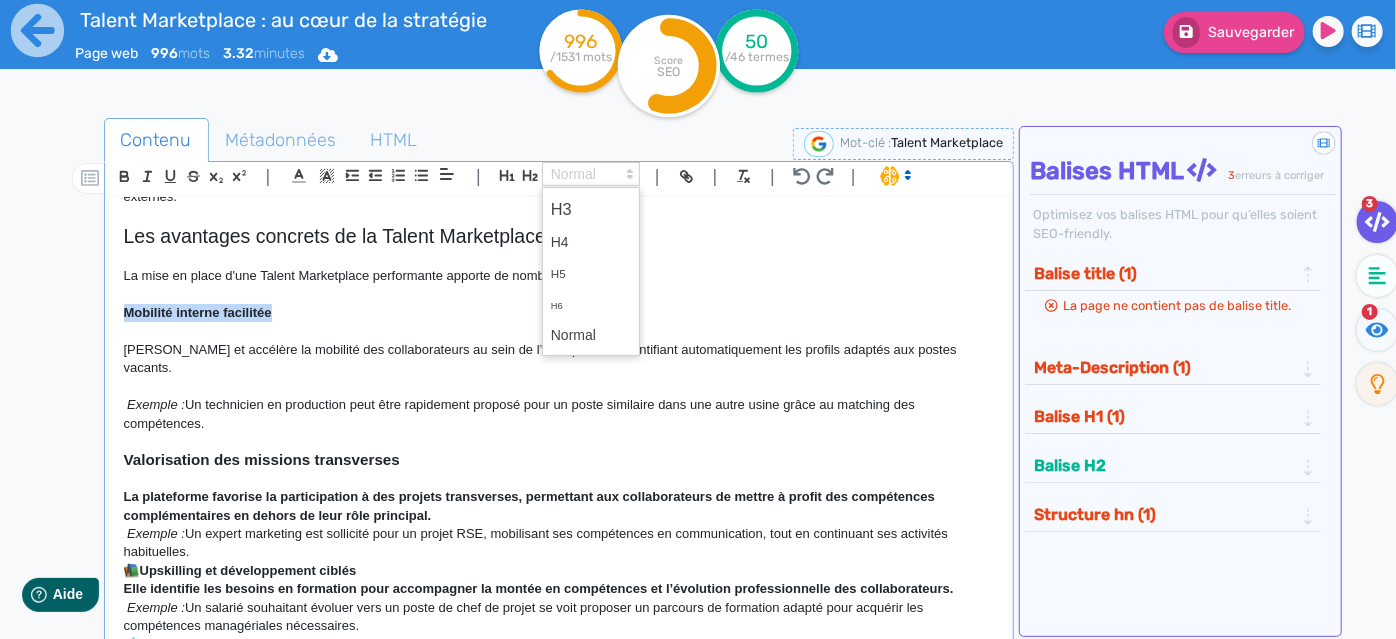 scroll, scrollTop: 1231, scrollLeft: 0, axis: vertical 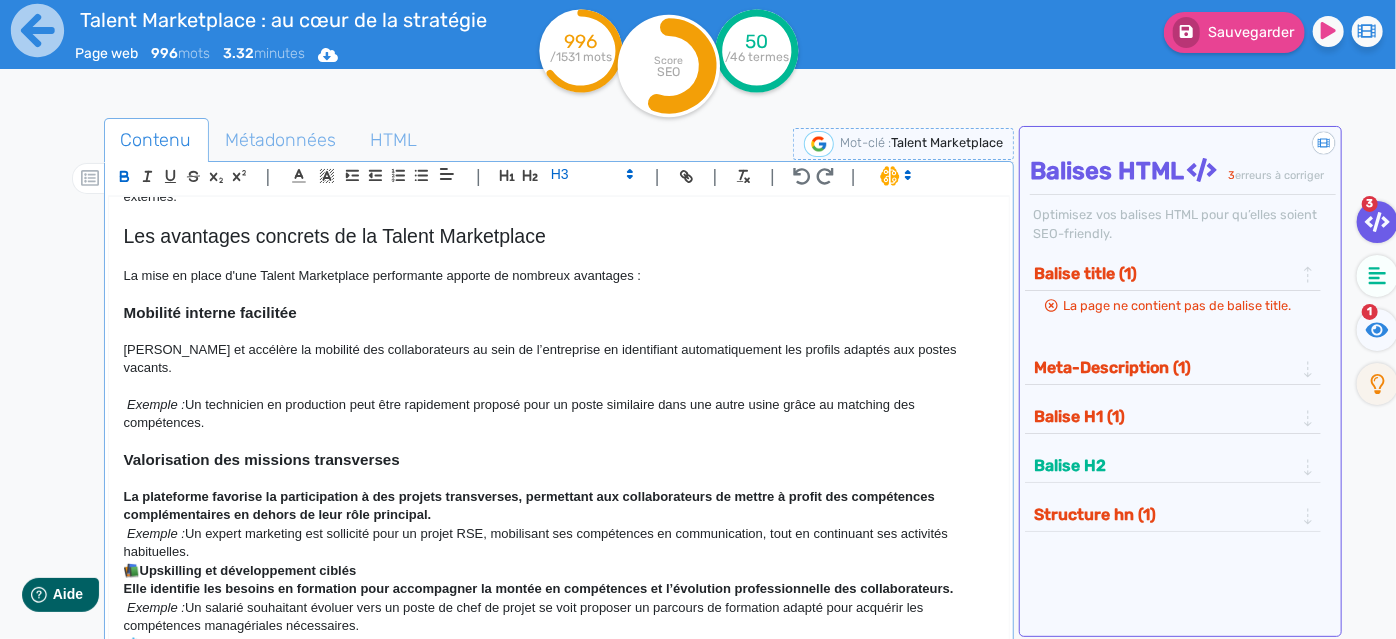 click on "[PERSON_NAME] et accélère la mobilité des collaborateurs au sein de l’entreprise en identifiant automatiquement les profils adaptés aux postes vacants." 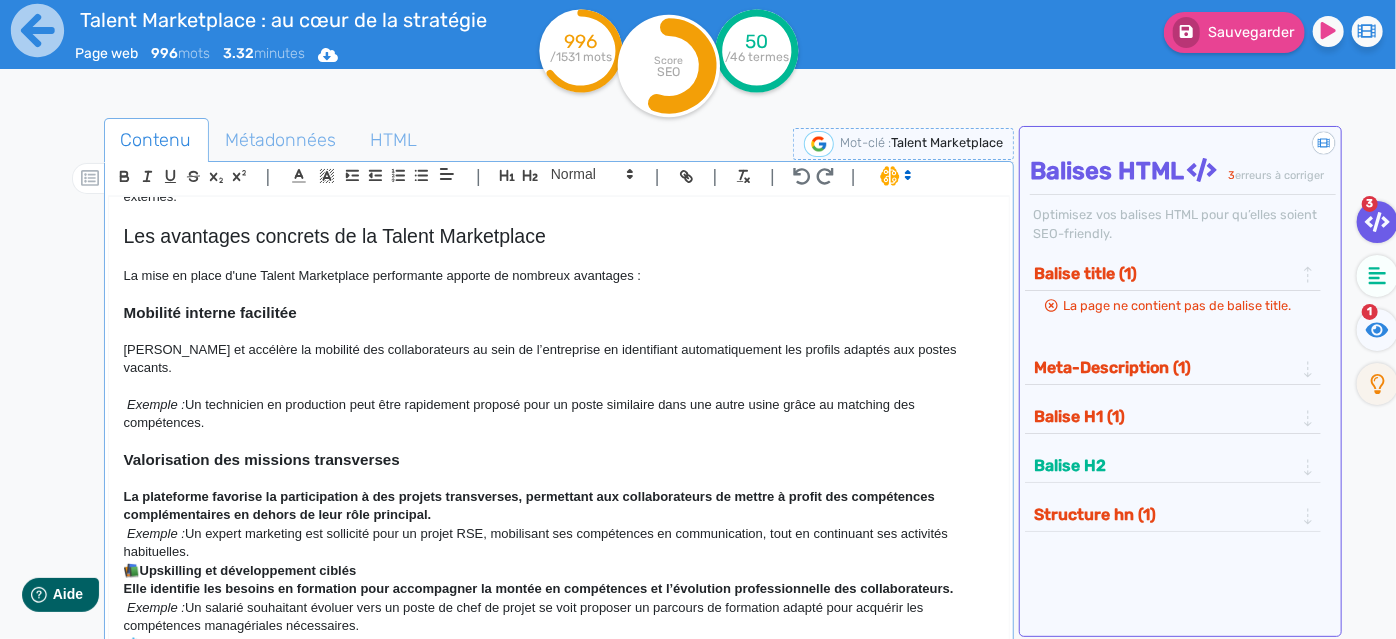 click 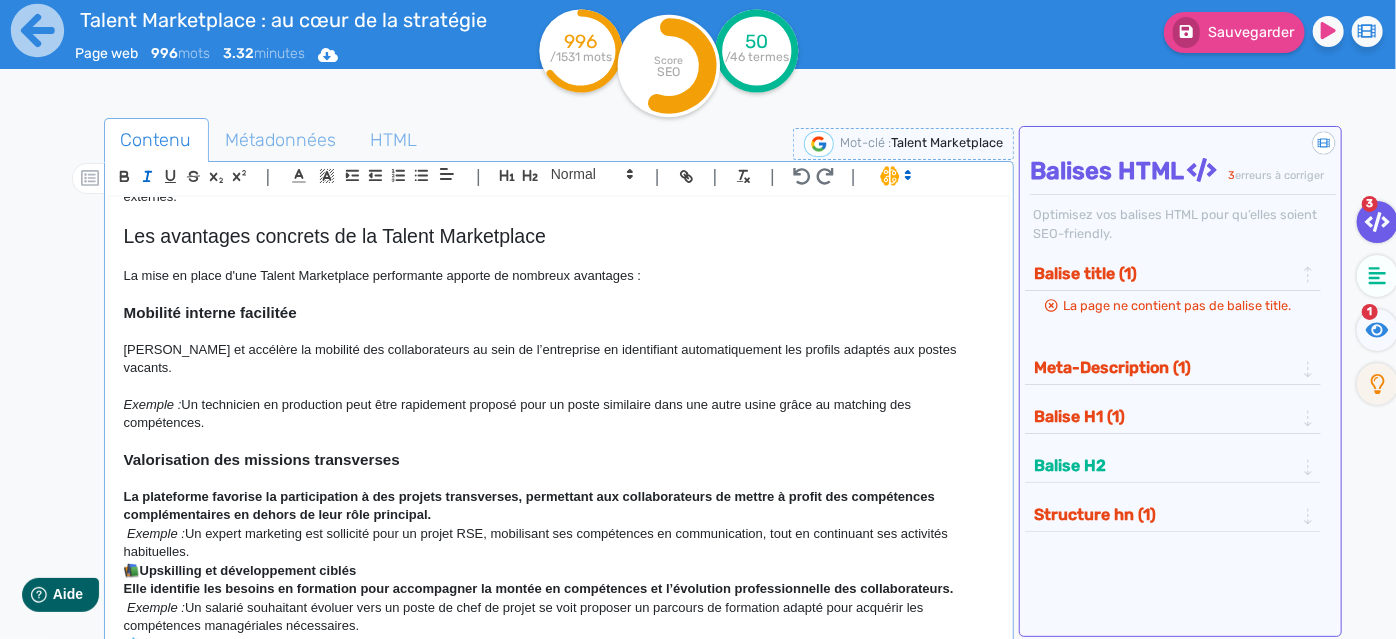 click 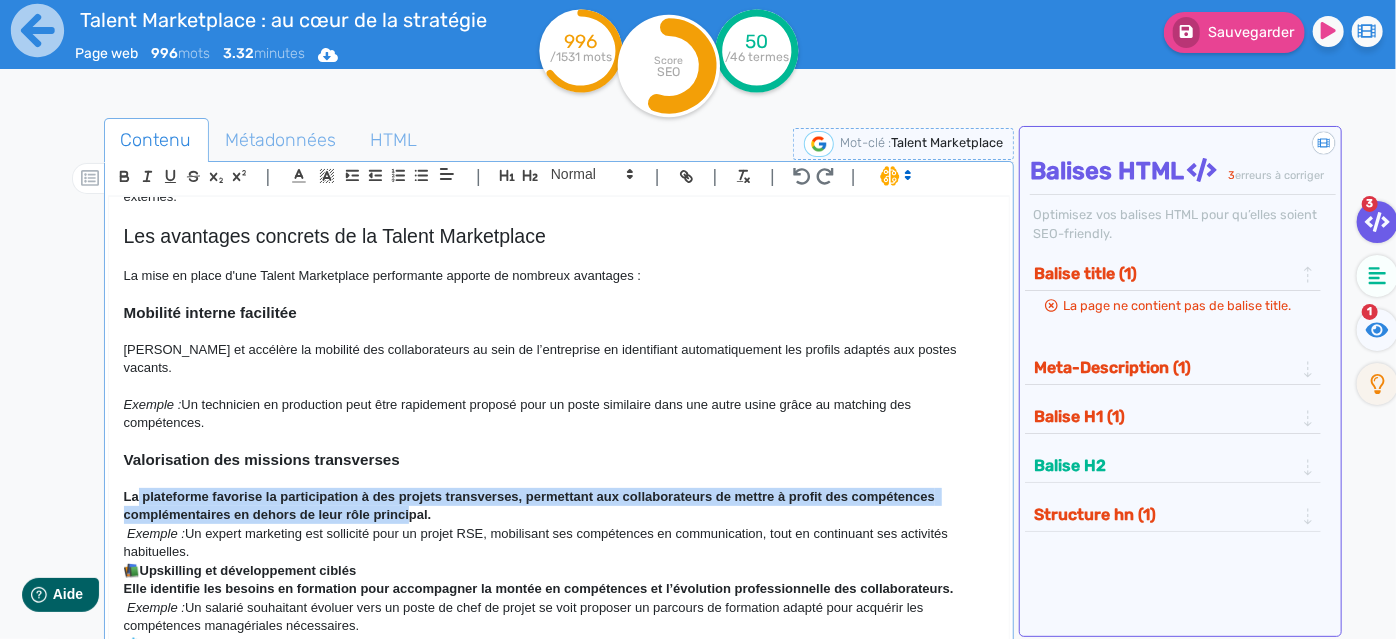 drag, startPoint x: 133, startPoint y: 493, endPoint x: 403, endPoint y: 523, distance: 271.66156 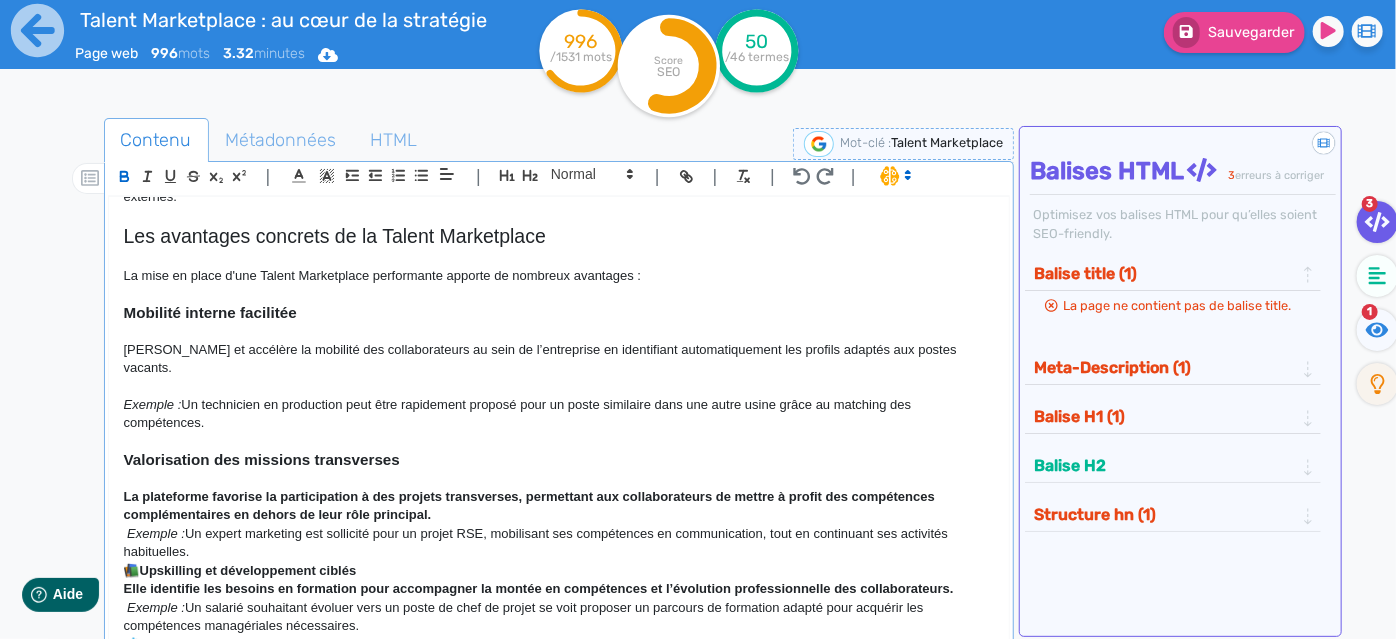 click on "Exemple :  Un expert marketing est sollicité pour un projet RSE, mobilisant ses compétences en communication, tout en continuant ses activités habituelles." 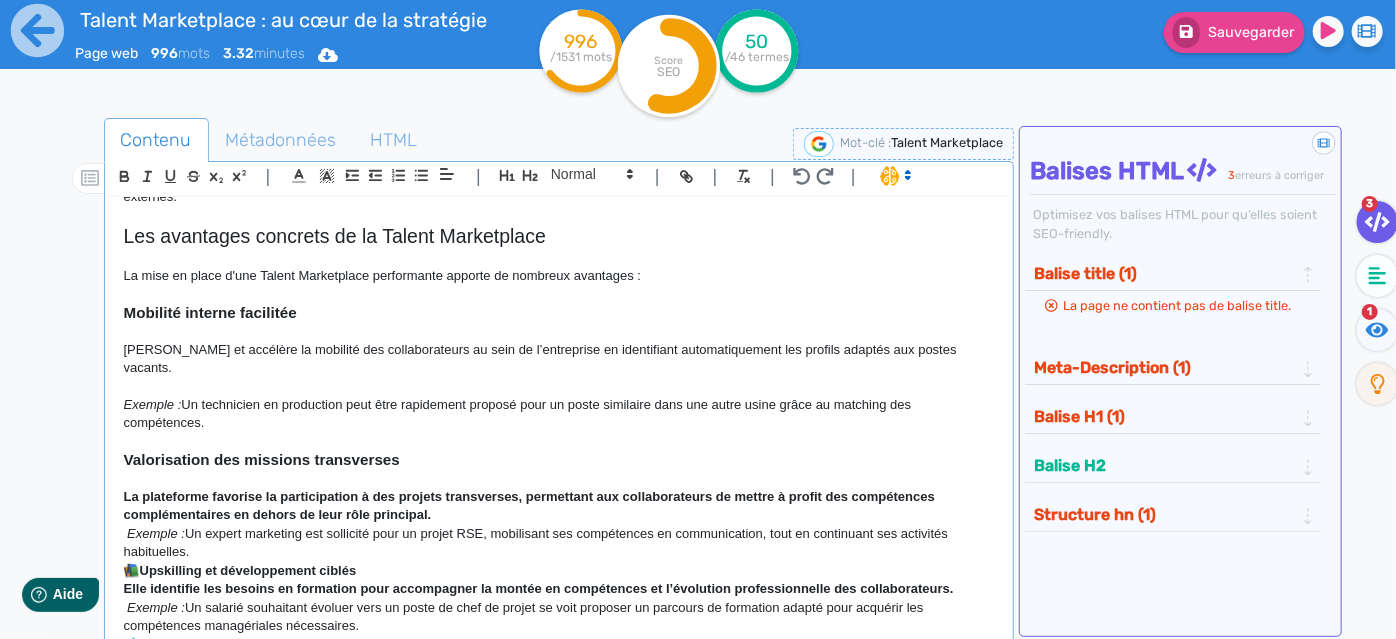 drag, startPoint x: 442, startPoint y: 507, endPoint x: 127, endPoint y: 480, distance: 316.15503 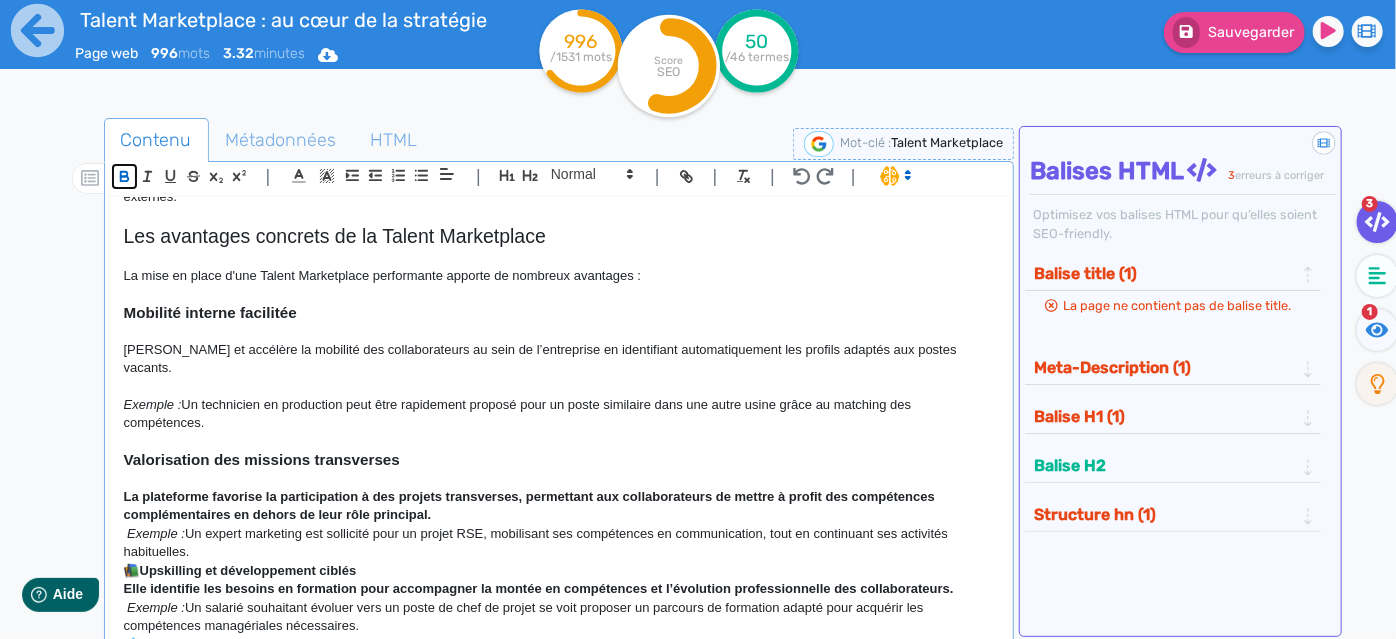 click 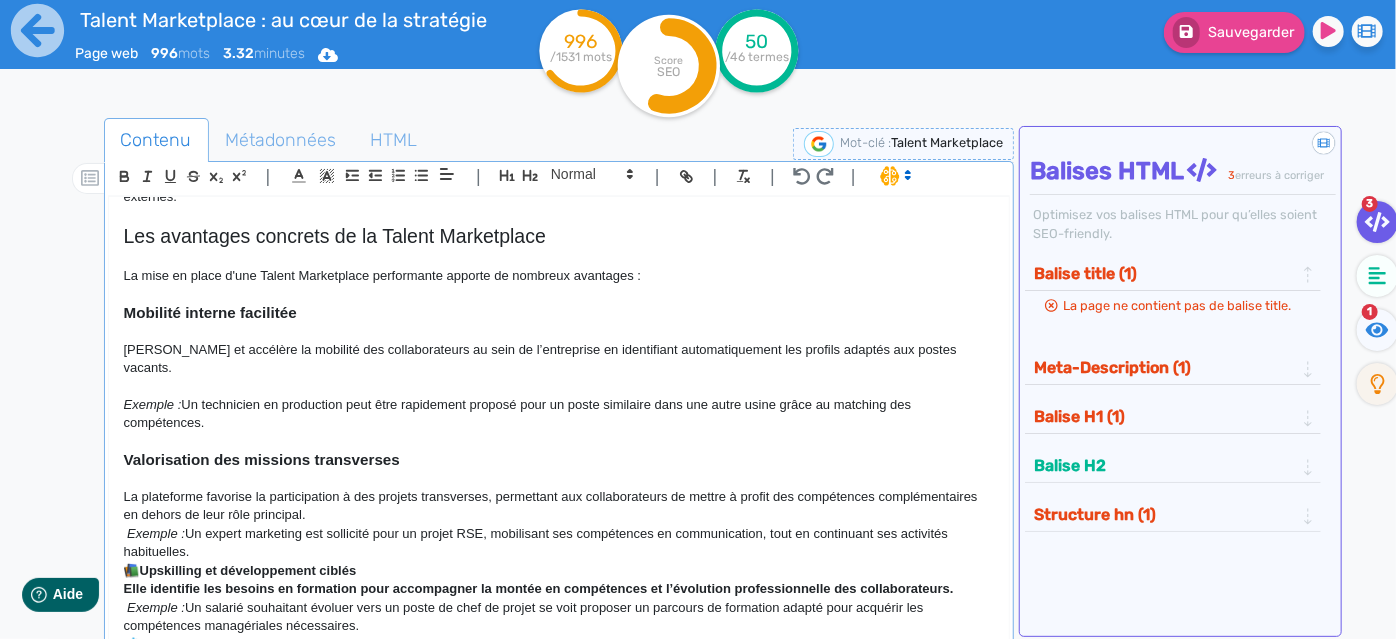 click on "La transformation des métiers s’accélère, portée par l’automatisation, l’intelligence artificielle et de profondes mutations économiques. À l’horizon 2027,  près de la moitié des compétences actuelles pourraient devenir obsolètes . Pour les directions RH, le défi est clair : anticiper, s’adapter, et surtout  mobiliser les bonnes compétences au bon moment . C’est dans ce contexte que la  Talent Marketplace  s’impose comme un levier stratégique pour piloter une gestion des talents plus fluide, dynamique et prédictive. Talent Marketplace : définition et enjeux Une Talent Marketplace est une plateforme RH qui permet de  faire correspondre en temps réel les compétences des collaborateurs  avec les  opportunités internes  : mobilité, projets, missions transverses, mentoring, formations, etc. Contrairement aux systèmes classiques centrés sur les postes, la Talent Marketplace adopte une logique  "skills-first" , mettant en avant les  aptitudes réelles , les  aspirations  et la   :" 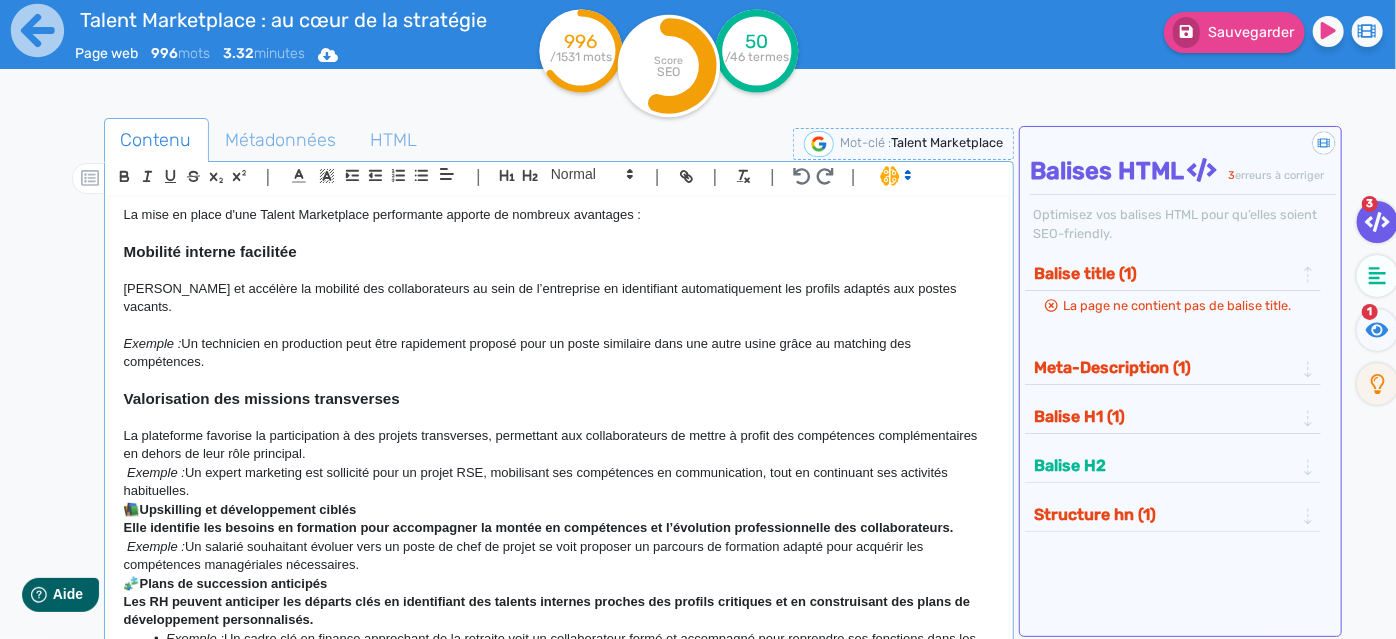 scroll, scrollTop: 1322, scrollLeft: 0, axis: vertical 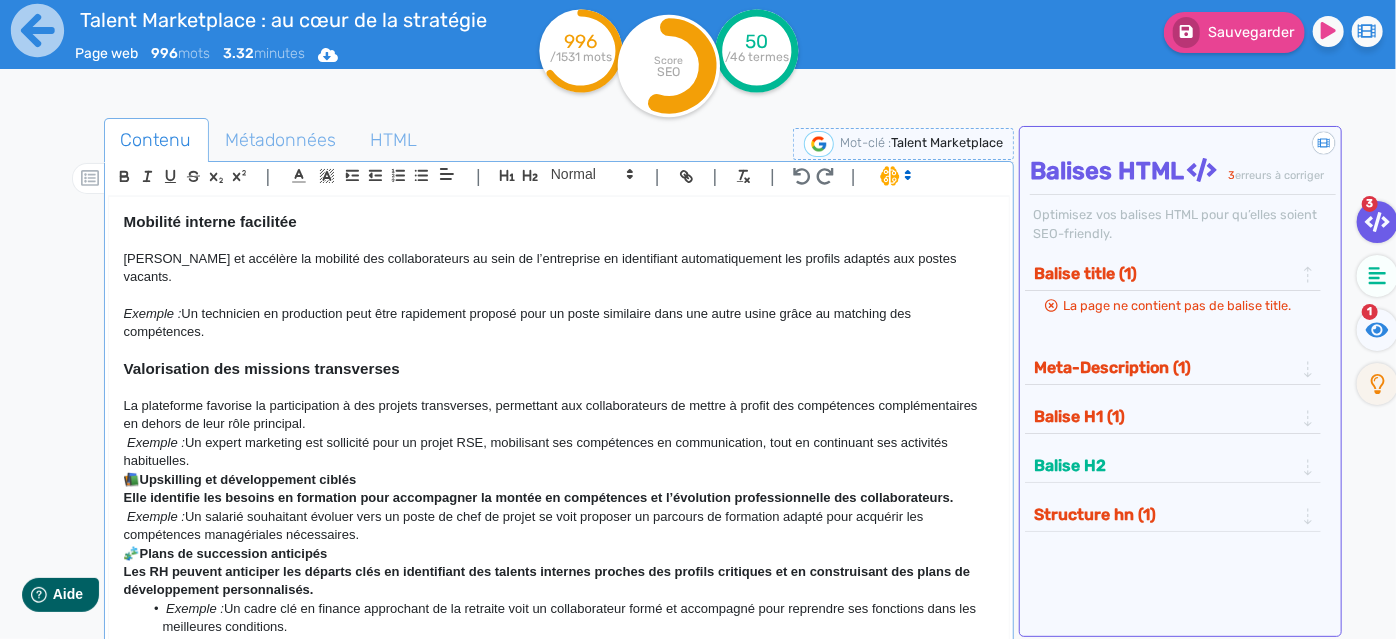 click on "La plateforme favorise la participation à des projets transverses, permettant aux collaborateurs de mettre à profit des compétences complémentaires en dehors de leur rôle principal." 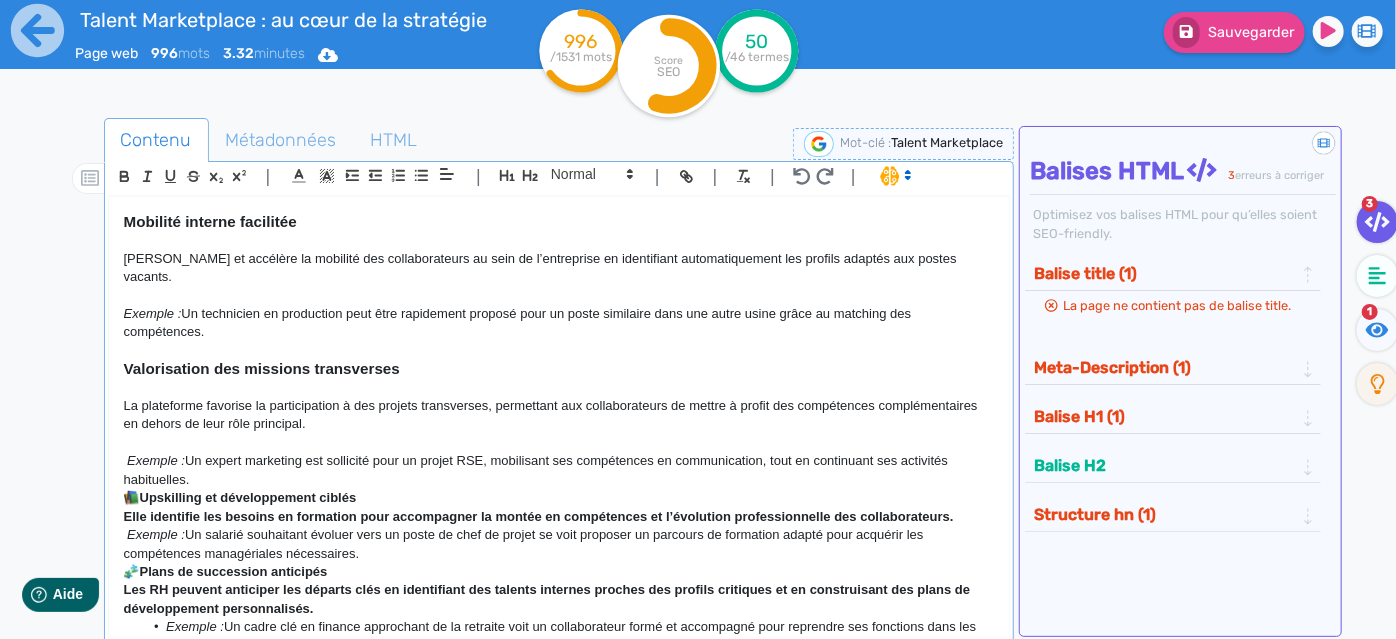 click on "Exemple :  Un expert marketing est sollicité pour un projet RSE, mobilisant ses compétences en communication, tout en continuant ses activités habituelles." 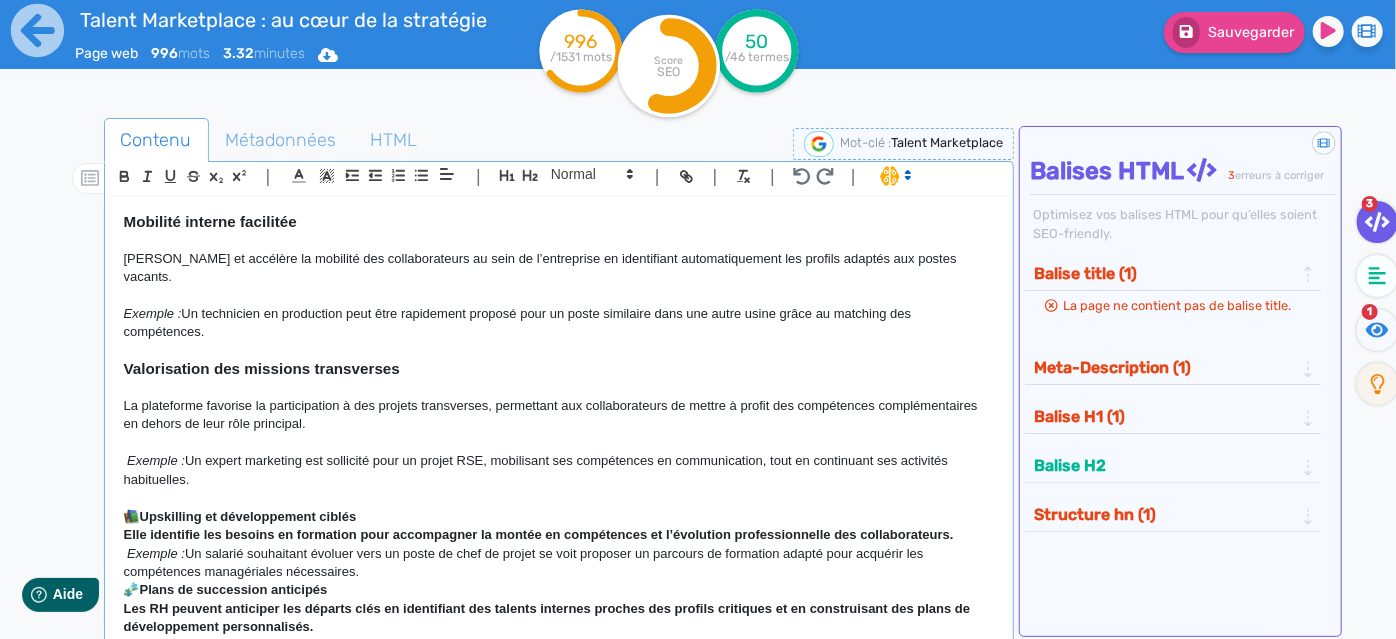 click on "Exemple :" 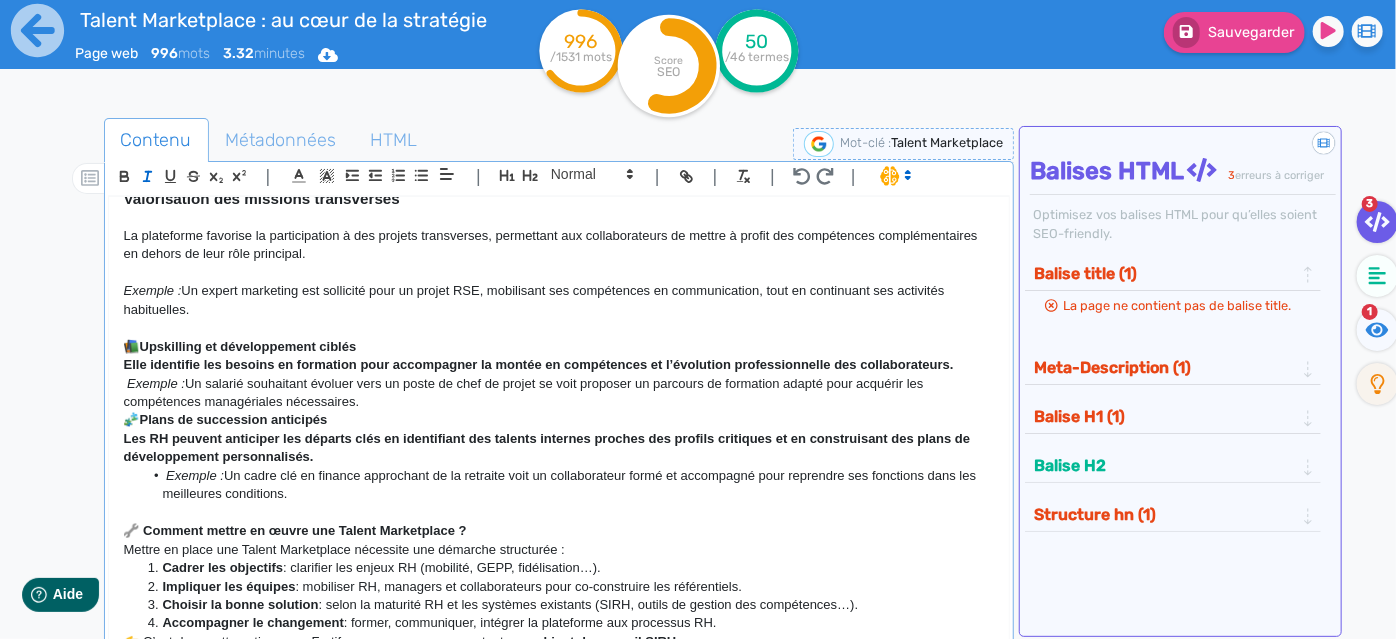 scroll, scrollTop: 1504, scrollLeft: 0, axis: vertical 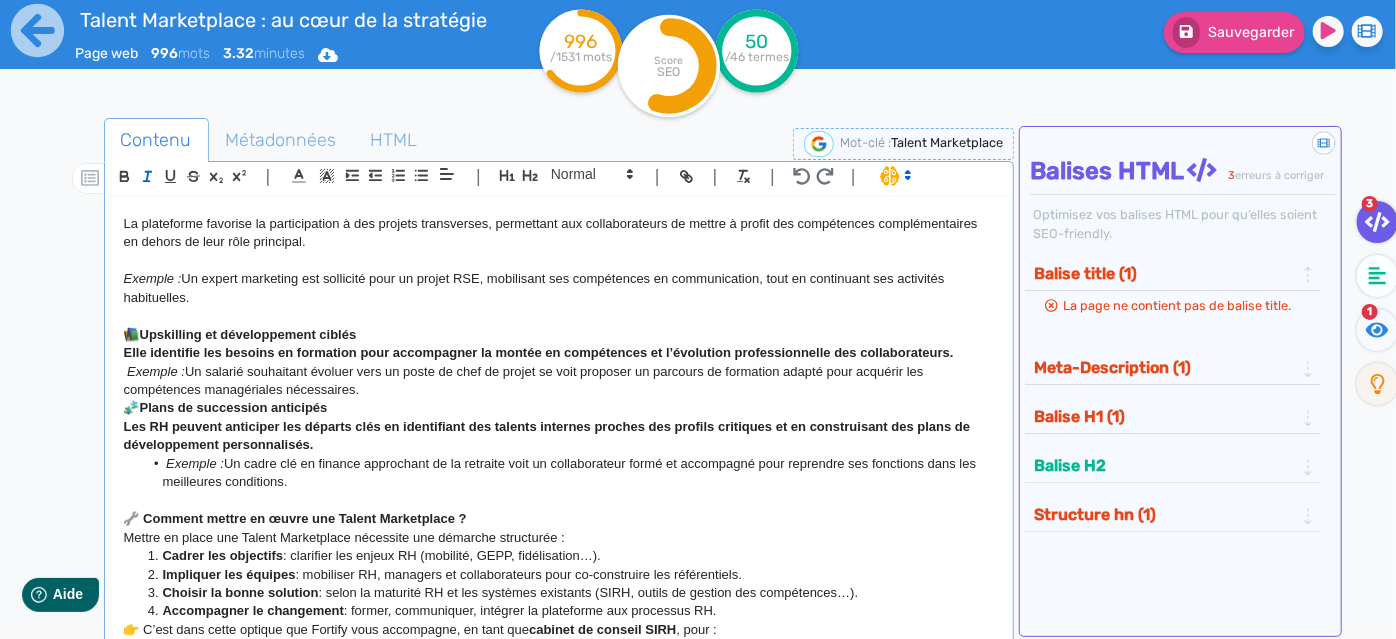click on "📚  Upskilling et développement ciblés" 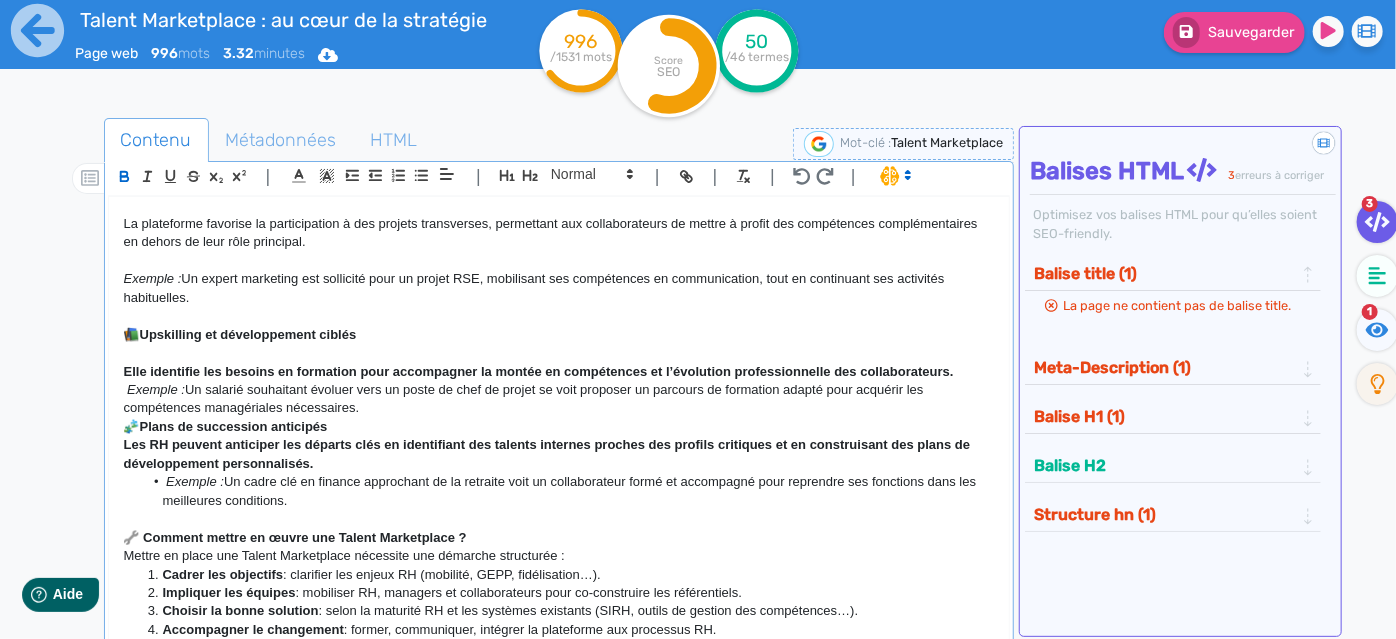 click on "📚  Upskilling et développement ciblés" 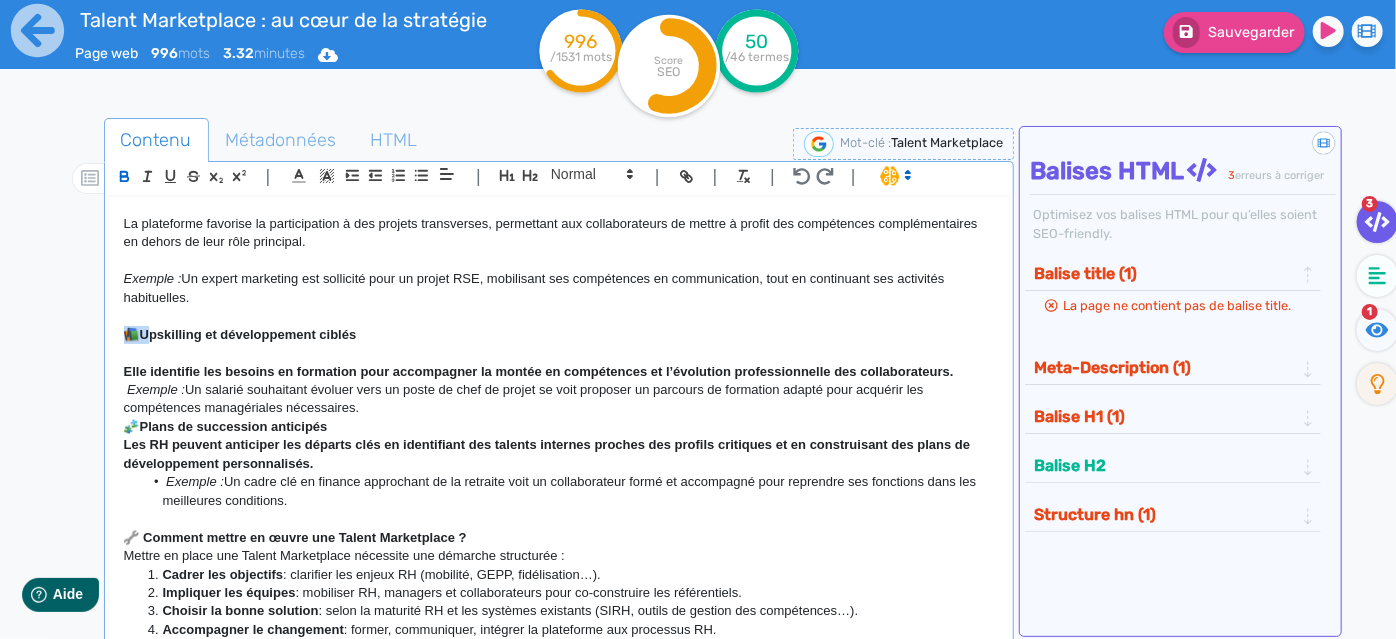 drag, startPoint x: 148, startPoint y: 333, endPoint x: 123, endPoint y: 332, distance: 25.019993 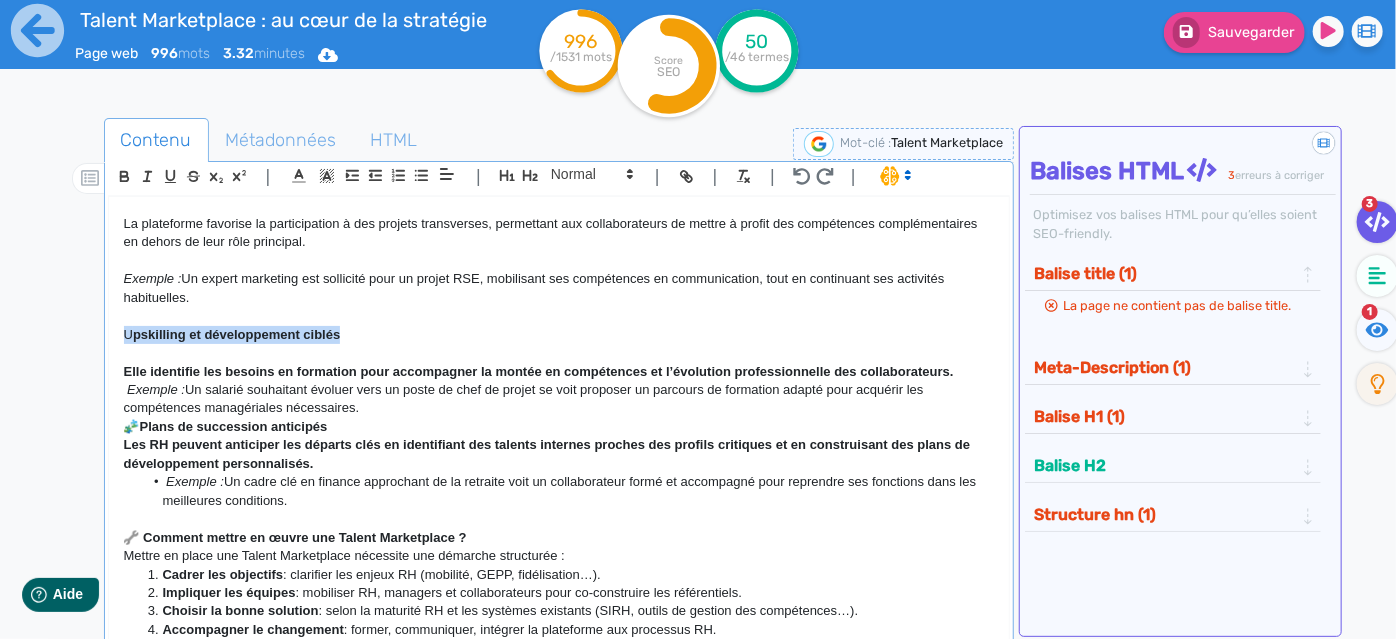 drag, startPoint x: 348, startPoint y: 334, endPoint x: 93, endPoint y: 327, distance: 255.09605 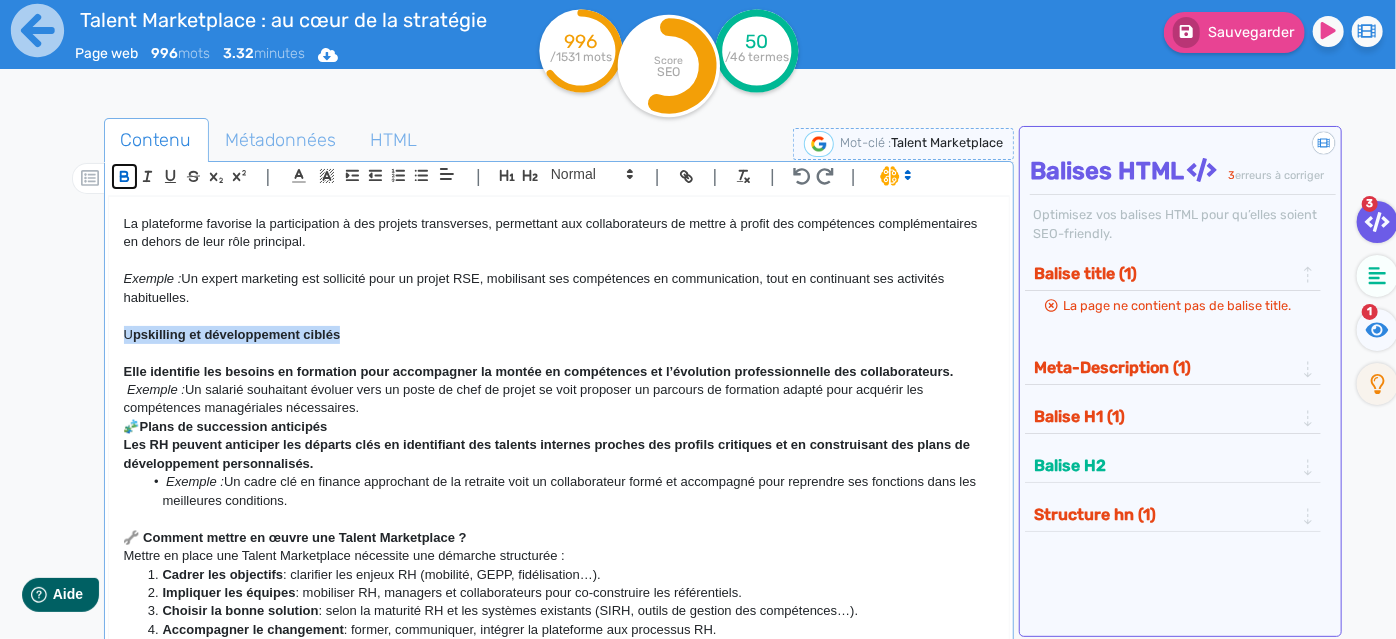 click 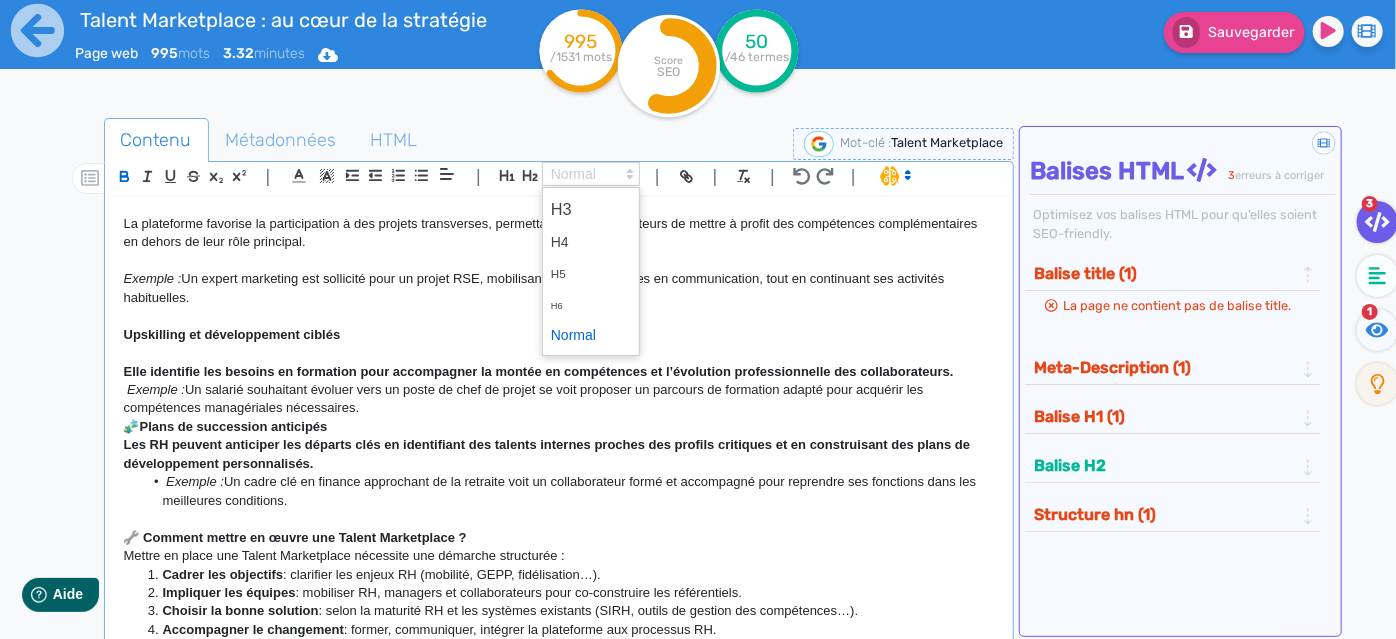 click 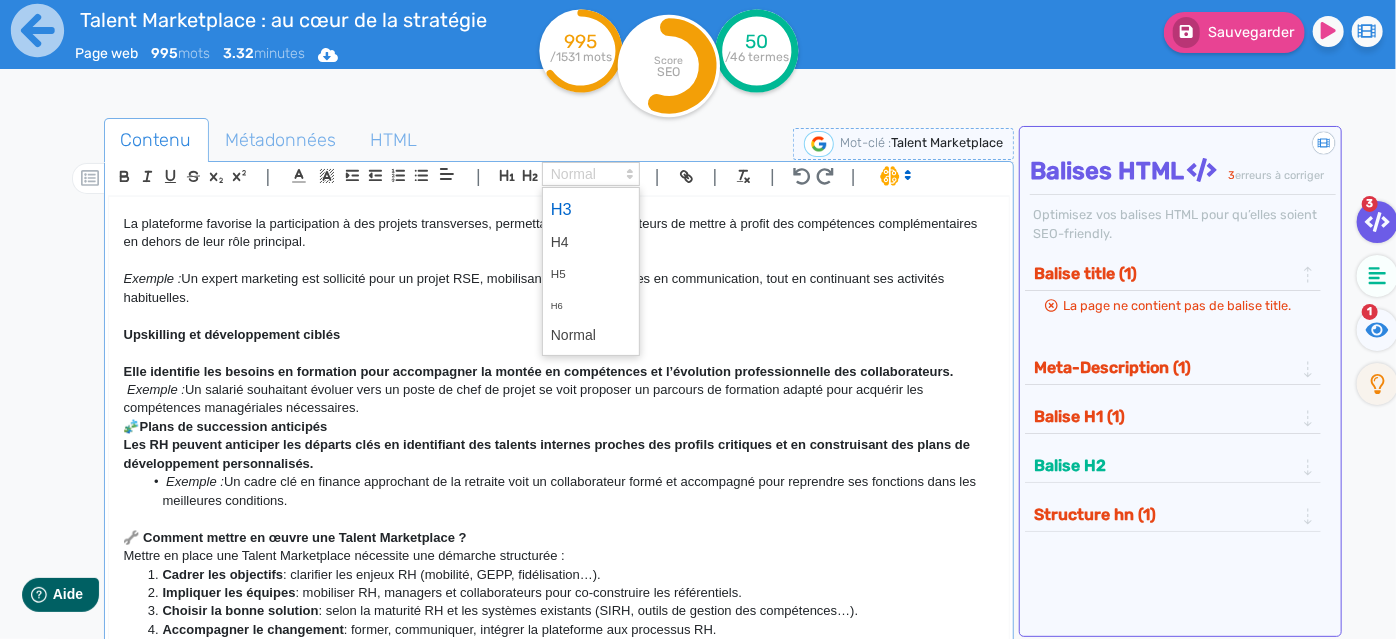 click at bounding box center (591, 209) 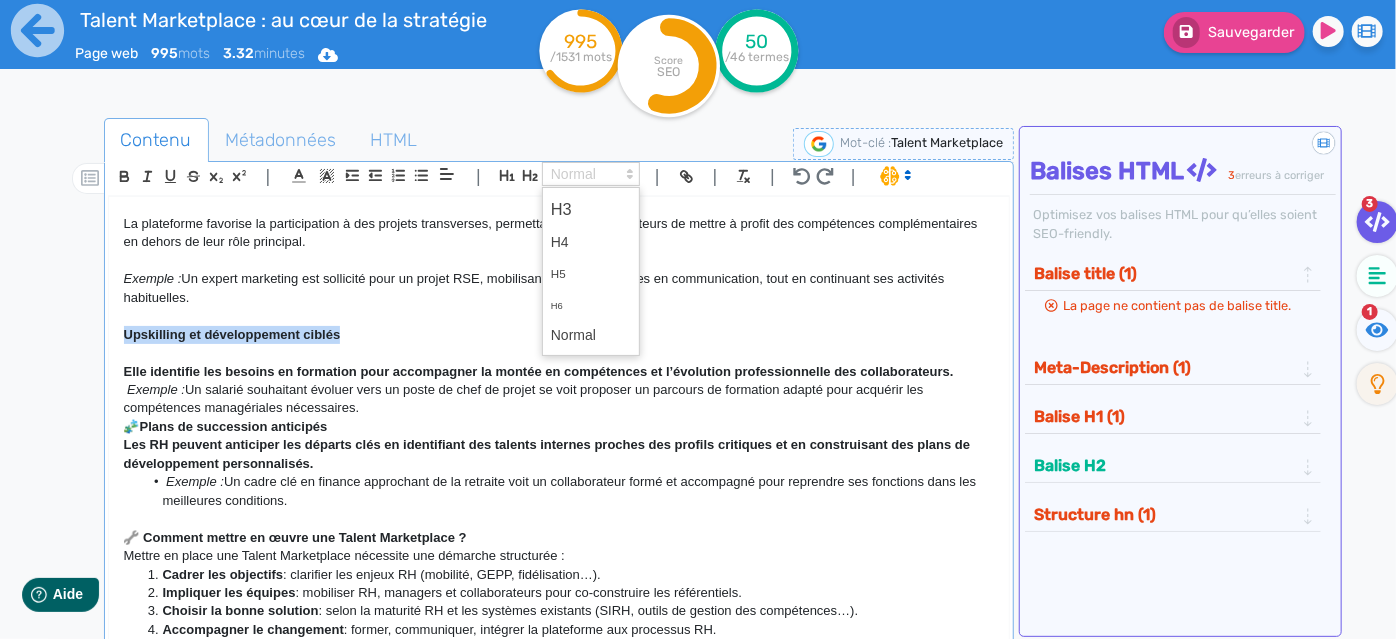 scroll, scrollTop: 1504, scrollLeft: 0, axis: vertical 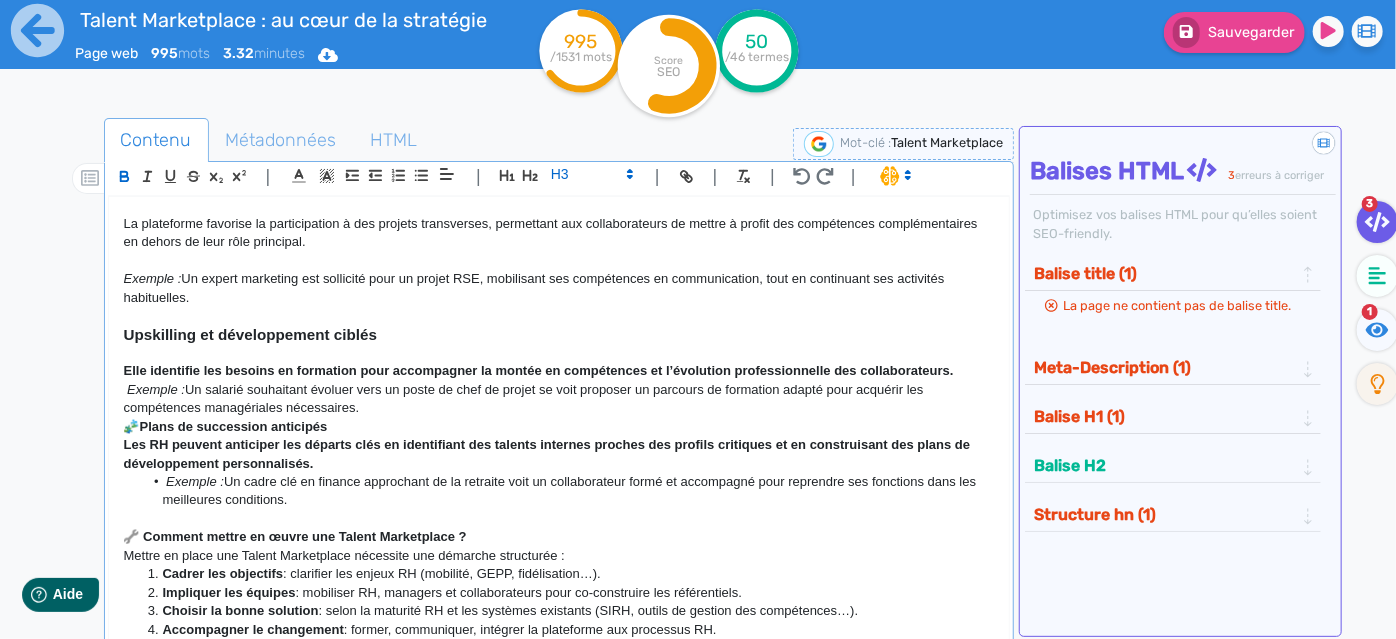 click on "Exemple :" 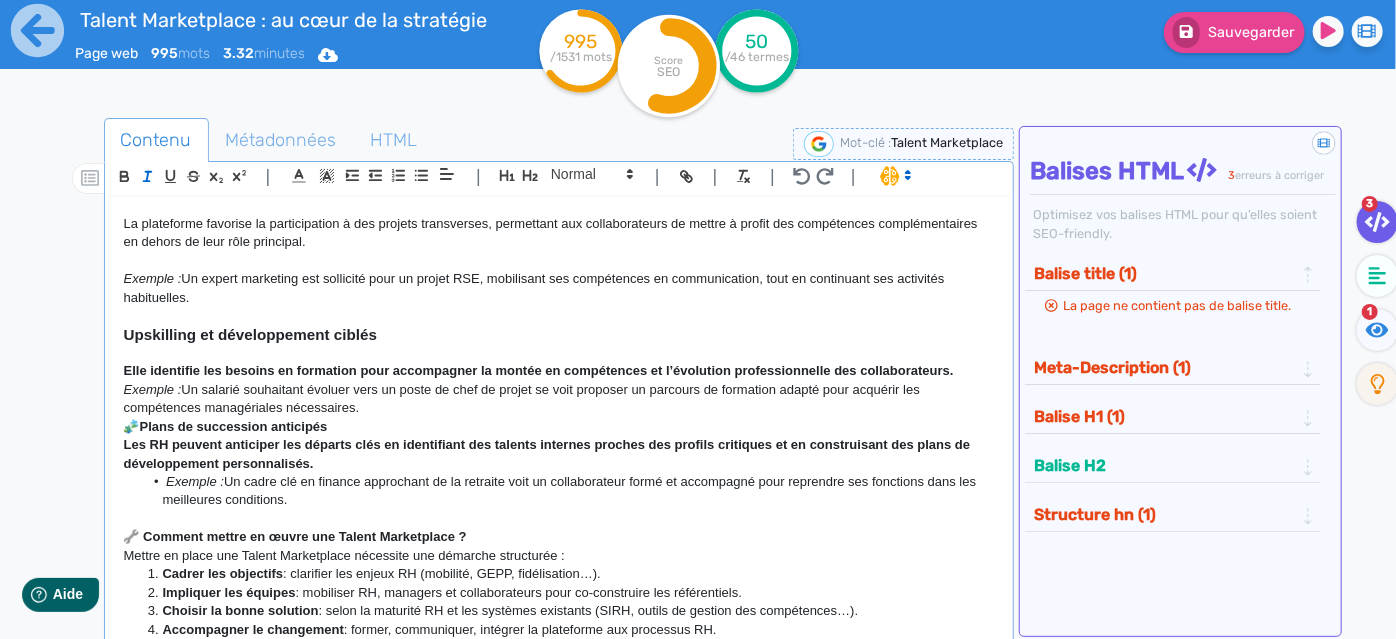 click on "Elle identifie les besoins en formation pour accompagner la montée en compétences et l’évolution professionnelle des collaborateurs." 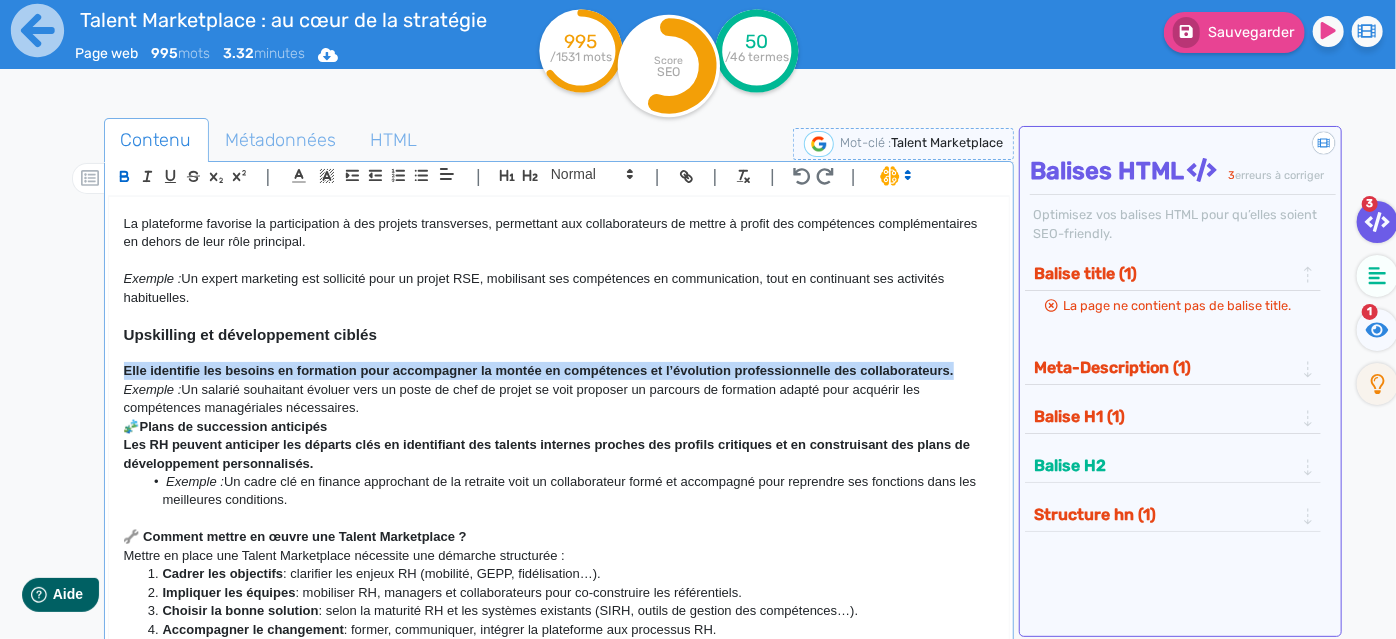 drag, startPoint x: 126, startPoint y: 370, endPoint x: 968, endPoint y: 374, distance: 842.0095 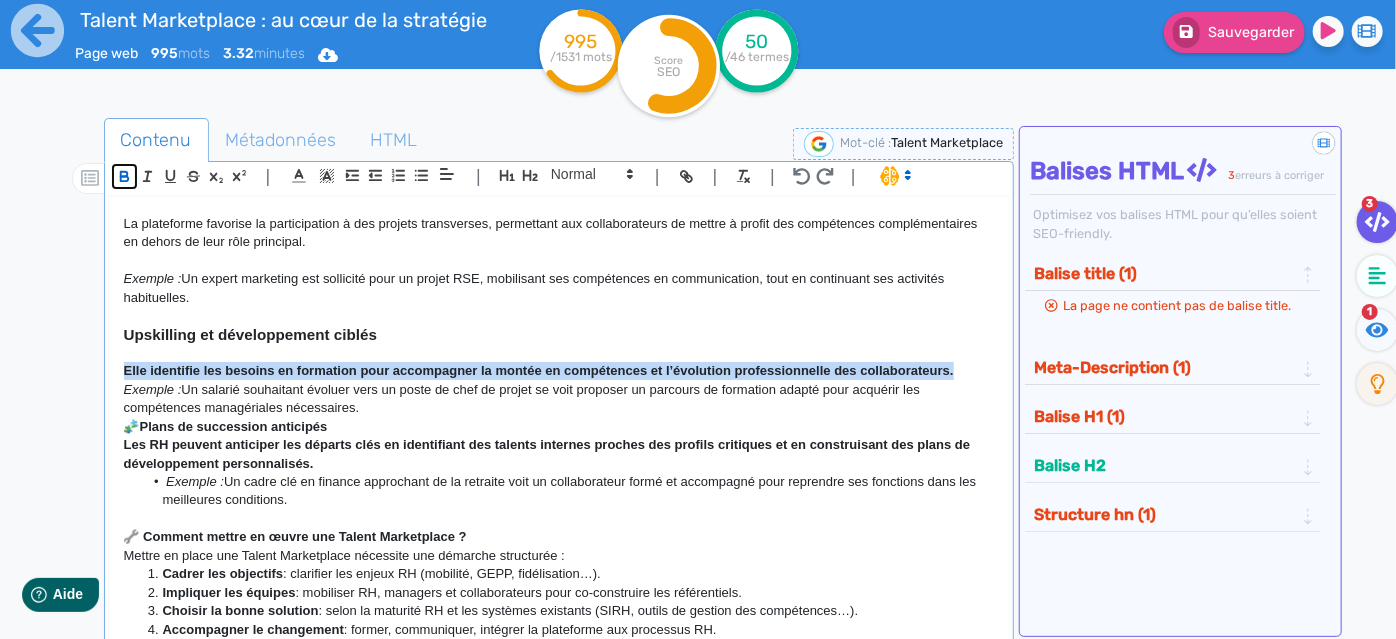click 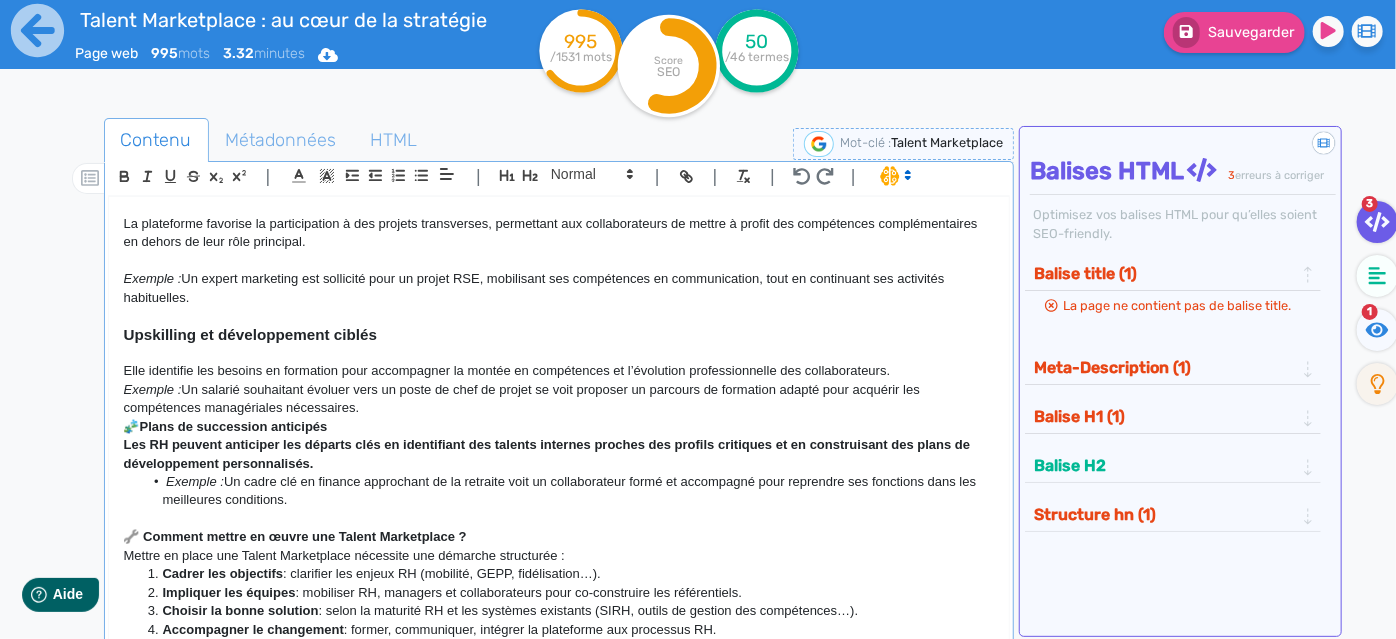 click 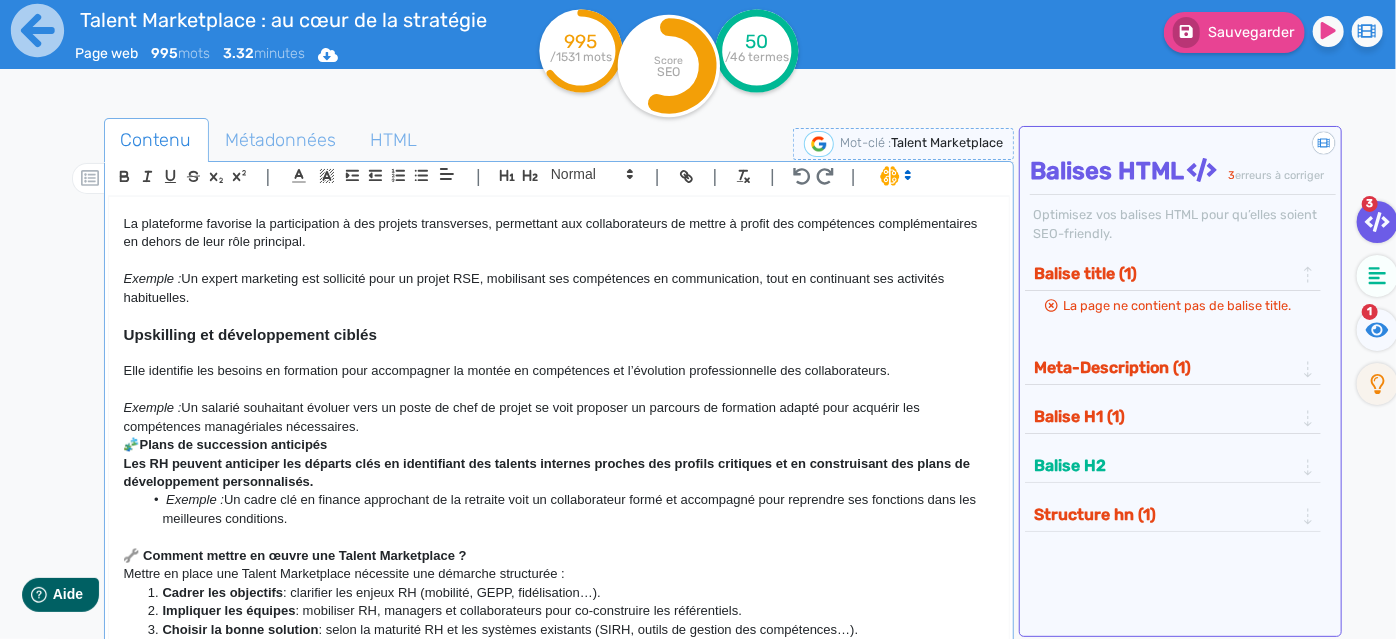 click on "Exemple :  Un salarié souhaitant évoluer vers un poste de chef de projet se voit proposer un parcours de formation adapté pour acquérir les compétences managériales nécessaires." 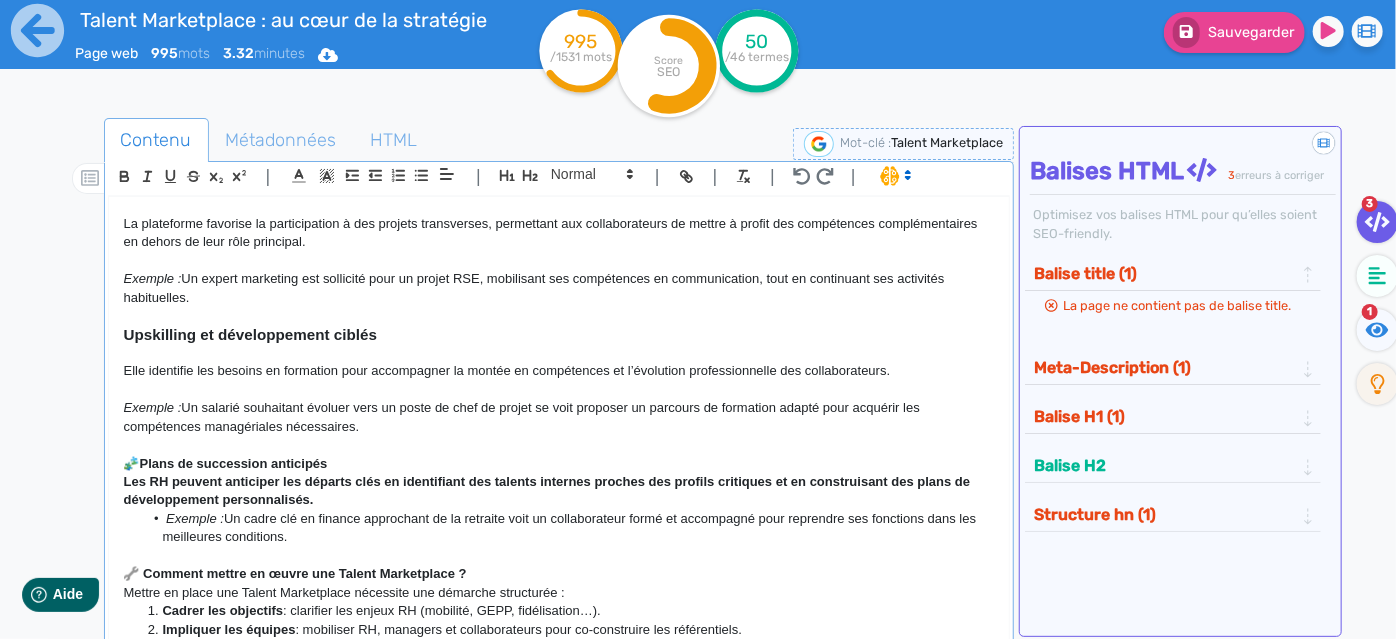 click on "🧩  Plans de succession anticipés" 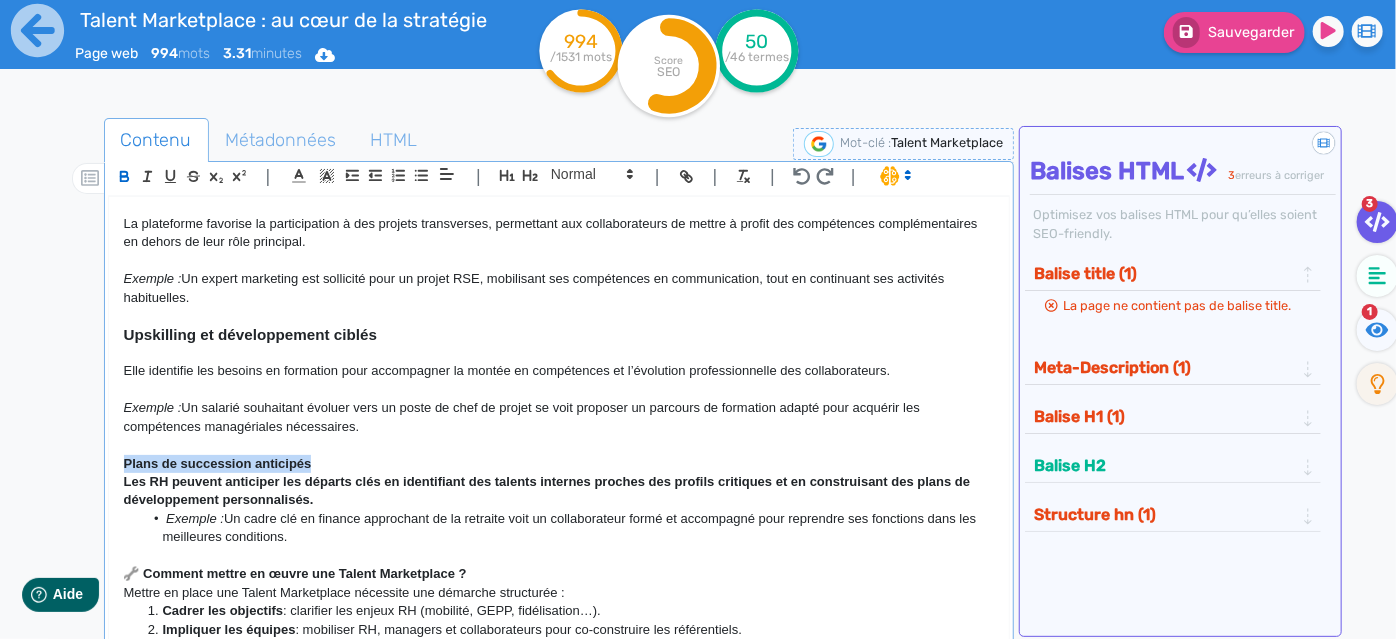 drag, startPoint x: 330, startPoint y: 458, endPoint x: 121, endPoint y: 460, distance: 209.00957 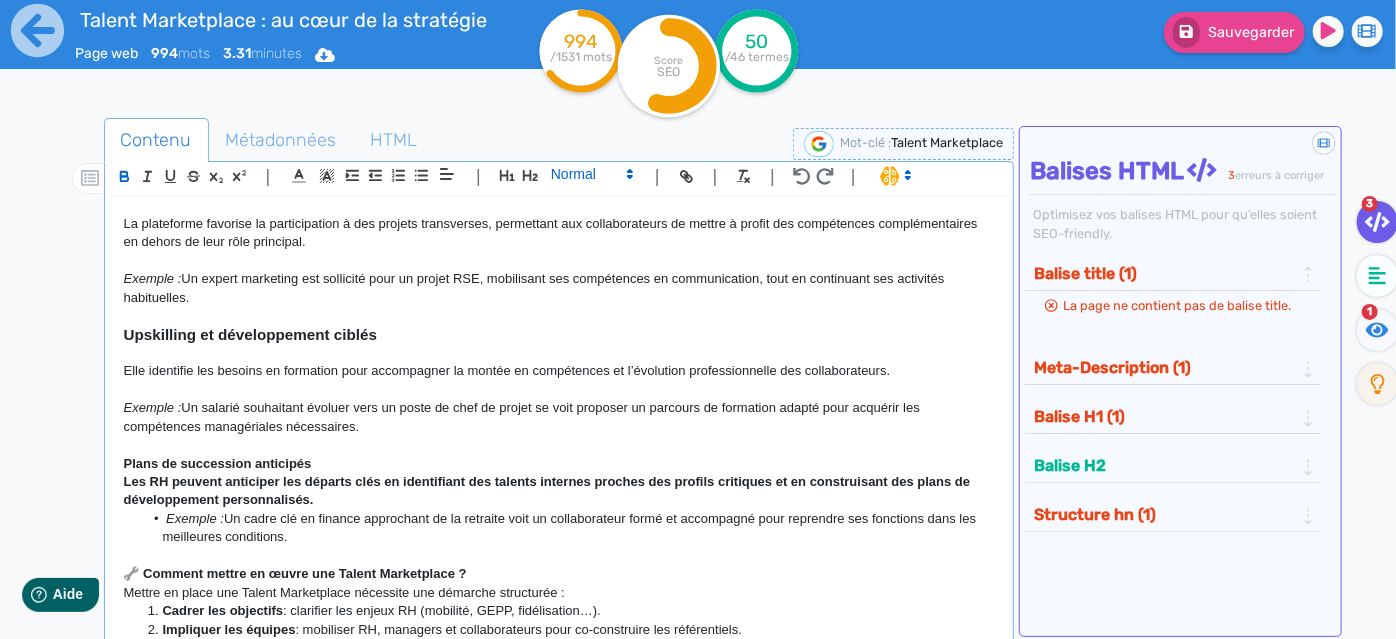 click 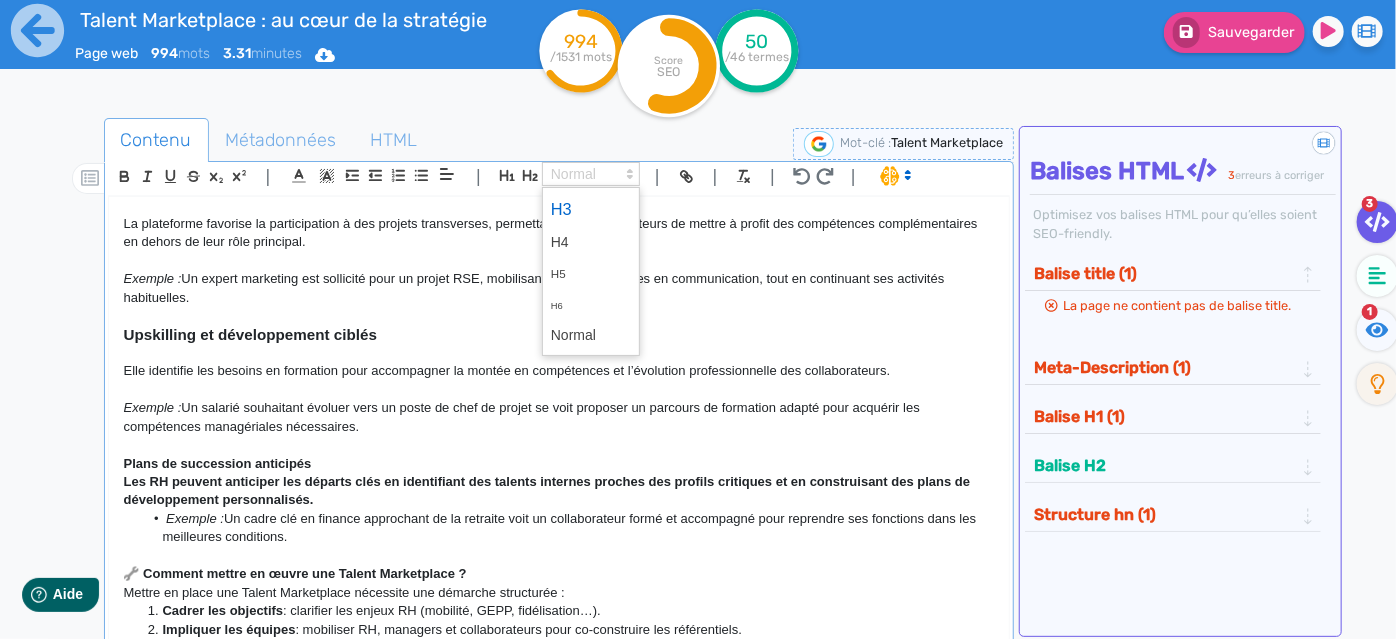 click at bounding box center [591, 209] 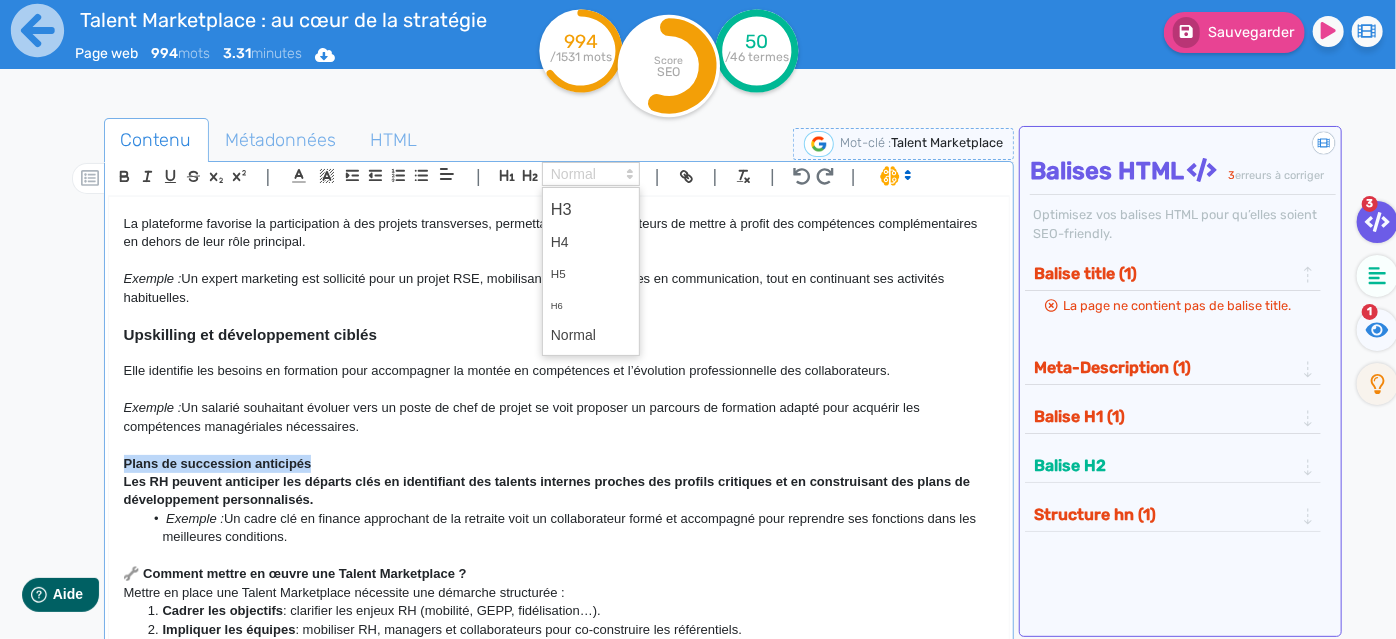 scroll, scrollTop: 1504, scrollLeft: 0, axis: vertical 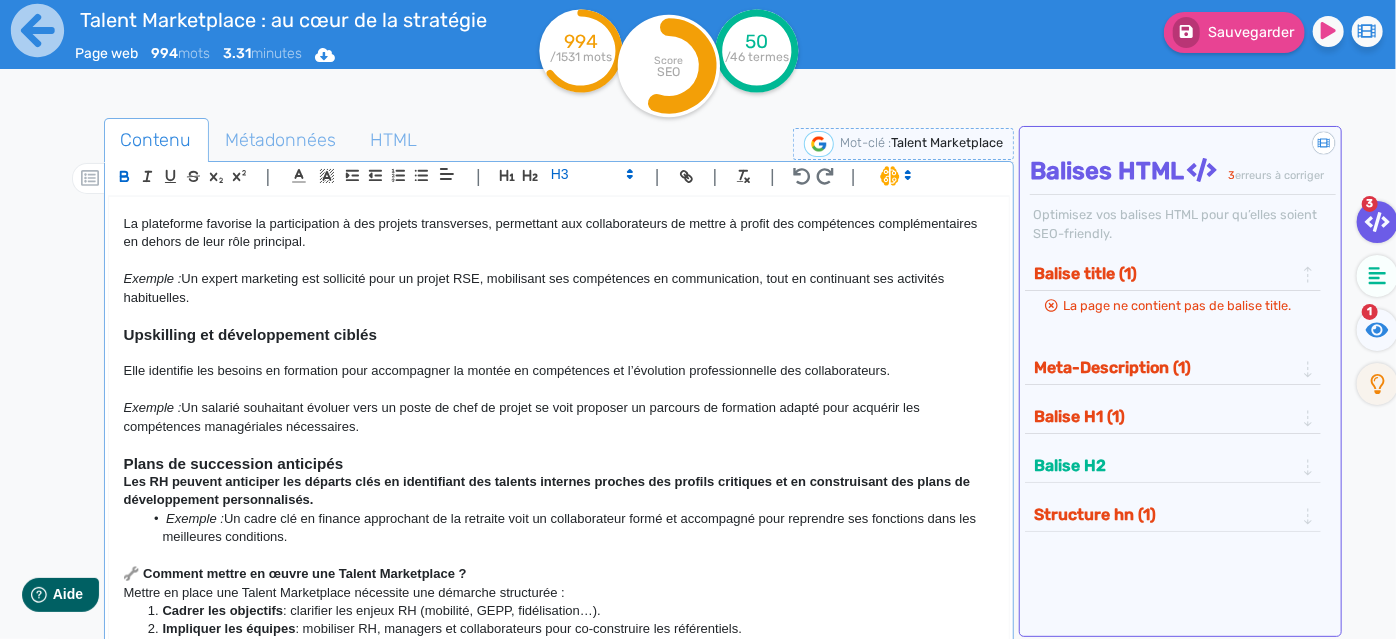 click on "Upskilling et développement ciblés" 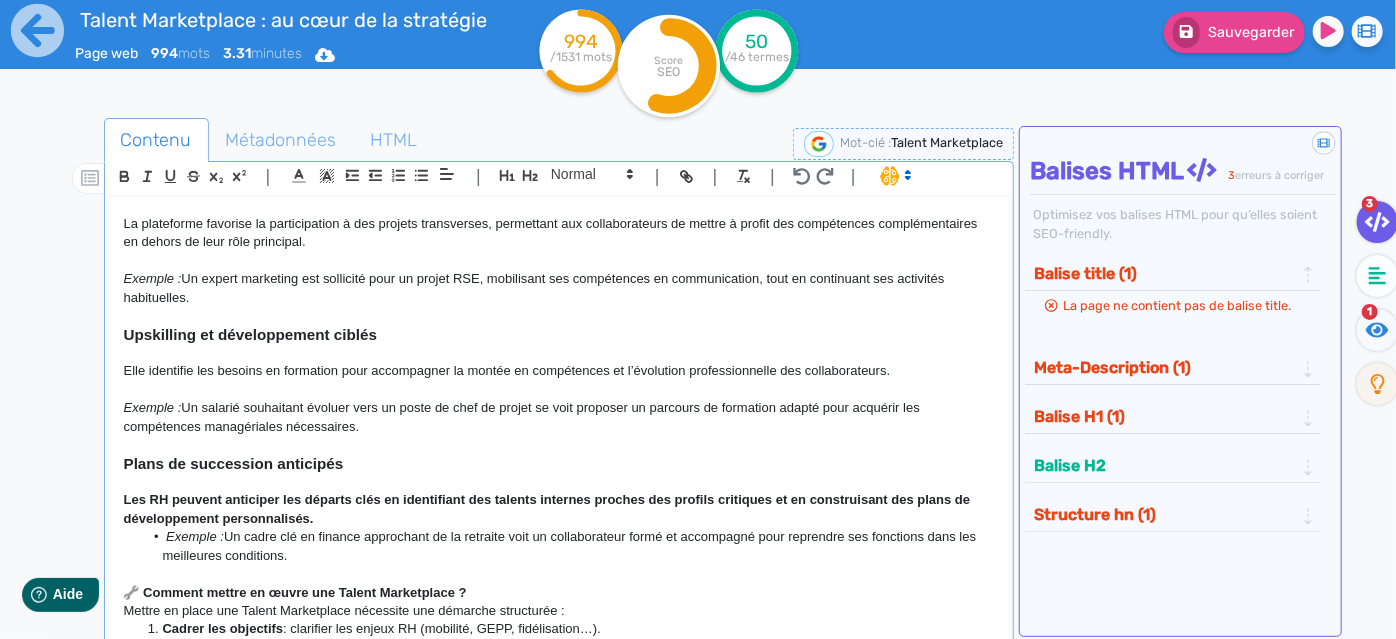 click on "Les RH peuvent anticiper les départs clés en identifiant des talents internes proches des profils critiques et en construisant des plans de développement personnalisés." 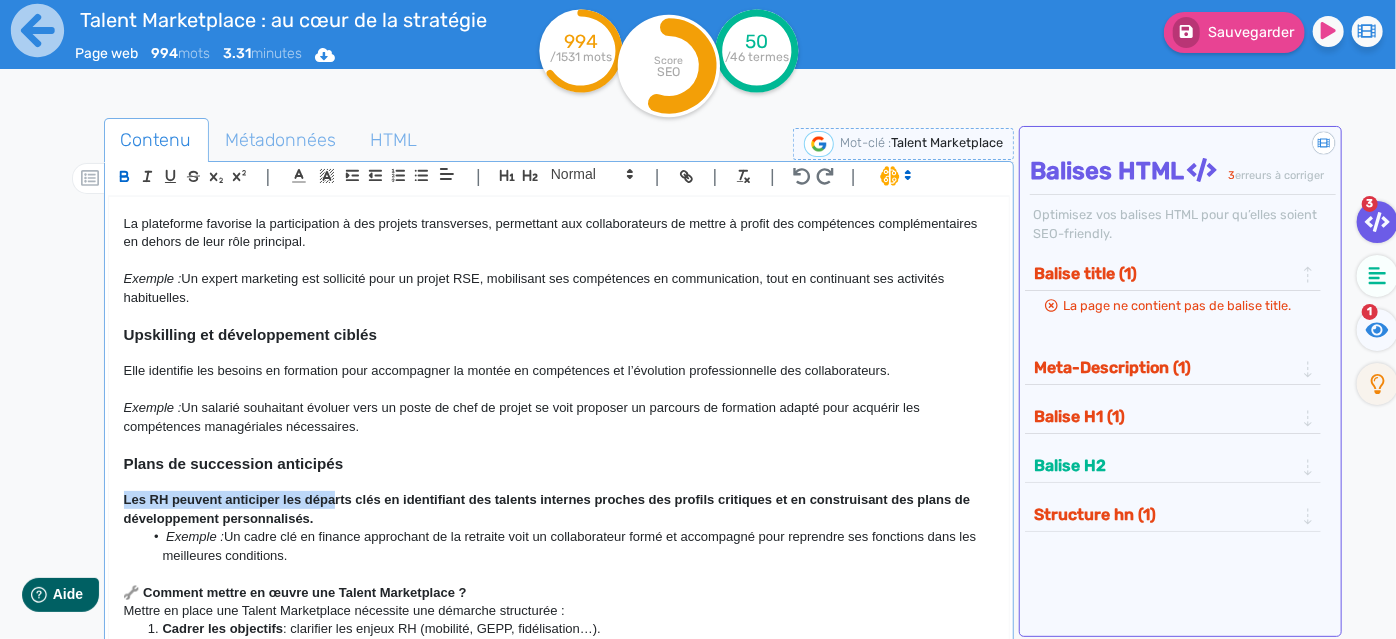 drag, startPoint x: 333, startPoint y: 508, endPoint x: 125, endPoint y: 500, distance: 208.1538 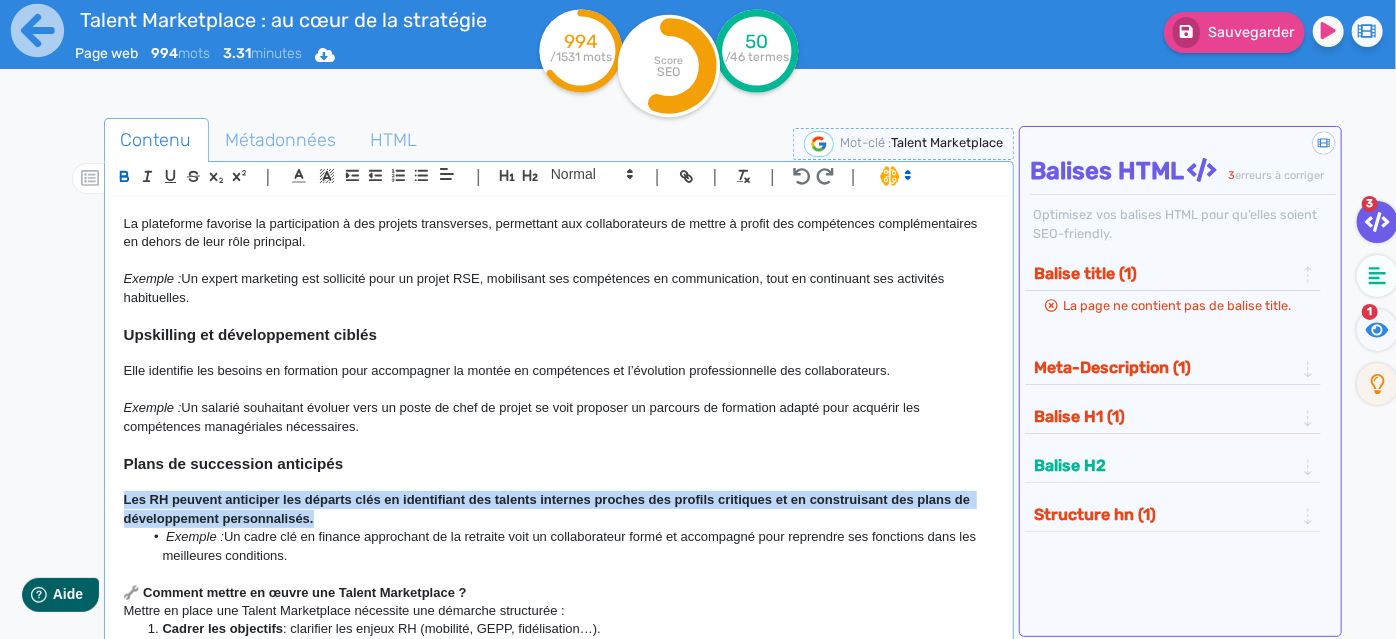 drag, startPoint x: 336, startPoint y: 517, endPoint x: 115, endPoint y: 499, distance: 221.73183 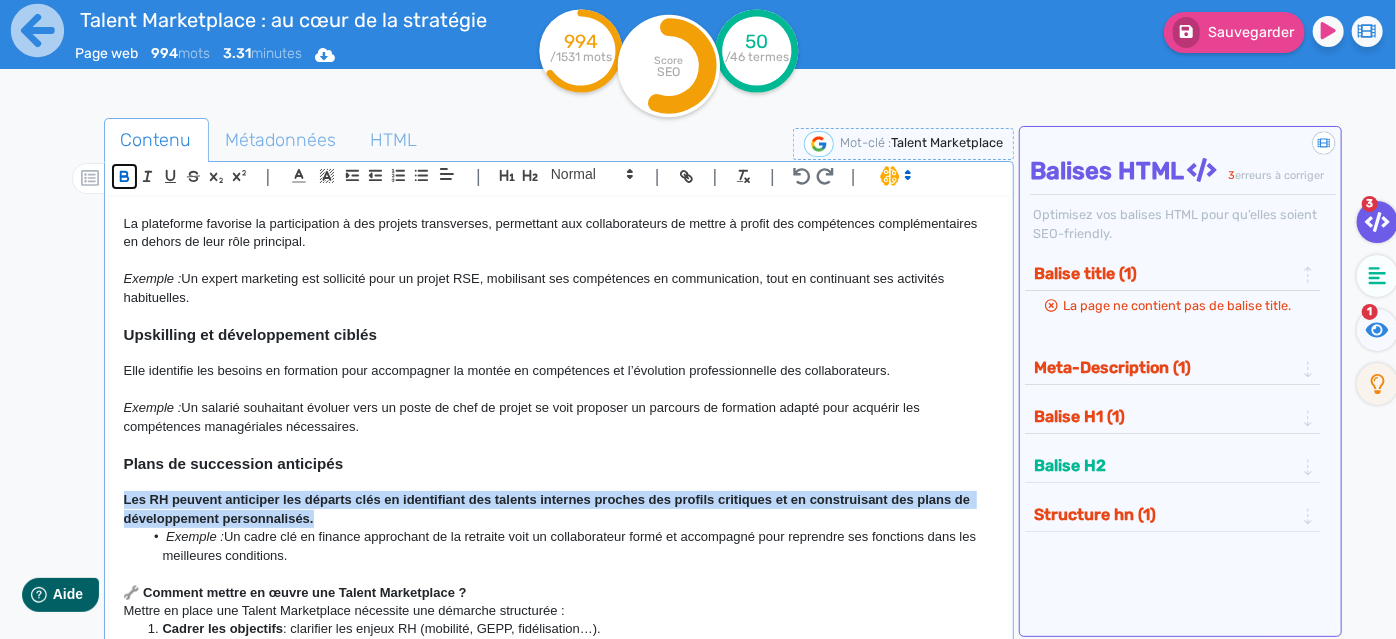 click 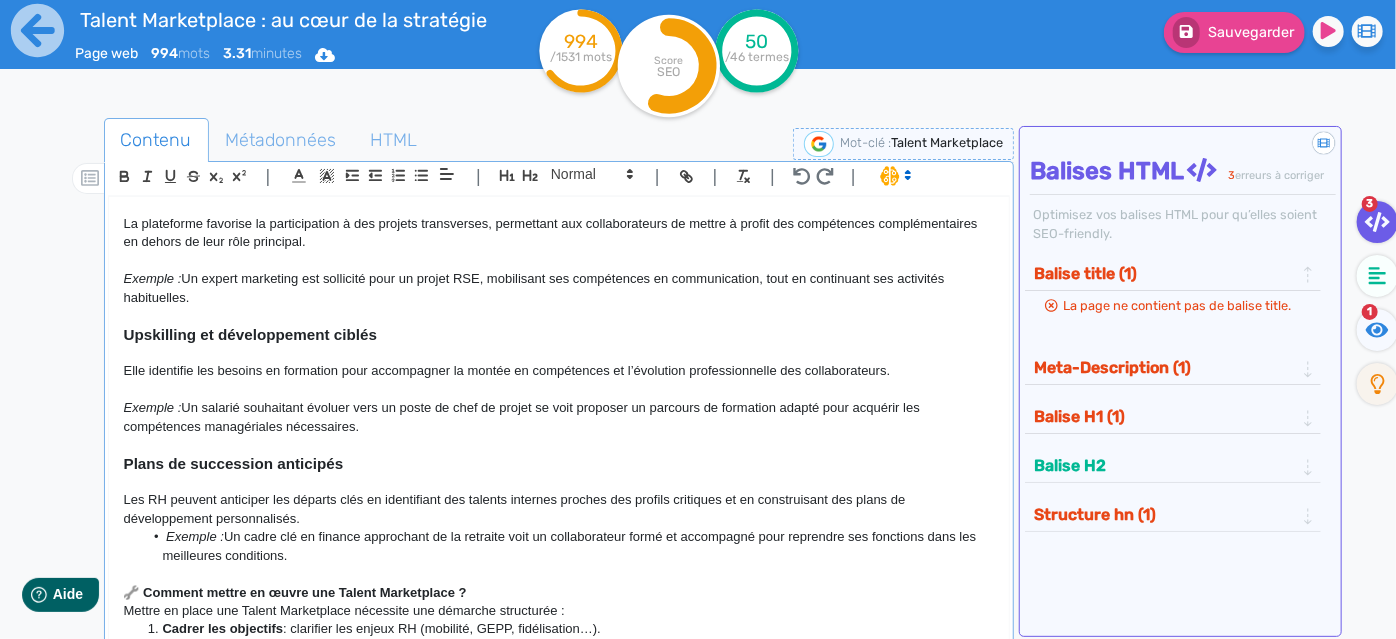 click 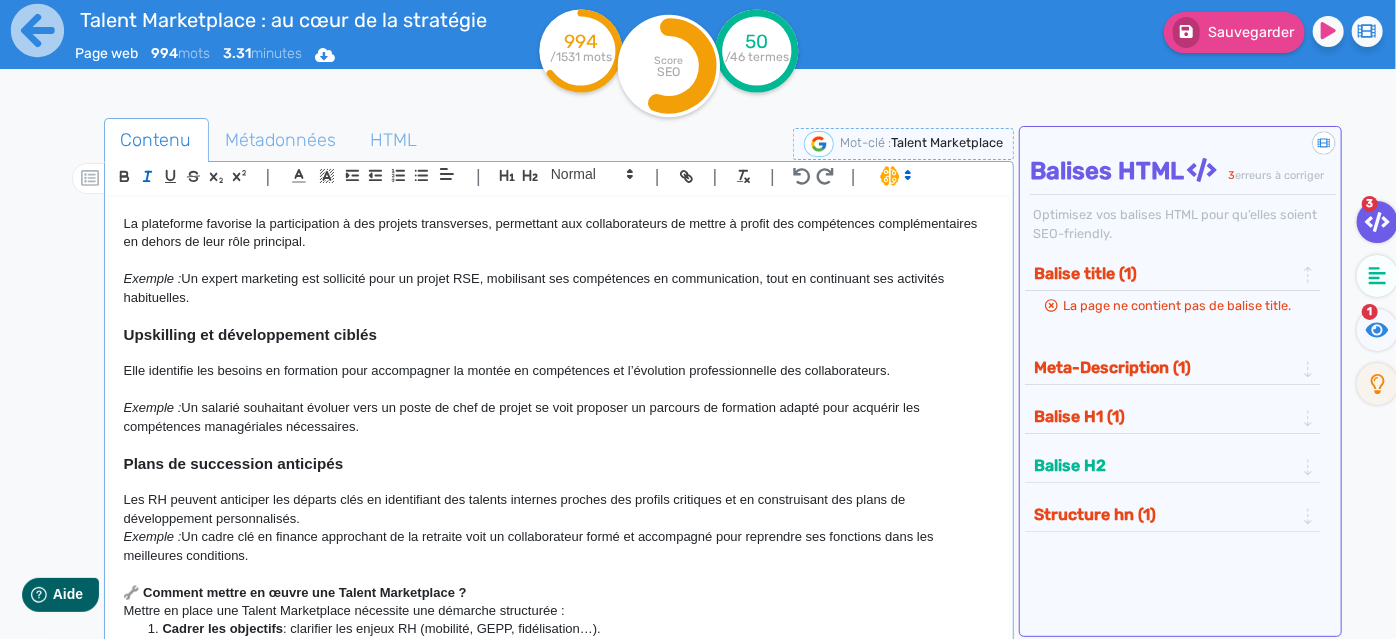 click on "Les RH peuvent anticiper les départs clés en identifiant des talents internes proches des profils critiques et en construisant des plans de développement personnalisés." 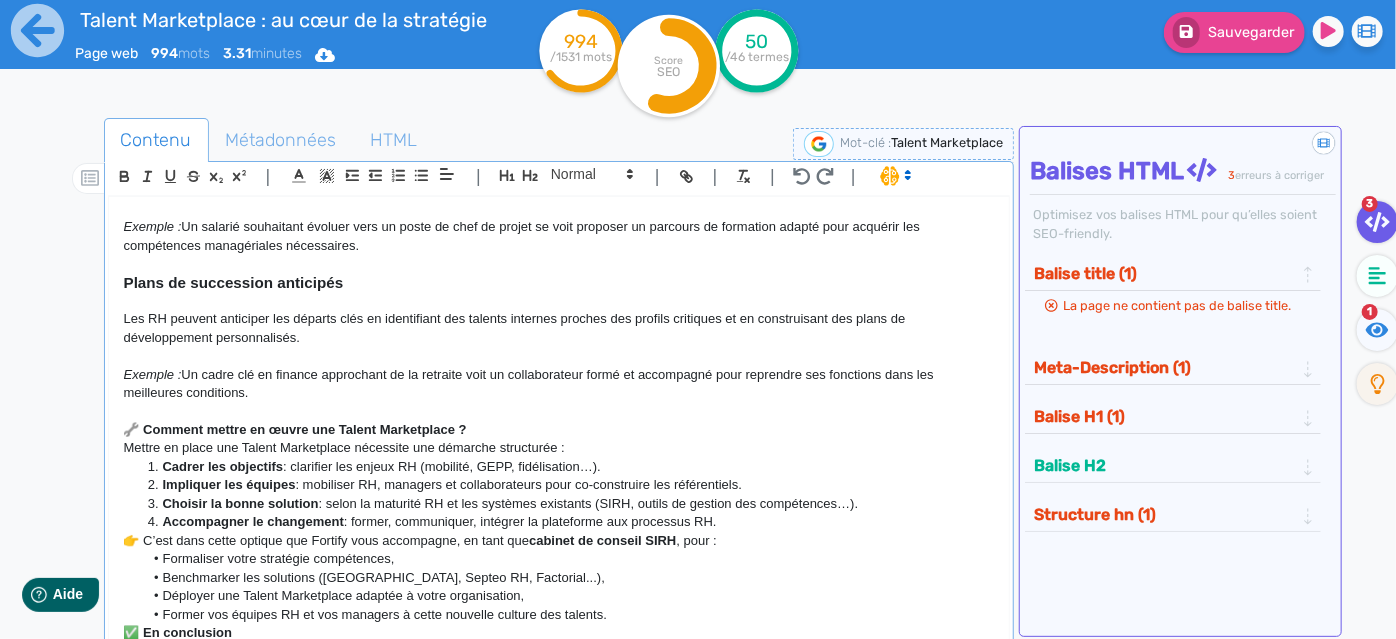 scroll, scrollTop: 1685, scrollLeft: 0, axis: vertical 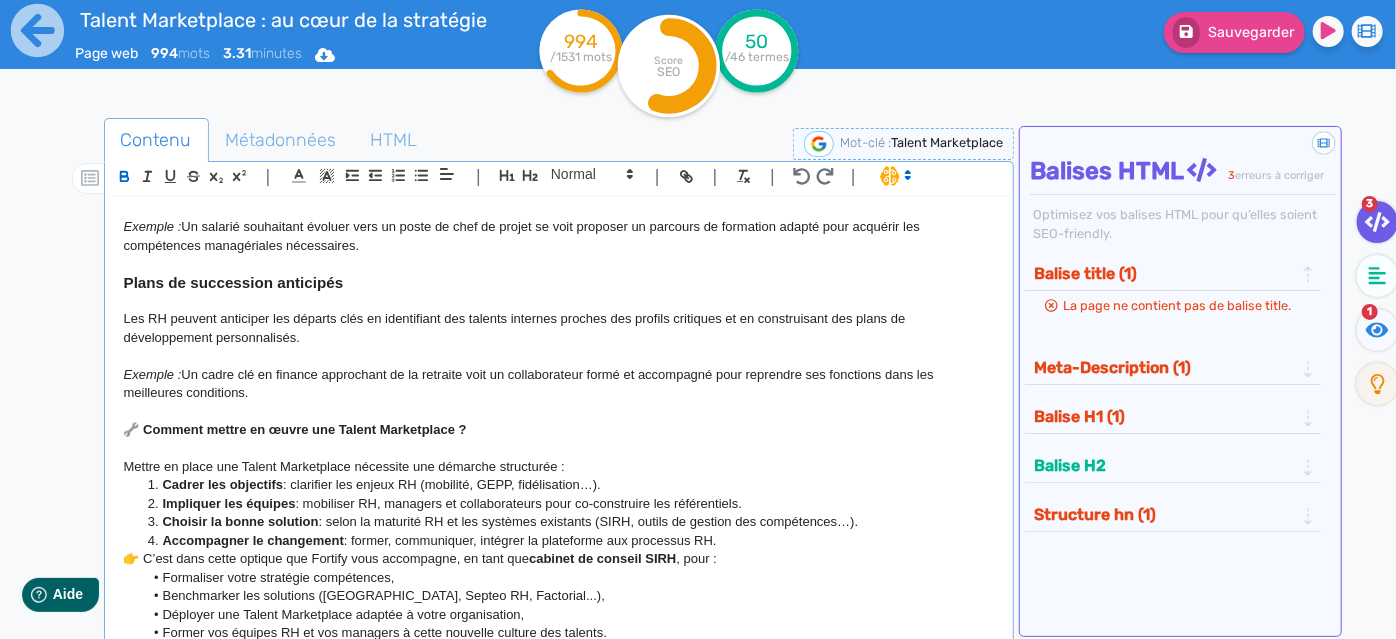 click on "🔧 Comment mettre en œuvre une Talent Marketplace ?" 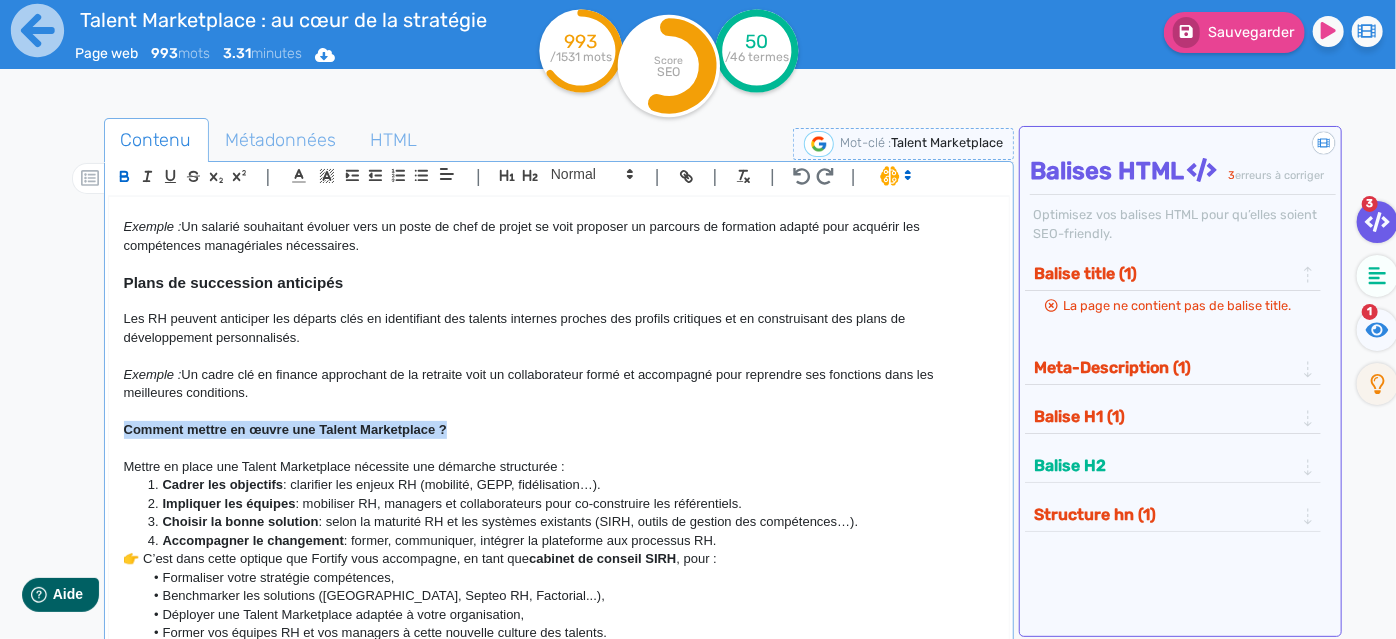 drag, startPoint x: 465, startPoint y: 421, endPoint x: 97, endPoint y: 431, distance: 368.13583 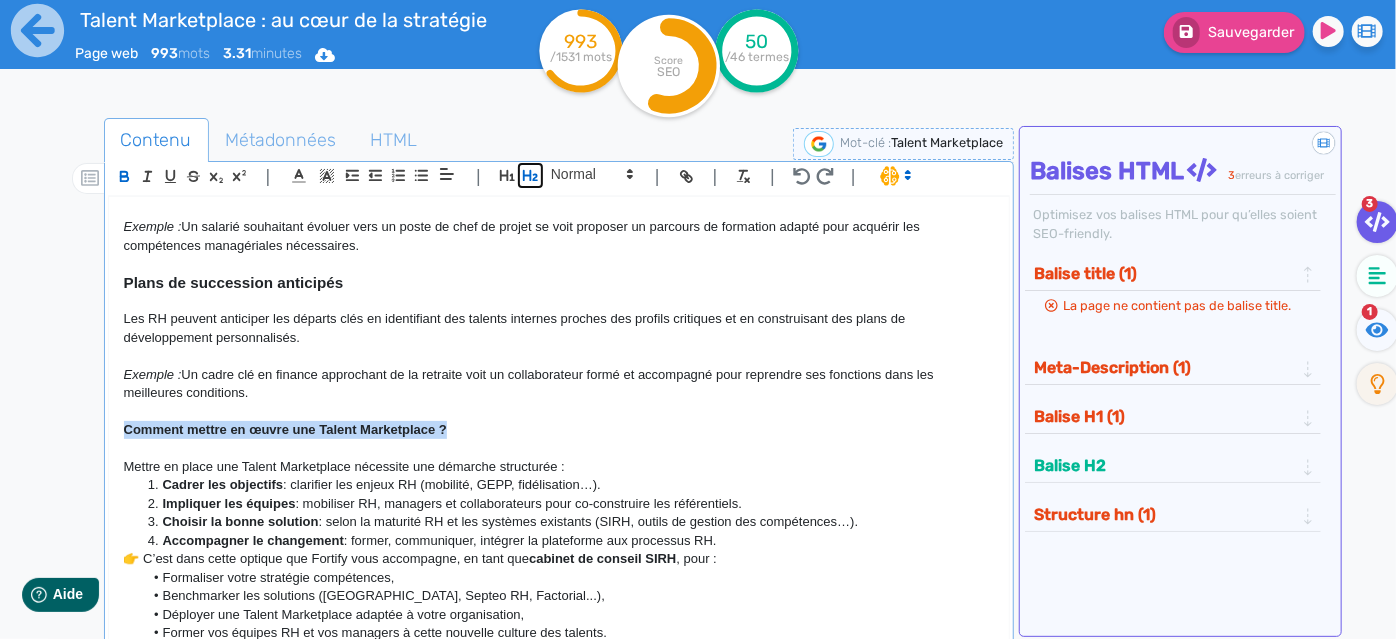 click 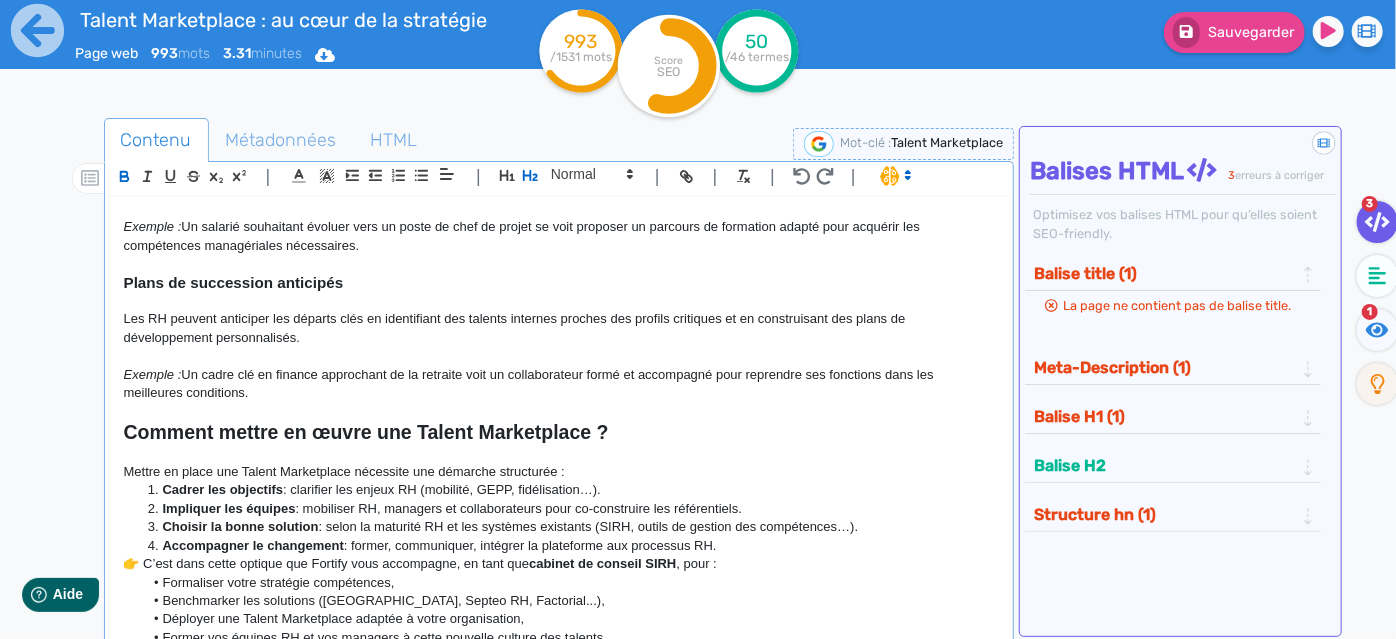 click on "Cadrer les objectifs  : clarifier les enjeux RH (mobilité, GEPP, fidélisation…)." 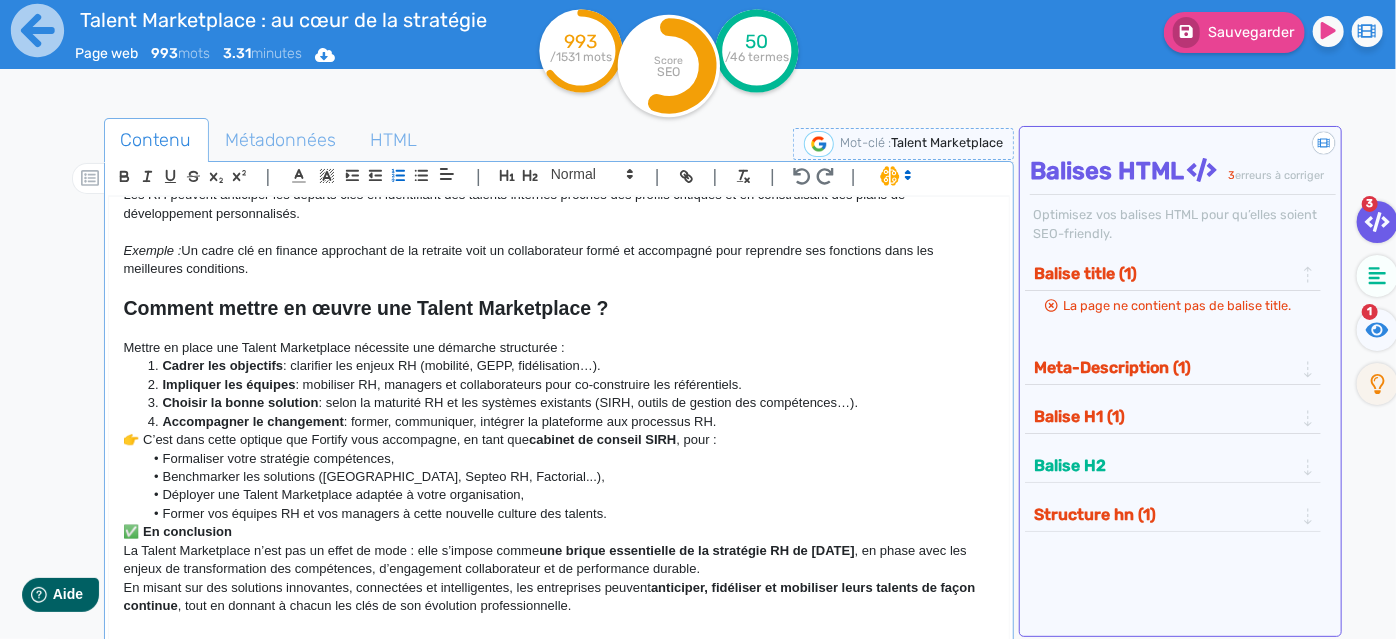 scroll, scrollTop: 1810, scrollLeft: 0, axis: vertical 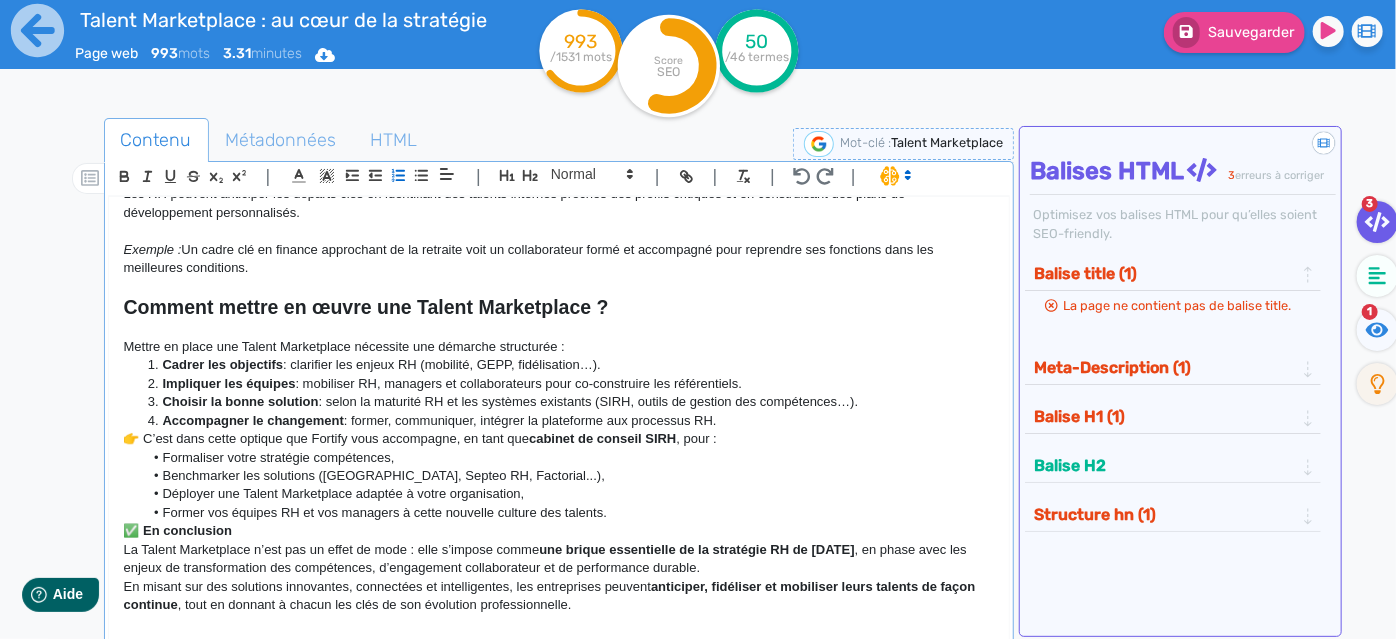 click on "Accompagner le changement  : former, communiquer, intégrer la plateforme aux processus RH." 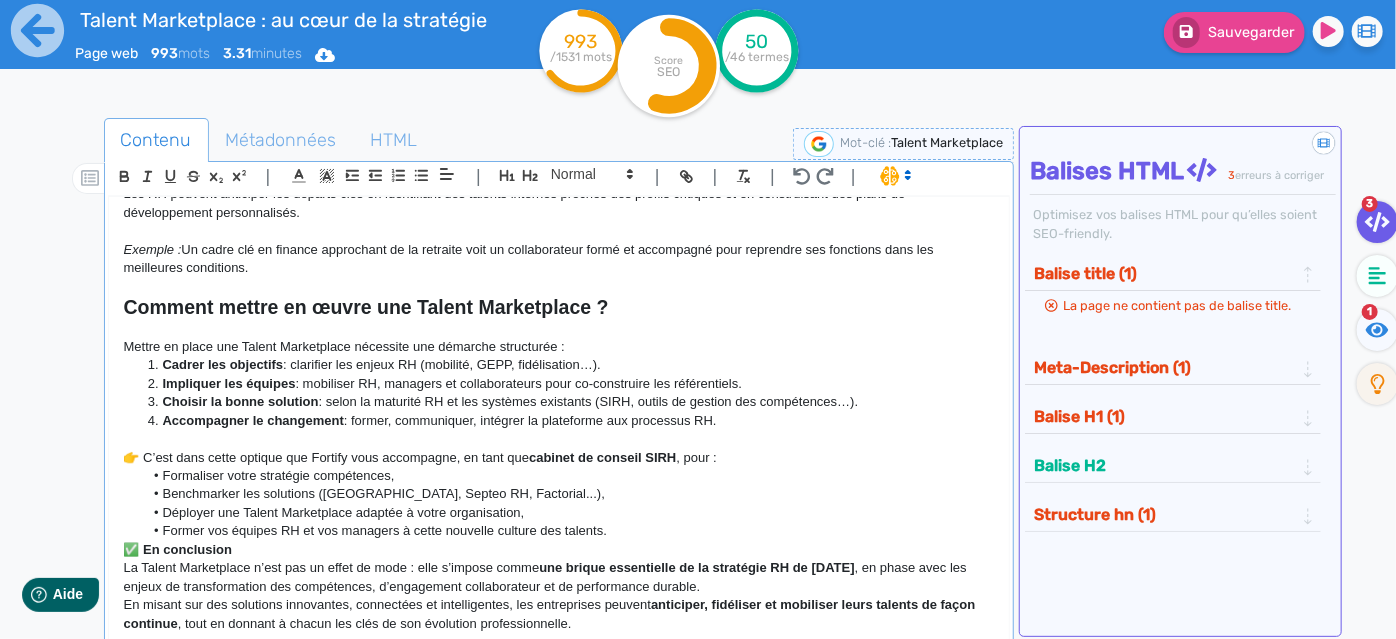 click on "Former vos équipes RH et vos managers à cette nouvelle culture des talents." 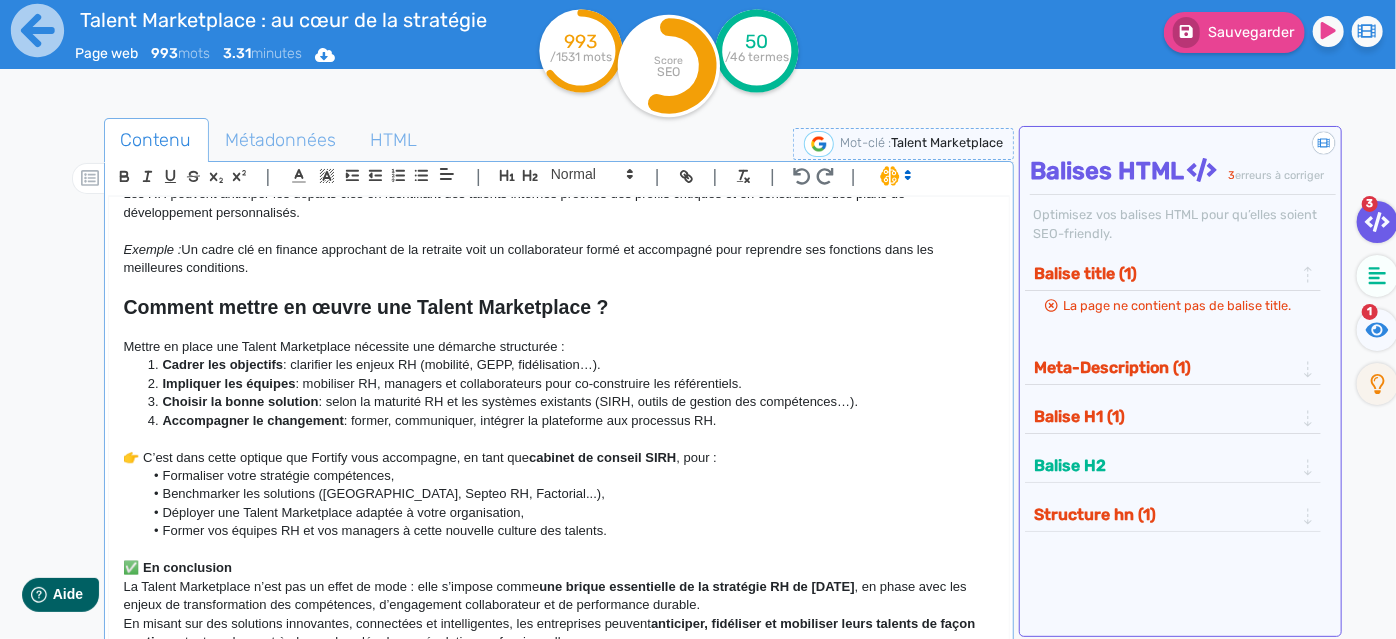 click on "✅ En conclusion" 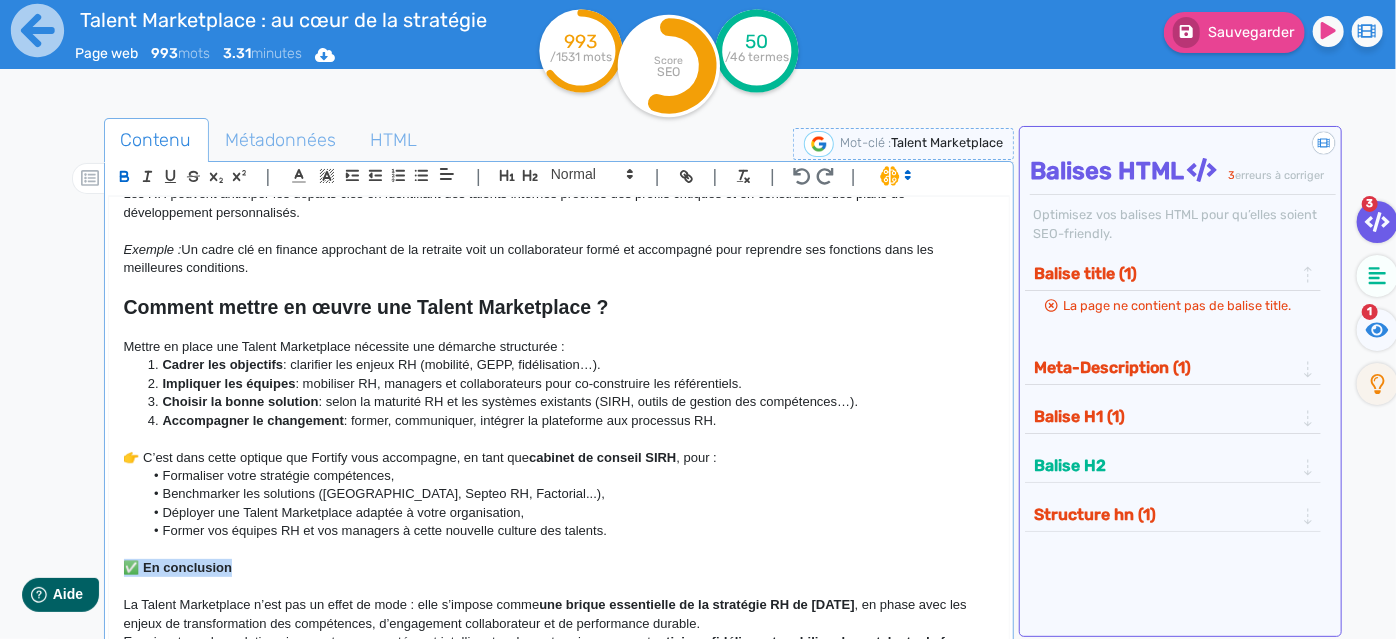 drag, startPoint x: 130, startPoint y: 562, endPoint x: 247, endPoint y: 562, distance: 117 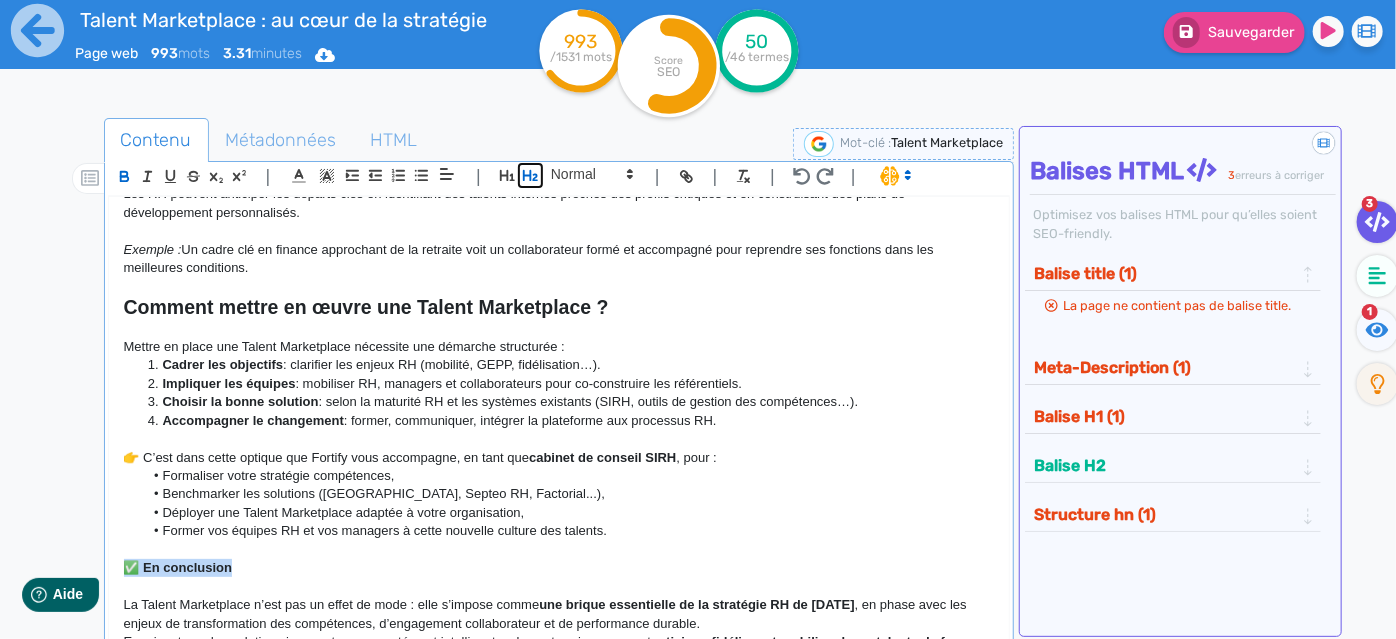 click 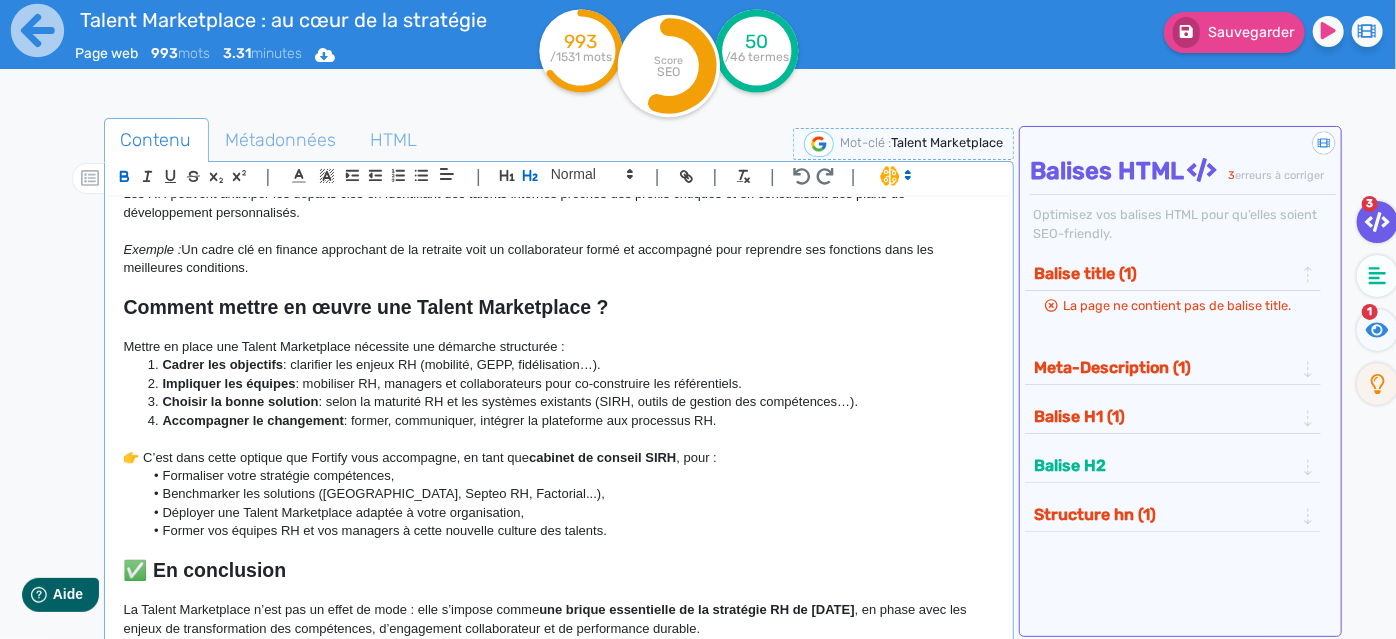 click on "✅ En conclusion" 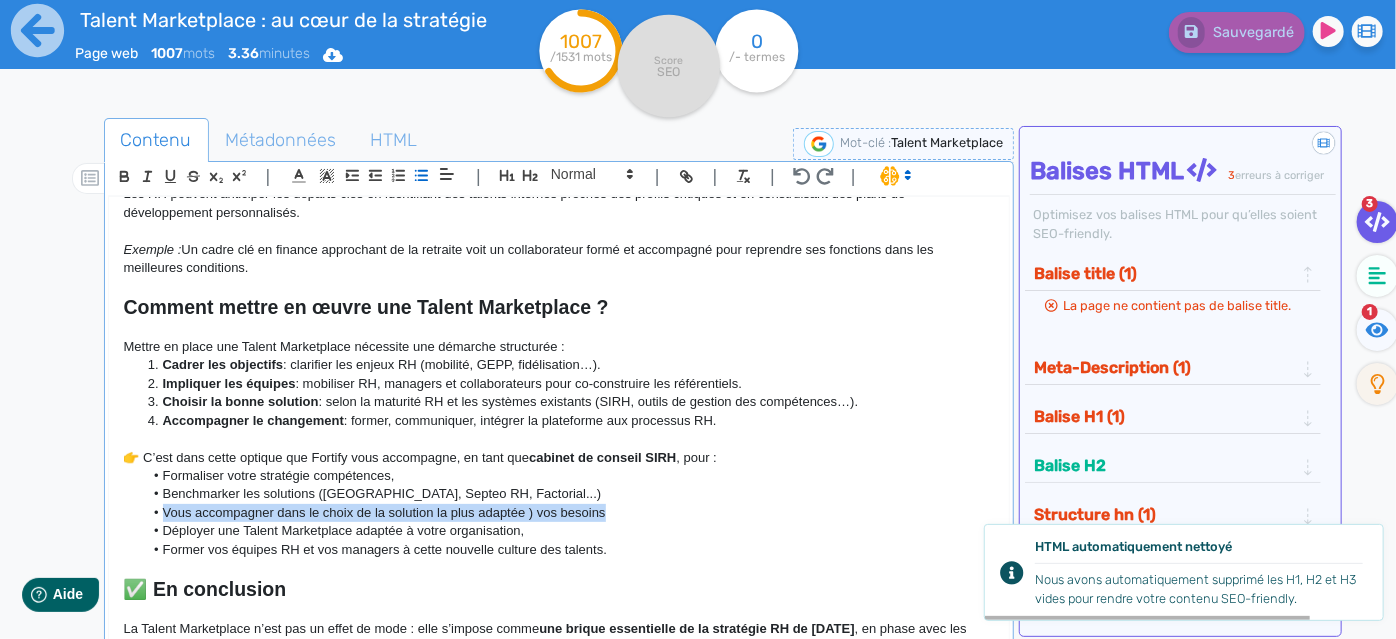 drag, startPoint x: 613, startPoint y: 514, endPoint x: 159, endPoint y: 514, distance: 454 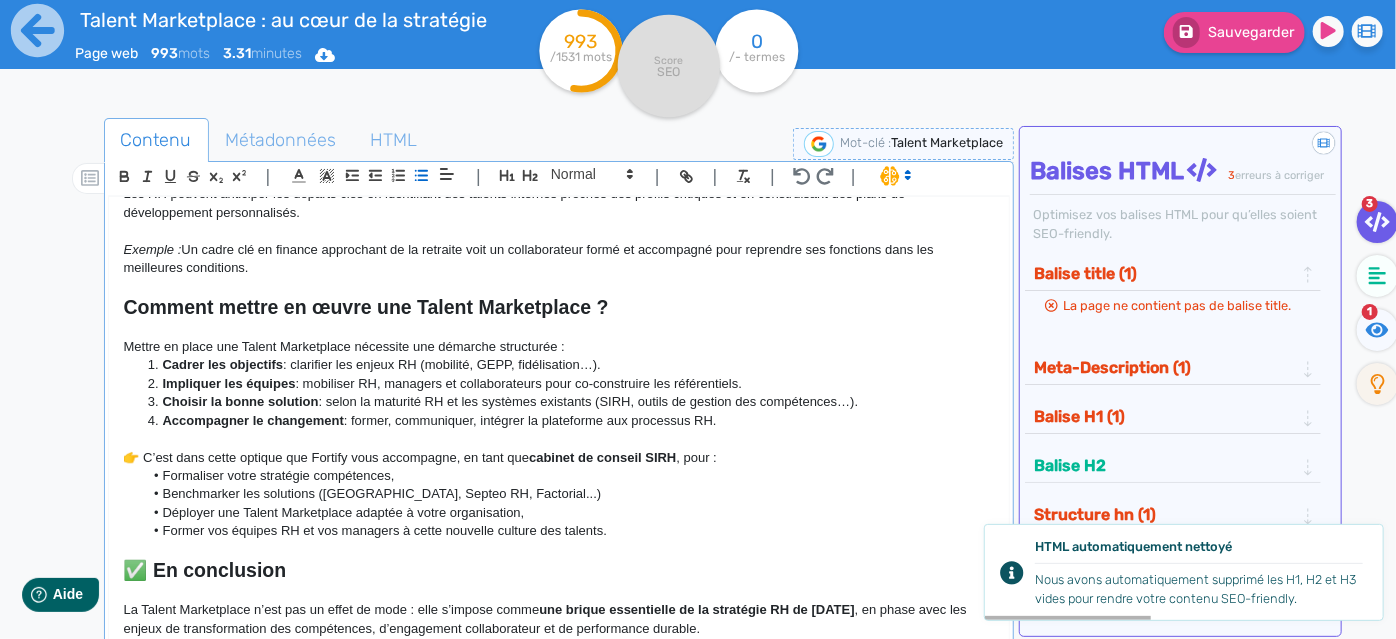 click on "Formaliser votre stratégie compétences," 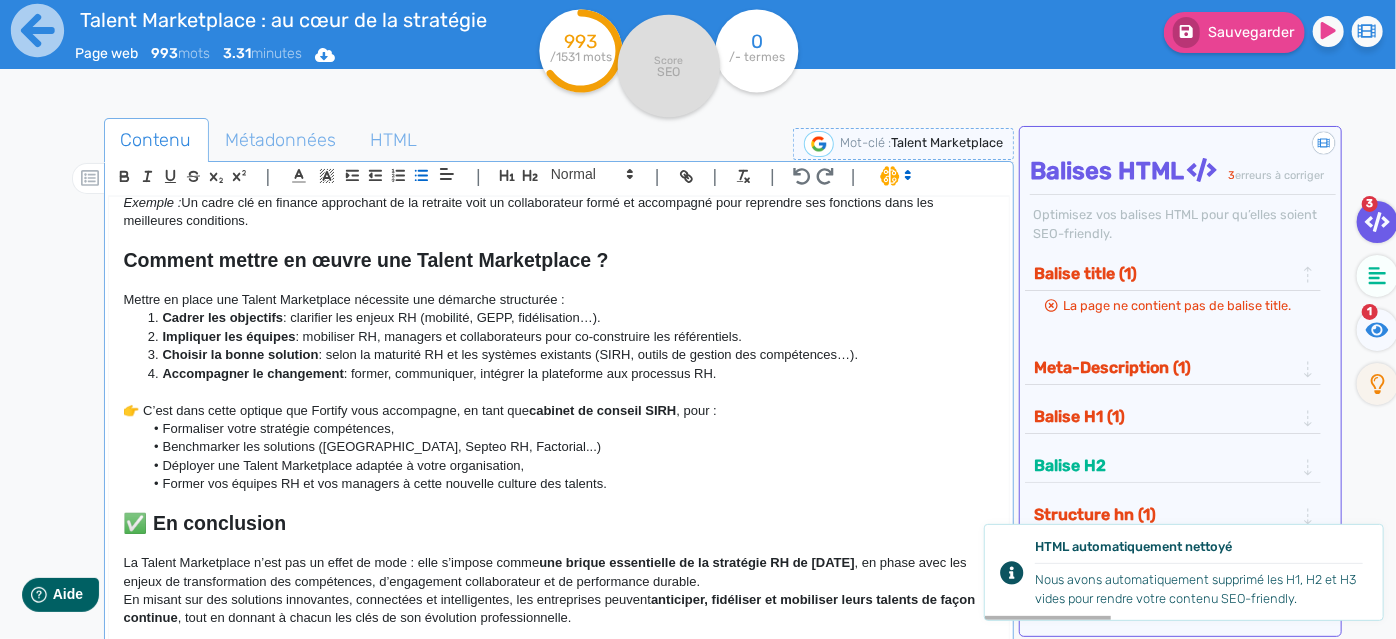 scroll, scrollTop: 1871, scrollLeft: 0, axis: vertical 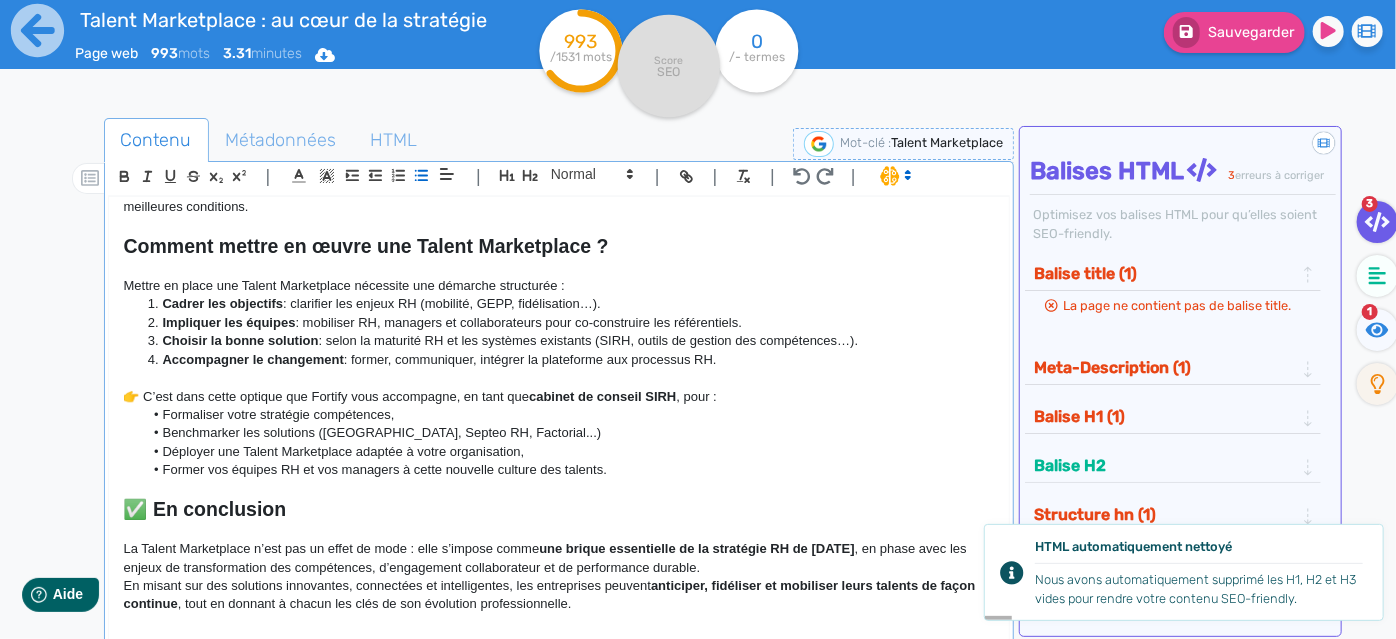 click on "La Talent Marketplace n’est pas un effet de mode : elle s’impose comme  une brique essentielle de la stratégie RH de [DATE] , en phase avec les enjeux de transformation des compétences, d’engagement collaborateur et de performance durable." 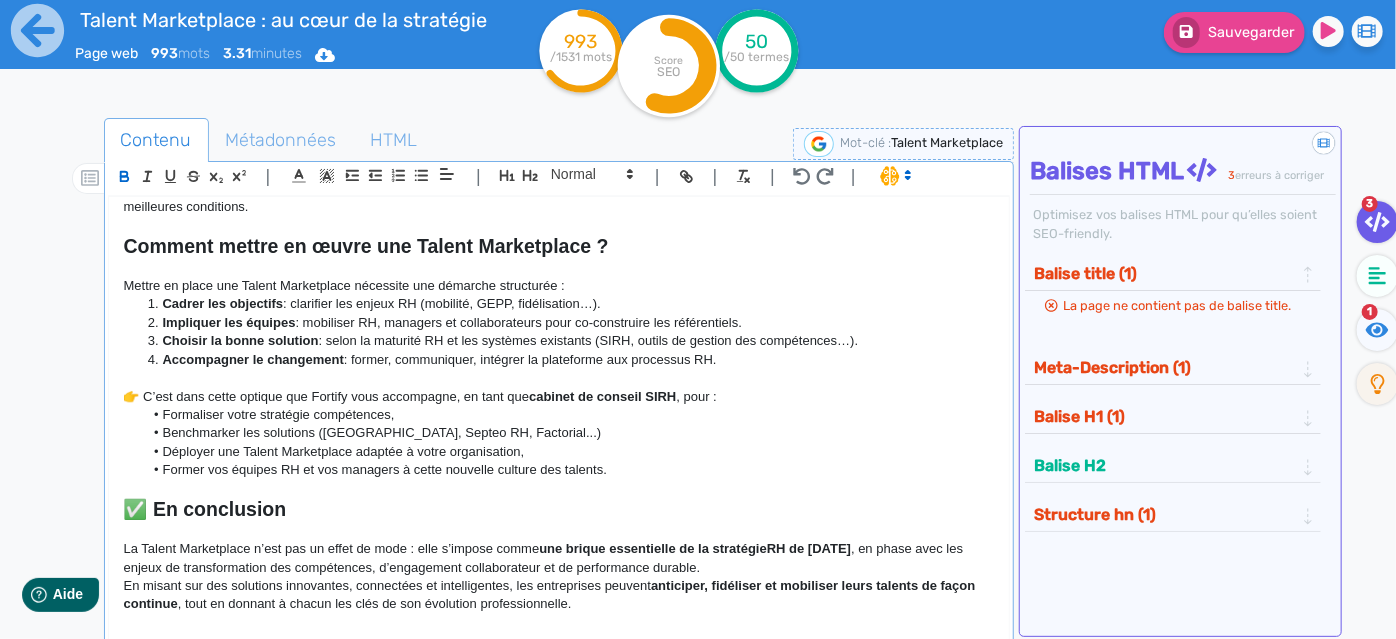 click on "La Talent Marketplace n’est pas un effet de mode : elle s’impose comme  une brique essentielle de la stratégie  ﻿ RH de [DATE] , en phase avec les enjeux de transformation des compétences, d’engagement collaborateur et de performance durable." 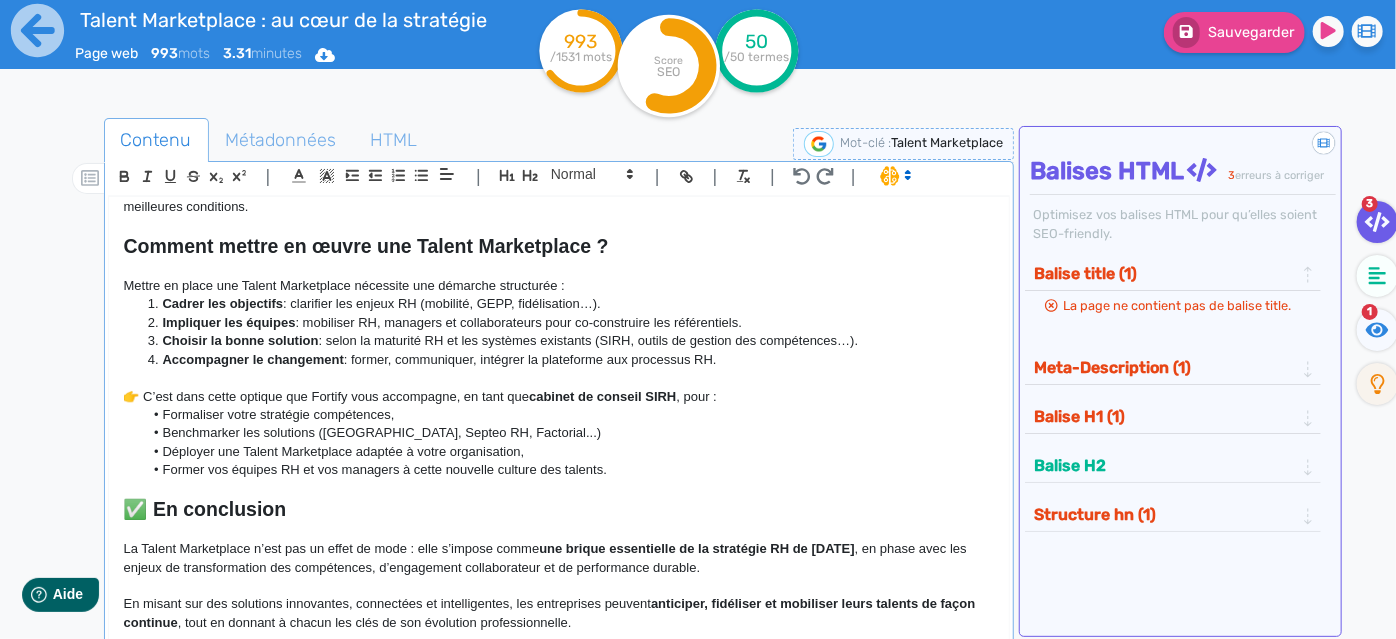 click on "✅ En conclusion" 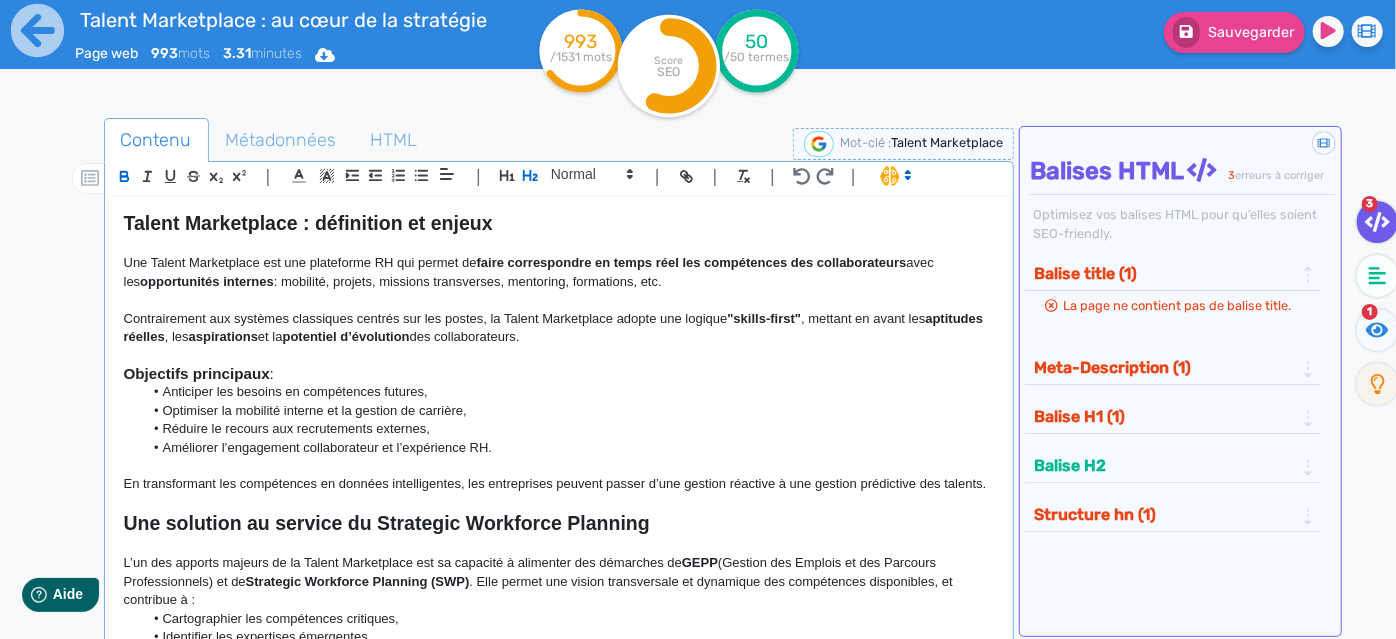 scroll, scrollTop: 0, scrollLeft: 0, axis: both 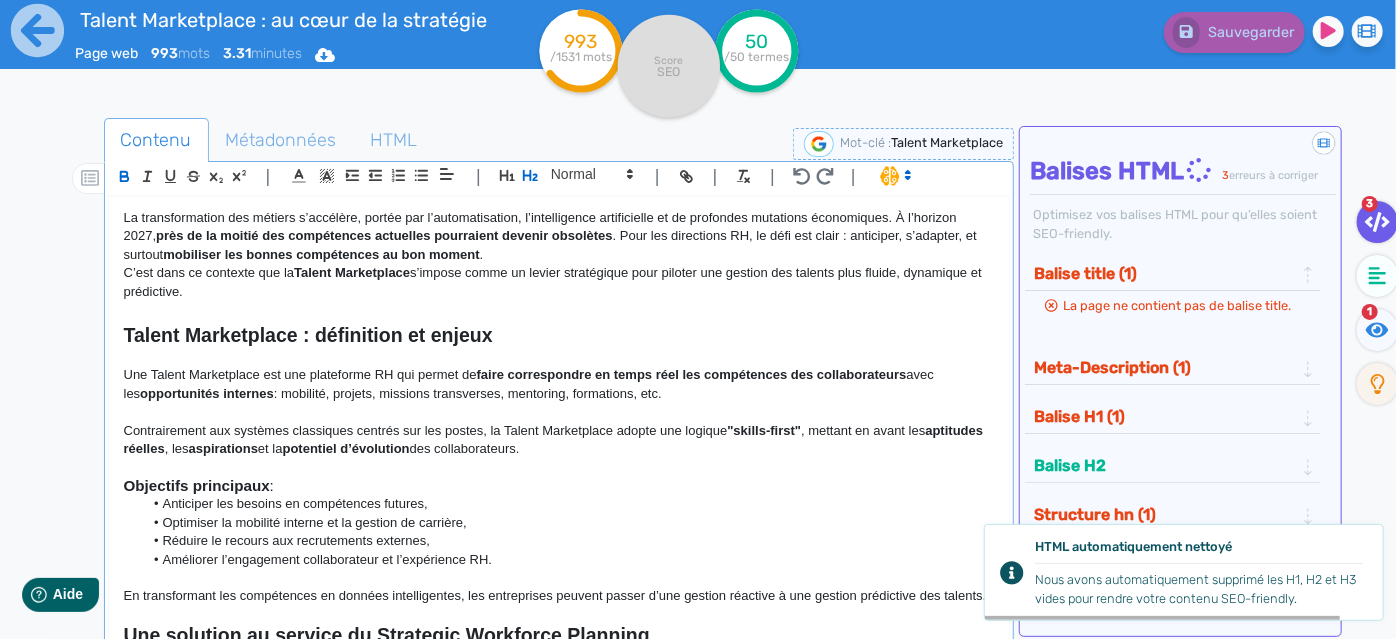 click on "La transformation des métiers s’accélère, portée par l’automatisation, l’intelligence artificielle et de profondes mutations économiques. À l’horizon 2027,  près de la moitié des compétences actuelles pourraient devenir obsolètes . Pour les directions RH, le défi est clair : anticiper, s’adapter, et surtout  mobiliser les bonnes compétences au bon moment ." 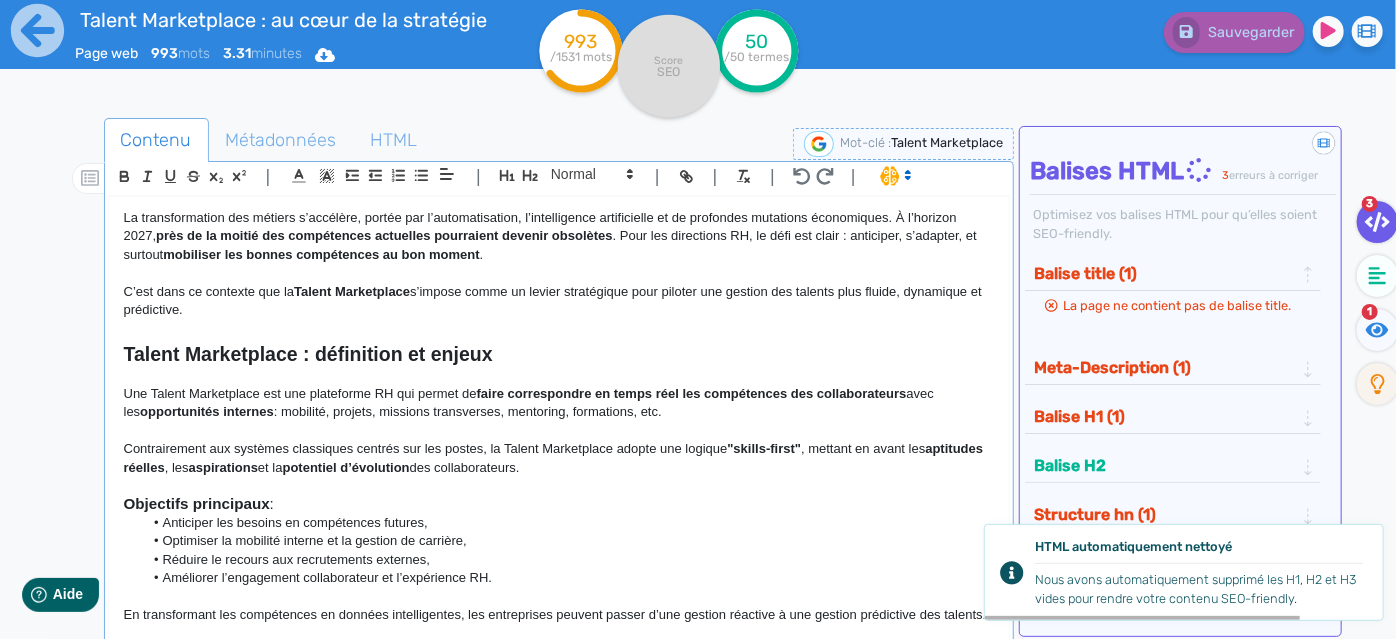 click 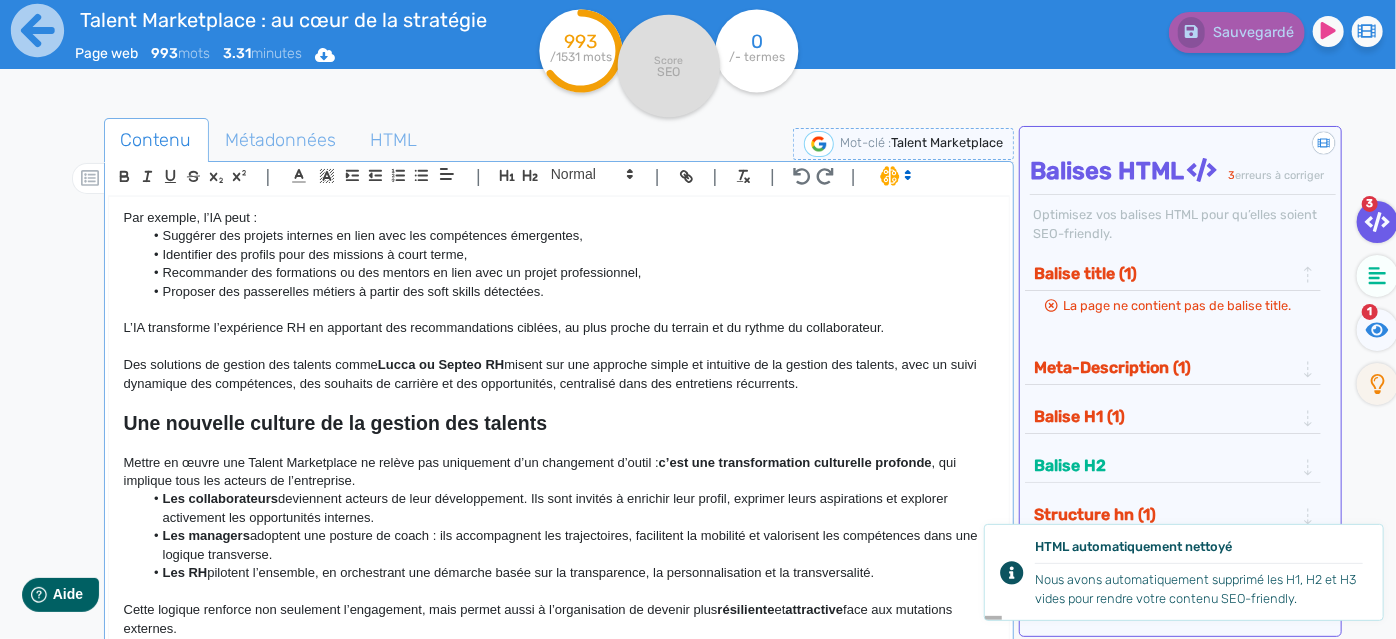 scroll, scrollTop: 1090, scrollLeft: 0, axis: vertical 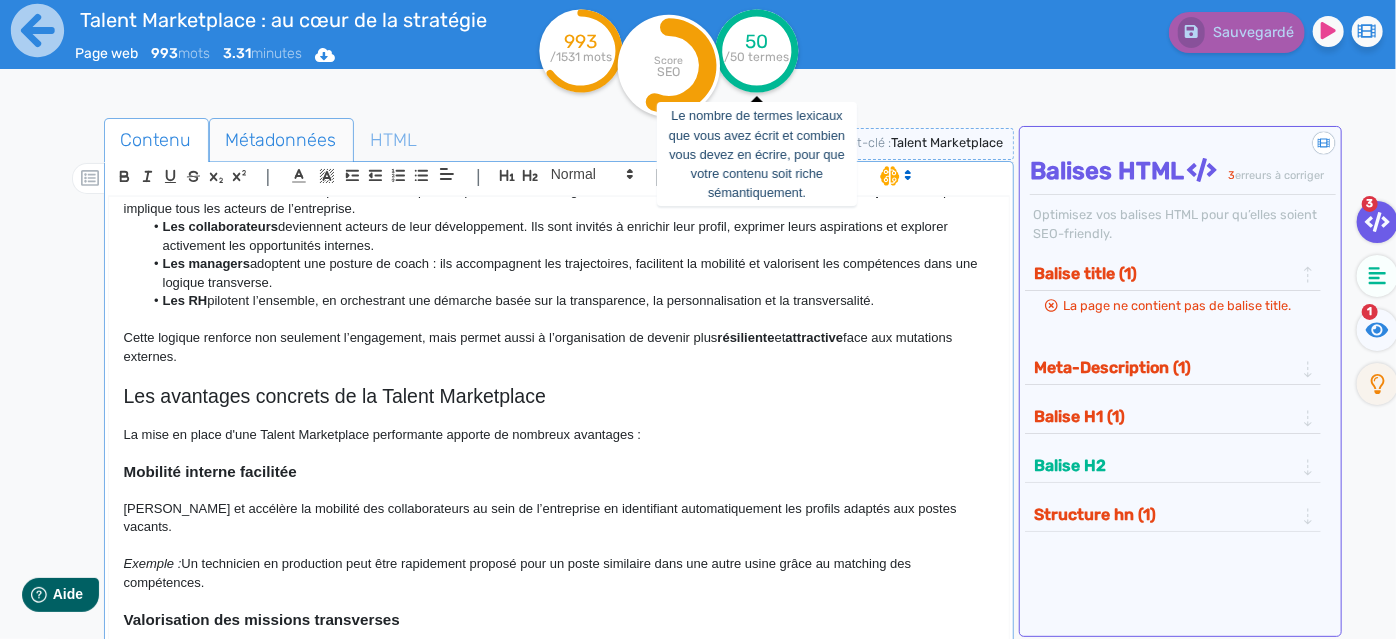 click on "Métadonnées" at bounding box center [281, 140] 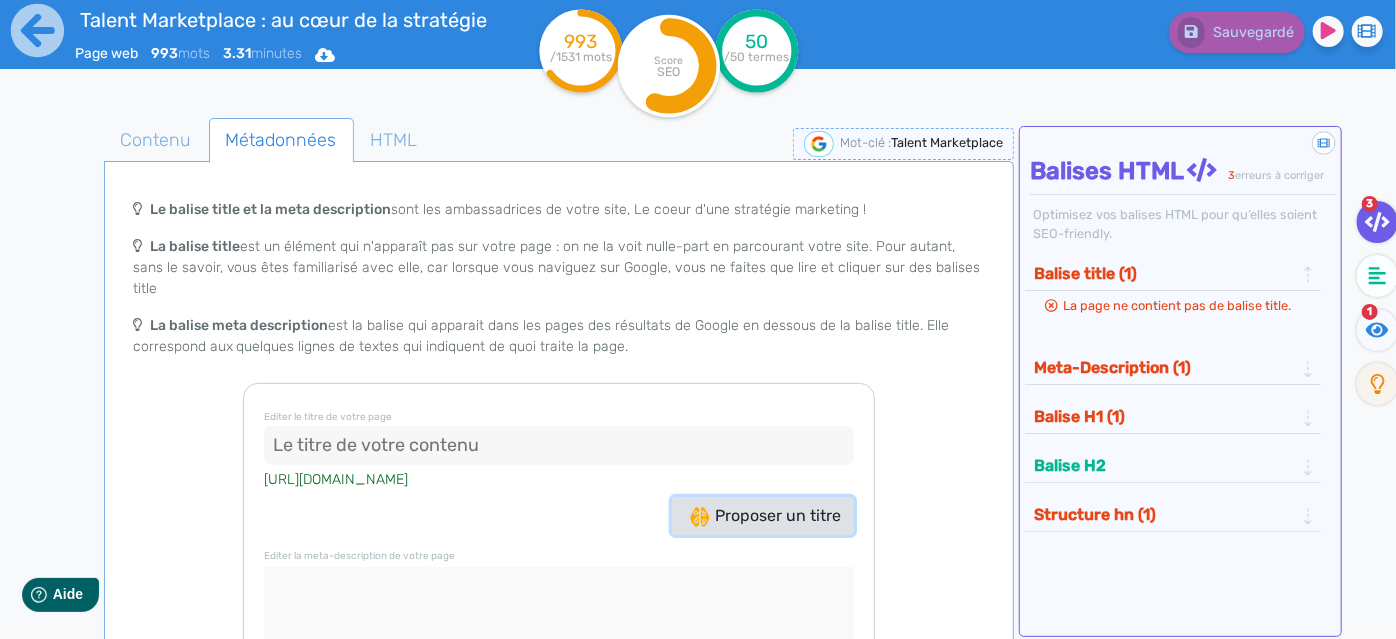 click on "Proposer un titre" 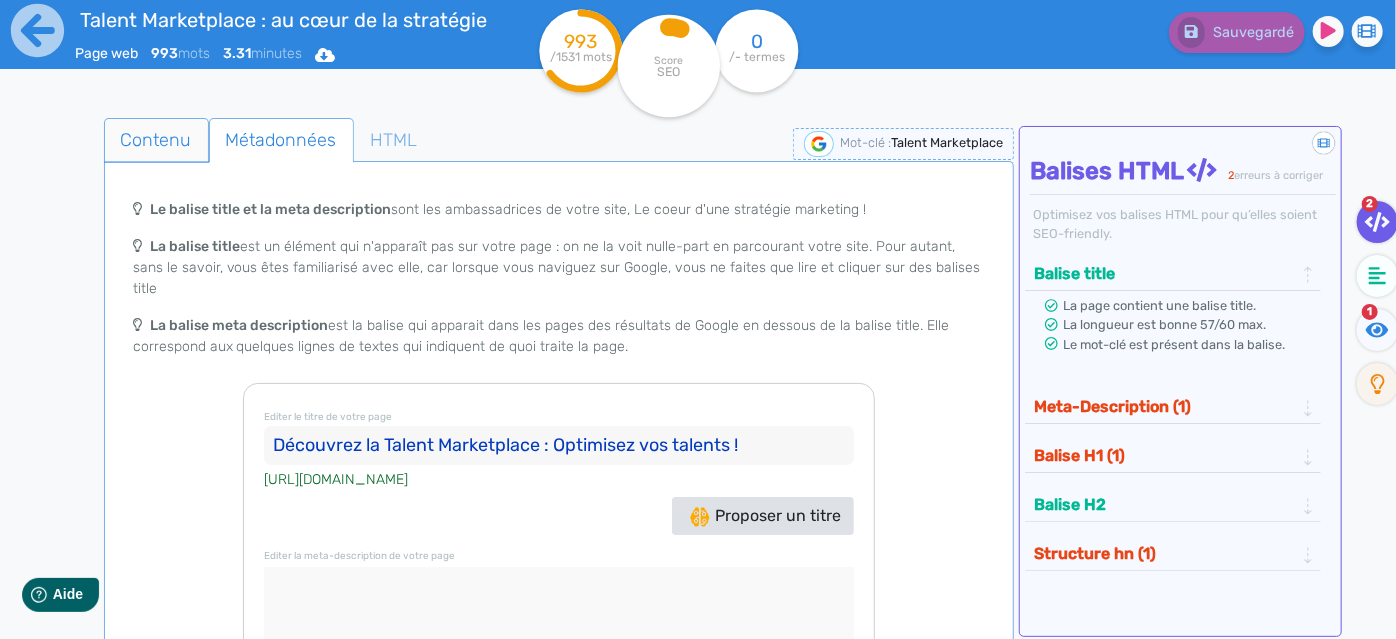 click on "Contenu" 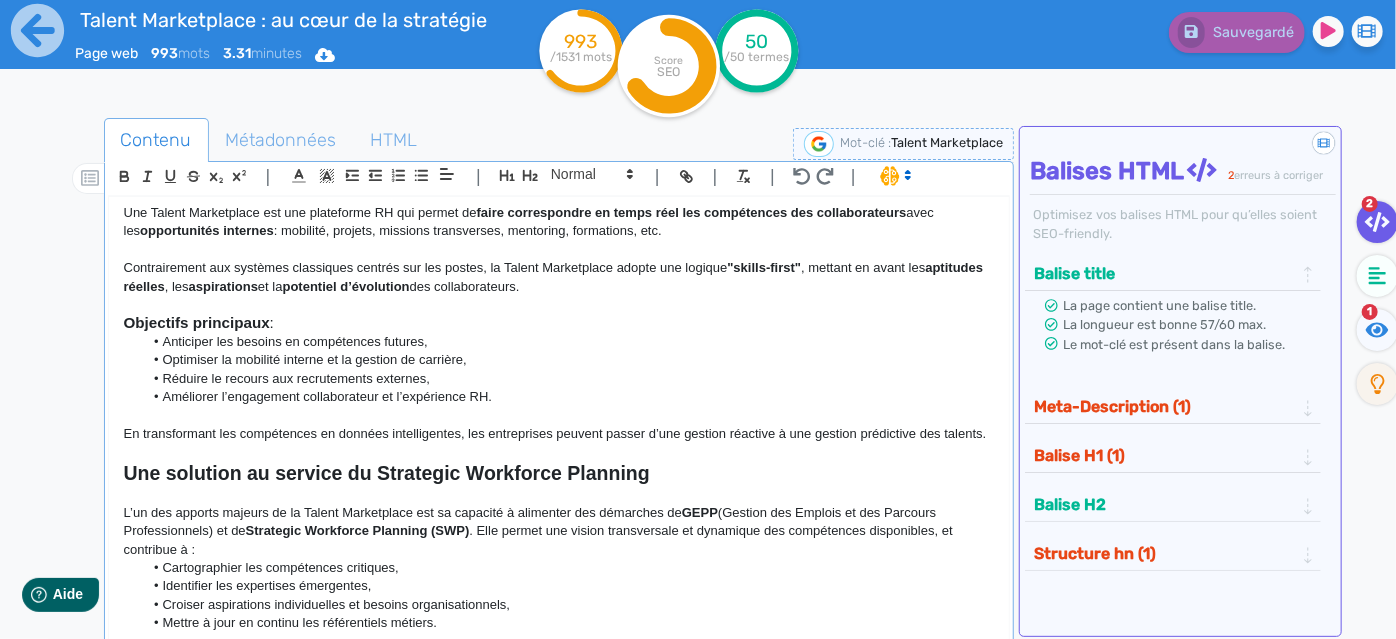 scroll, scrollTop: 0, scrollLeft: 0, axis: both 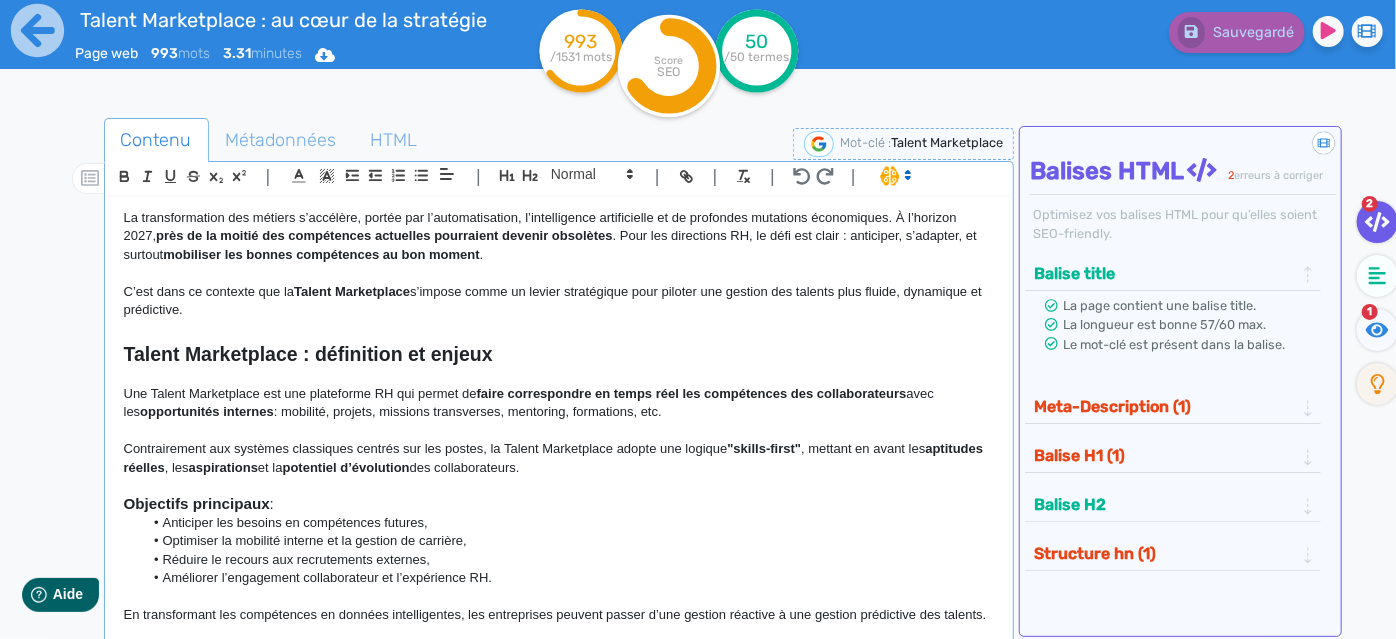click on "La transformation des métiers s’accélère, portée par l’automatisation, l’intelligence artificielle et de profondes mutations économiques. À l’horizon 2027,  près de la moitié des compétences actuelles pourraient devenir obsolètes . Pour les directions RH, le défi est clair : anticiper, s’adapter, et surtout  mobiliser les bonnes compétences au bon moment ." 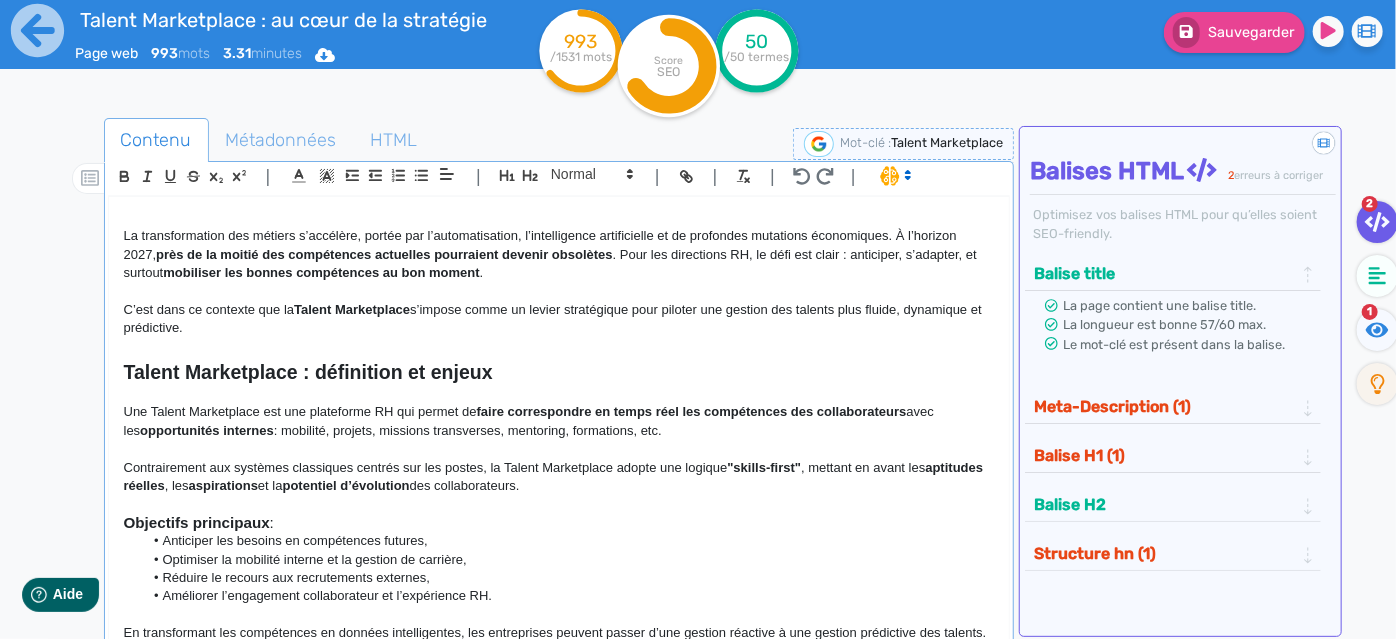 click 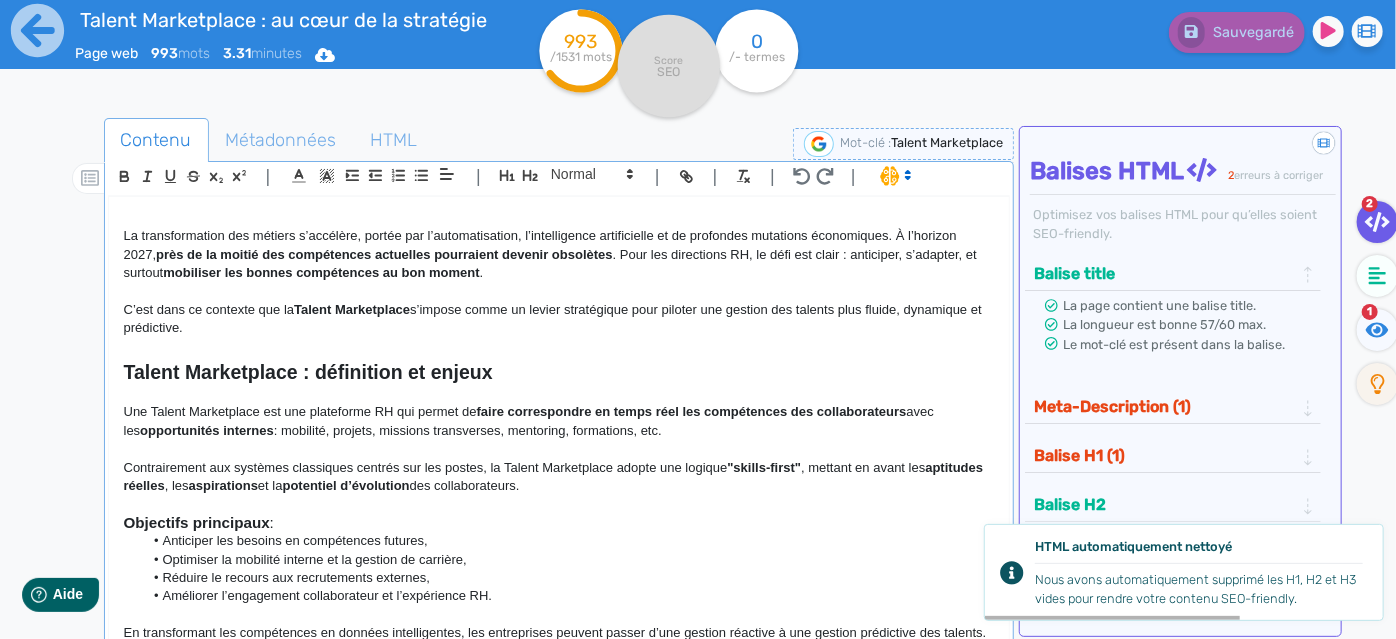 scroll, scrollTop: 0, scrollLeft: 0, axis: both 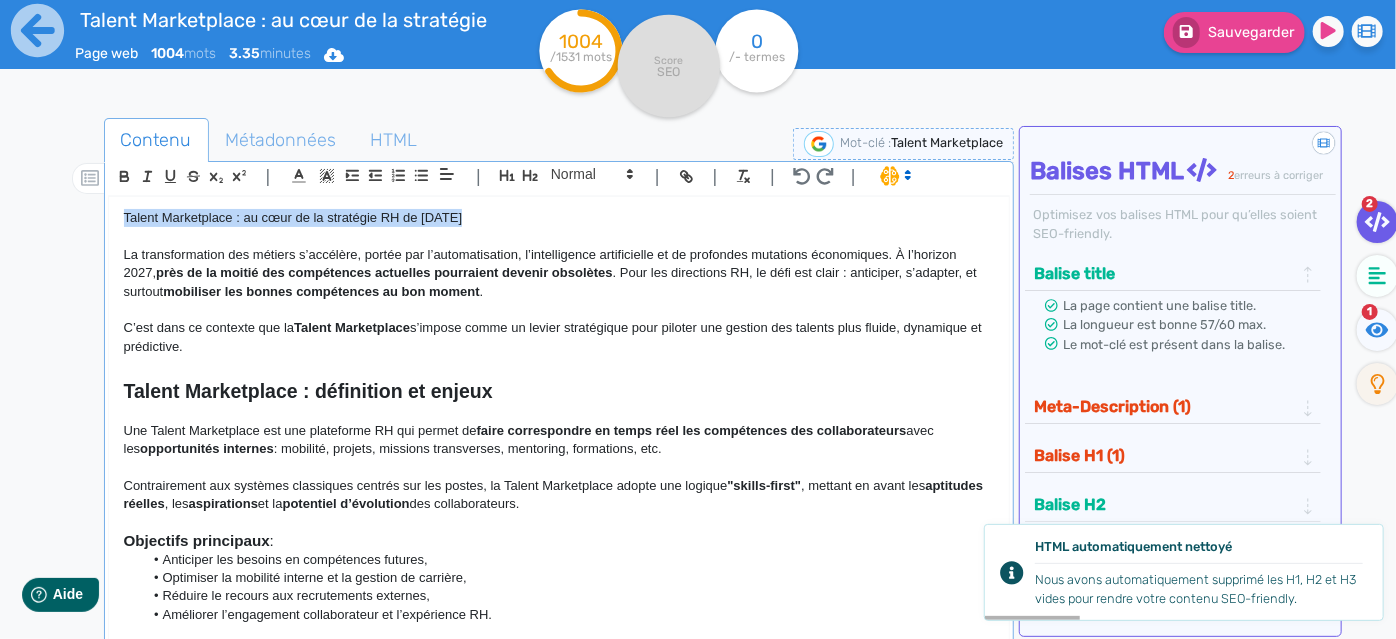 drag, startPoint x: 501, startPoint y: 207, endPoint x: 92, endPoint y: 217, distance: 409.12222 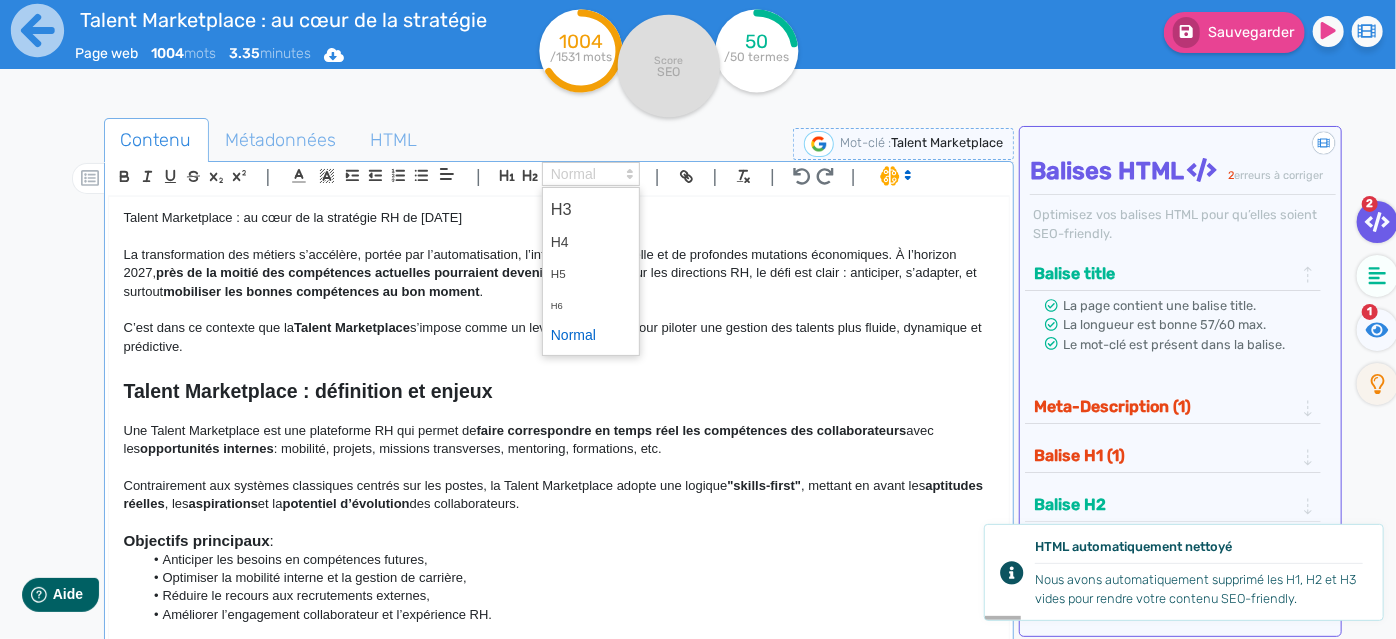 click 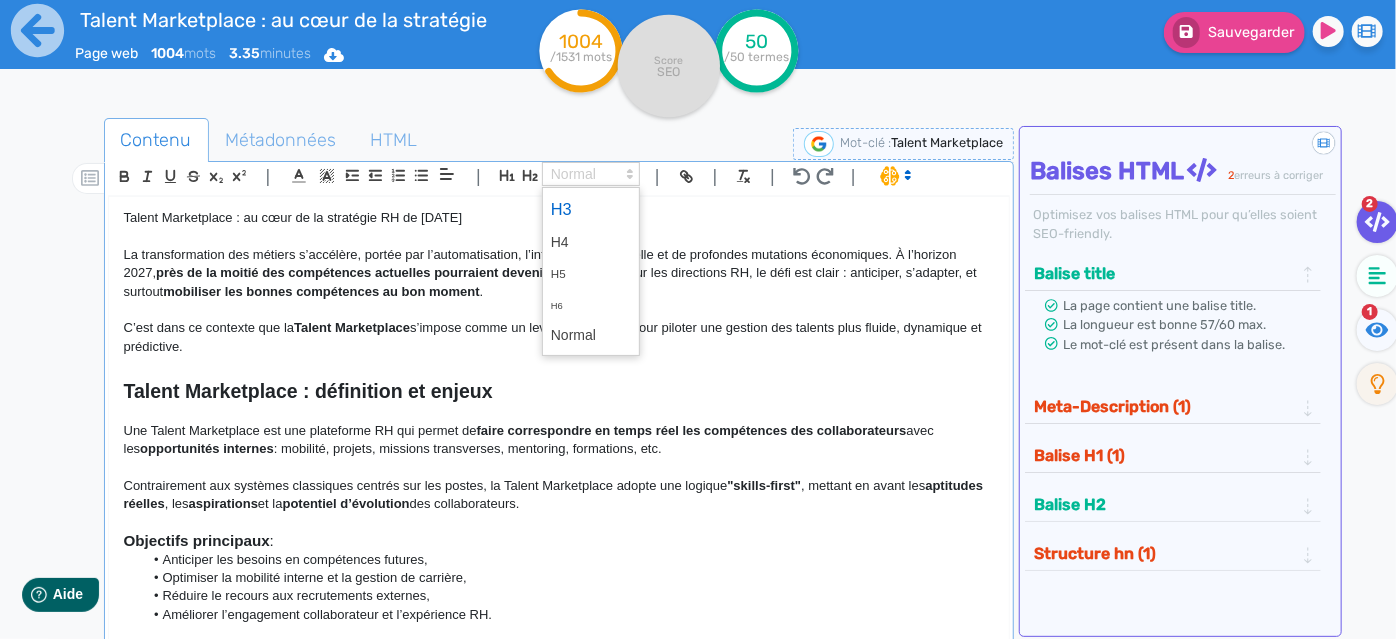 click at bounding box center (591, 209) 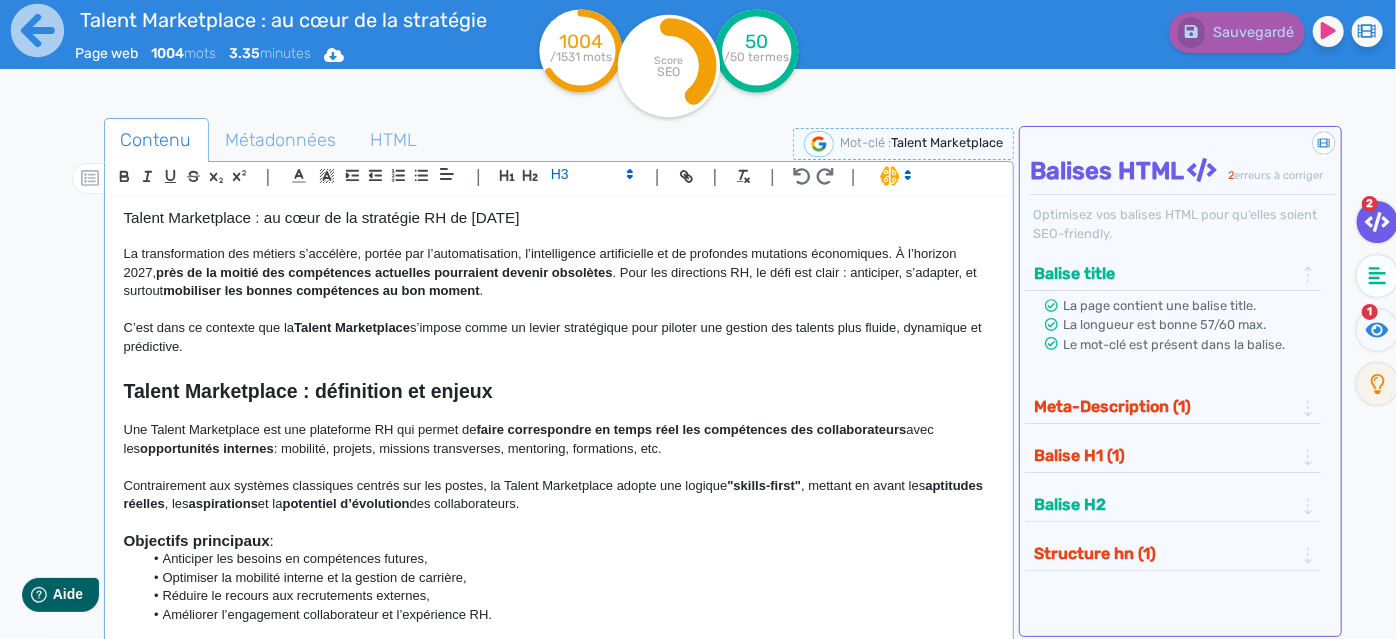 click on "La transformation des métiers s’accélère, portée par l’automatisation, l’intelligence artificielle et de profondes mutations économiques. À l’horizon 2027,  près de la moitié des compétences actuelles pourraient devenir obsolètes . Pour les directions RH, le défi est clair : anticiper, s’adapter, et surtout  mobiliser les bonnes compétences au bon moment ." 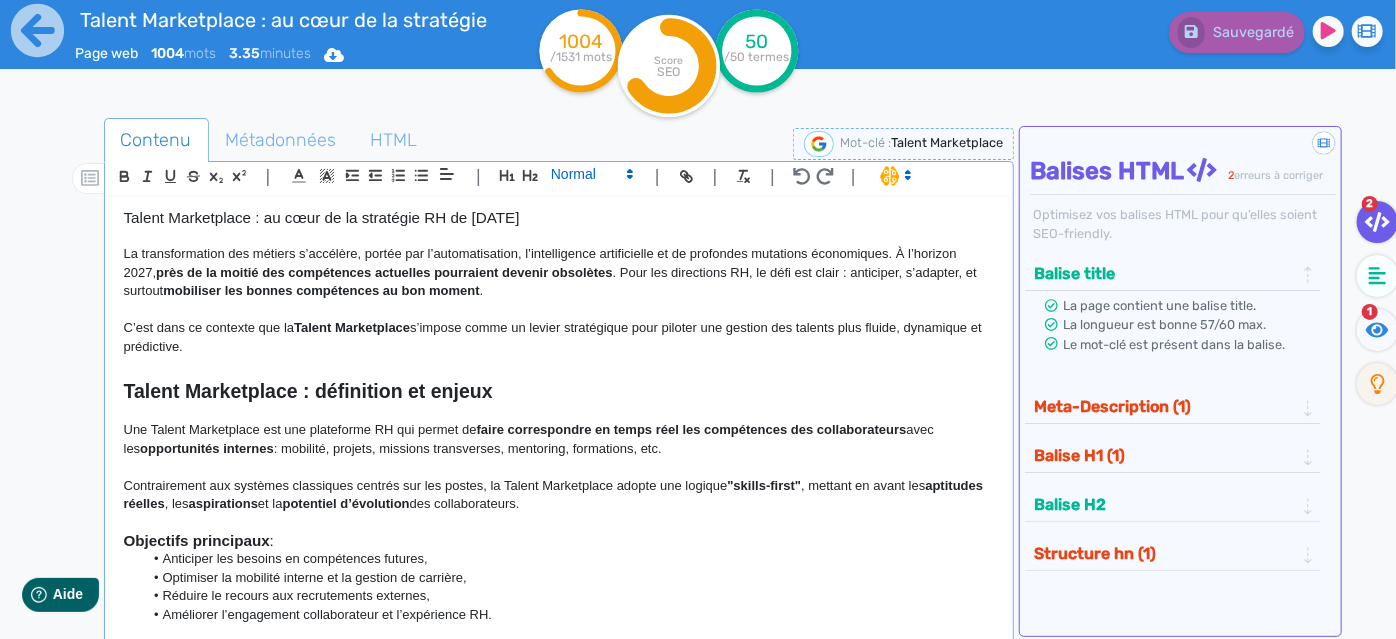 click 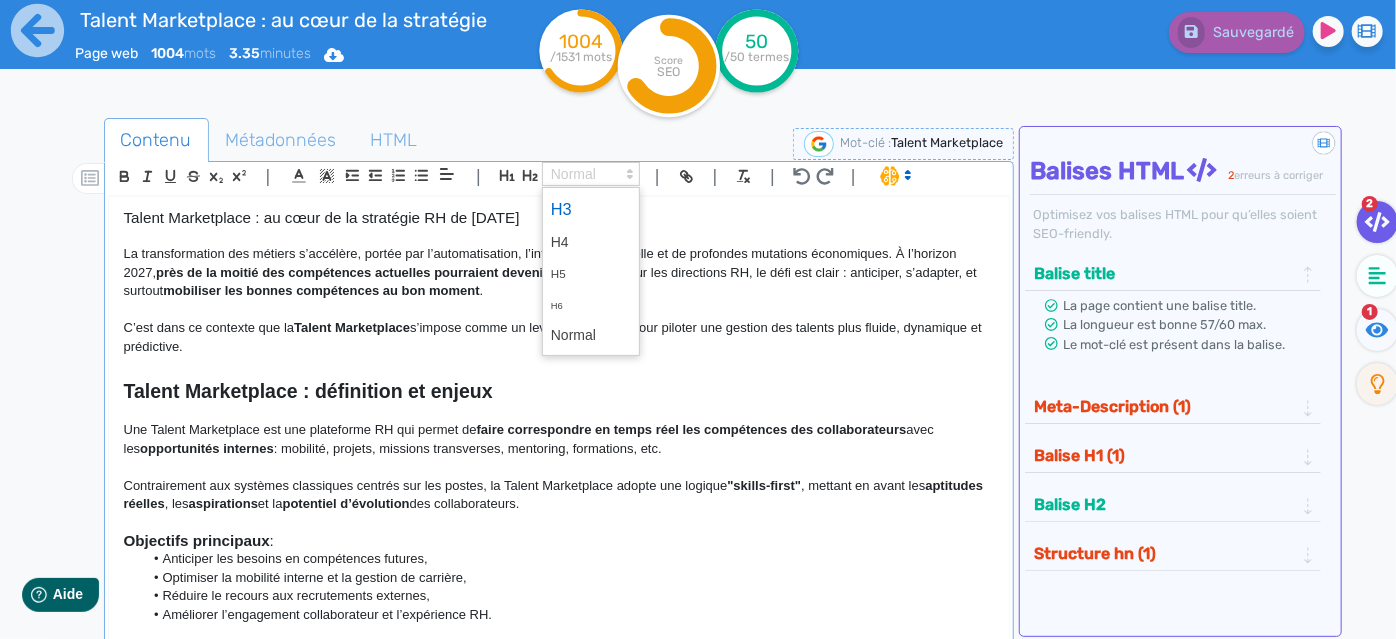 click at bounding box center (591, 209) 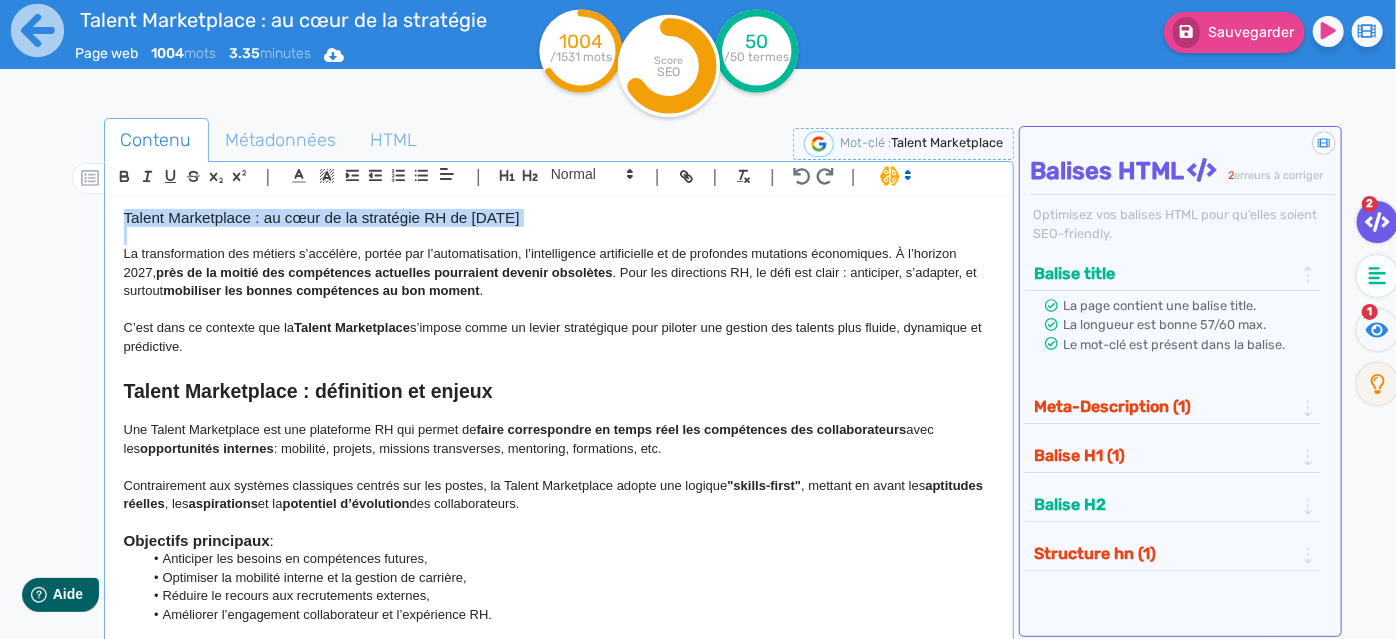 drag, startPoint x: 549, startPoint y: 226, endPoint x: 54, endPoint y: 210, distance: 495.2585 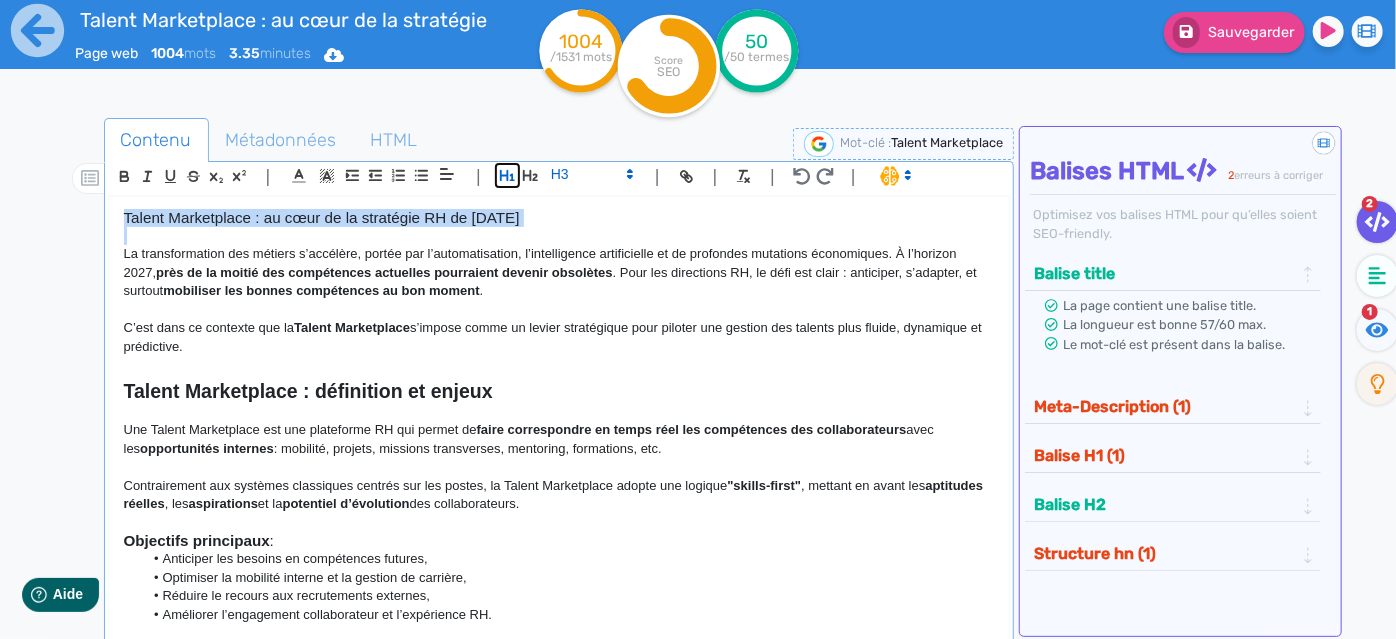 click 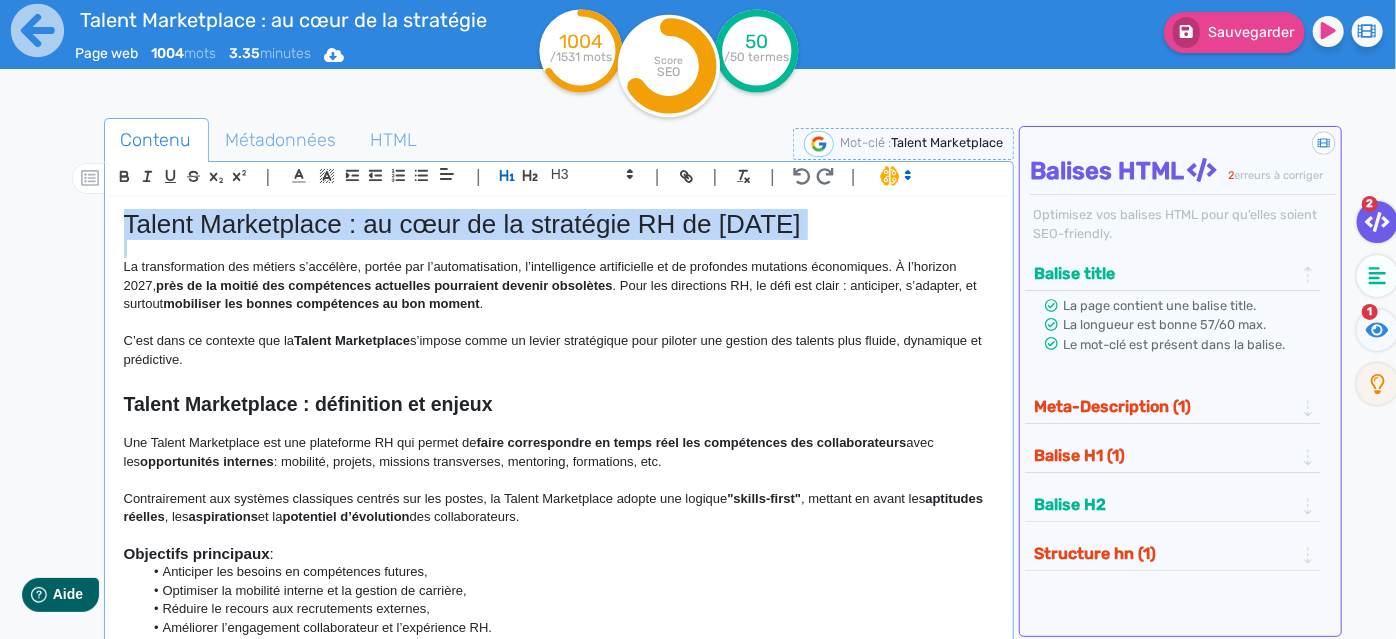 click on "Talent Marketplace : au cœur de la stratégie RH de [DATE]" 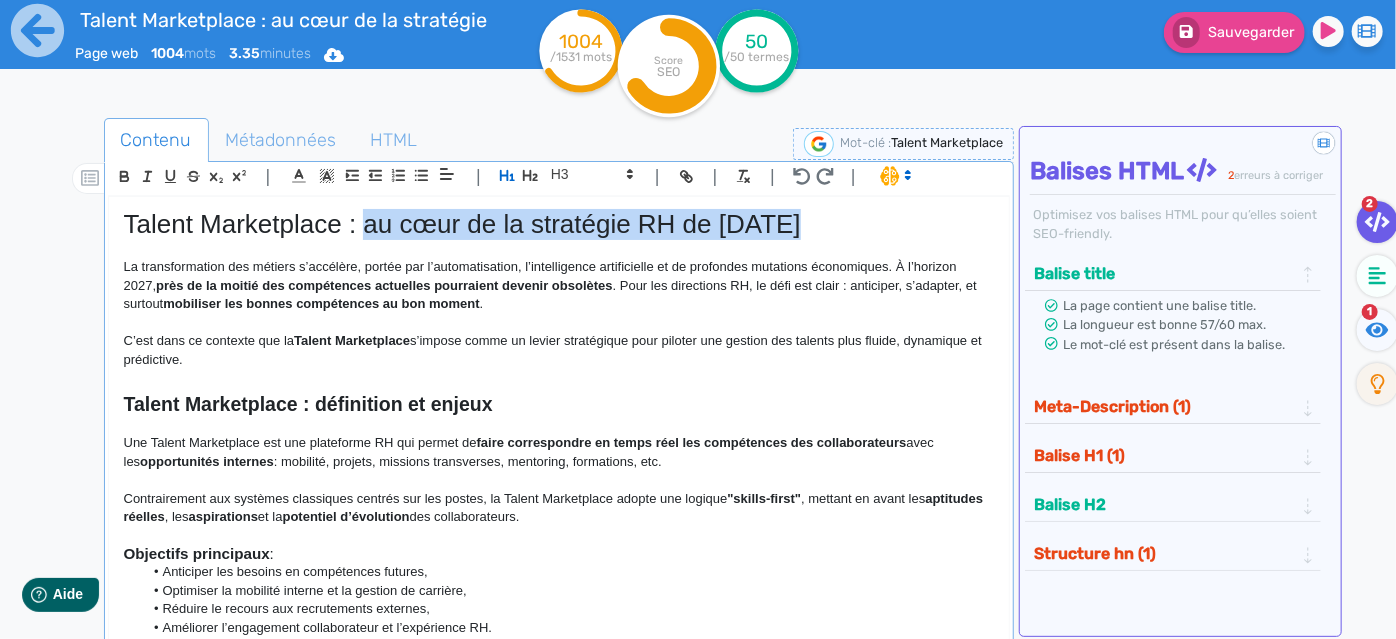 drag, startPoint x: 864, startPoint y: 218, endPoint x: 365, endPoint y: 212, distance: 499.03607 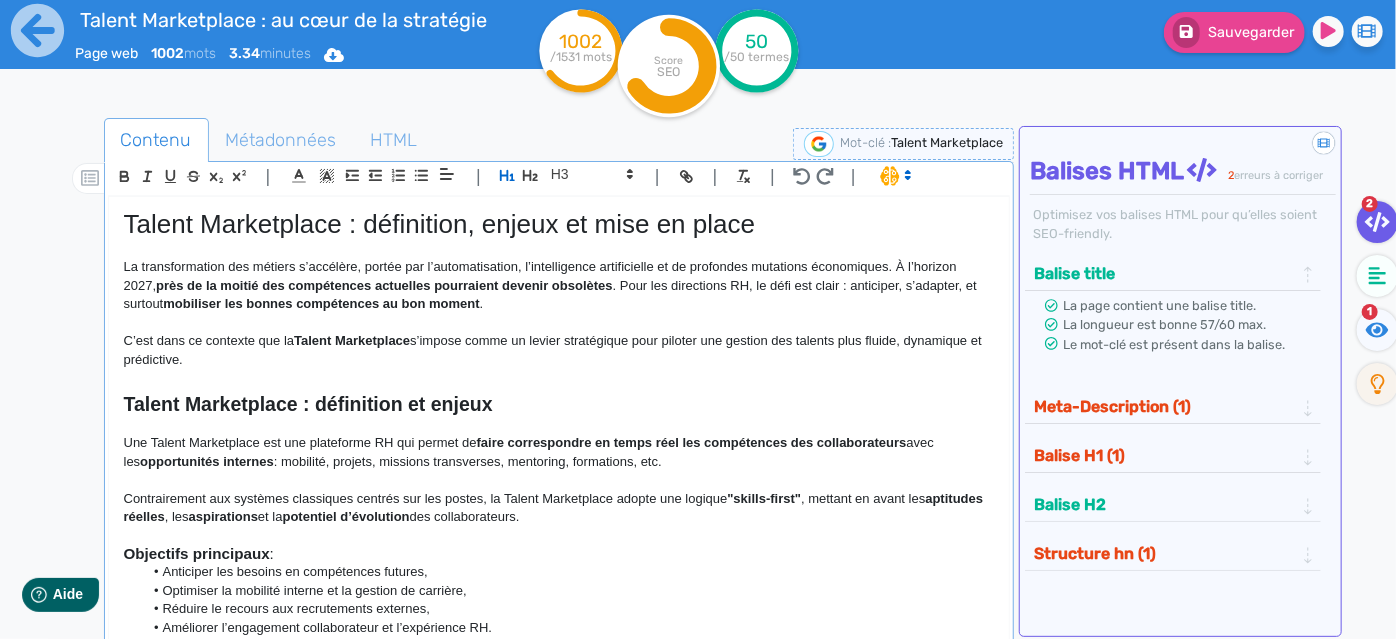 click on "Talent Marketplace : définition et enjeux" 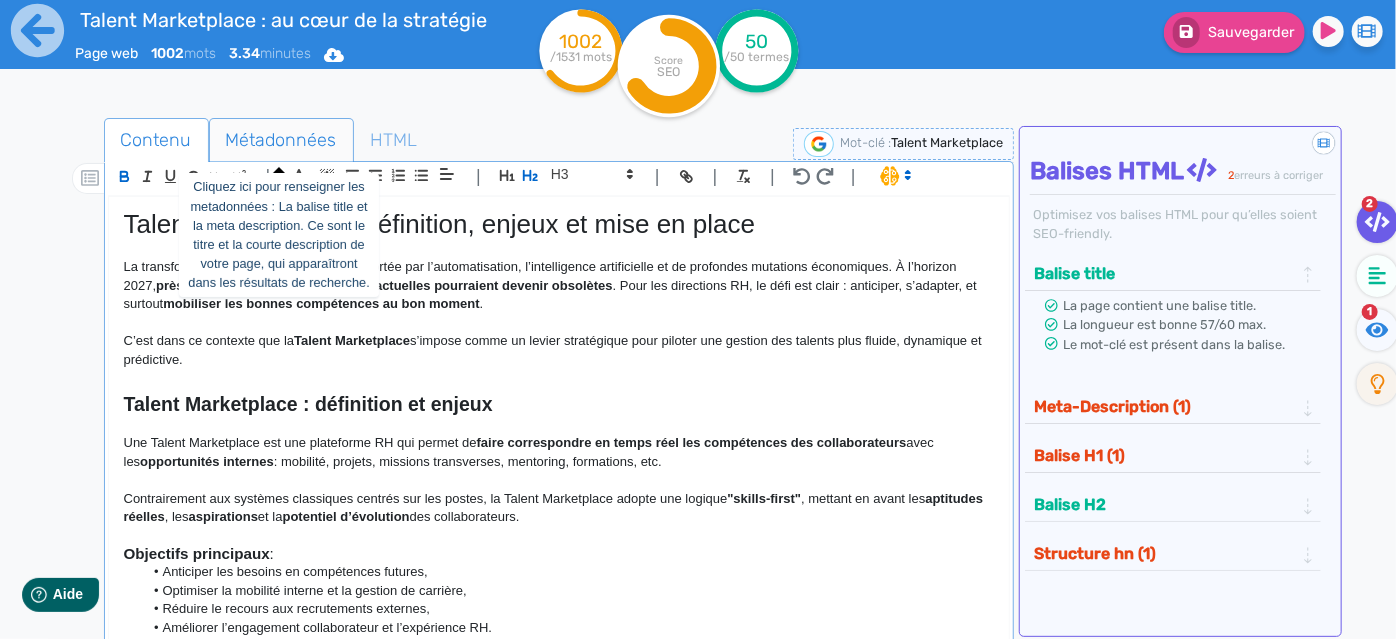 click on "Métadonnées" at bounding box center (281, 140) 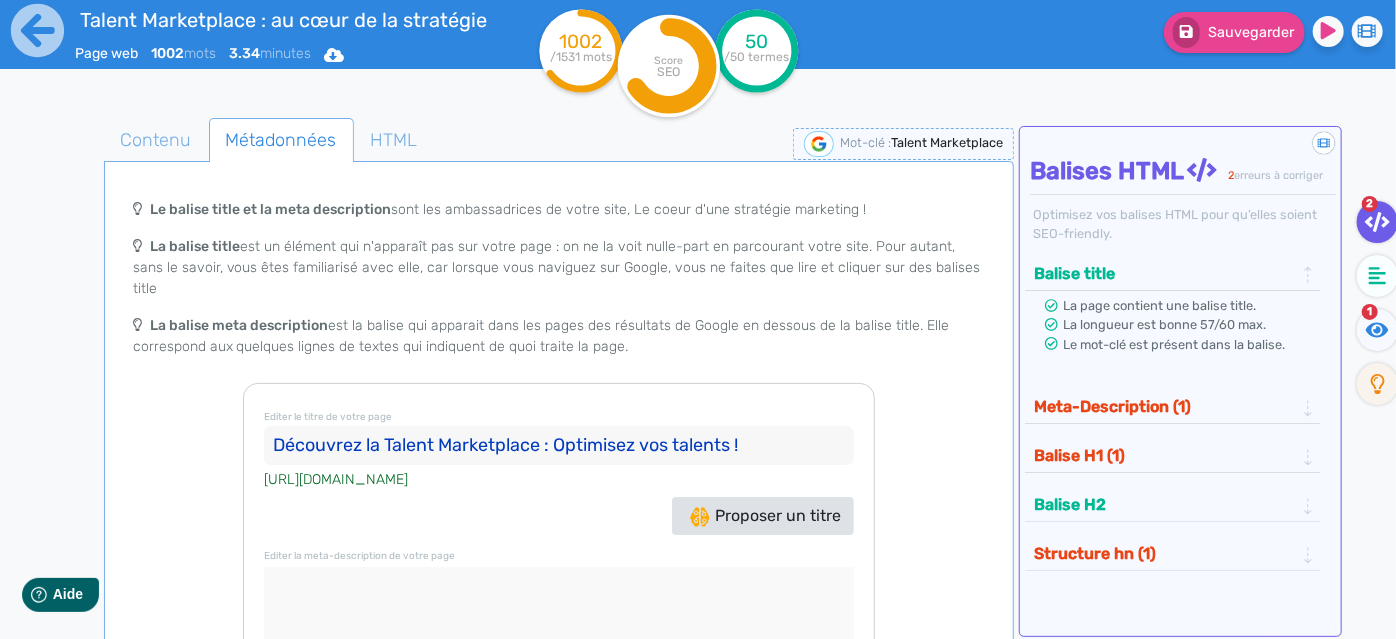 drag, startPoint x: 748, startPoint y: 420, endPoint x: 113, endPoint y: 407, distance: 635.13306 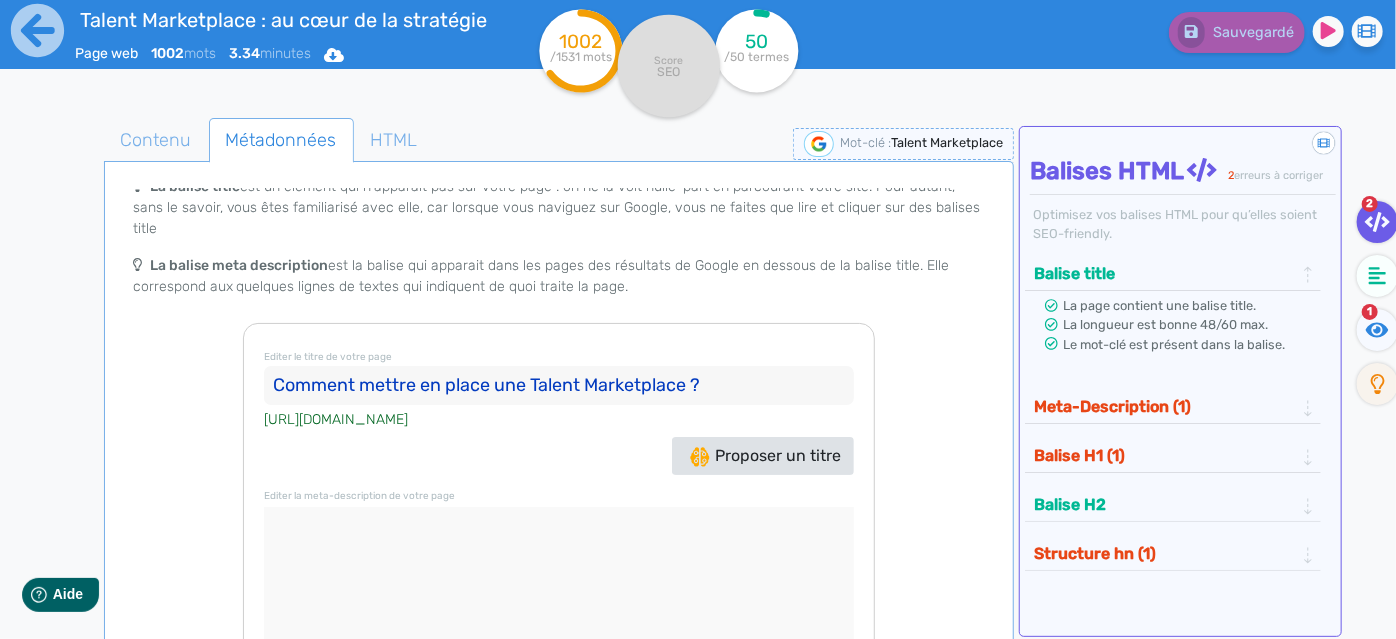scroll, scrollTop: 90, scrollLeft: 0, axis: vertical 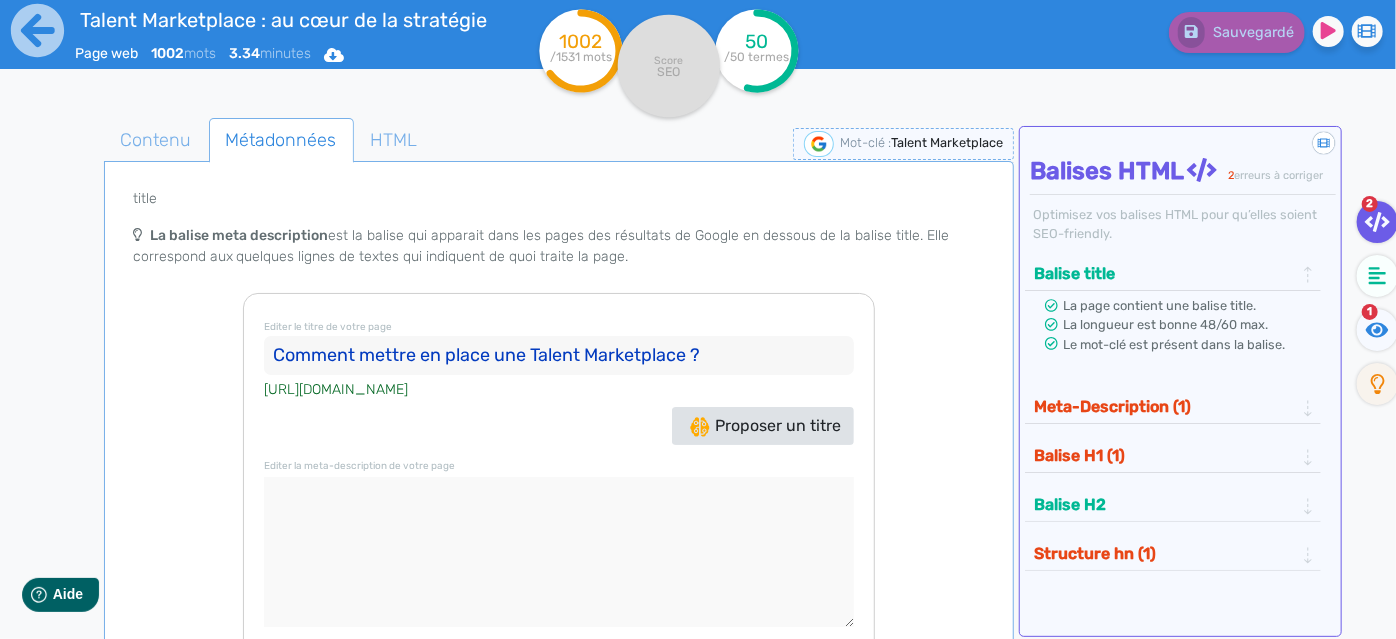 type on "Comment mettre en place une Talent Marketplace ?" 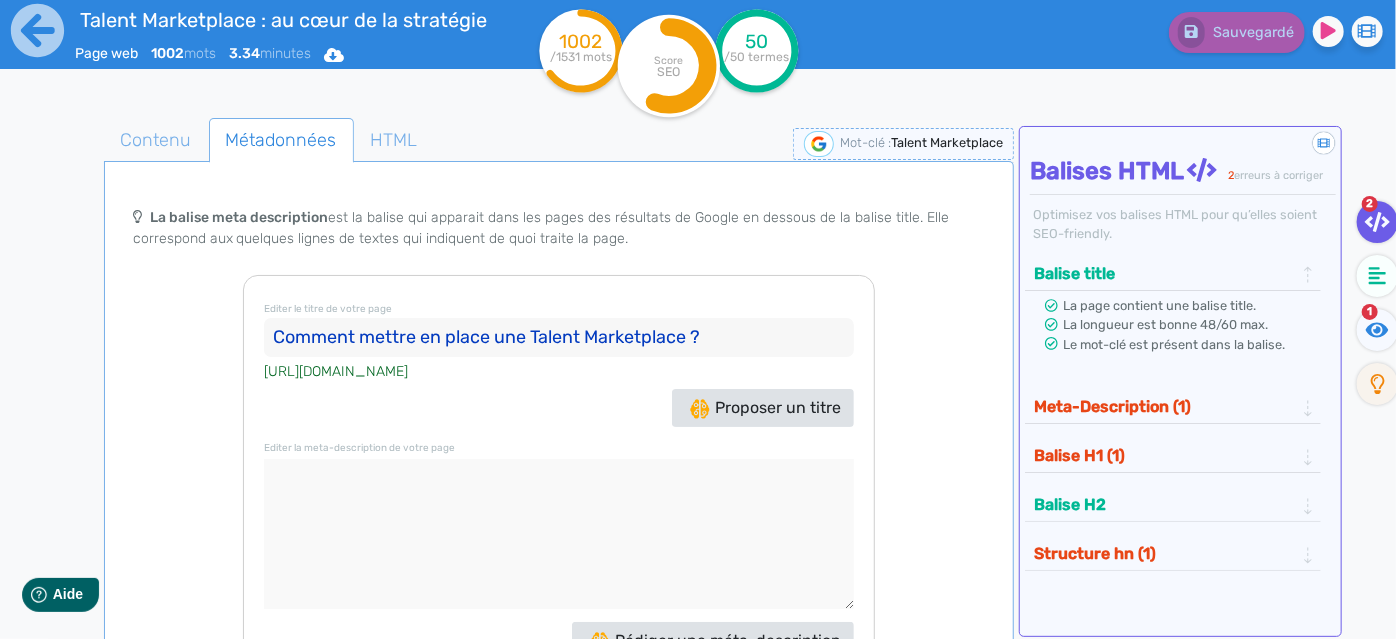 scroll, scrollTop: 114, scrollLeft: 0, axis: vertical 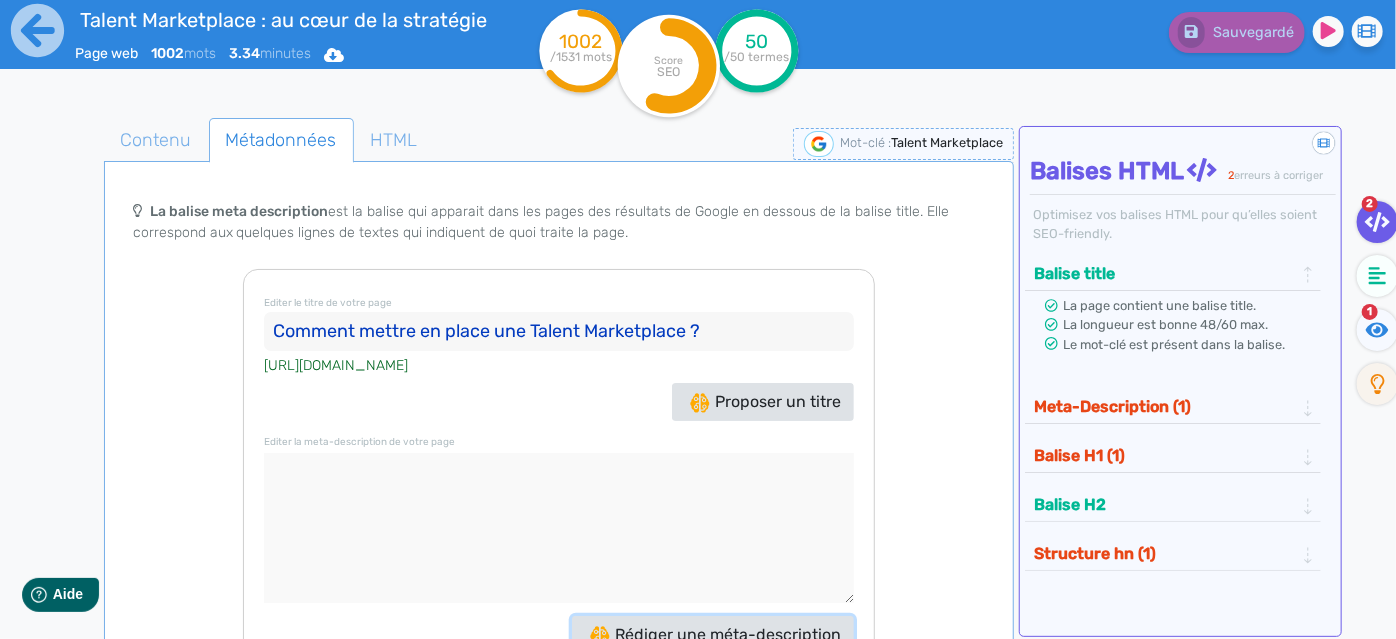 click on "Rédiger une méta-description" 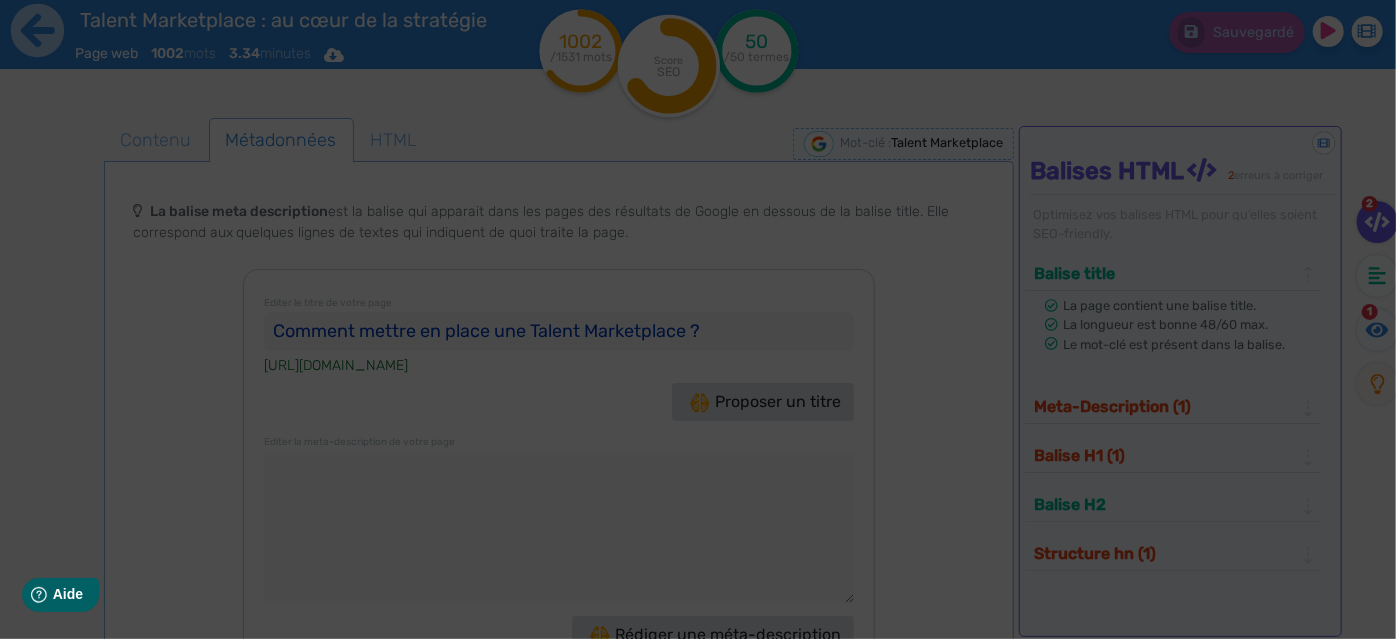 type on "Découvrez la Talent Marketplace : une solution innovante pour optimiser la gestion des talents, favoriser la mobilité interne et anticiper les compétences de [DATE] !" 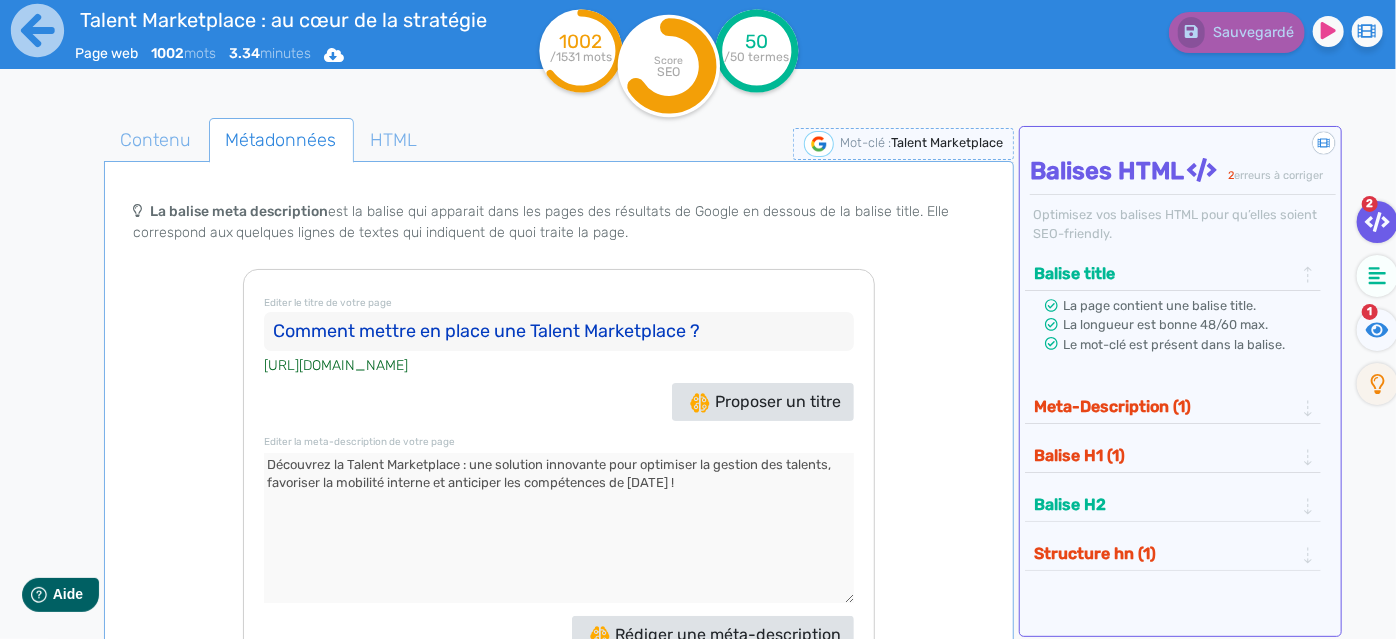 click on "Balise H1 (1)" 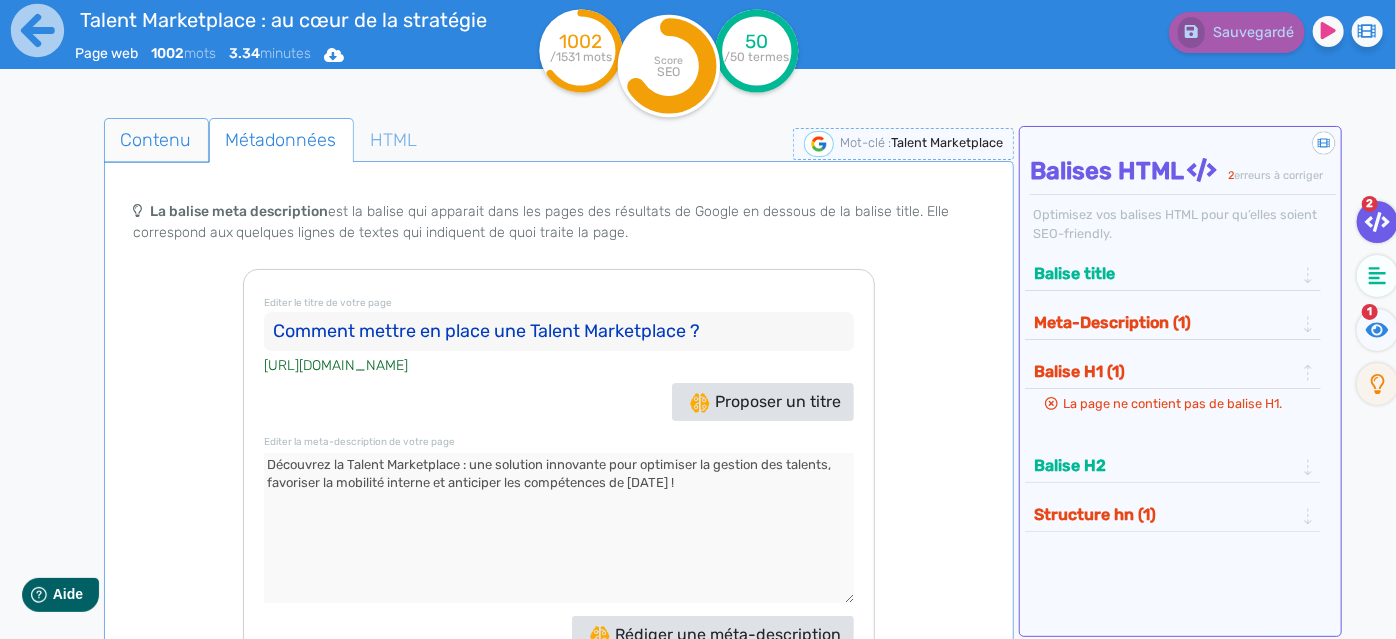 click on "Contenu" 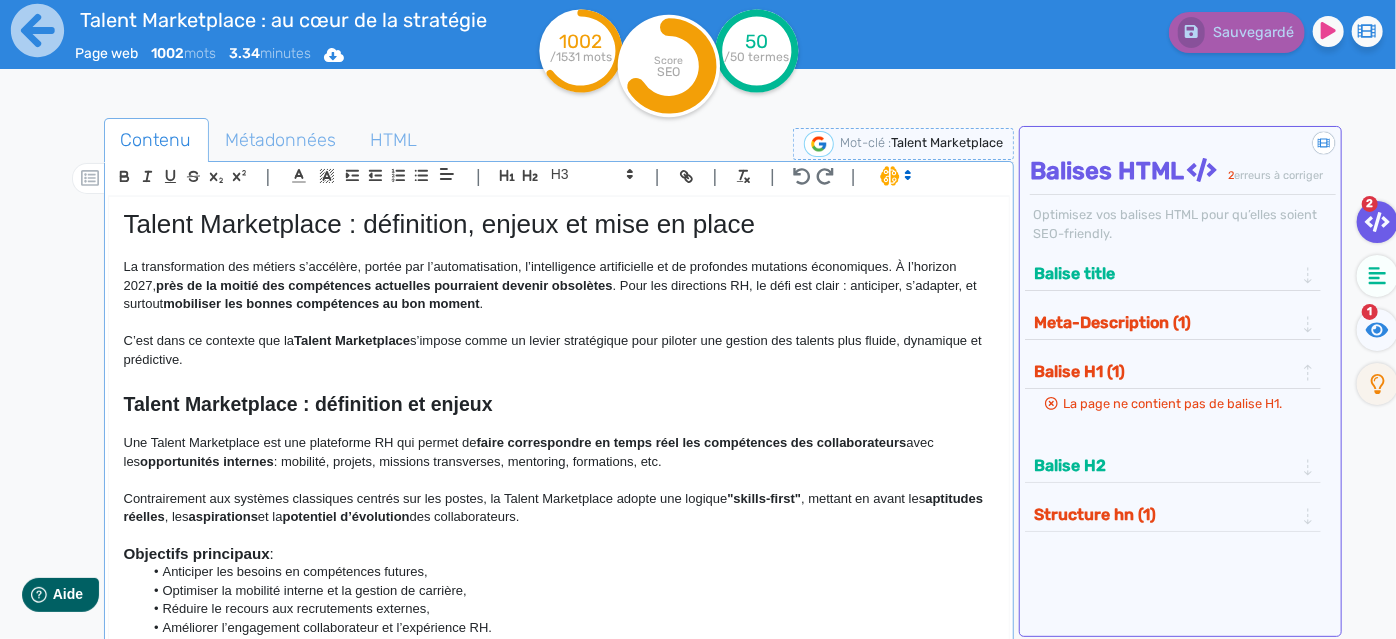 click on "Talent Marketplace : définition, enjeux et mise en place" 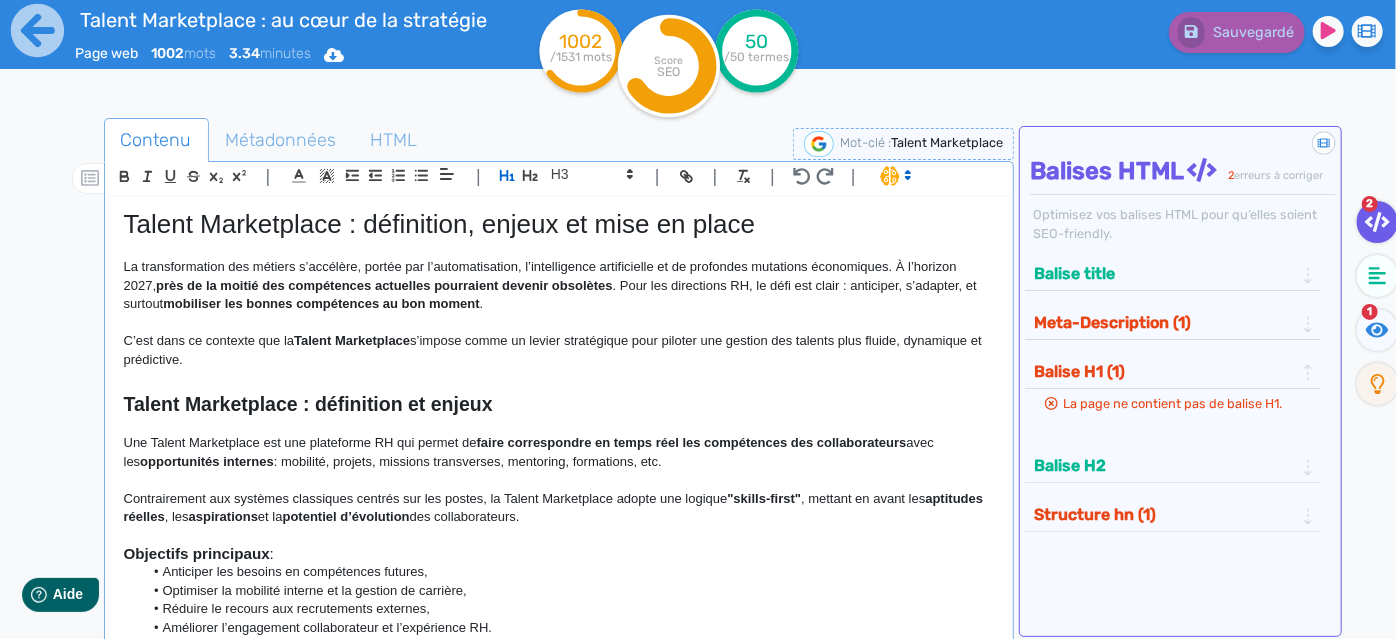 click on "C’est dans ce contexte que la  Talent Marketplace  s’impose comme un levier stratégique pour piloter une gestion des talents plus fluide, dynamique et prédictive." 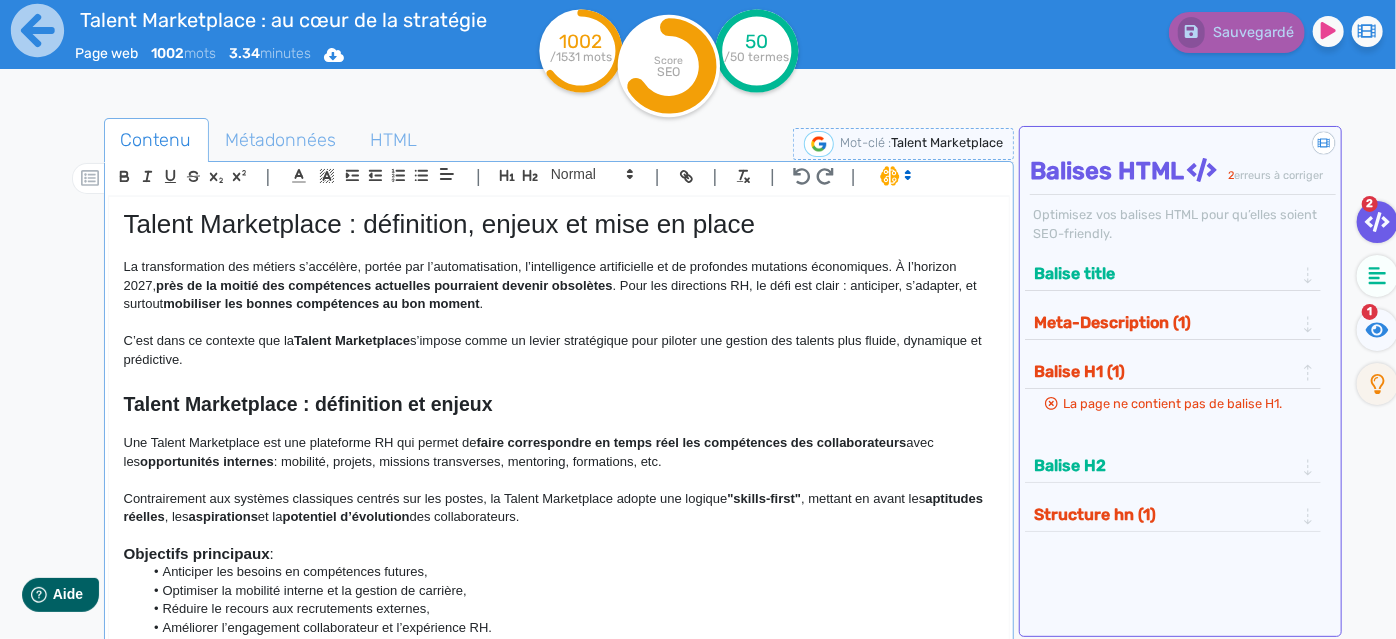 click on "Talent Marketplace : définition, enjeux et mise en place" 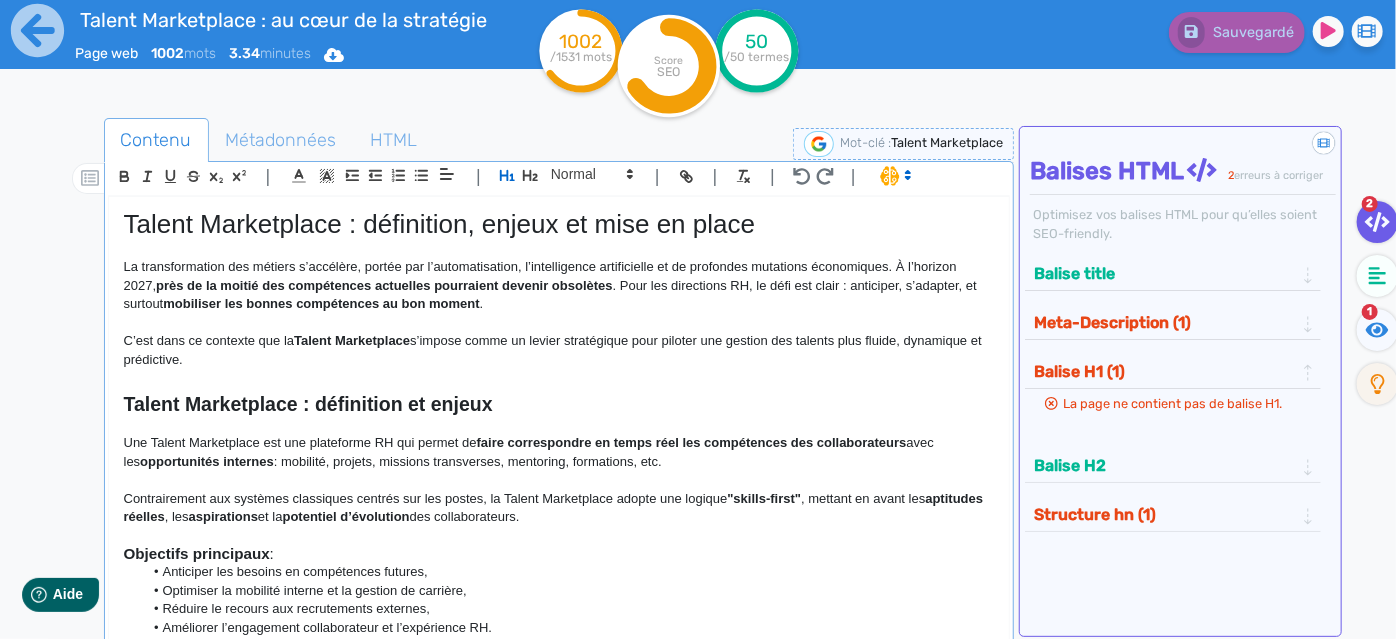 click on "Talent Marketplace : définition, enjeux et mise en place" 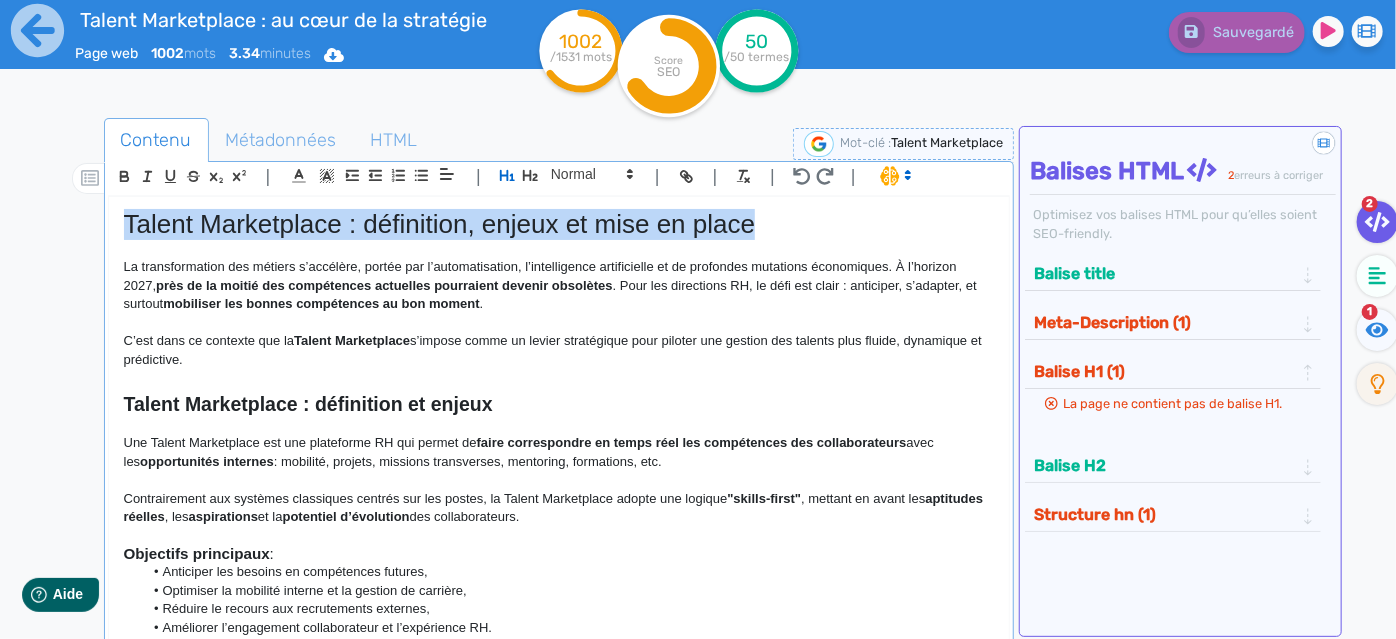 drag, startPoint x: 798, startPoint y: 226, endPoint x: 120, endPoint y: 223, distance: 678.00665 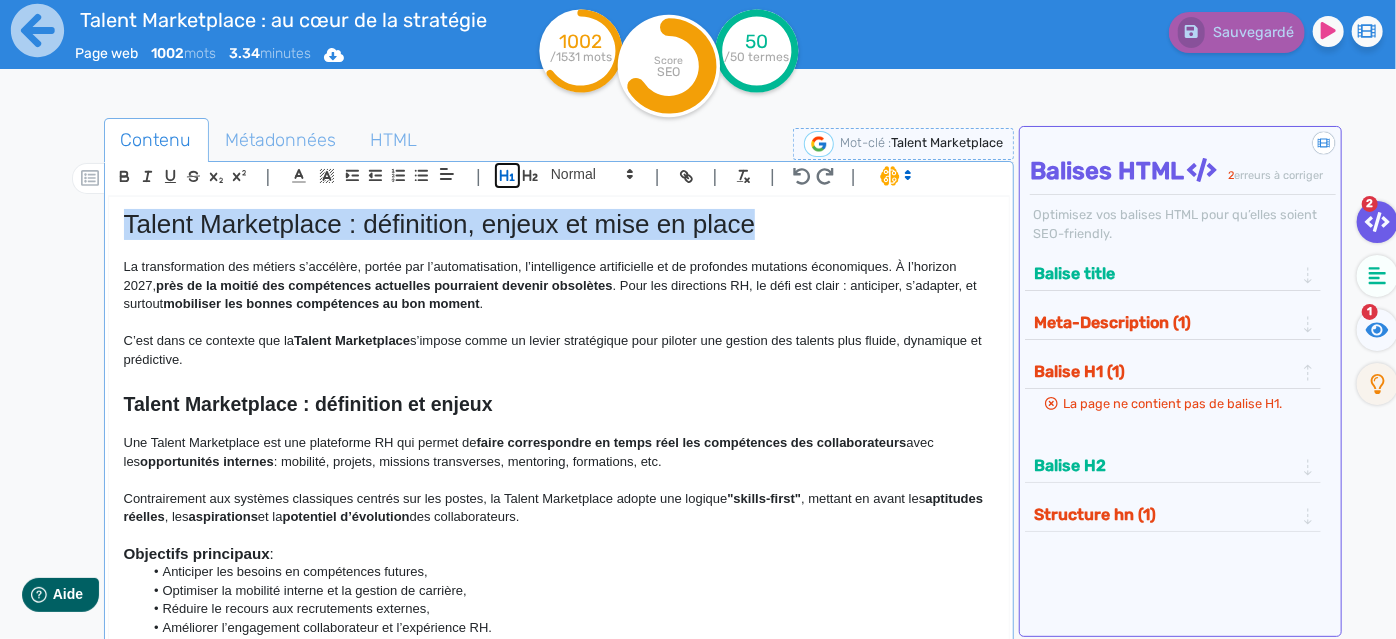 click 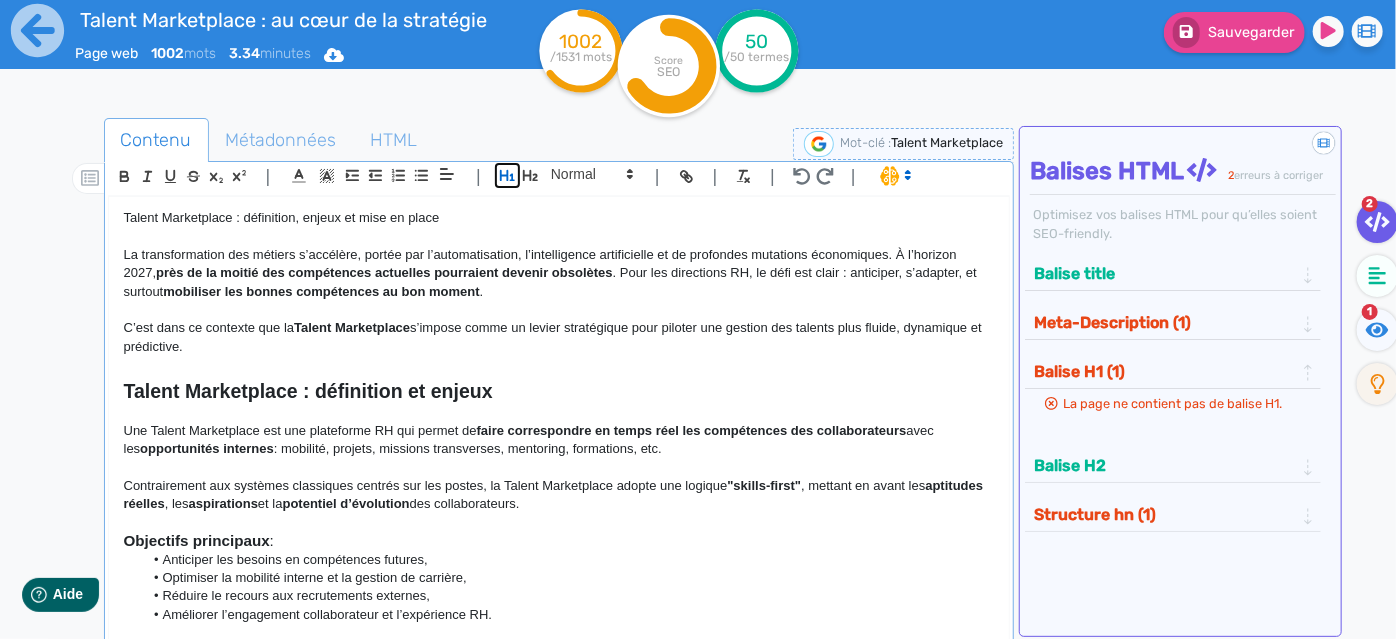 click 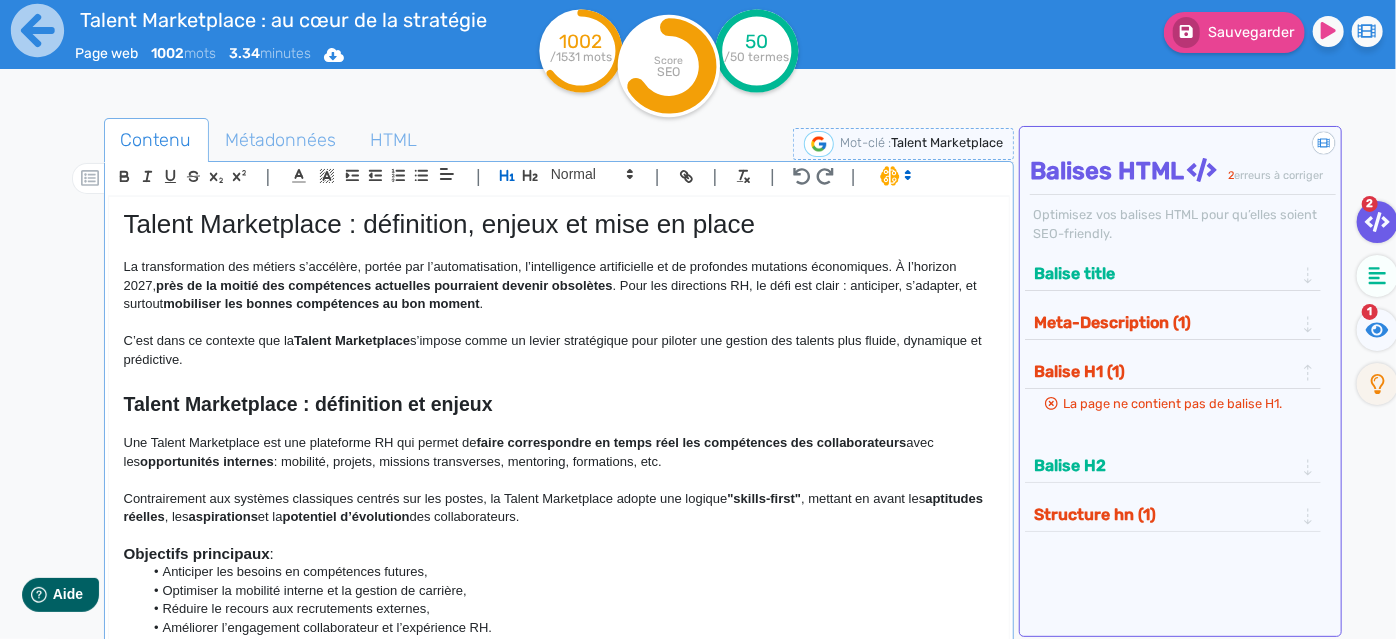 click 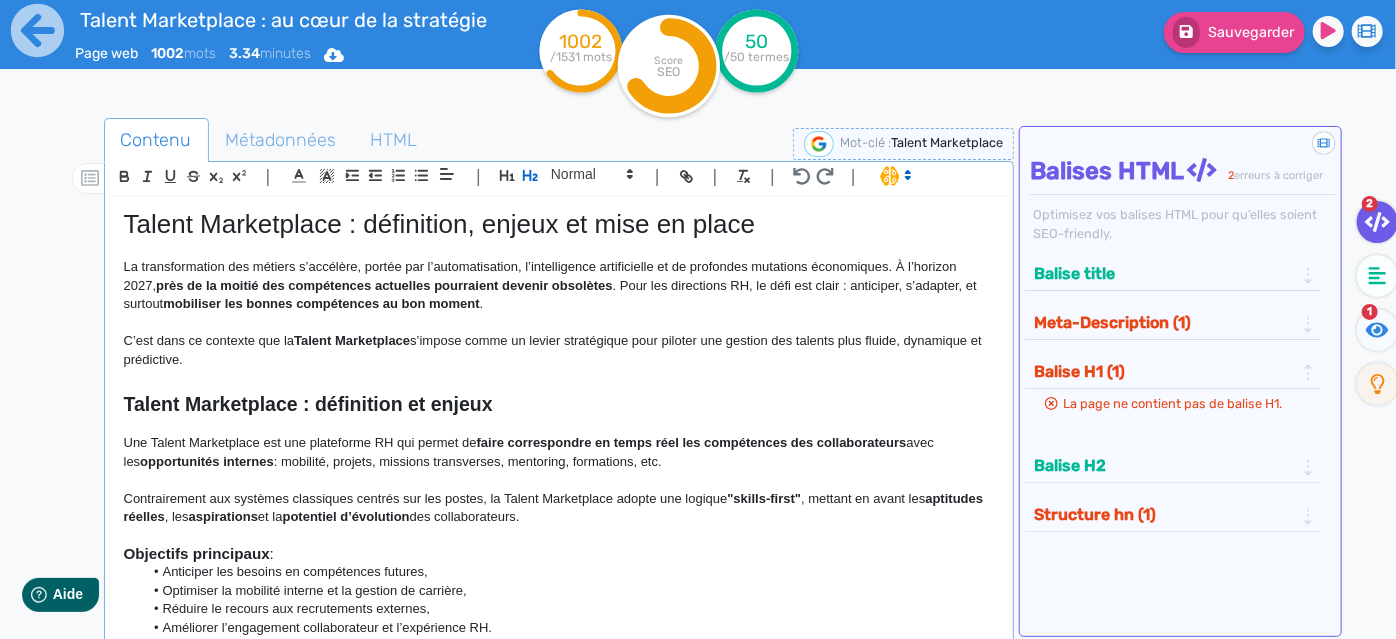 click on "Meta-Description (1)" 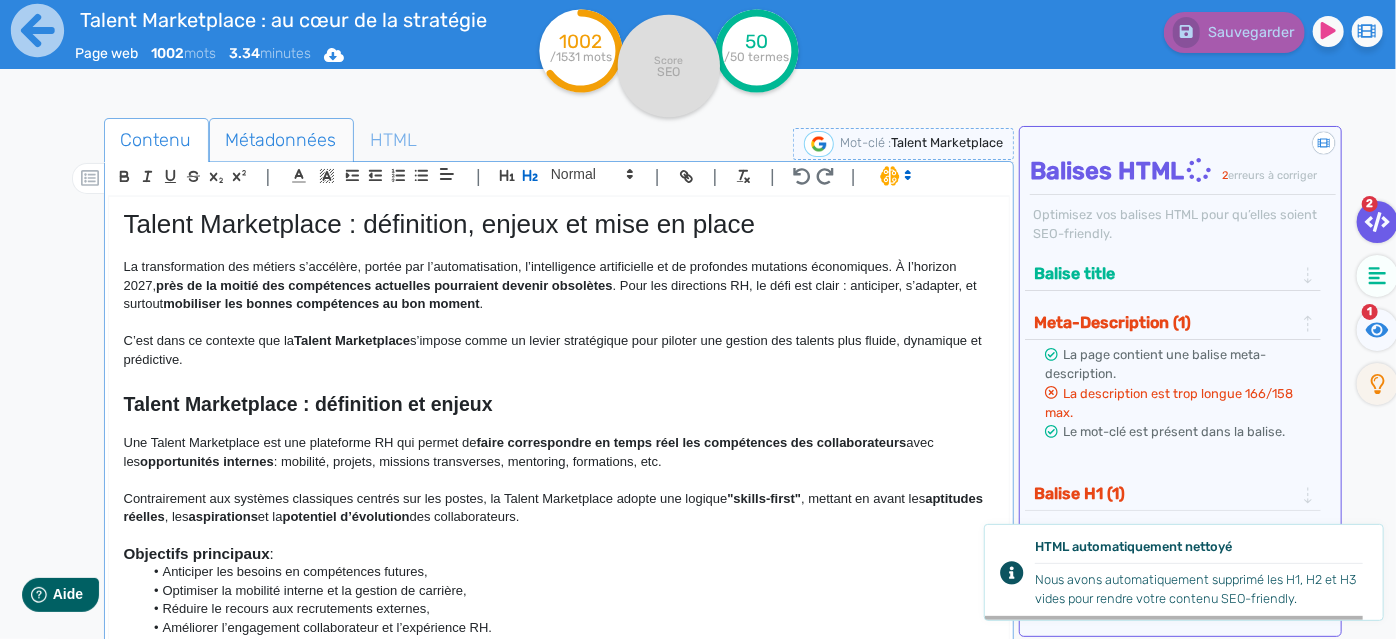 click on "Métadonnées" at bounding box center (281, 140) 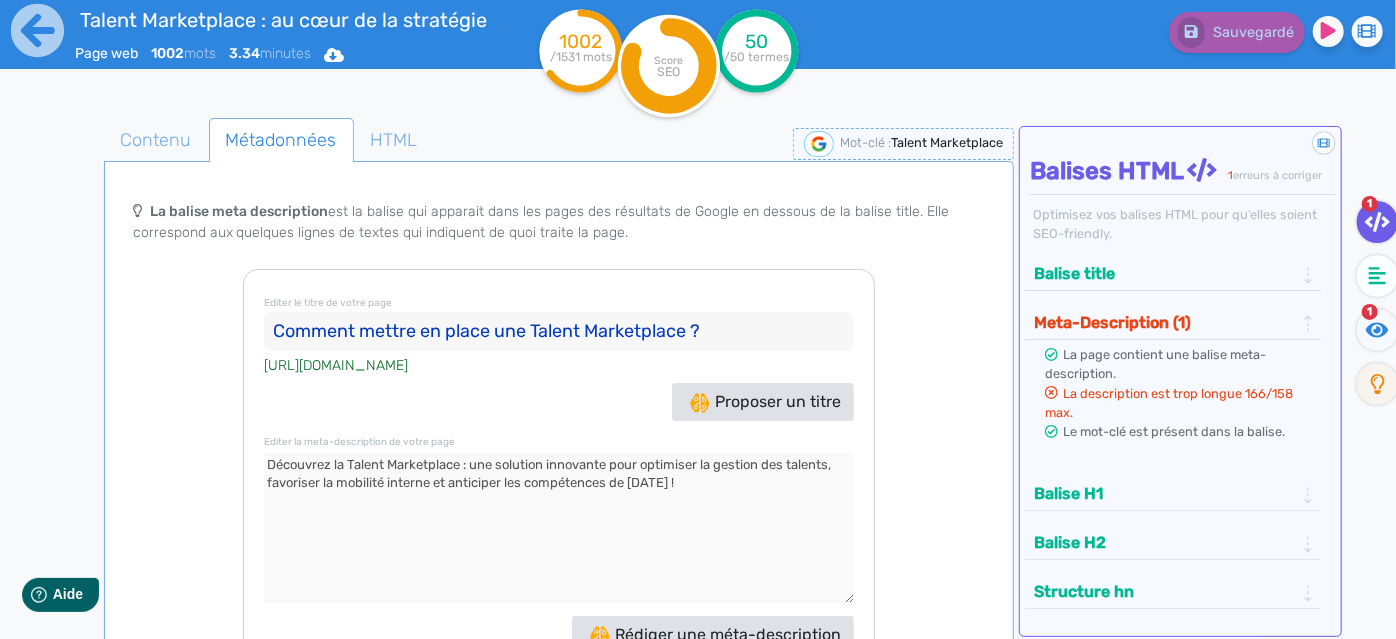 click 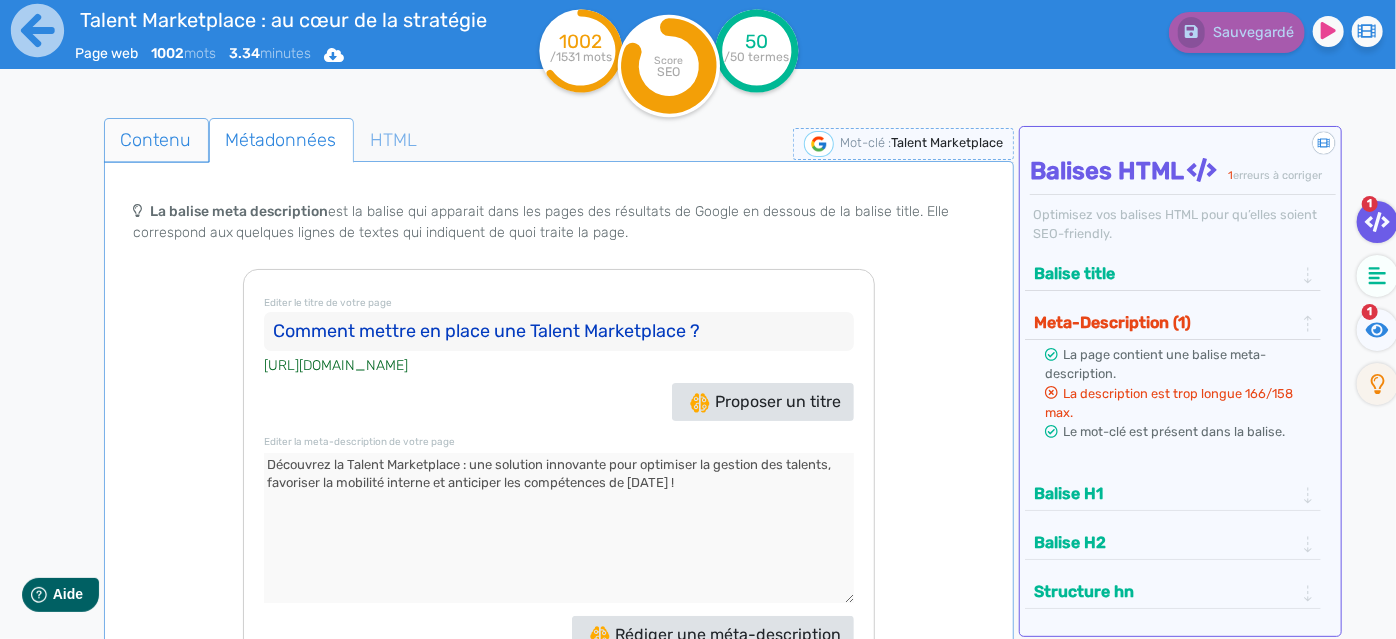 click on "Contenu" 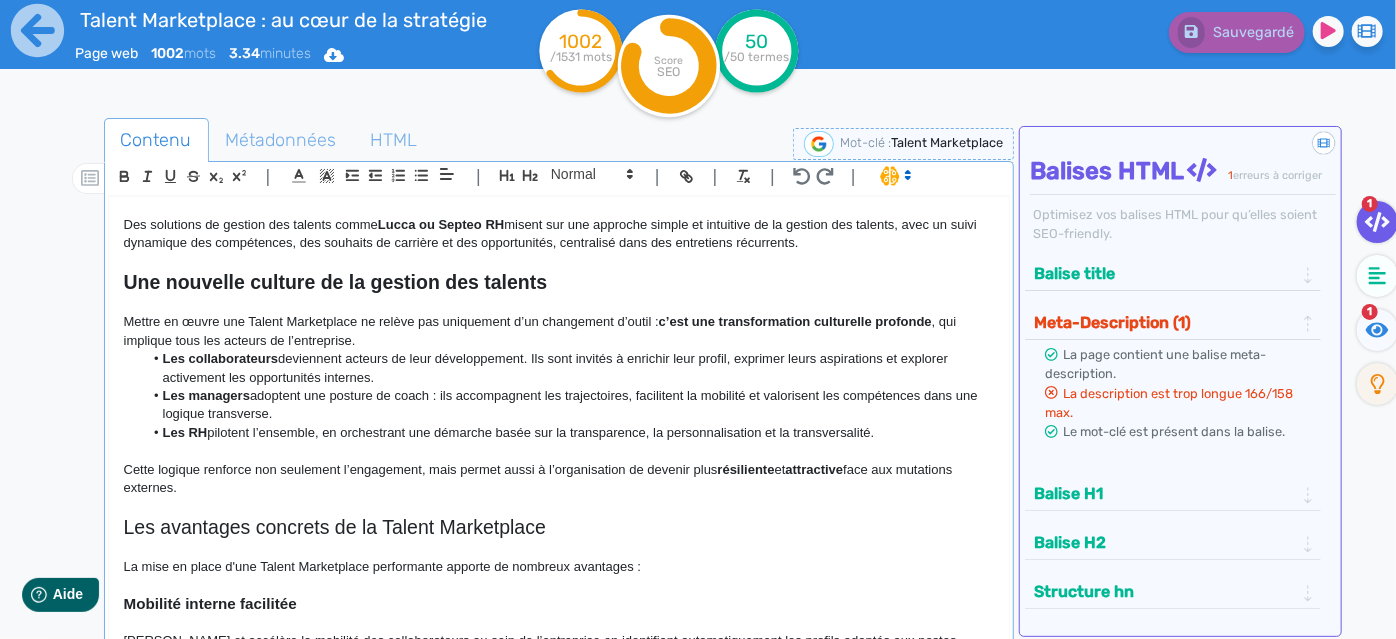 scroll, scrollTop: 866, scrollLeft: 0, axis: vertical 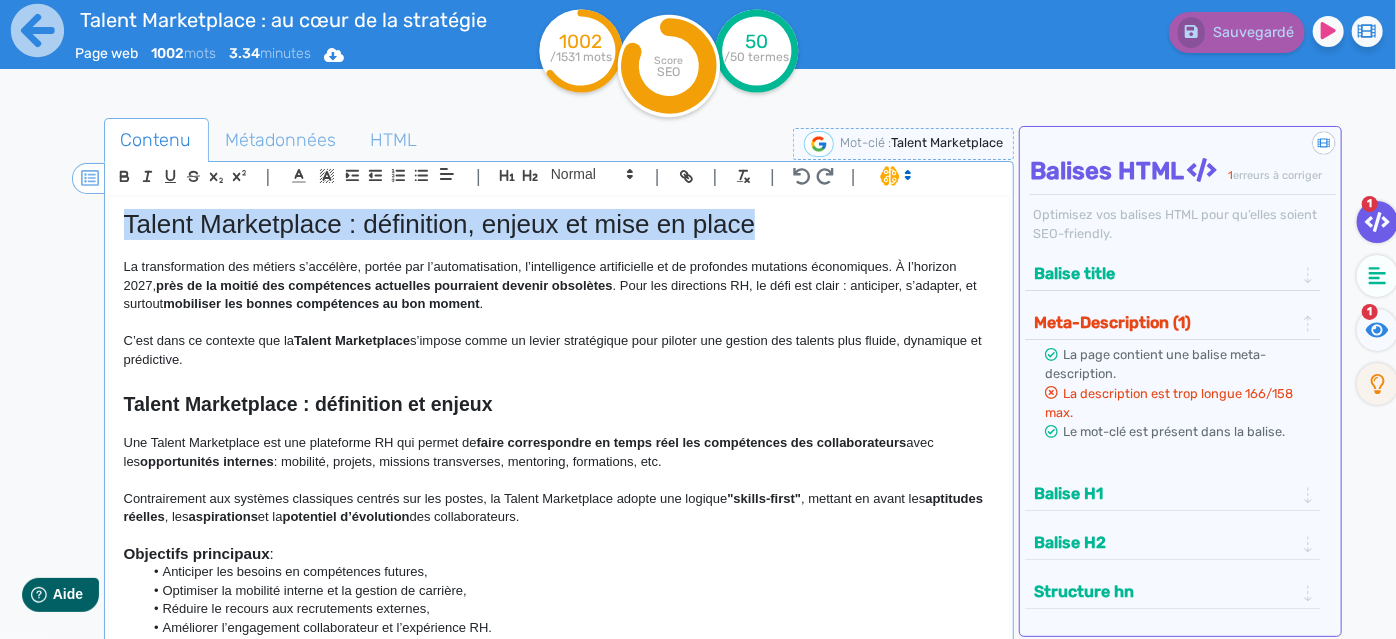 drag, startPoint x: 849, startPoint y: 223, endPoint x: 85, endPoint y: 180, distance: 765.2091 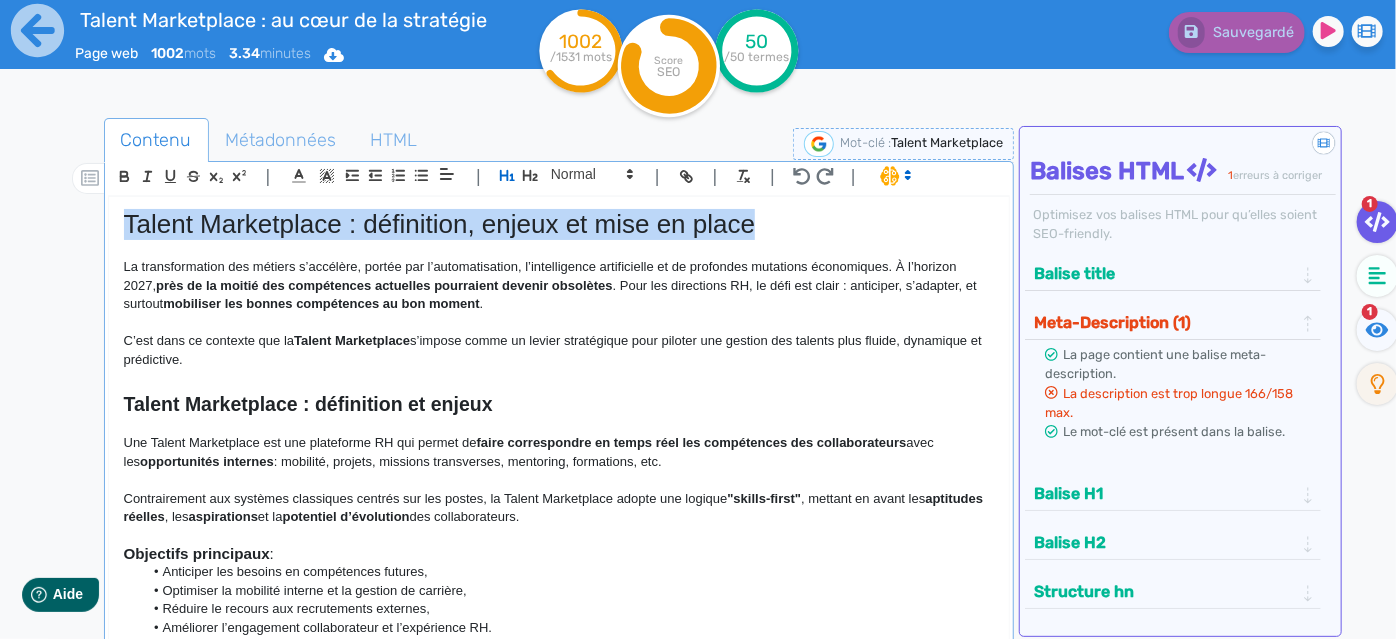 copy on "Talent Marketplace : définition, enjeux et mise en place" 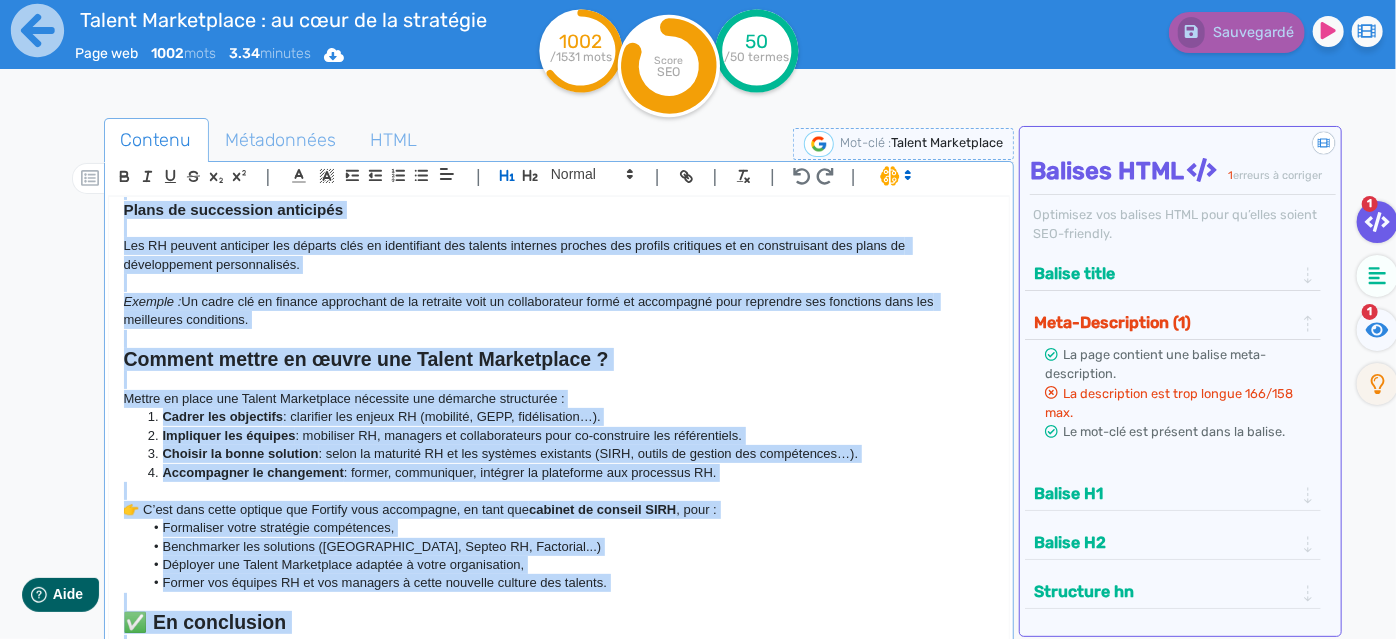 scroll, scrollTop: 1957, scrollLeft: 0, axis: vertical 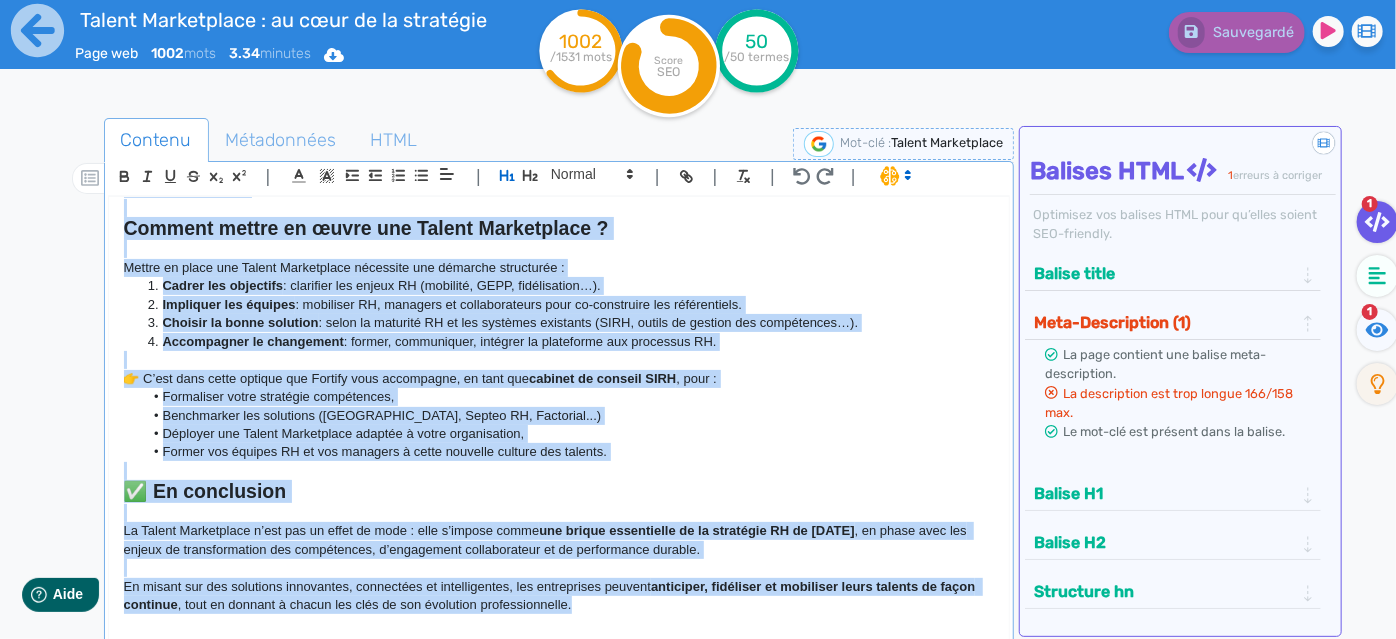 drag, startPoint x: 120, startPoint y: 260, endPoint x: 814, endPoint y: 607, distance: 775.9156 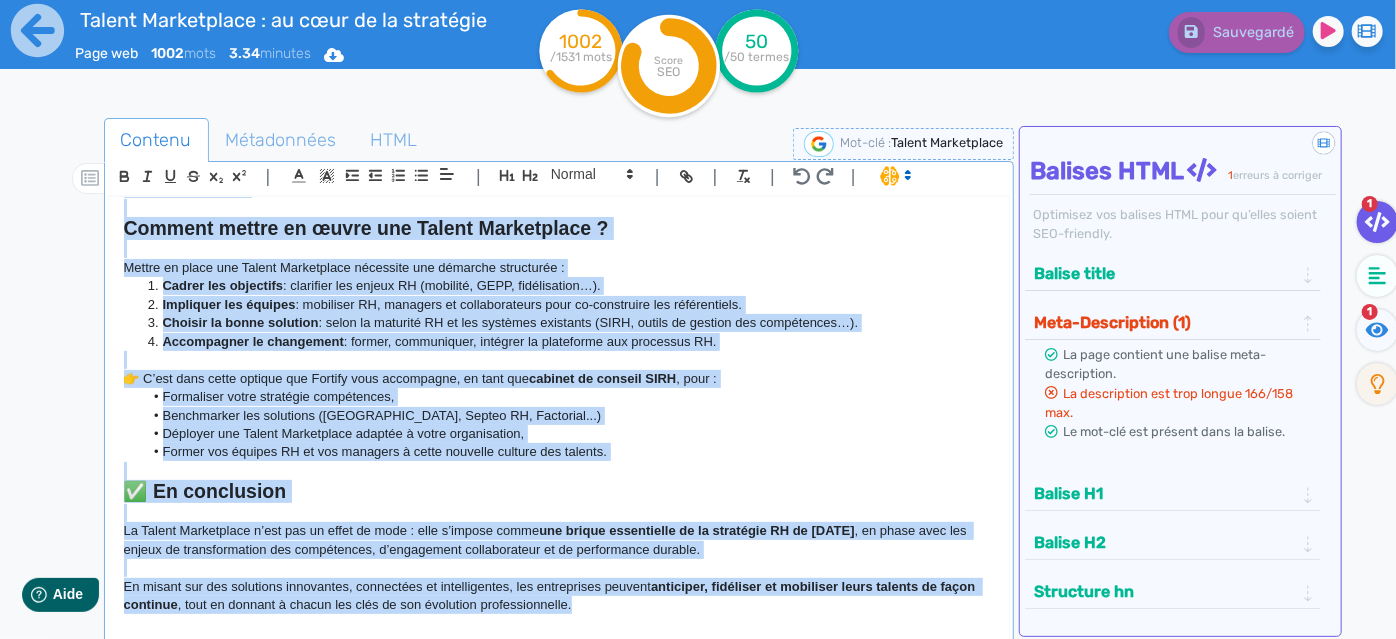 copy on "Lo ipsumdolorsita con adipisc e’seddoeiu, tempor inc u’laboreetdolore, m’aliquaenimad minimveniamq no ex ullamcola nisialiqu exeacommodo. C d’auteiru 2838,  inre vo ve esseci fug nullapariat excepteur sintoccaec cupidat nonproide . Sunt cul quiofficia DE, mo anim ide labor : perspicia, u’omnisis, na errorvo  accusanti dol laudan totamremape ea ips quaeab . I’inv veri qu architec bea vi  Dictae Nemoenimips  q’volupt asper au oditfu consequuntu magn dolores eos ratione seq nesciun nequ porroq, doloremad nu eiusmodite. Incidu Magnamquaer : etiamminus so nobise Opt Cumque Nihilimpedi quo pla facereposs AS rep tempor au  quibu officiisdebi re neces saep eve voluptatesr rec itaqueearumhic  tene sap  delectusreic voluptat  : maioresa, perfere, doloribu asperioresr, minimnost, exercitati, ull. Corporissusci lab aliquidc consequatu quidmax mol mol harumq, re Facili Expeditadis namlib tem cumsolu  "nobise-optio" , cumquen im minus quo  maximepla facerep , omn  loremipsumd  si am  consectet a’elitseddo  eiu temporinc..." 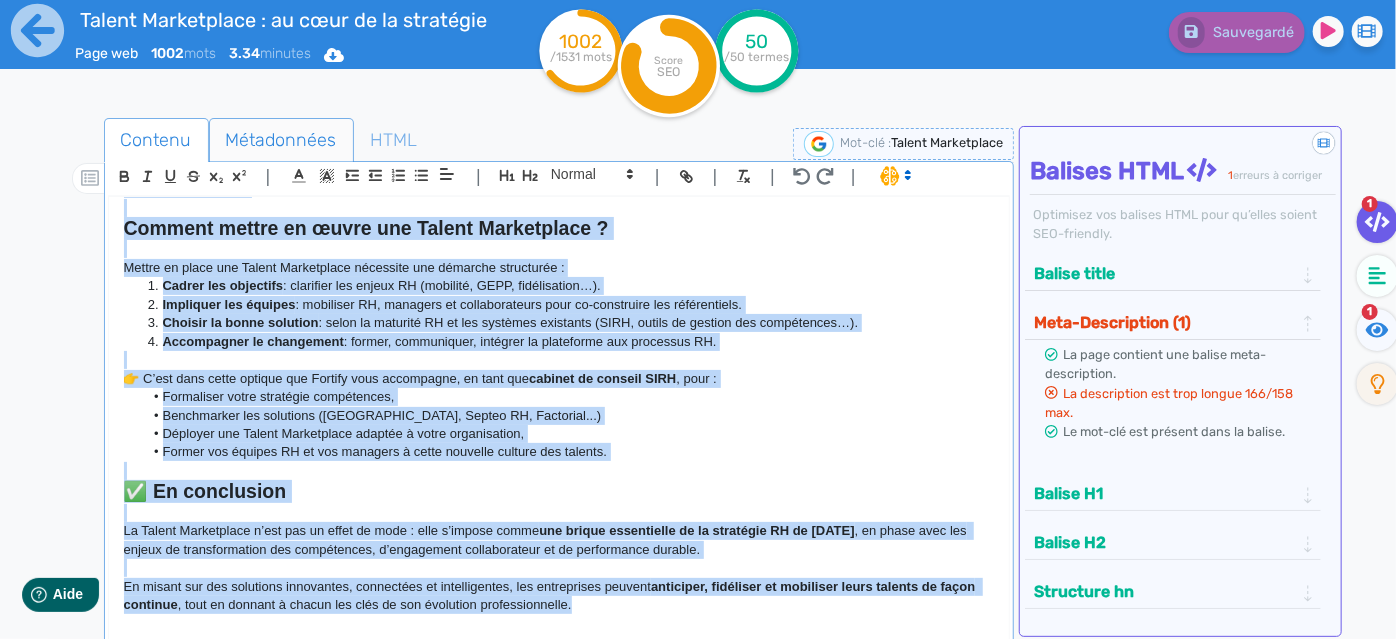click on "Métadonnées" at bounding box center (281, 140) 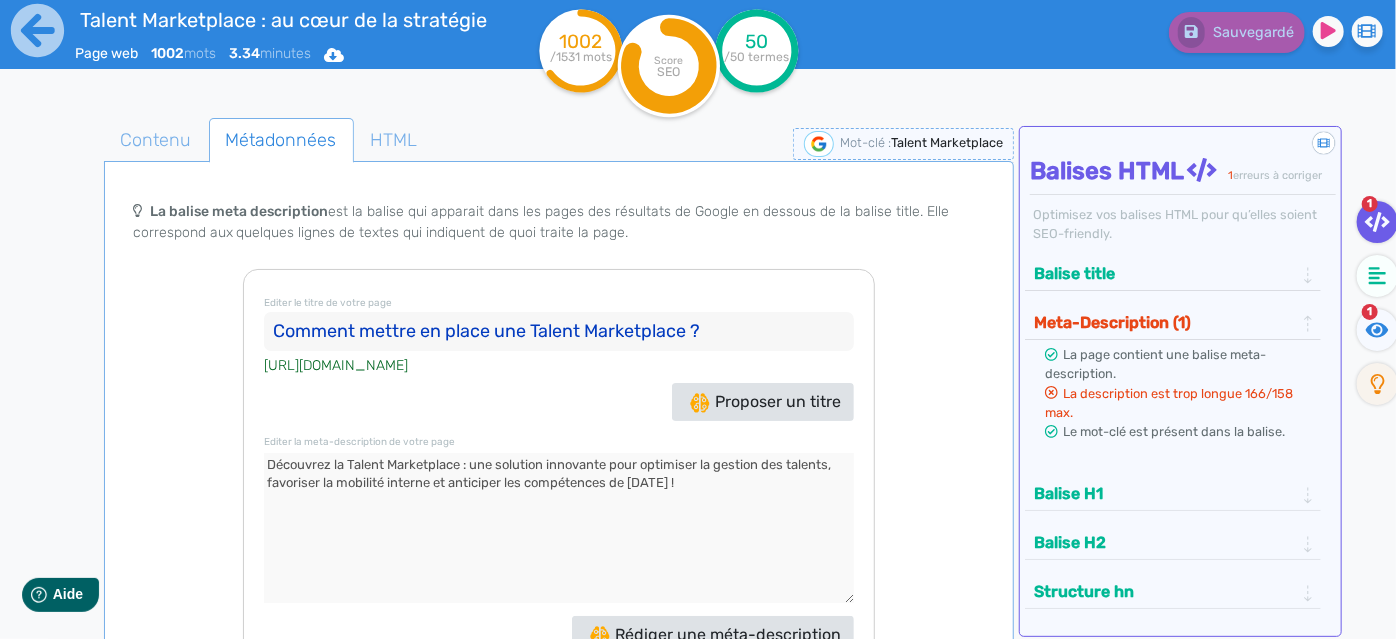 drag, startPoint x: 723, startPoint y: 323, endPoint x: 70, endPoint y: 333, distance: 653.07654 